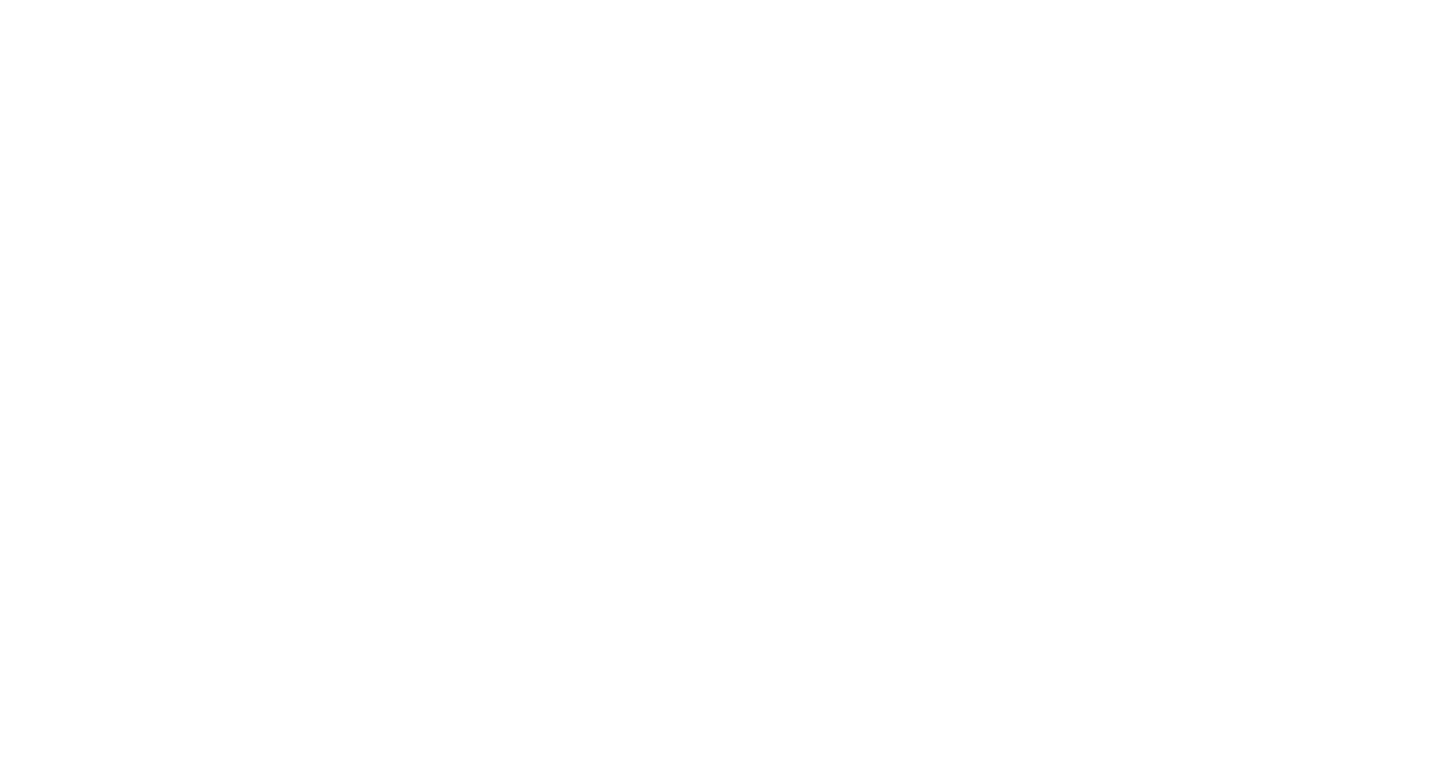scroll, scrollTop: 0, scrollLeft: 0, axis: both 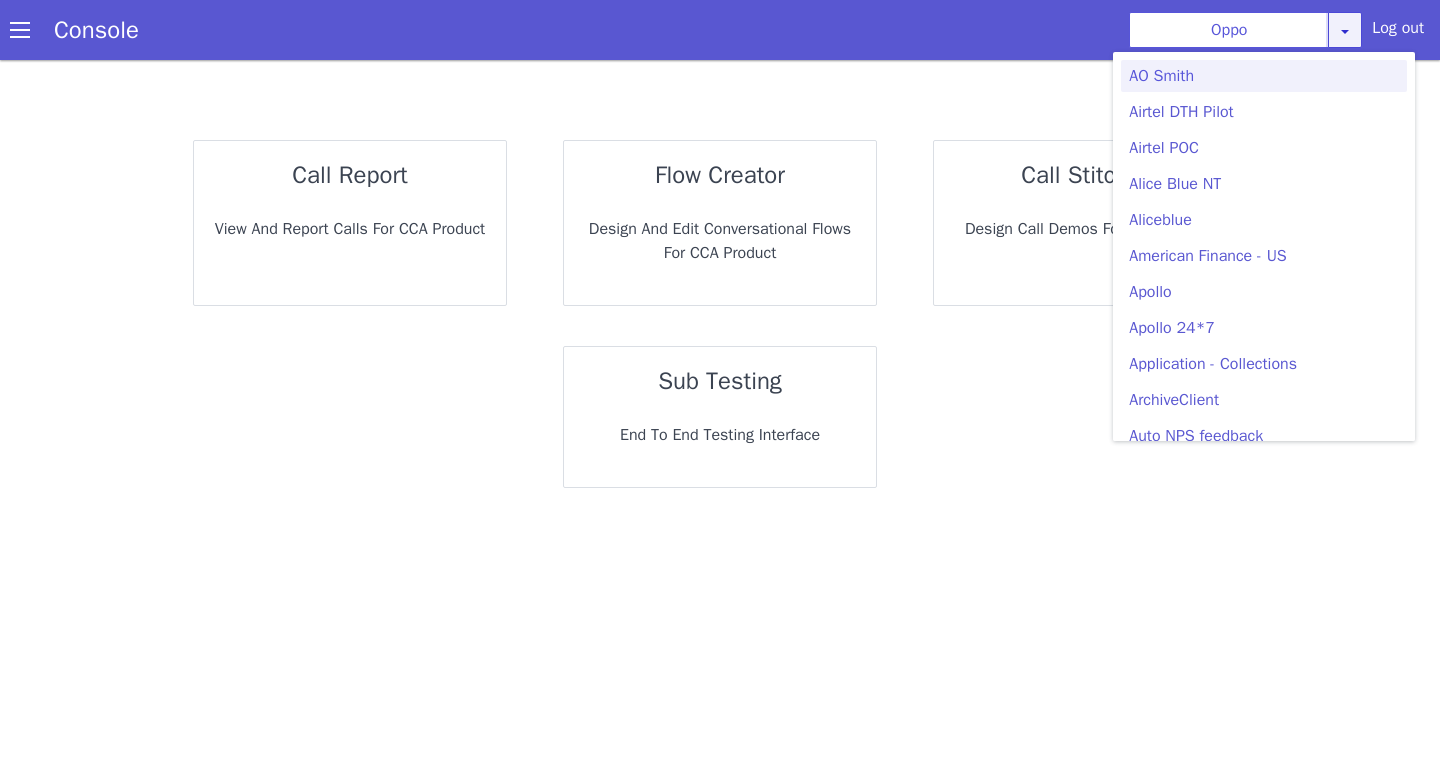 click on "Oppo AO Smith Airtel DTH Pilot Airtel POC Alice Blue NT Aliceblue American Finance - US Apollo Apollo 24*7 Application - Collections ArchiveClient Auto NPS feedback Avaya Devconnect Axis Axis AMC Axis Outbound BAGIC BALIC BALIC Old 2 Bajaj Autofinance Bajaj Fin Banking Demo Barbeque Nation Buy Now Pay Later Cars24 Cashe Central Bank of India Charles Tyrwhitt Cholamandalam Finance Consumer Durables Coverfox Covid19 Helpline Credgenics CreditMate DPDzero DUMMY Data collection Demo - Collections Dish TV E2E_VB_PAMS_India ERCM Emeritus Eureka Forbes - LQ FFAM360 - US Familiarity Farming_Axis Finaccel Flipkart Flow Templates Fusion Microfinance Giorgos_TestBot Great Learning Grievance Bot HDB Finance HDFC HDFC Ergo HDFC Freedom CC HDFC Life Demo HDFC Securities Hathway Internet Hathway V2 Home Credit IBM IBM Banking Demo ICICI ICICI Bank Outbound ICICI Lombard Persistency ICICI Prudential ICICI securities ICICI_lombard IDFC - Test IDFC First Bank IFFCO Tokio Insurance Iffco Tokio Indiamart Indigo IndusInd CC Kent" at bounding box center (1245, 30) 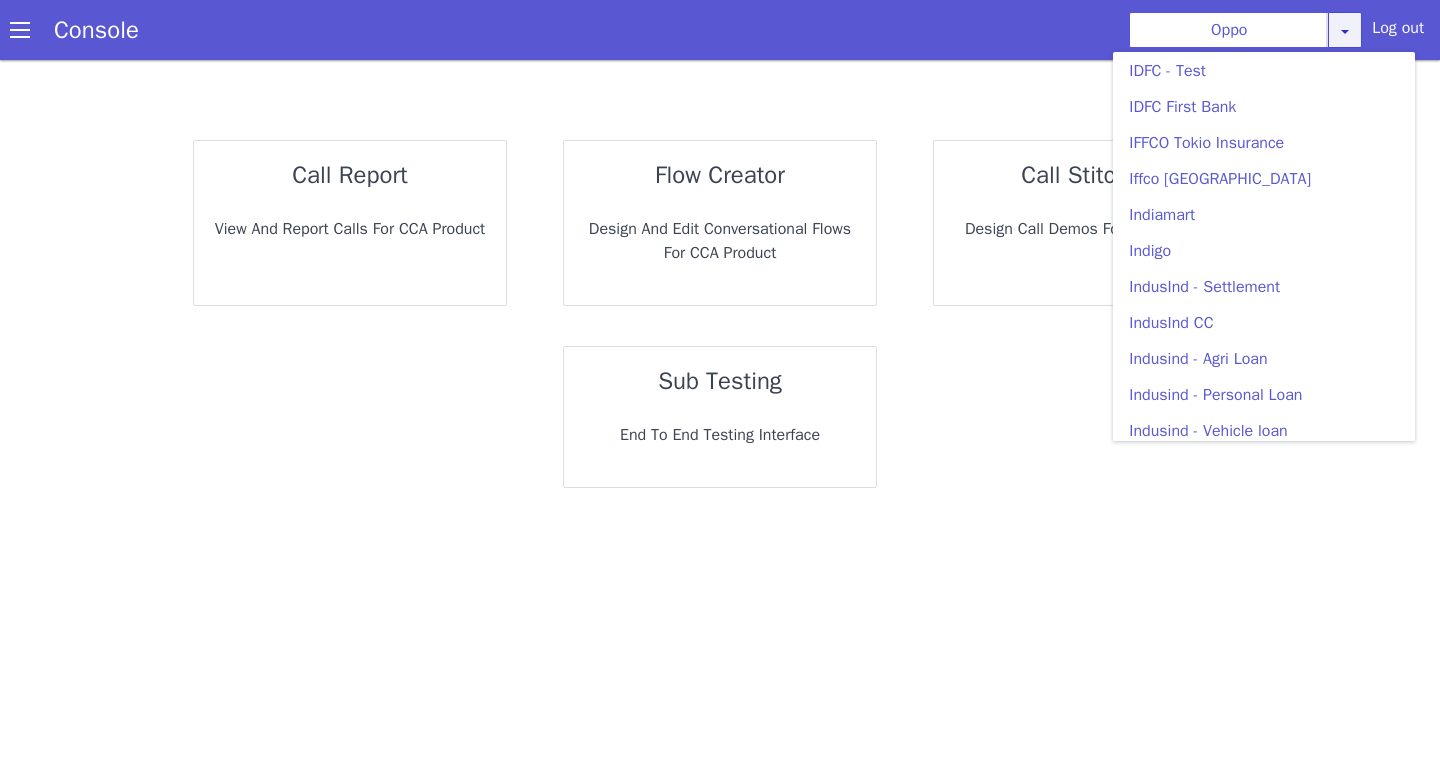 scroll, scrollTop: 2479, scrollLeft: 0, axis: vertical 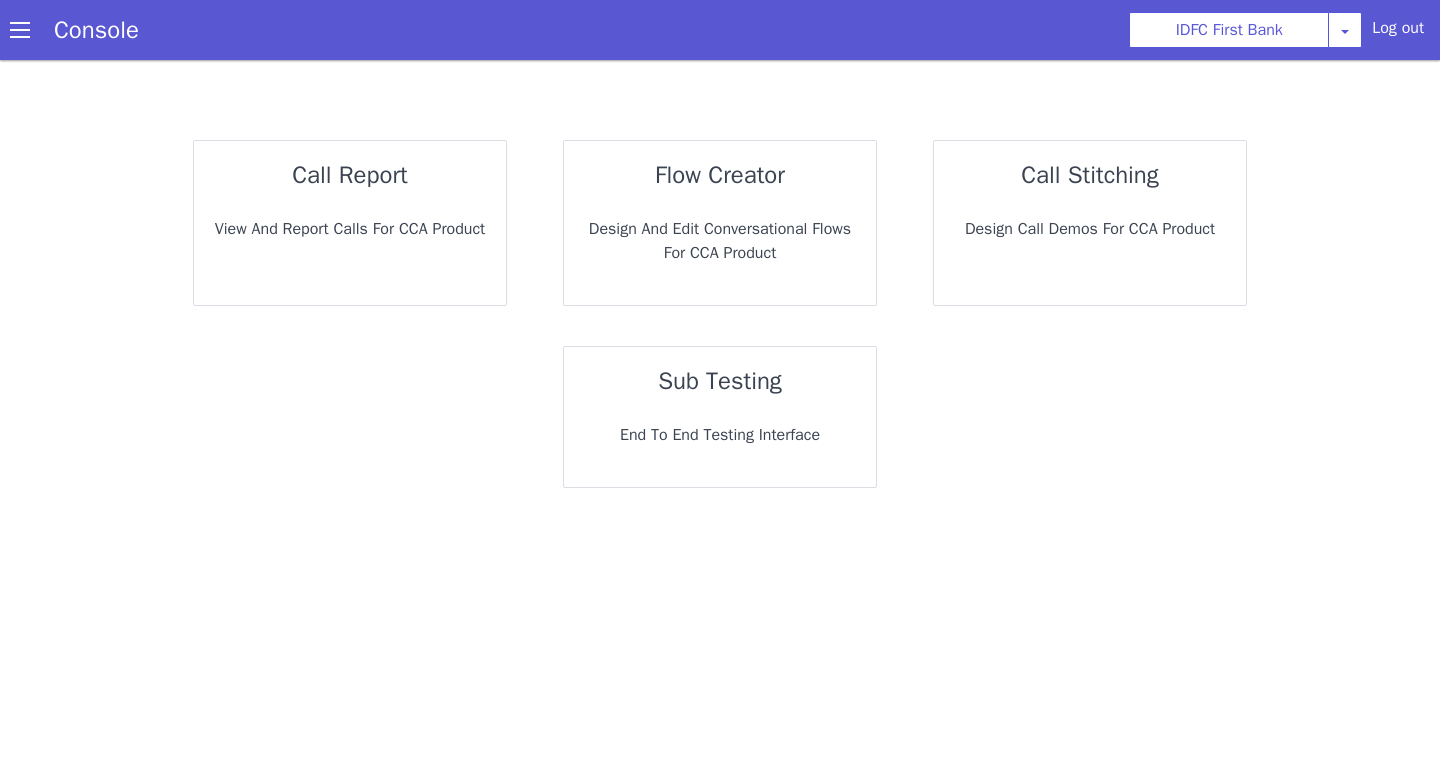 click on "sub testing" at bounding box center (720, 381) 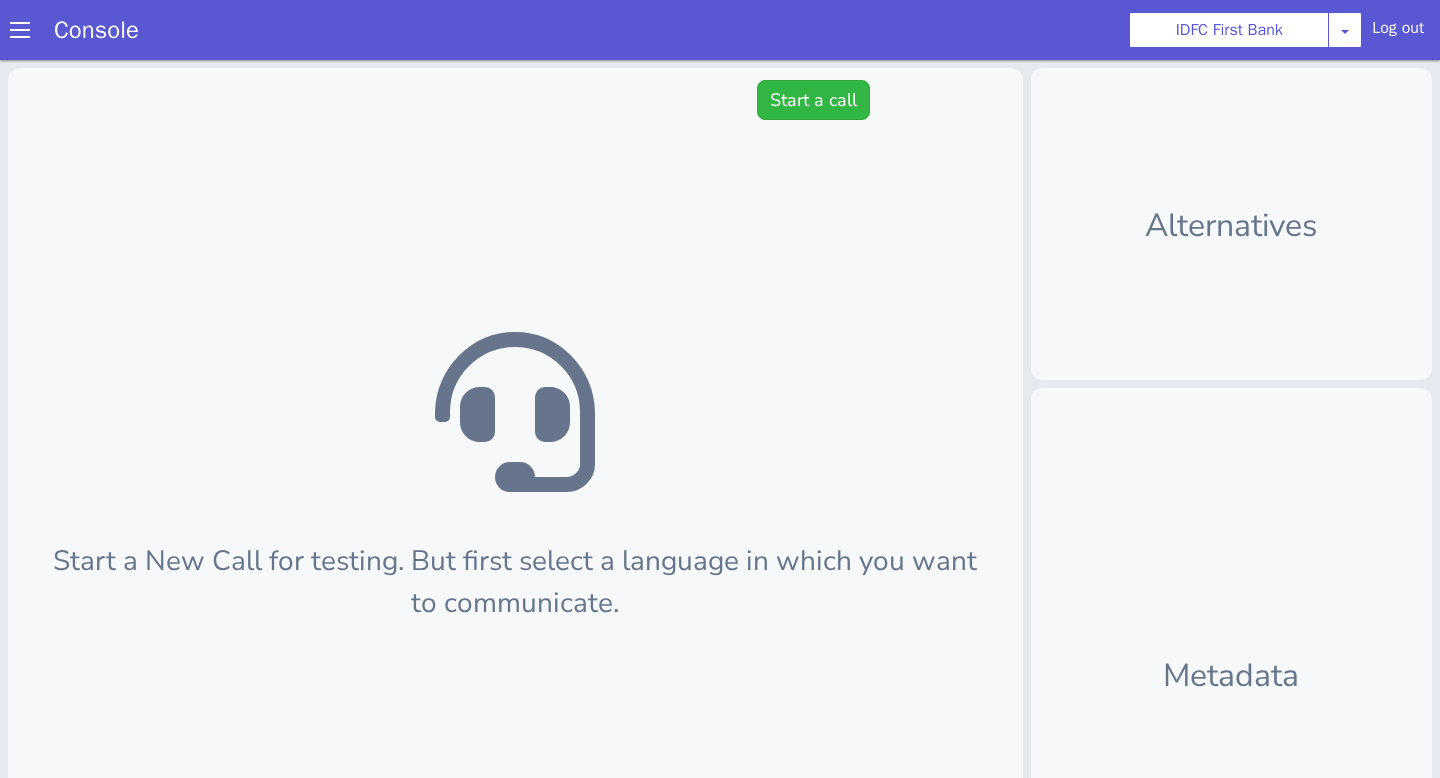 scroll, scrollTop: 6, scrollLeft: 0, axis: vertical 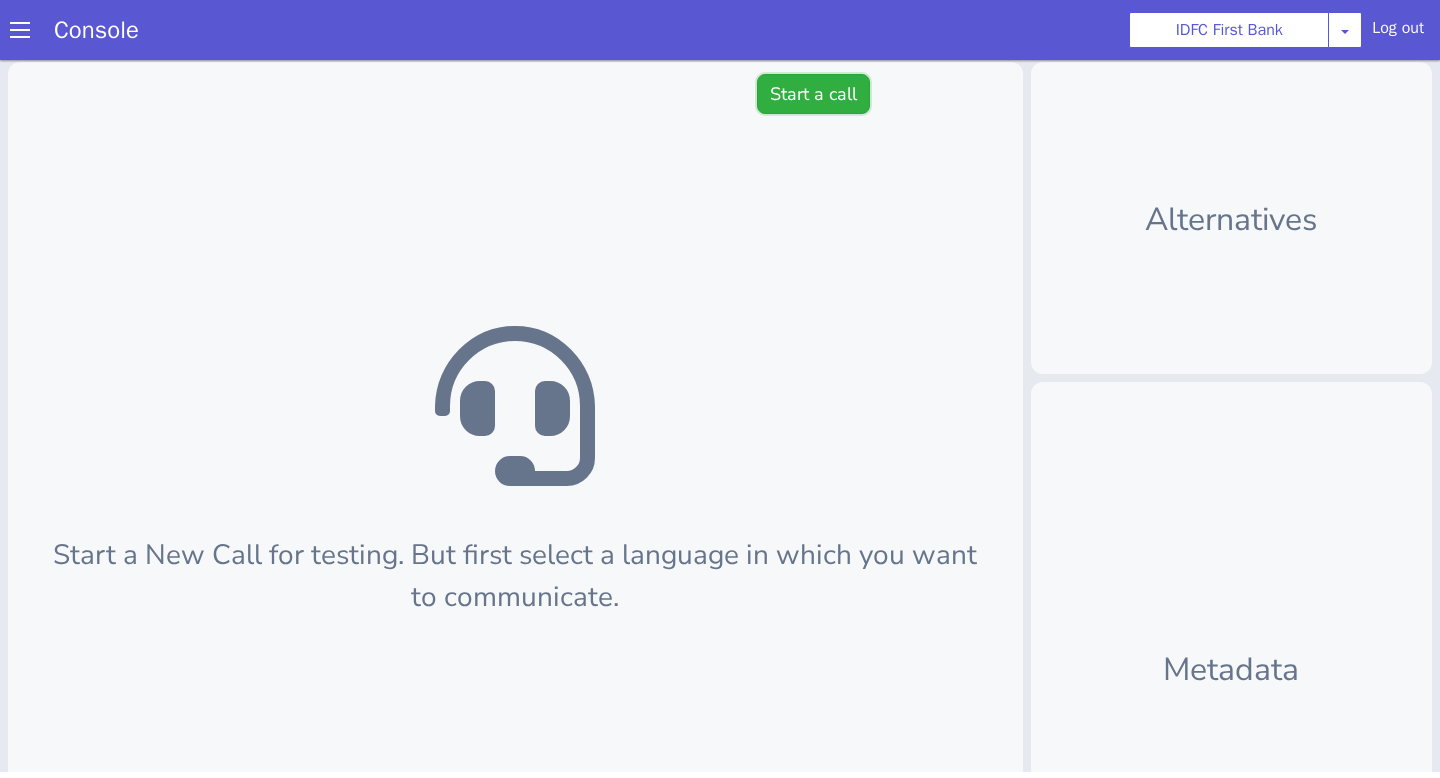 click on "Start a call" at bounding box center [813, 94] 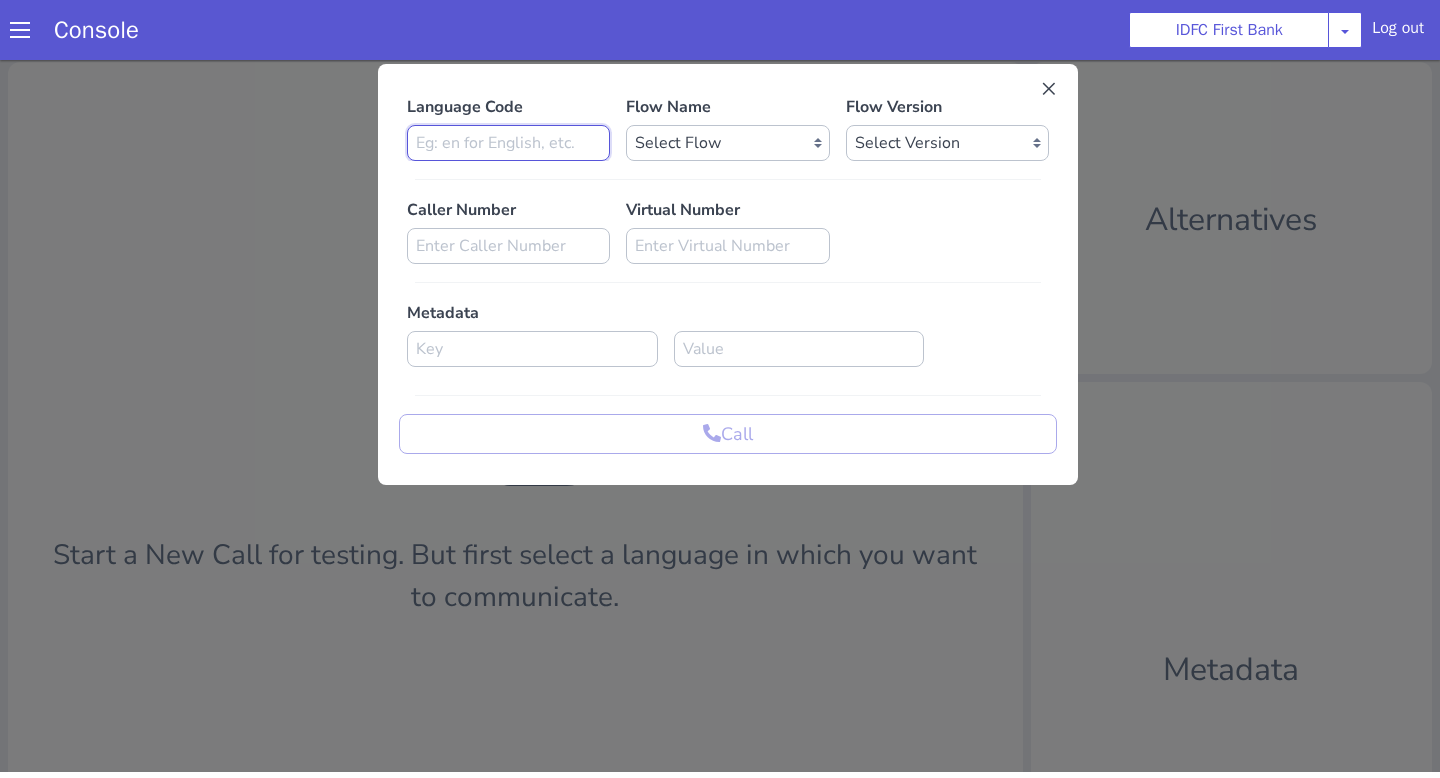 click at bounding box center [508, 143] 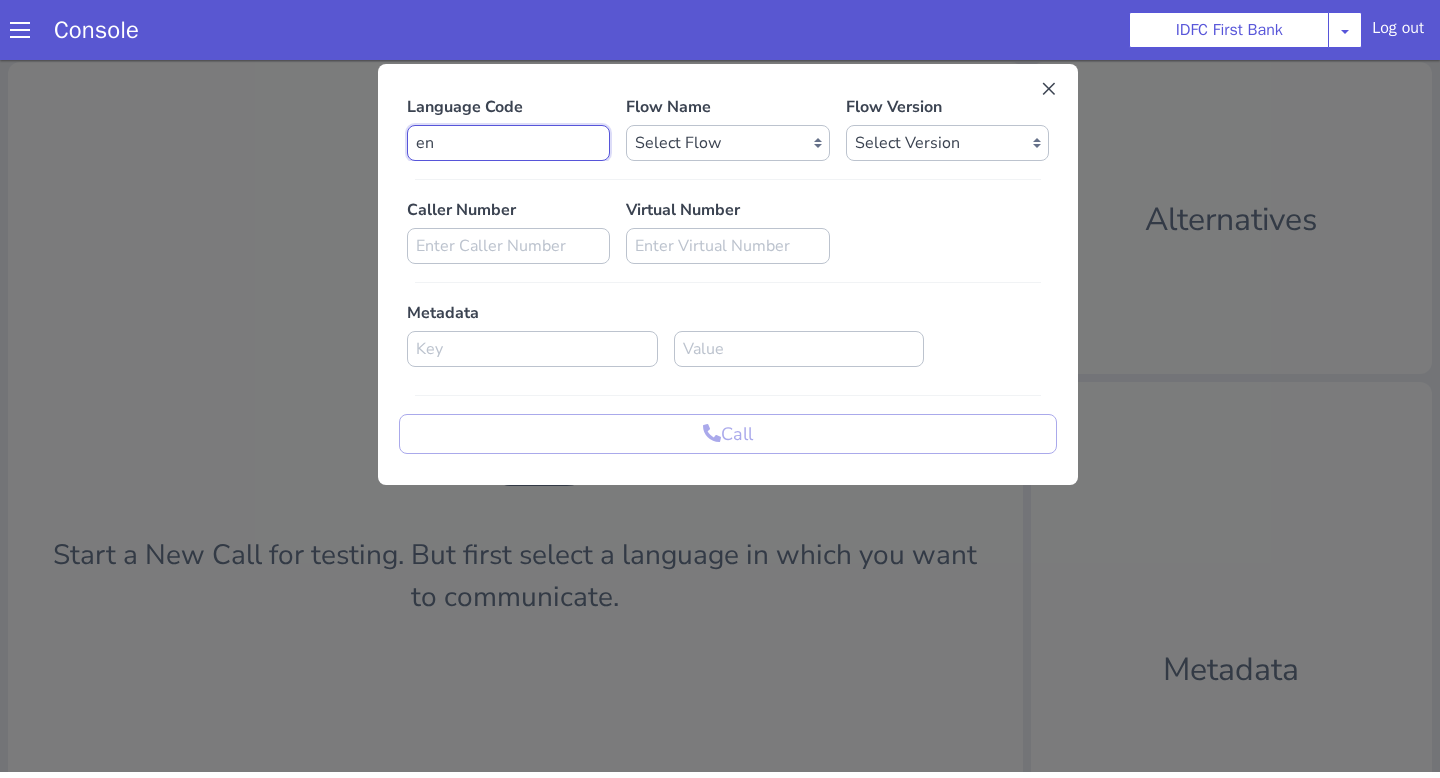 type on "en" 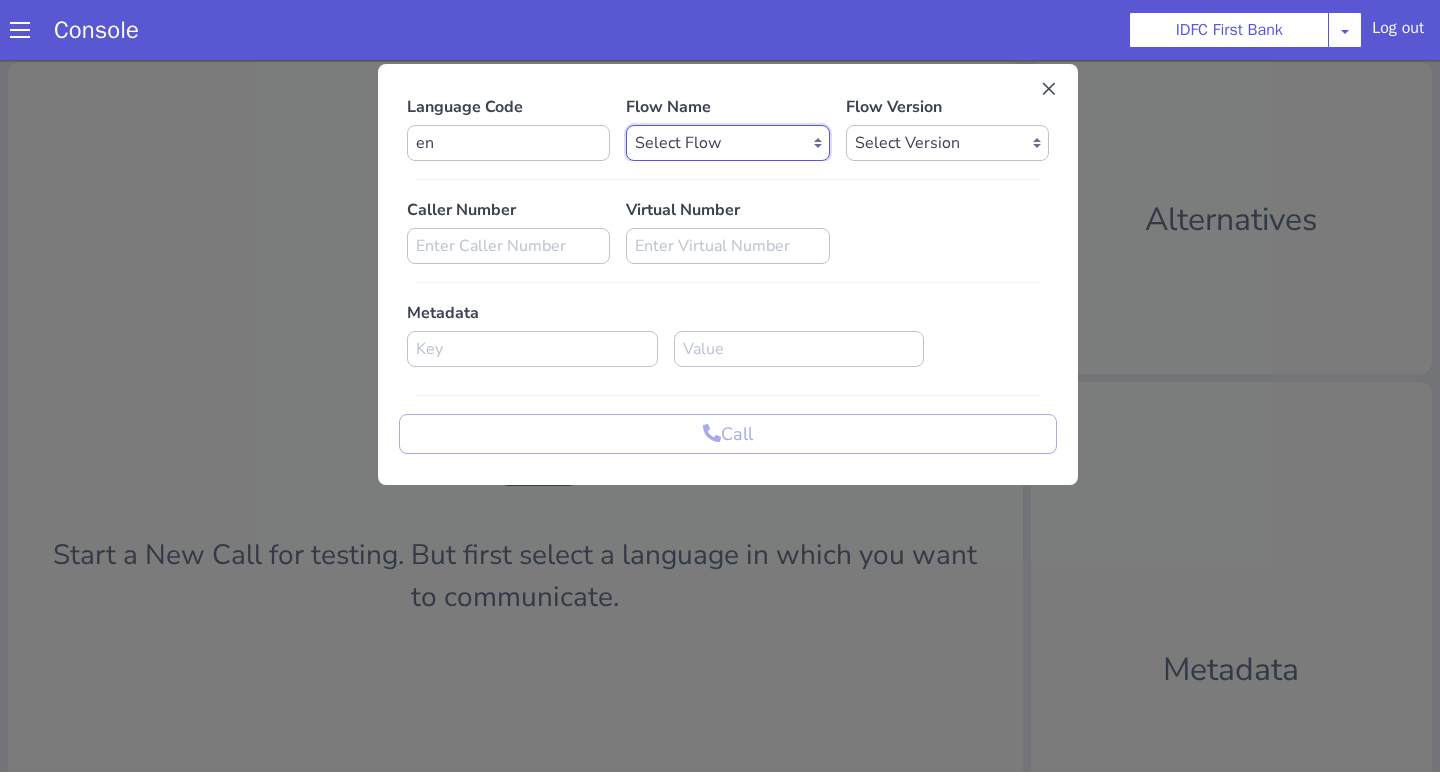 click on "Select Flow IDFC - MEL Flexi Rough work IDFC Test - English SA Funding T+15 Reminder IDFC Adhoc Feature Testing IDFC Test - Hindi API Test flow Lead Qualification Experiment Flow - 1 Lead Qualification Experiment - 2 IDFC Health Insurance IDFC PLCL Rural IDFC - Fund more IDFC - FD Cross Sell IDFC Farmer bot - Tamil HLBT - Home Loan Balance Transfer Rough IDFC PLCL : PLFK IDFC - LAP Balance Transfer IDFC - Car Refinance LOC - Rural IDFC - BIL Business Loan AcePL FirstMoney IDFC - PLCL MBL PL IDFC_farmer_en IDFC - Loan Against Property MBL Affordable Housing Loan BT IDFC - Life Insurance Policy IDFC CC PA+PQ IDFC - BALCON LOC - Loan on Credit Card SA Funding Rural IDFC - AcePL Rural Farmer_Bot_Bengali MEL Flexi Repeat IDFC_farmer_marathi IDFC_farmer_telugu IDFC_farmer_kannada IDFC_farmer_odiya IDFC Pre Approved Loan Lead Conversion IDFC - EMI Conversion SA FundMore Rural IDFC - MBL HL Fresh IDFC - FD Rural IDFC - CA Funding IDFC - Gold Loan Fresh IDFC - Gold loan BT IDFC - UAT Gold Loan BT IDFC VKYC Reminder" at bounding box center [727, 143] 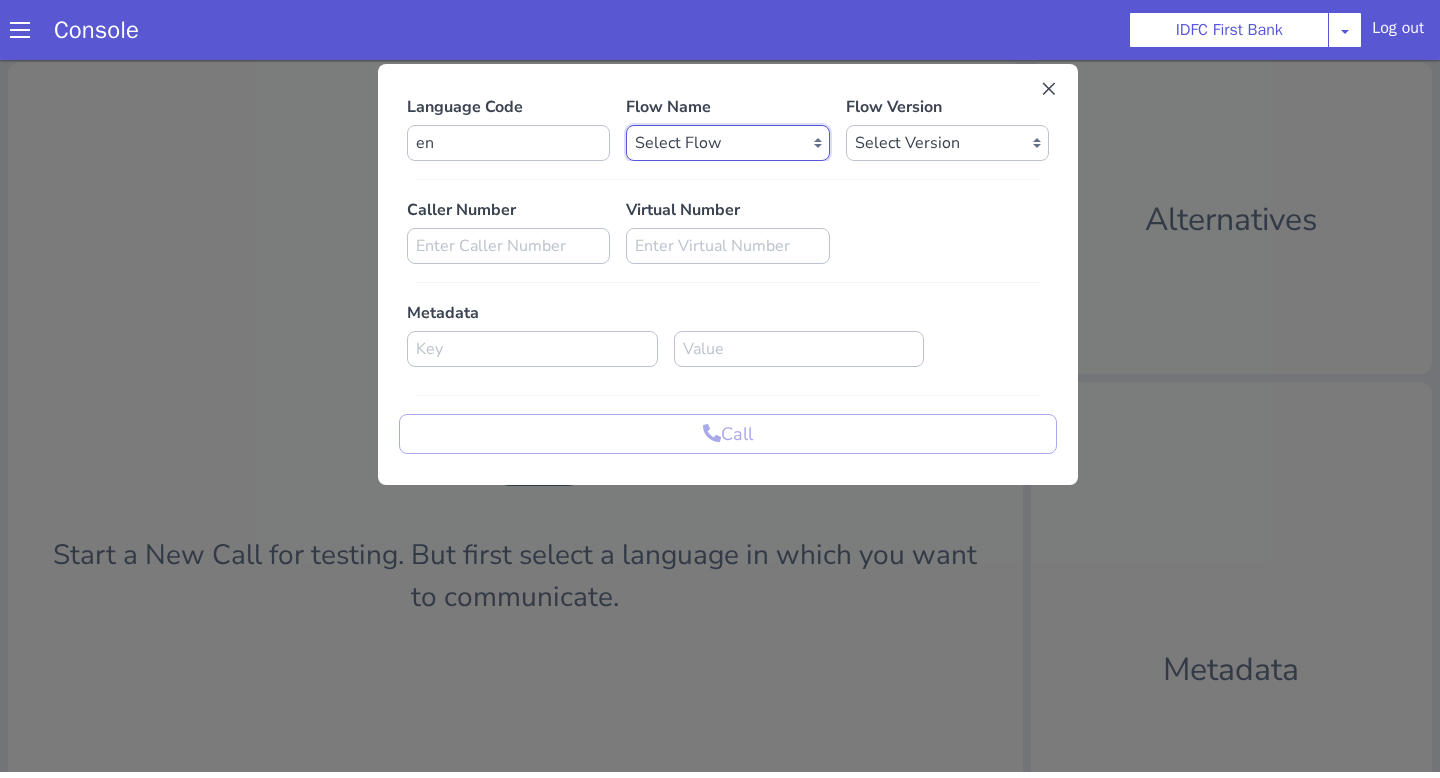 select on "fd87e305-da17-4f60-a248-00e0952064c1" 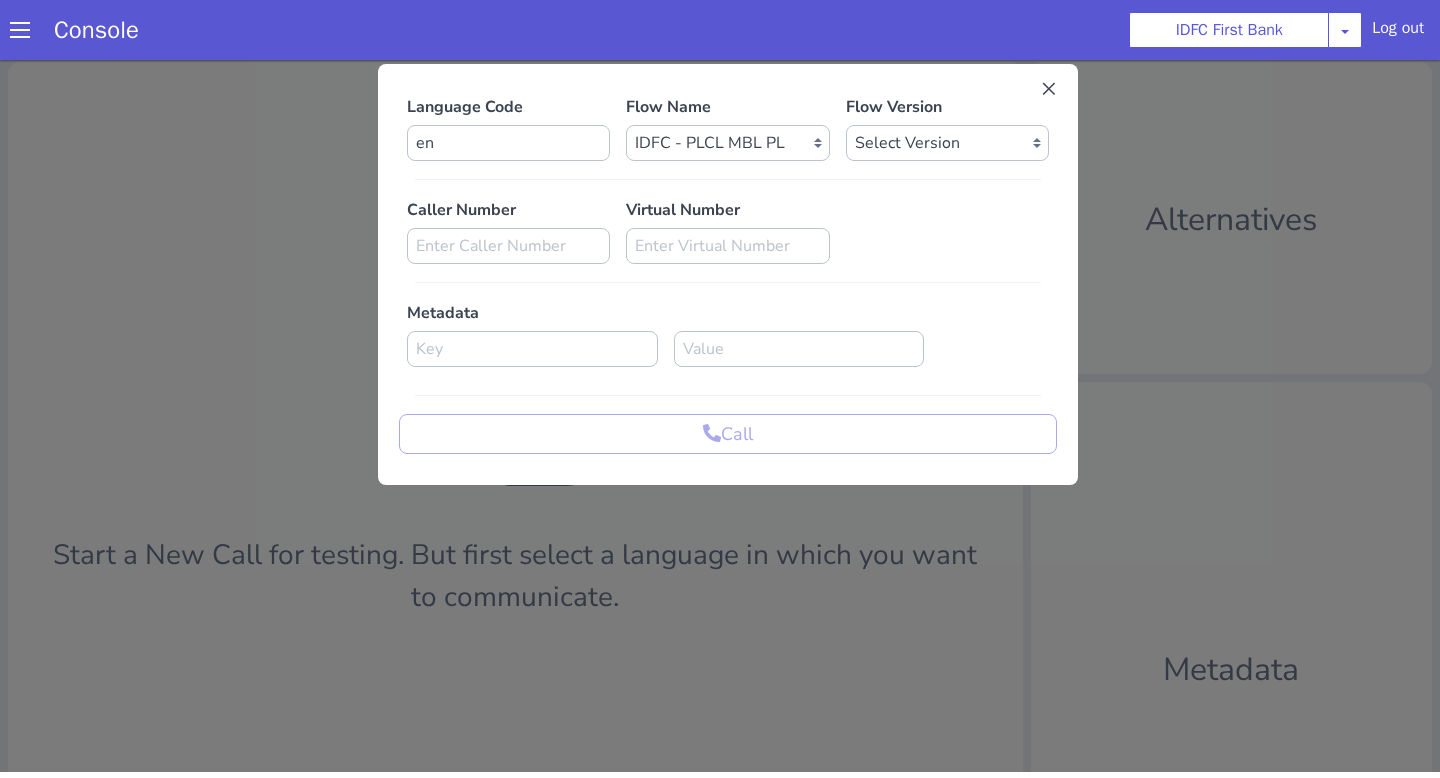 click on "Language Code en Flow Name Select Flow IDFC - MEL Flexi Rough work IDFC Test - English SA Funding T+15 Reminder IDFC Adhoc Feature Testing IDFC Test - Hindi API Test flow Lead Qualification Experiment Flow - 1 Lead Qualification Experiment - 2 IDFC Health Insurance IDFC PLCL Rural IDFC - Fund more IDFC - FD Cross Sell IDFC Farmer bot - Tamil HLBT - Home Loan Balance Transfer Rough IDFC PLCL : PLFK IDFC - LAP Balance Transfer IDFC - Car Refinance LOC - Rural IDFC - BIL Business Loan AcePL FirstMoney IDFC - PLCL MBL PL IDFC_farmer_en IDFC - Loan Against Property MBL Affordable Housing Loan BT IDFC - Life Insurance Policy IDFC CC PA+PQ IDFC - BALCON LOC - Loan on Credit Card SA Funding Rural IDFC - AcePL Rural Farmer_Bot_Bengali MEL Flexi Repeat IDFC_farmer_marathi IDFC_farmer_telugu IDFC_farmer_kannada IDFC_farmer_odiya IDFC Pre Approved Loan Lead Conversion IDFC - EMI Conversion SA FundMore Rural IDFC - MBL HL Fresh IDFC - FD Rural IDFC - CA Funding IDFC - Gold Loan Fresh IDFC - Gold loan BT IDFC VKYC Reminder" at bounding box center (728, 274) 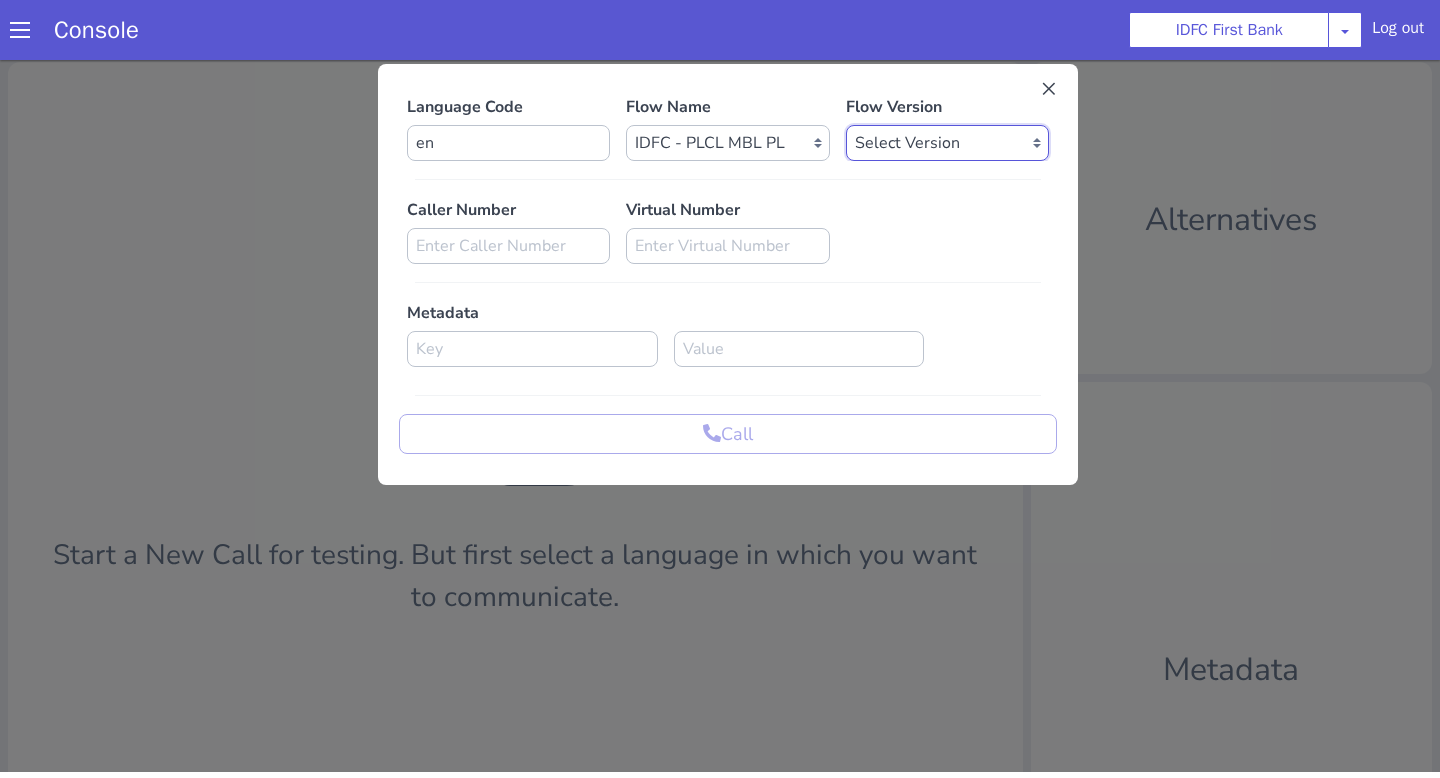 click on "Select Version 0.0.22 0.0.21 0.0.20 0.0.19 0.0.18 0.0.17 0.0.16 0.0.15 0.0.14 0.0.13 0.0.12 0.0.11 0.0.10 0.0.9 0.0.8 0.0.7 0.0.6 0.0.5 0.0.4 0.0.3 0.0.2 0.0.1" at bounding box center (947, 143) 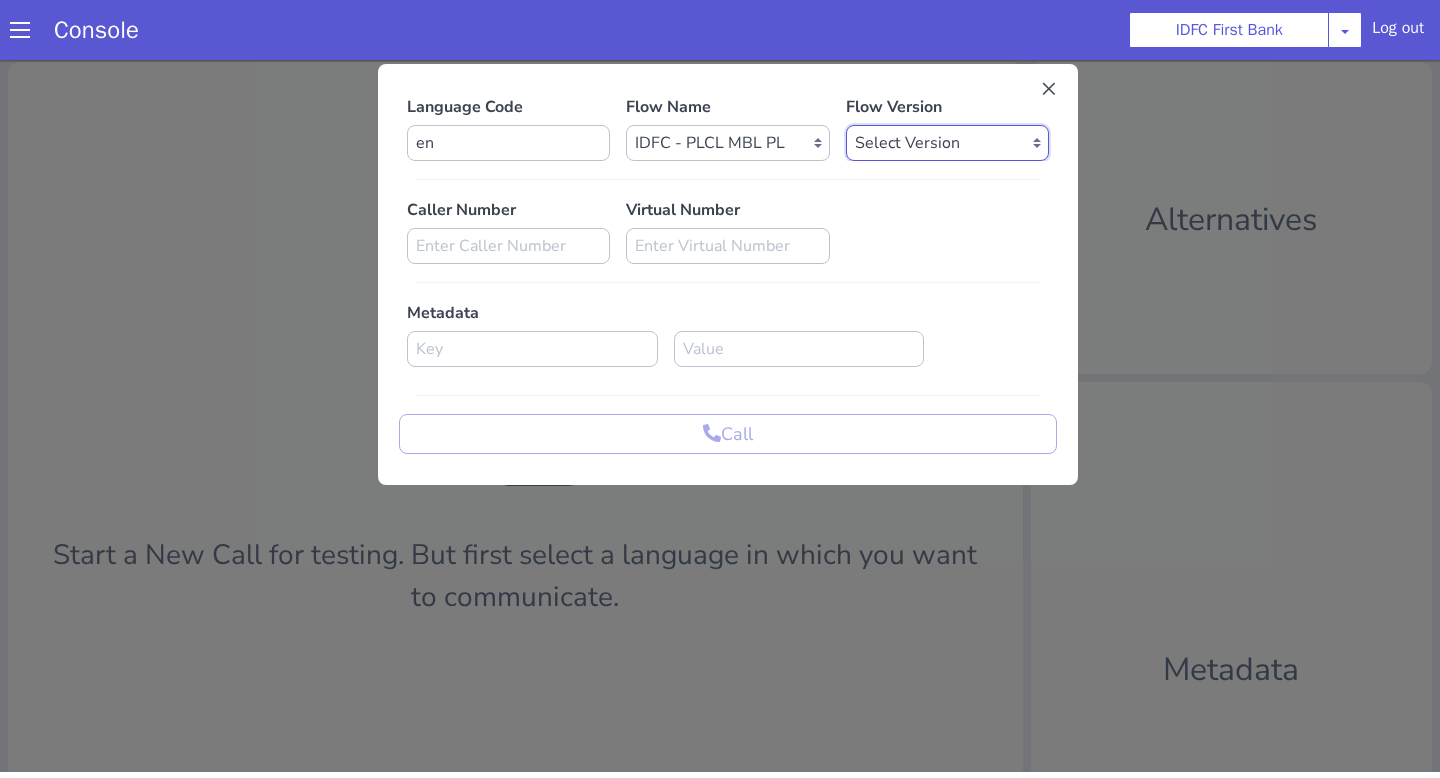 select on "0.0.22" 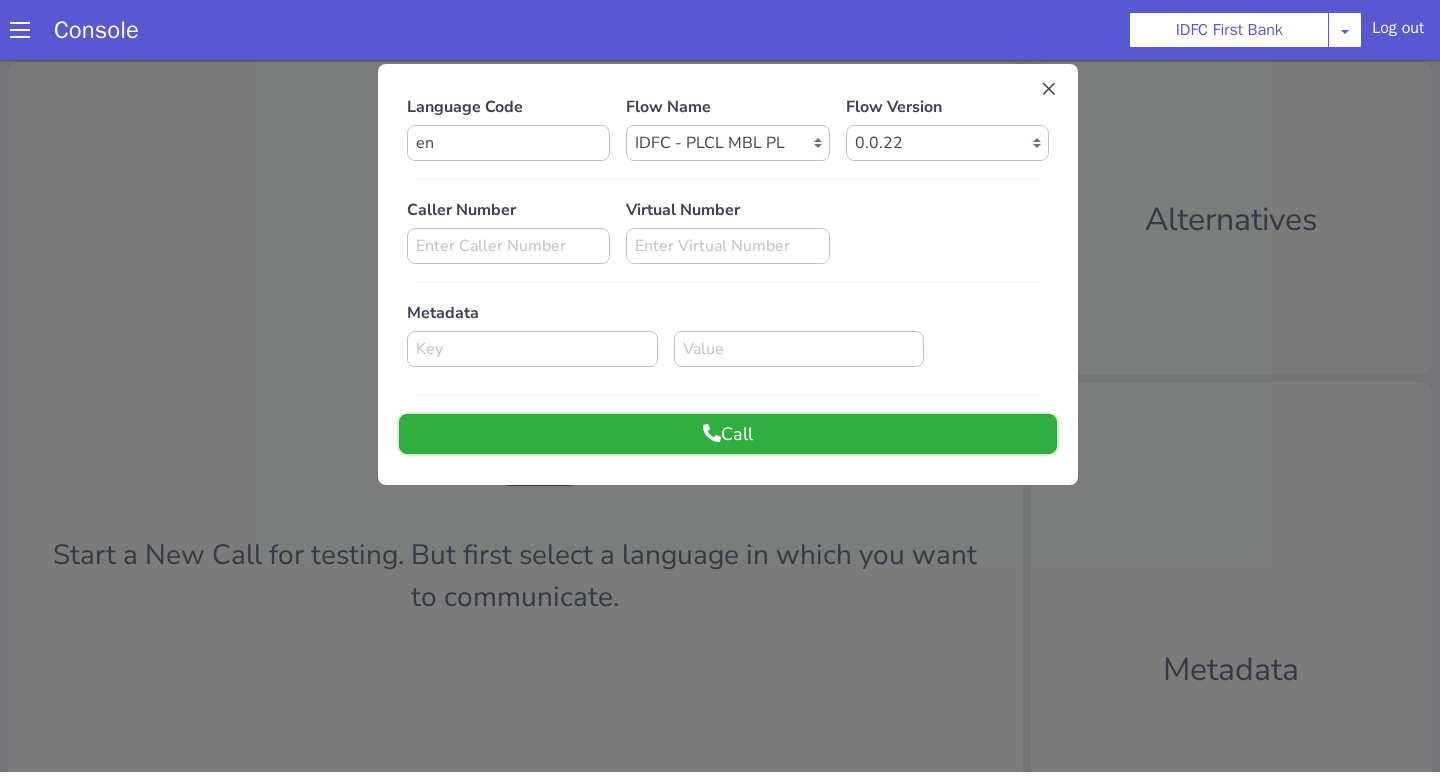 click on "Call" at bounding box center (728, 434) 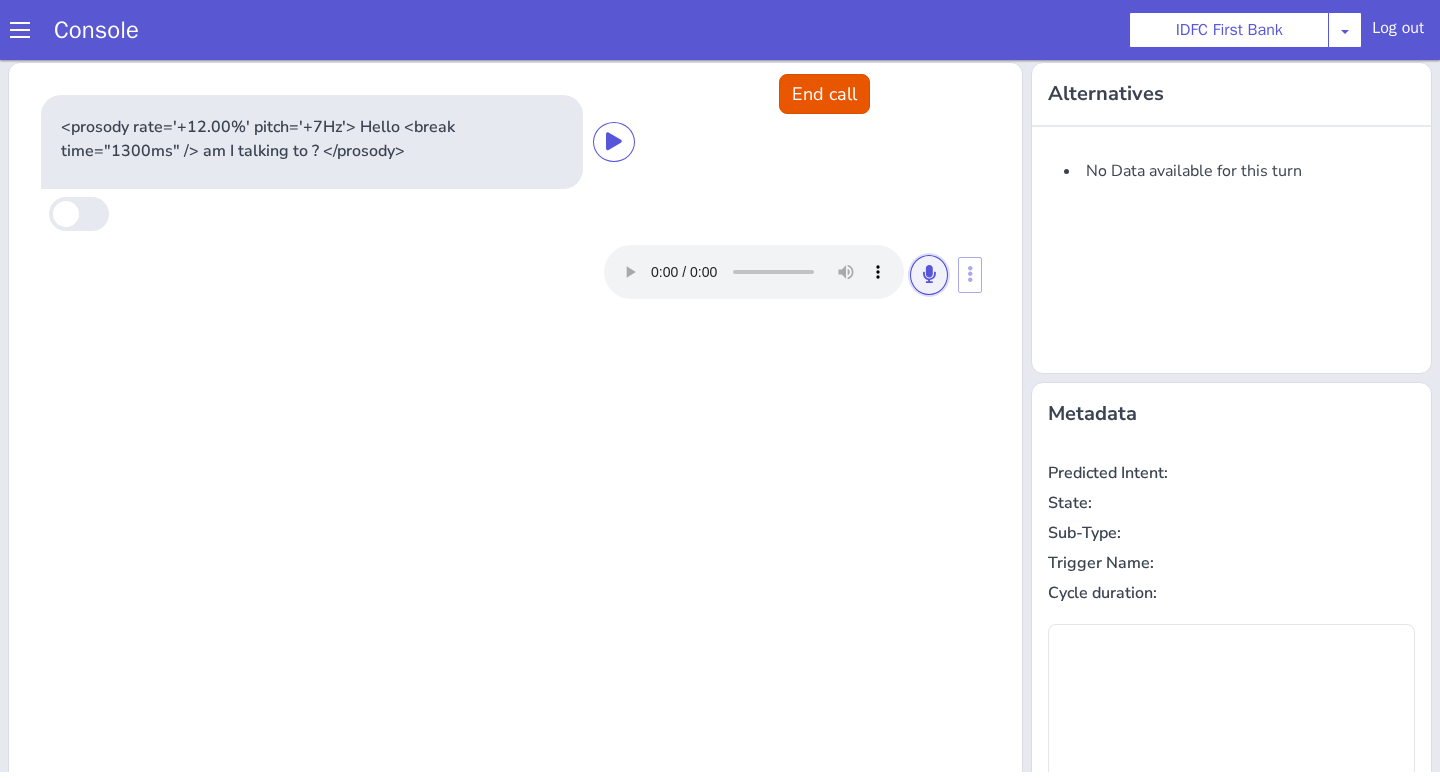 click at bounding box center (929, 274) 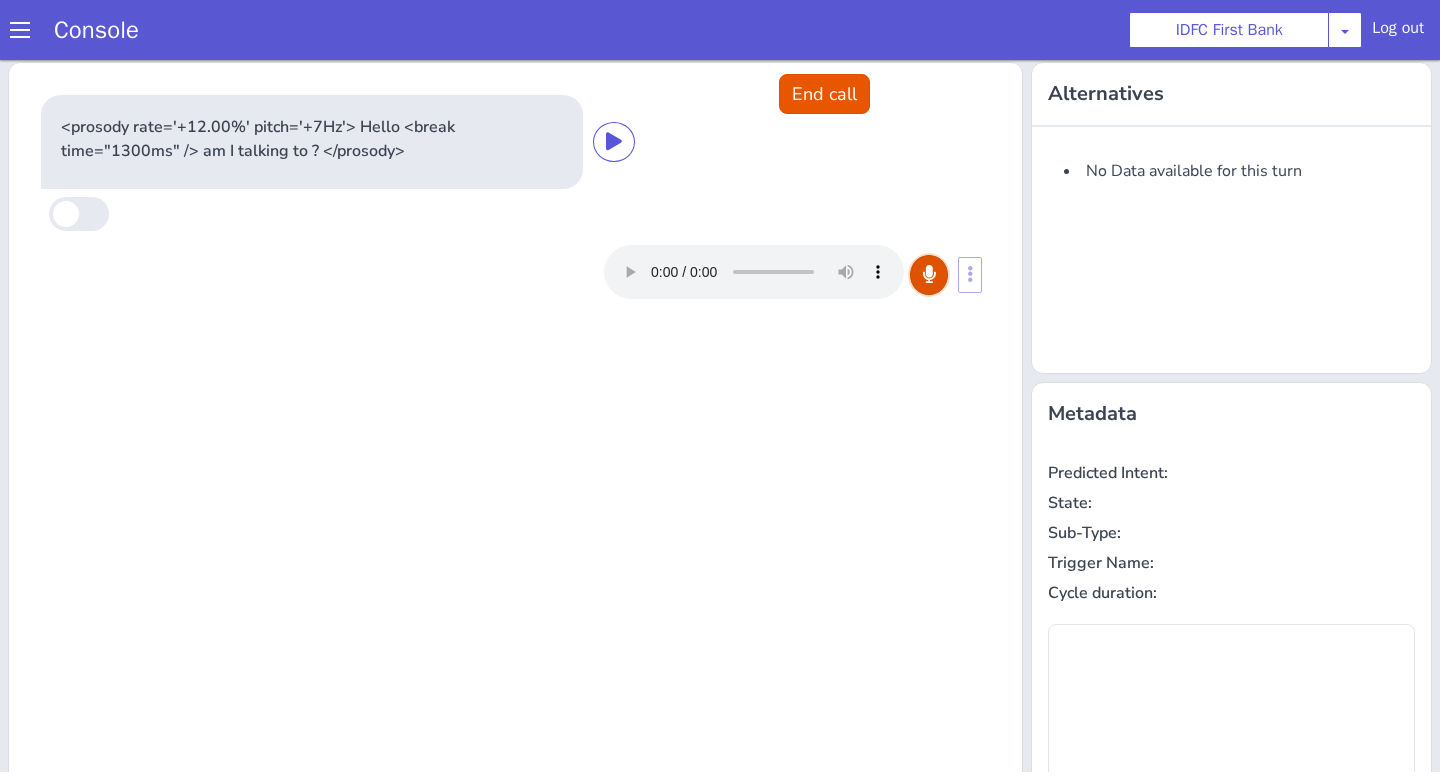 click at bounding box center (929, 274) 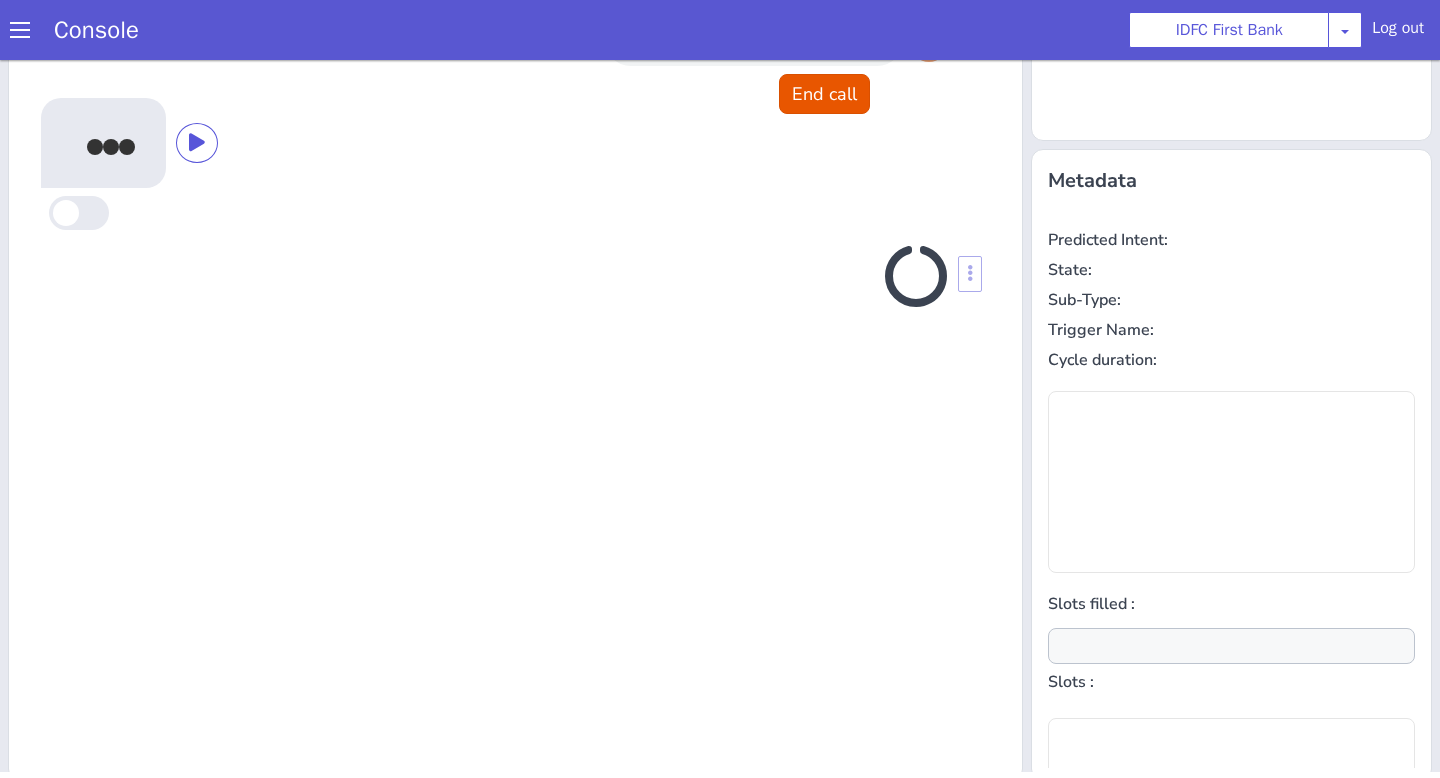 scroll, scrollTop: 242, scrollLeft: 0, axis: vertical 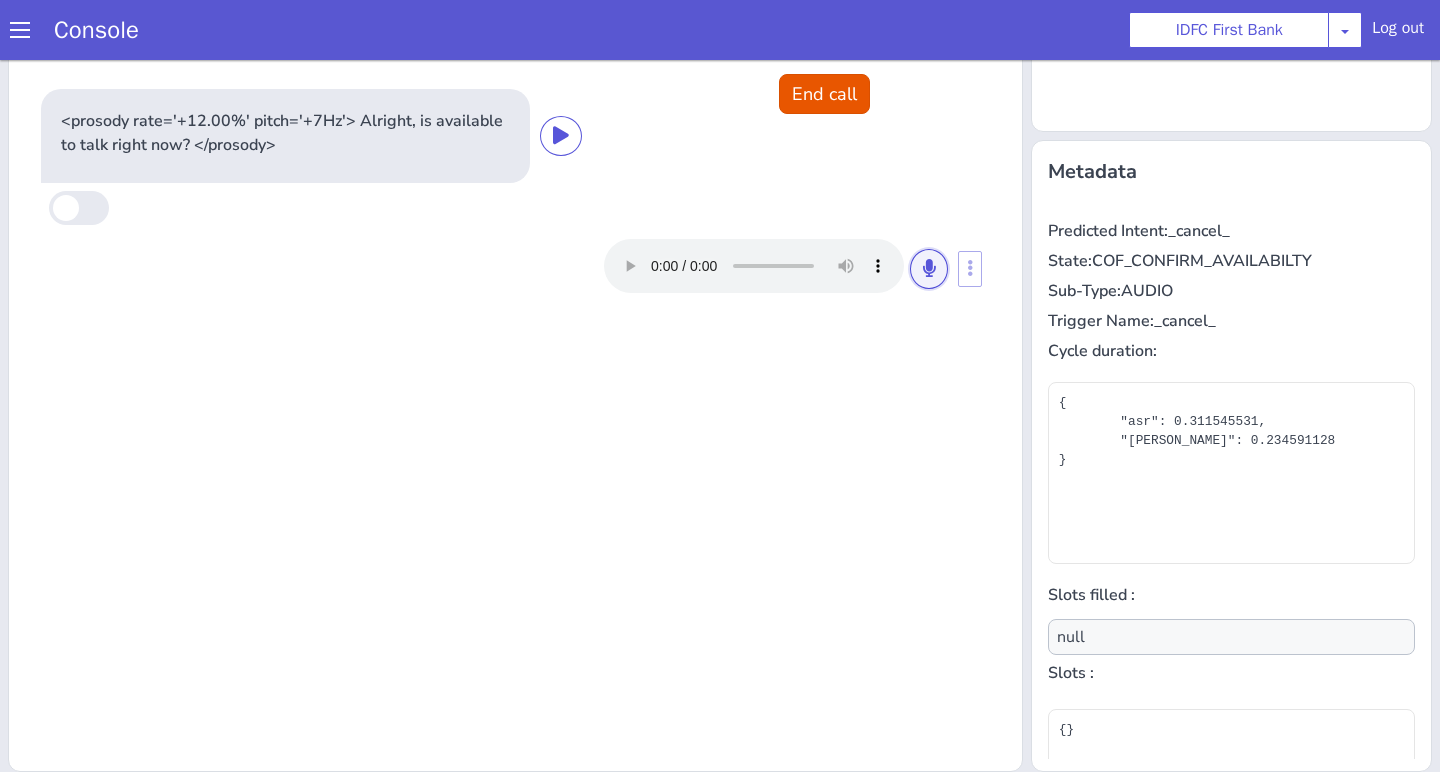 click at bounding box center [929, 268] 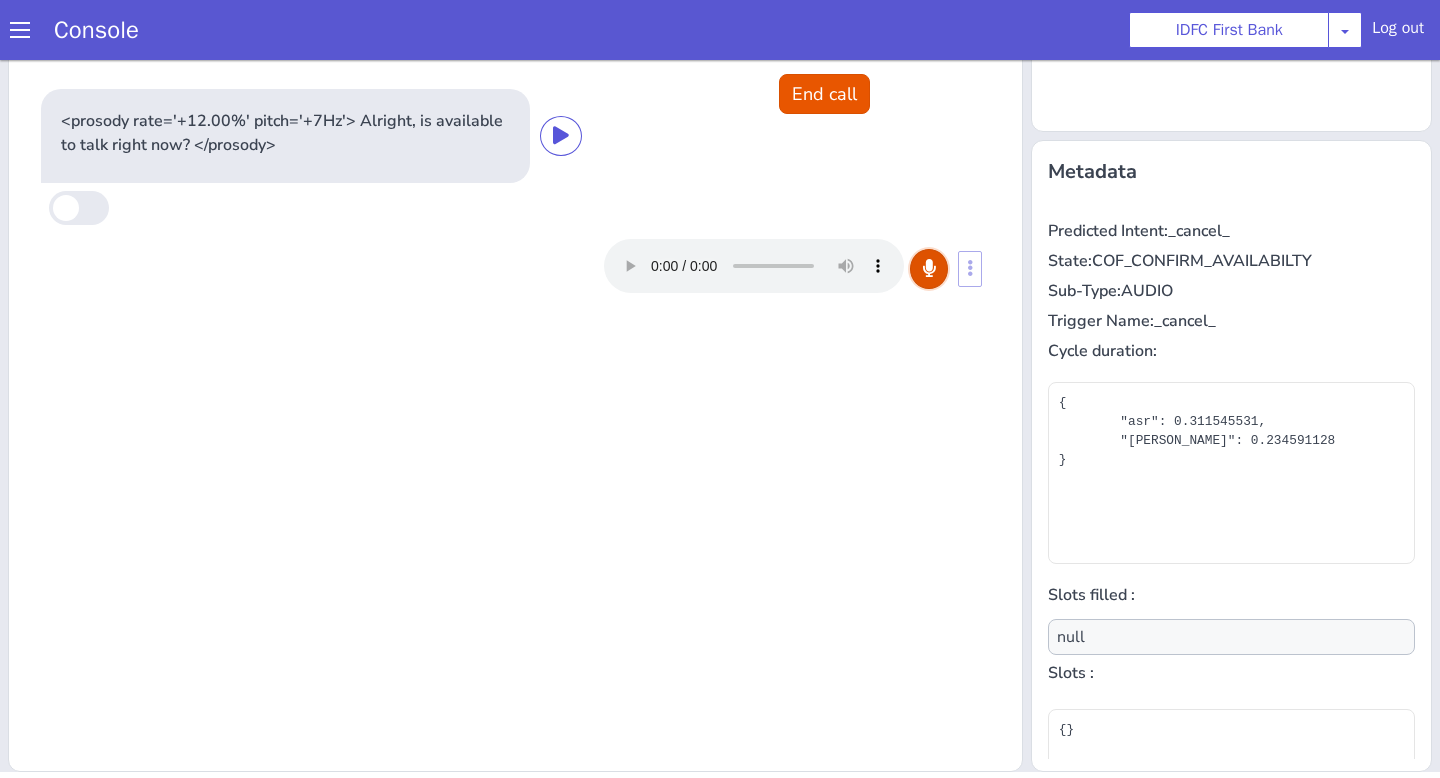 click at bounding box center [929, 268] 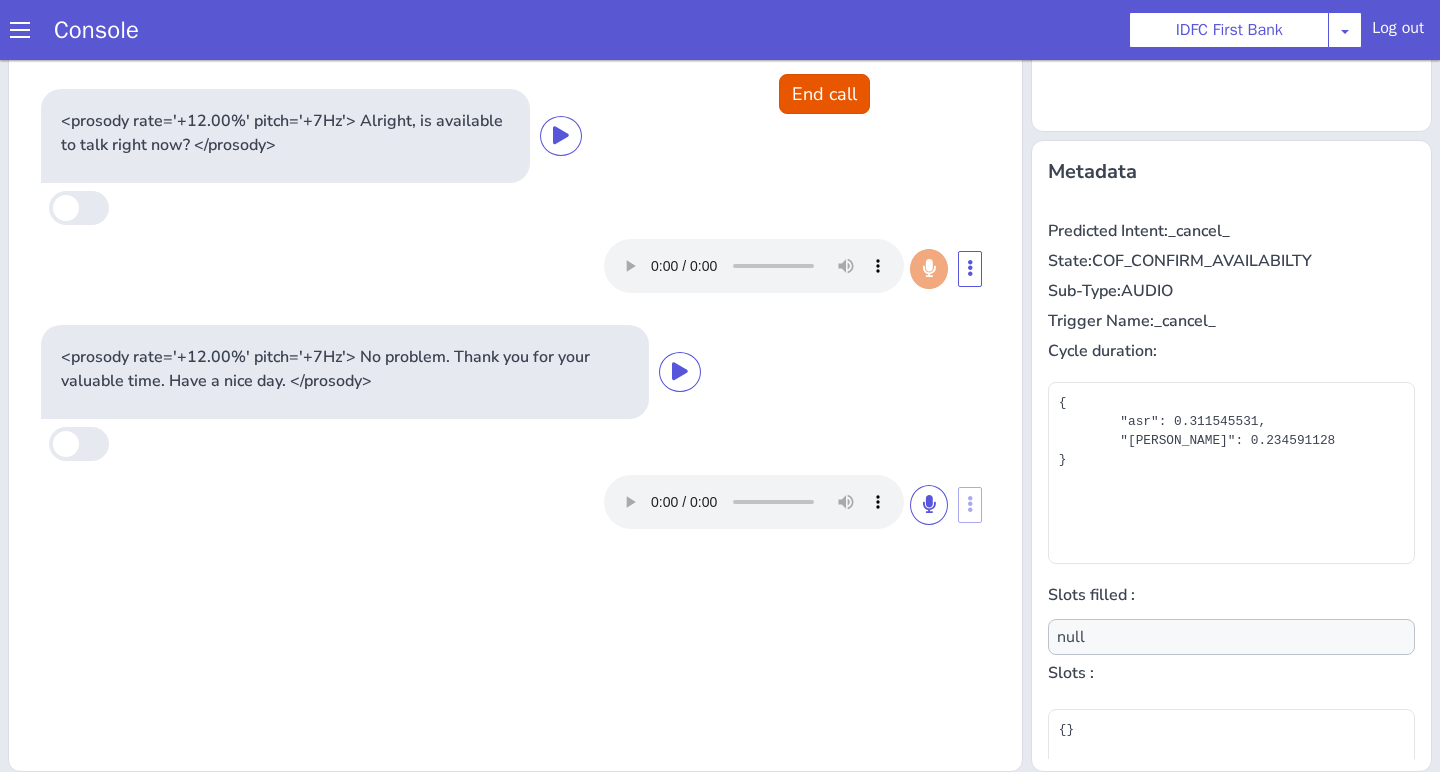 type on "number_slot" 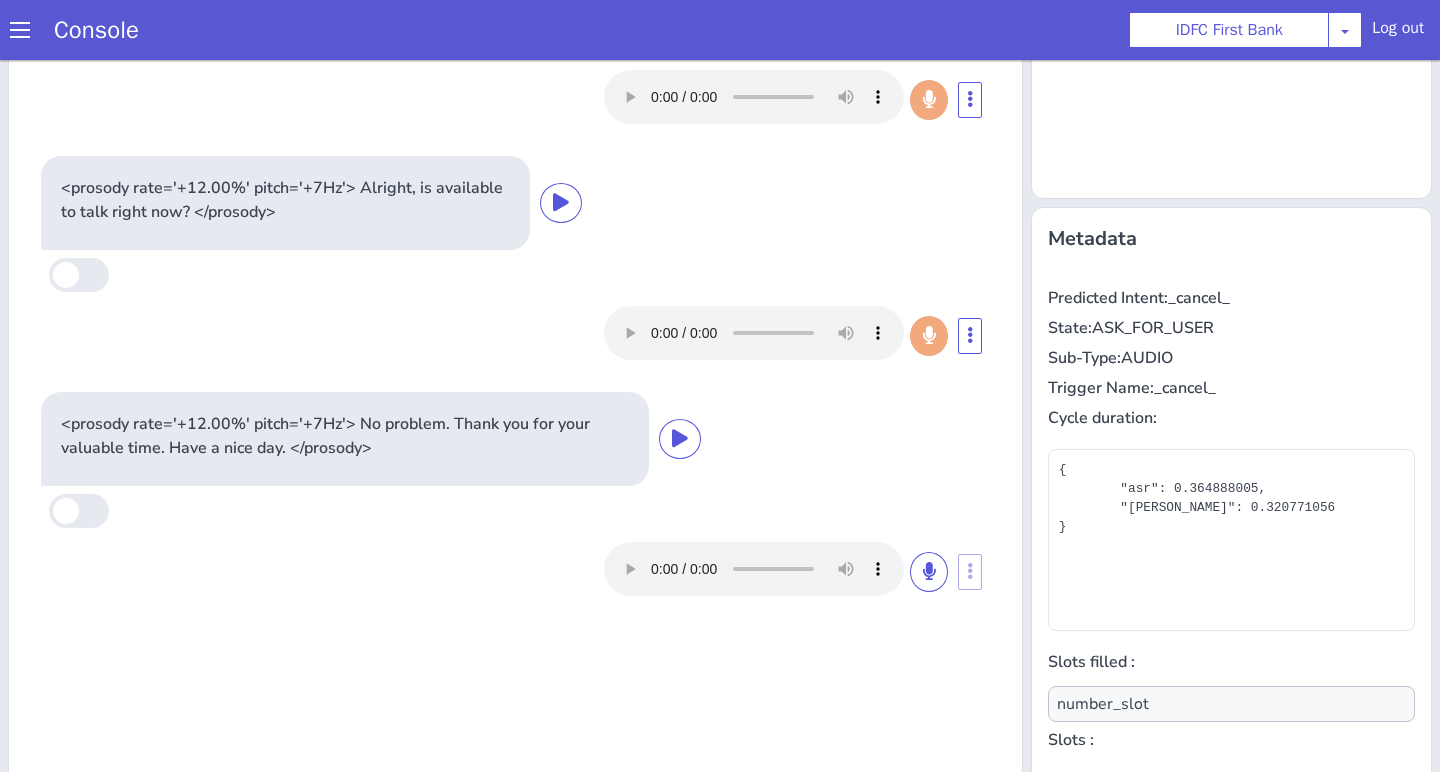 scroll, scrollTop: 160, scrollLeft: 0, axis: vertical 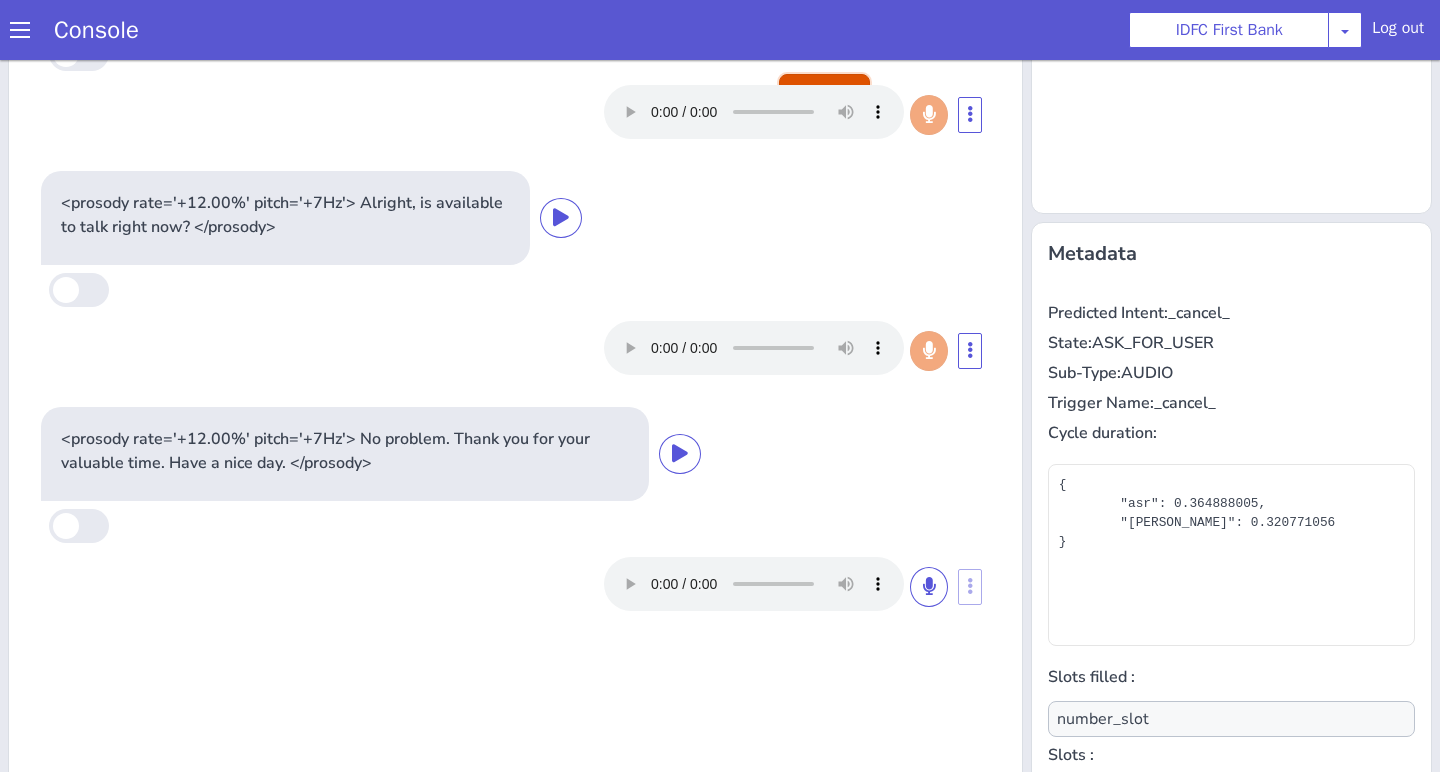 click on "End call" at bounding box center (824, 94) 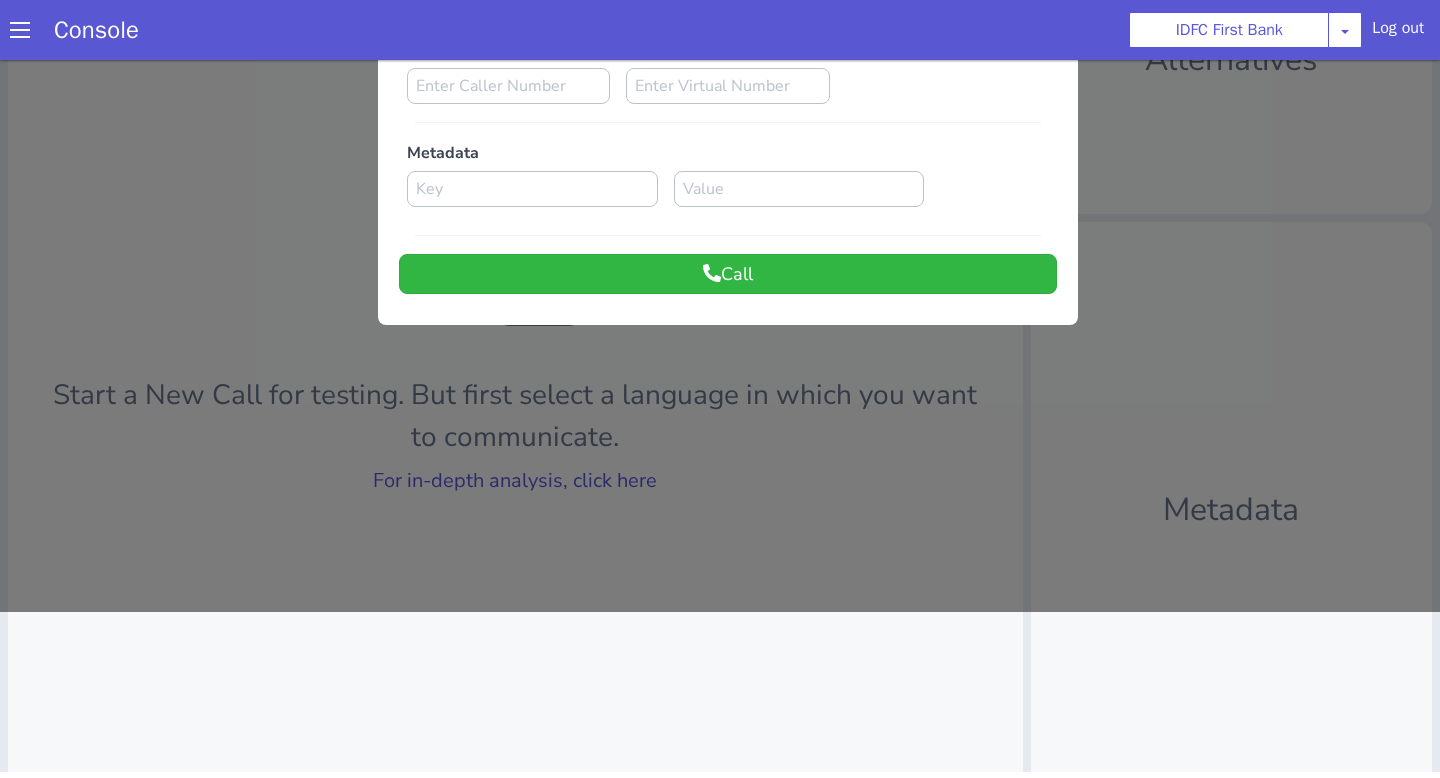 click at bounding box center [720, 253] 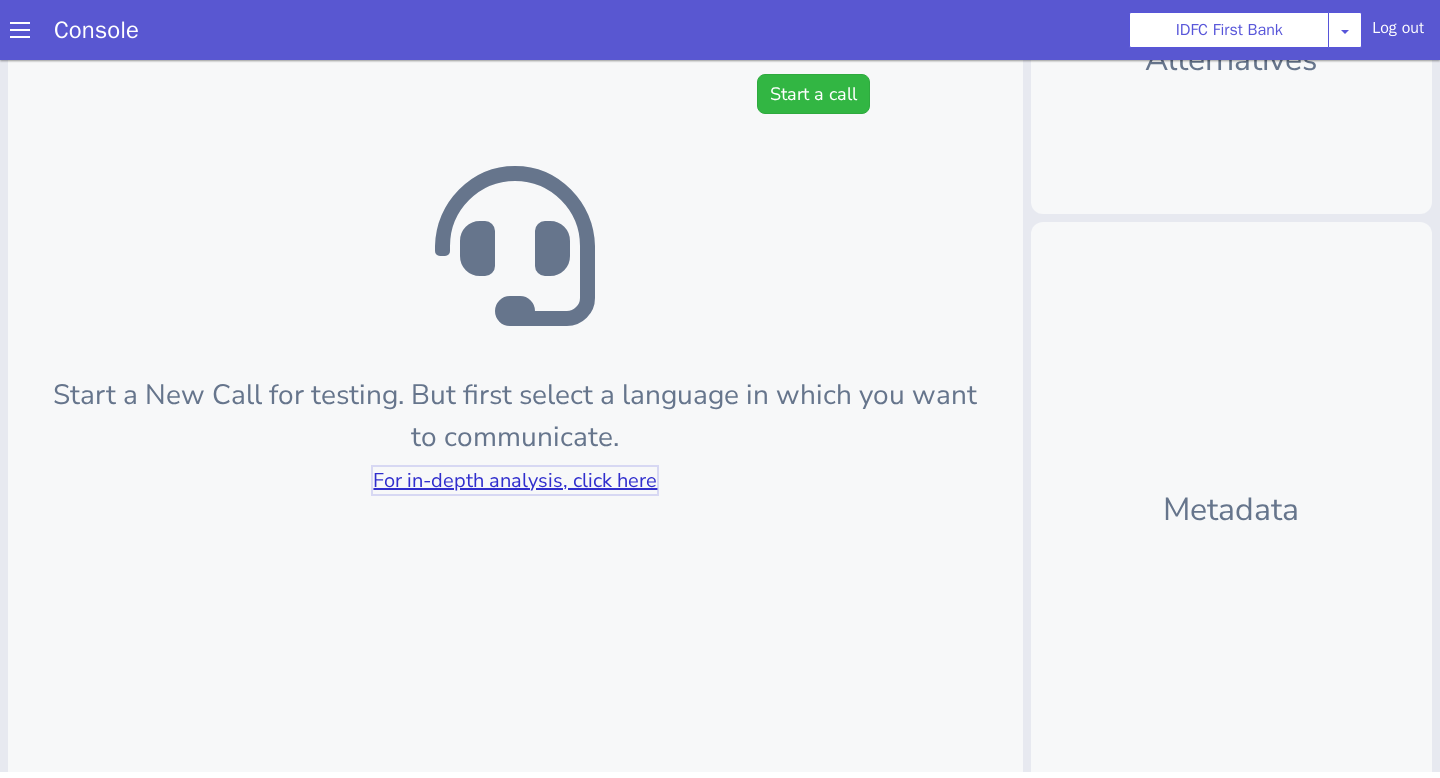 click on "For in-depth analysis, click here" at bounding box center [515, 480] 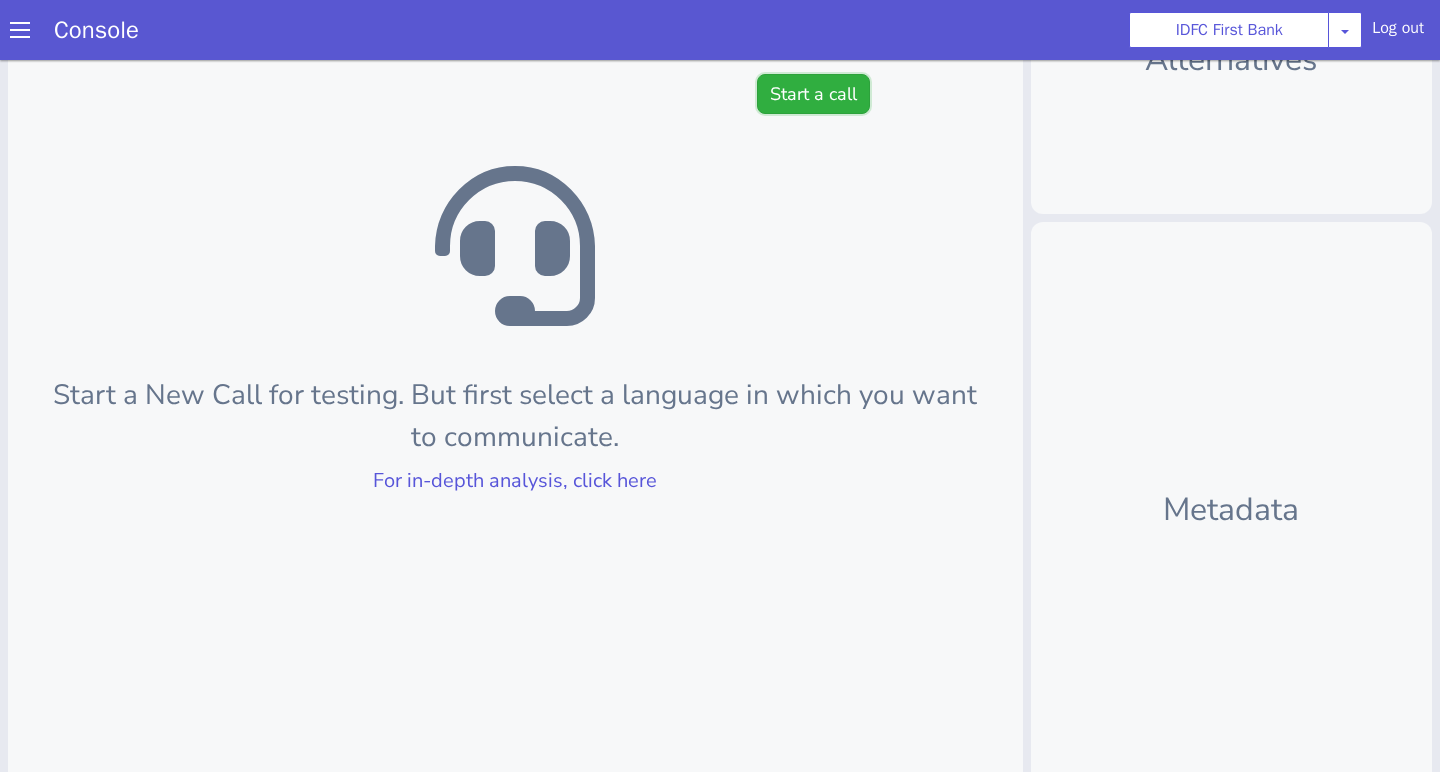 click on "Start a call" at bounding box center [813, 94] 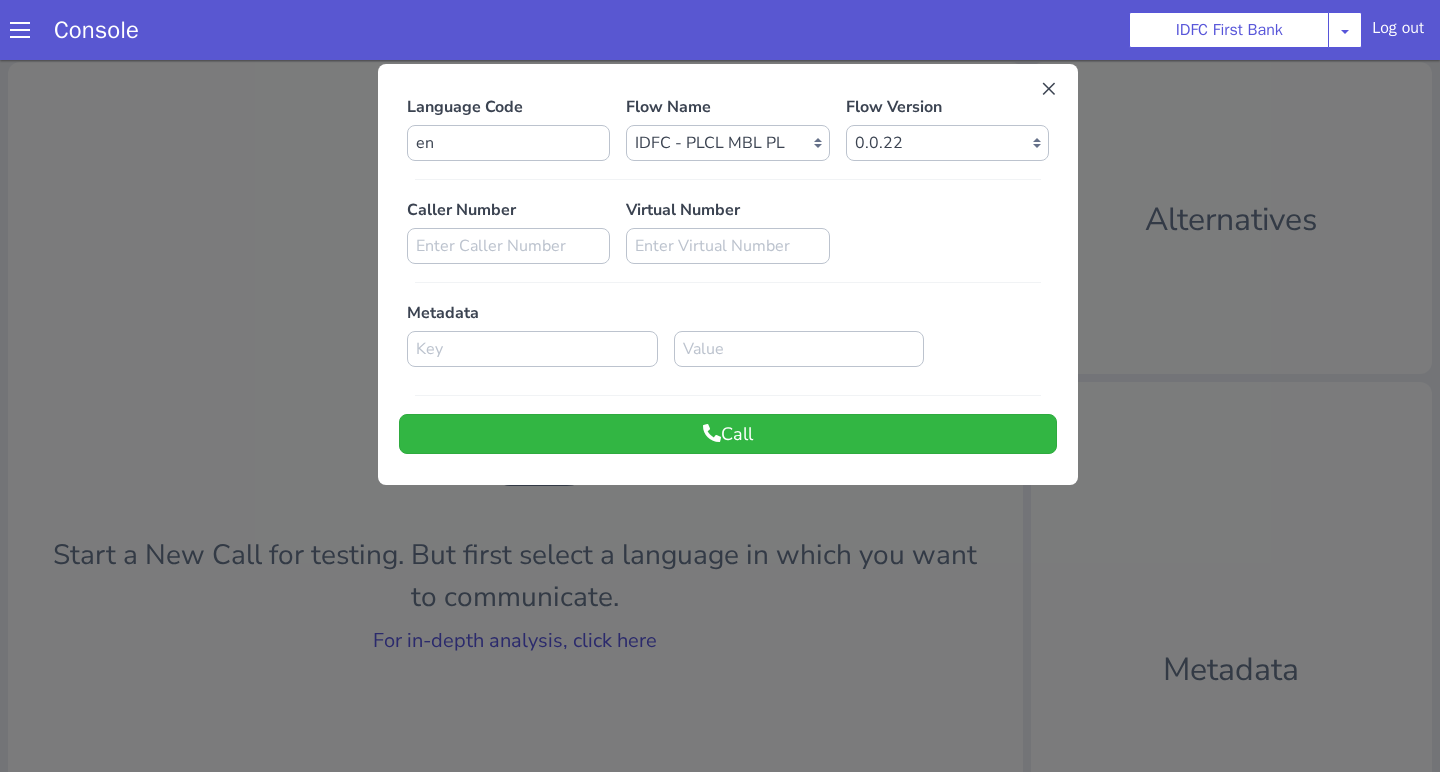 scroll, scrollTop: 0, scrollLeft: 0, axis: both 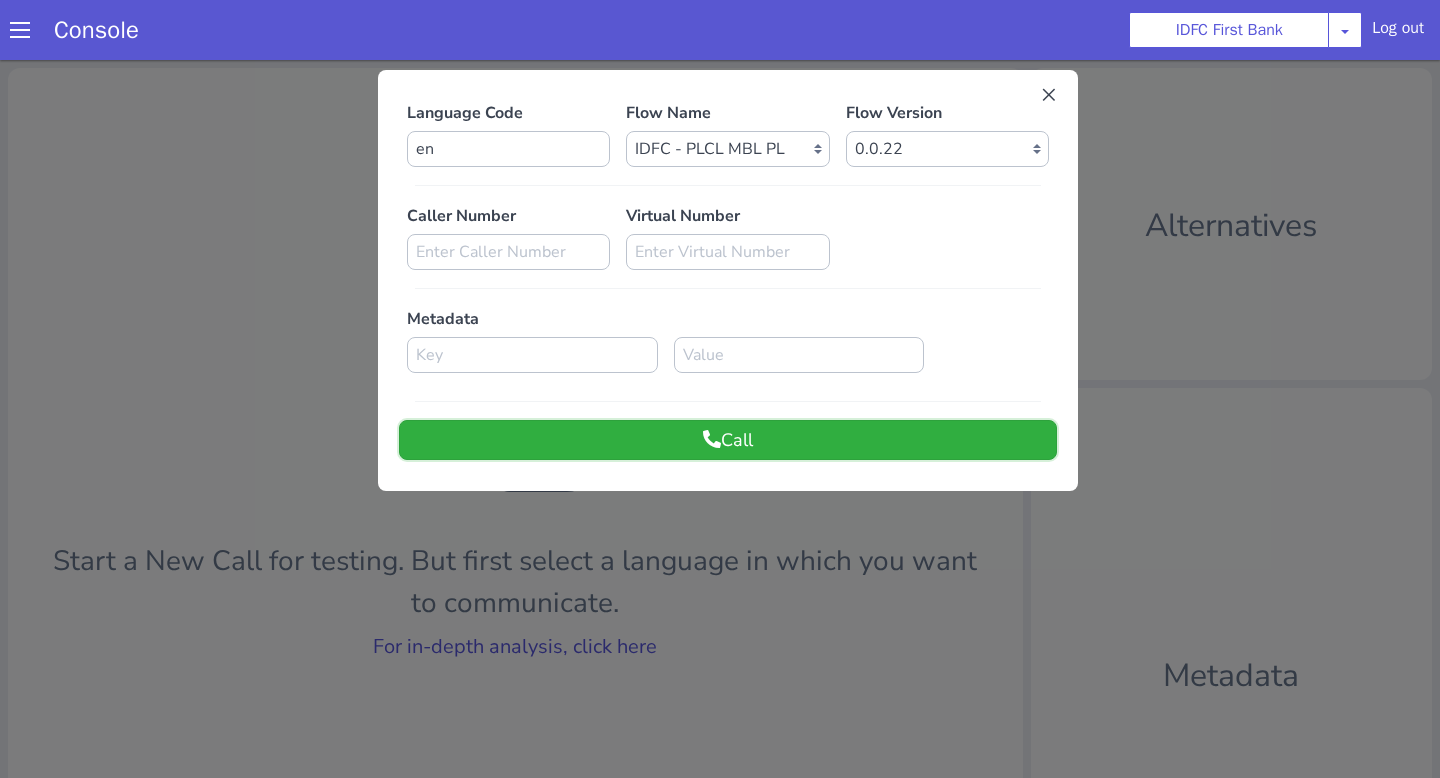 click on "Call" at bounding box center (728, 440) 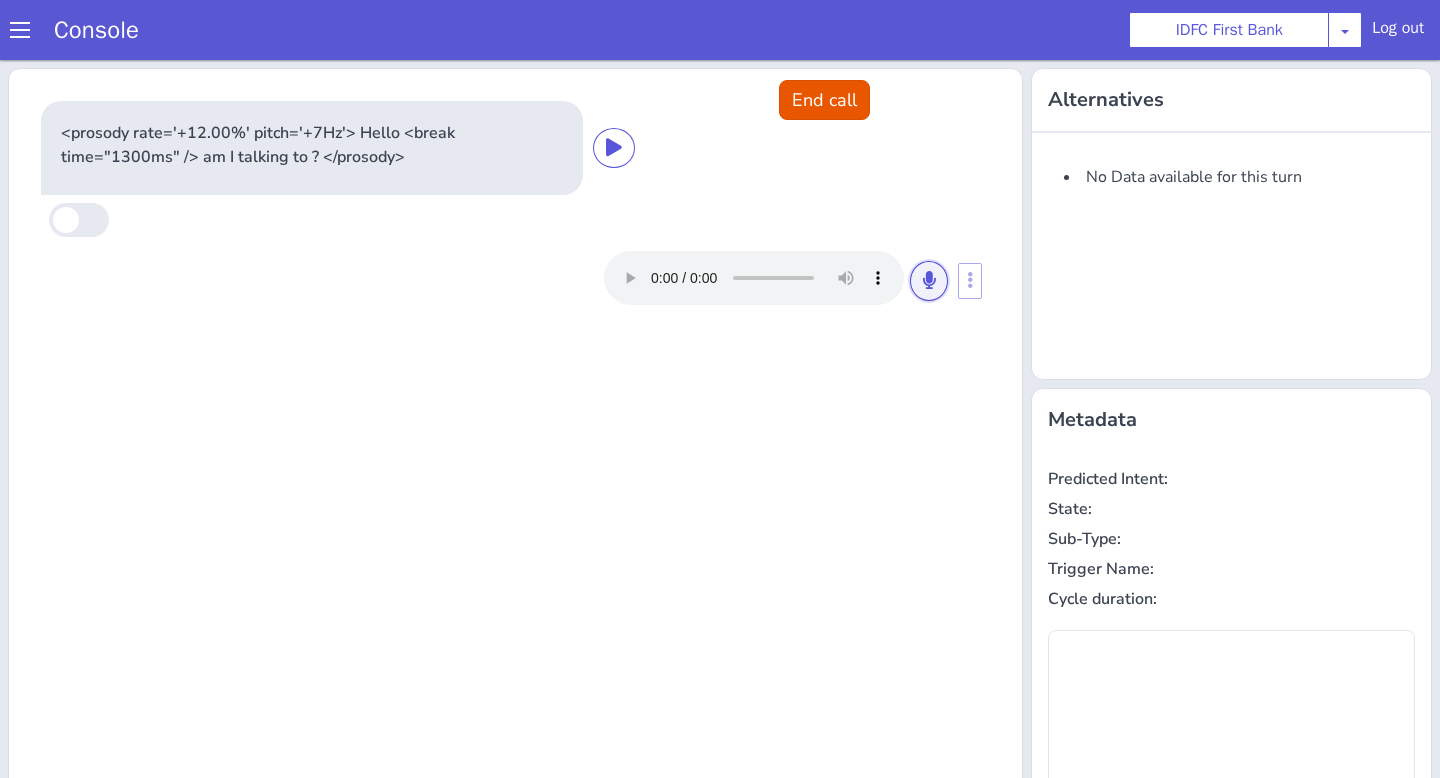 click at bounding box center (929, 280) 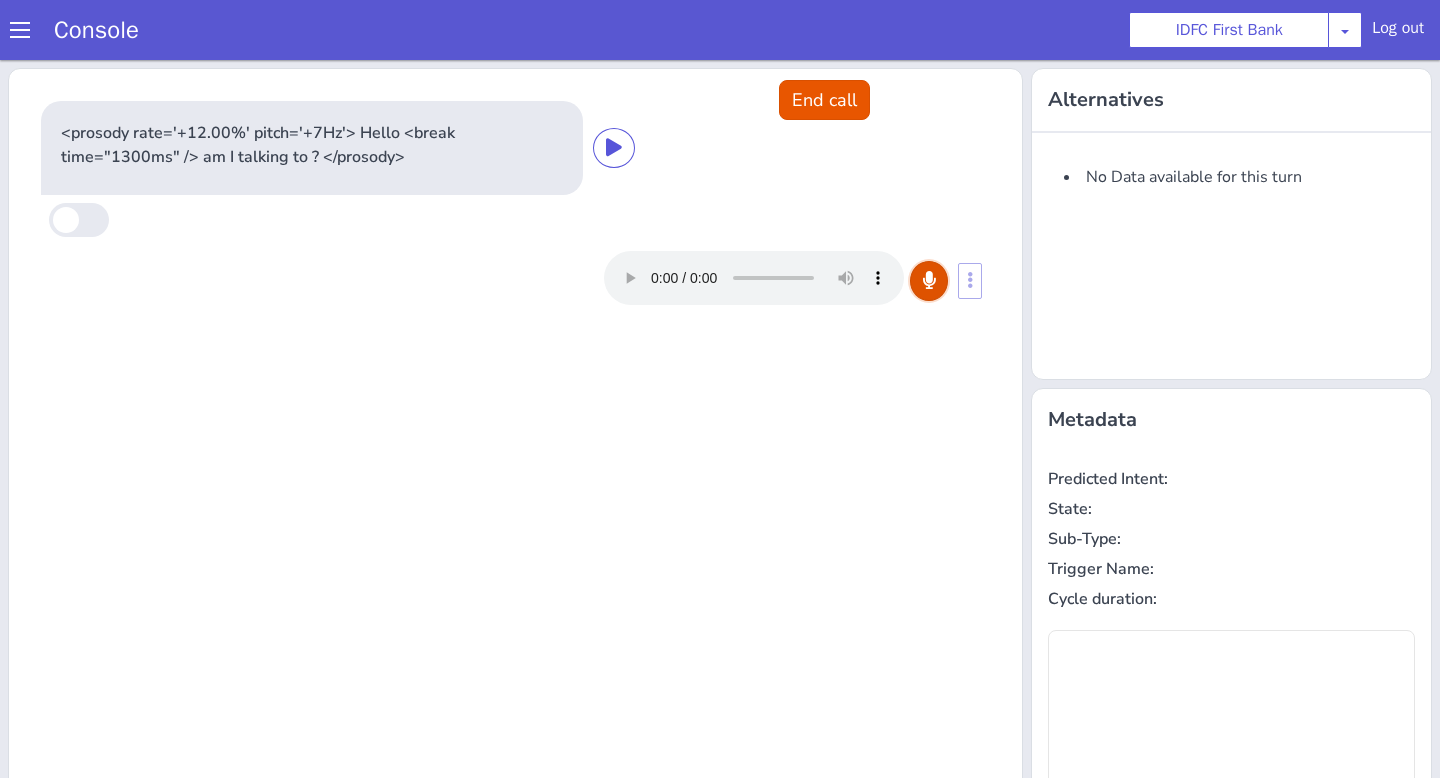 click at bounding box center [929, 280] 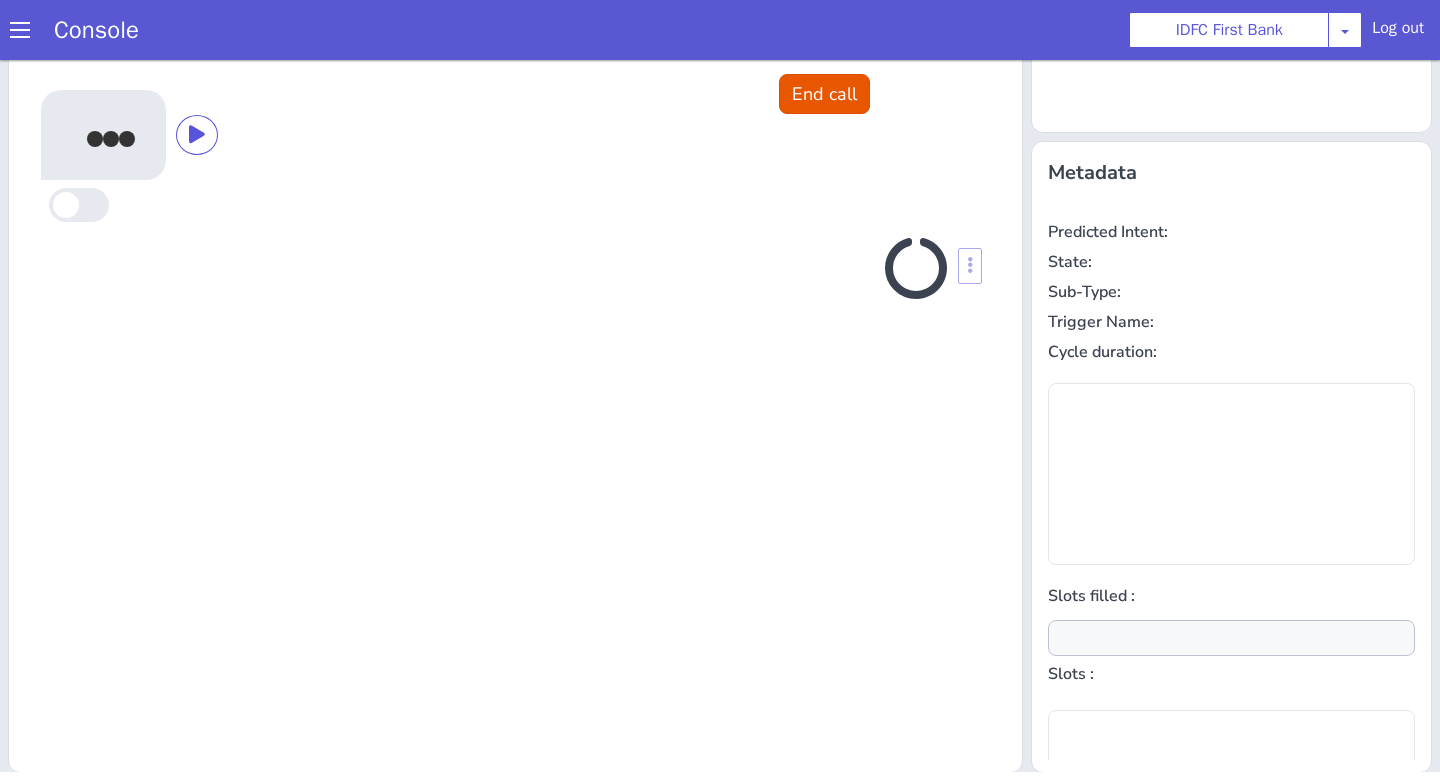 scroll, scrollTop: 242, scrollLeft: 0, axis: vertical 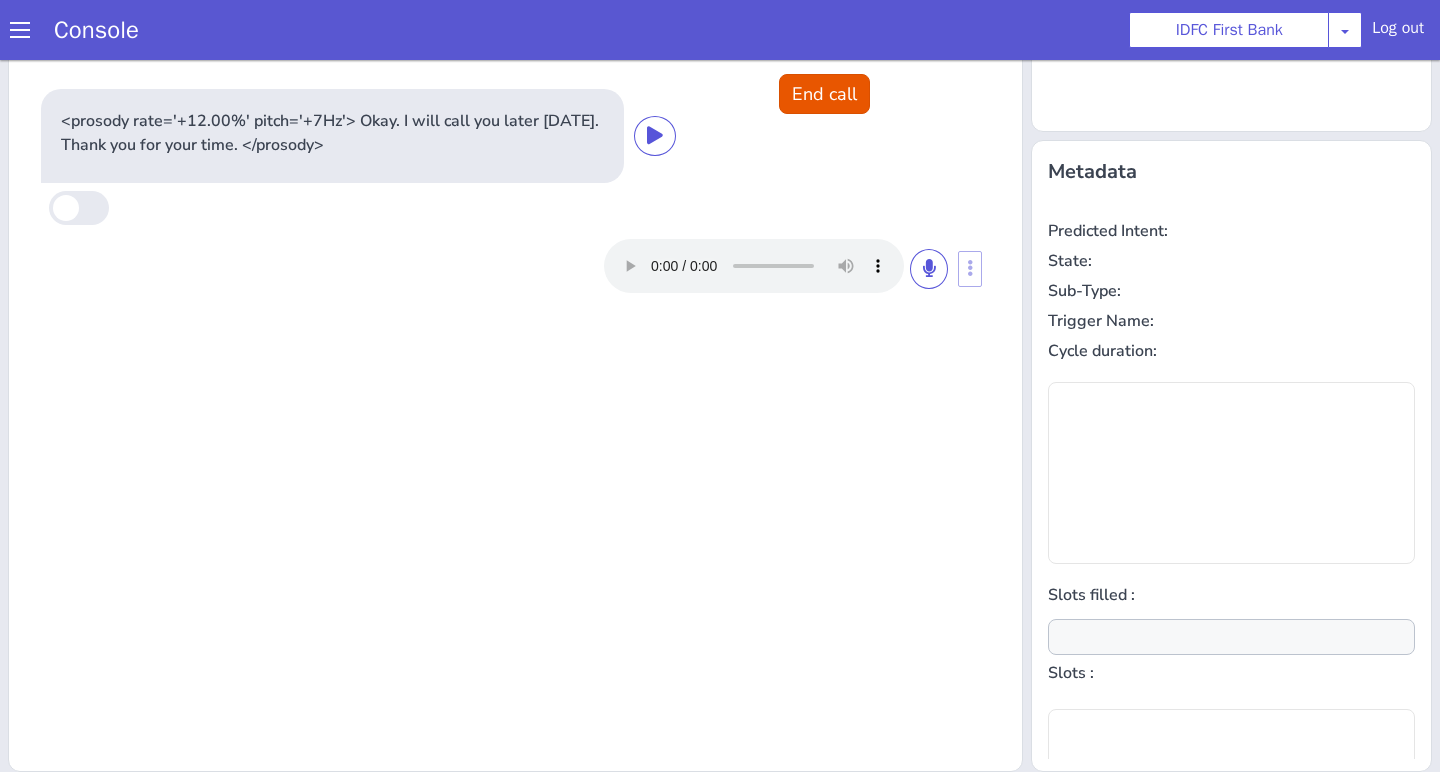 type on "null" 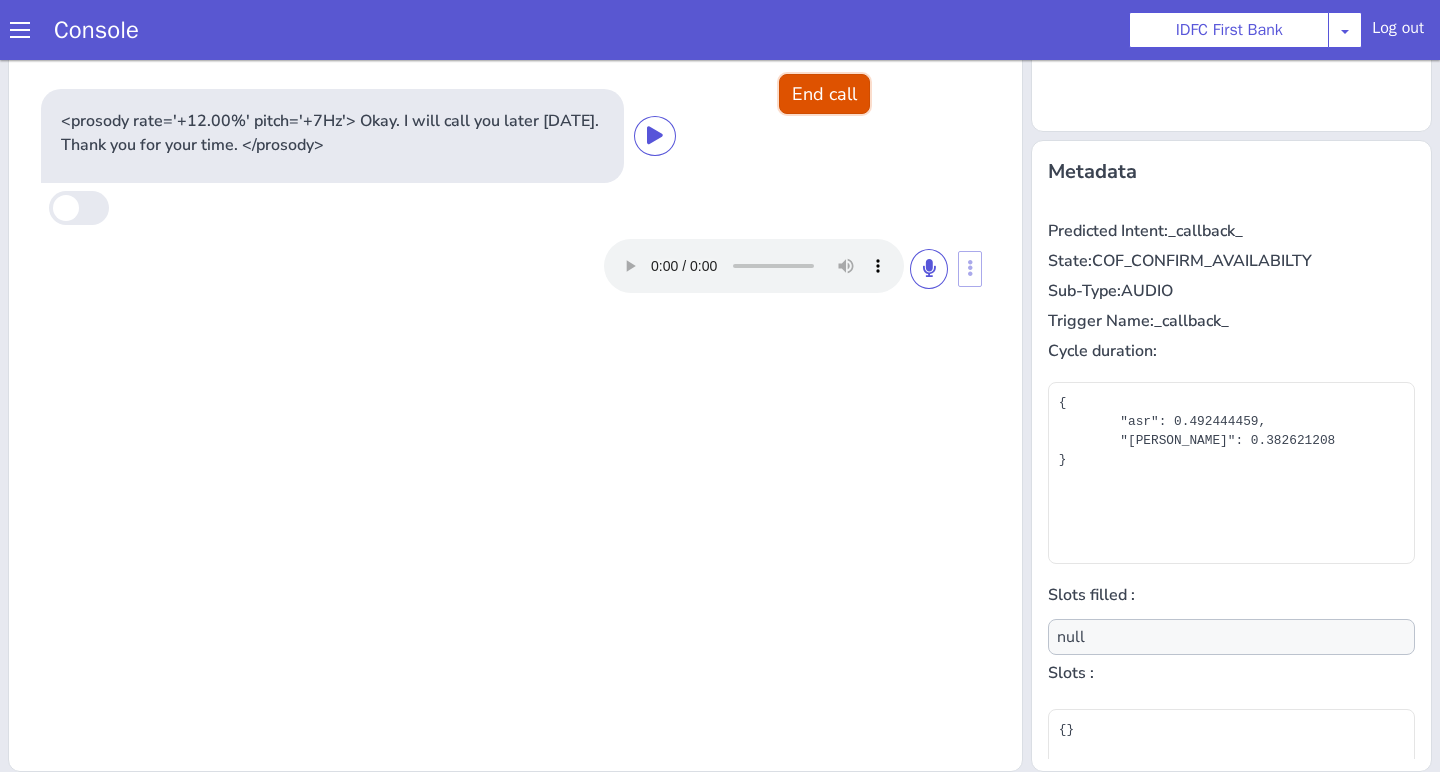 click on "End call" at bounding box center [824, 94] 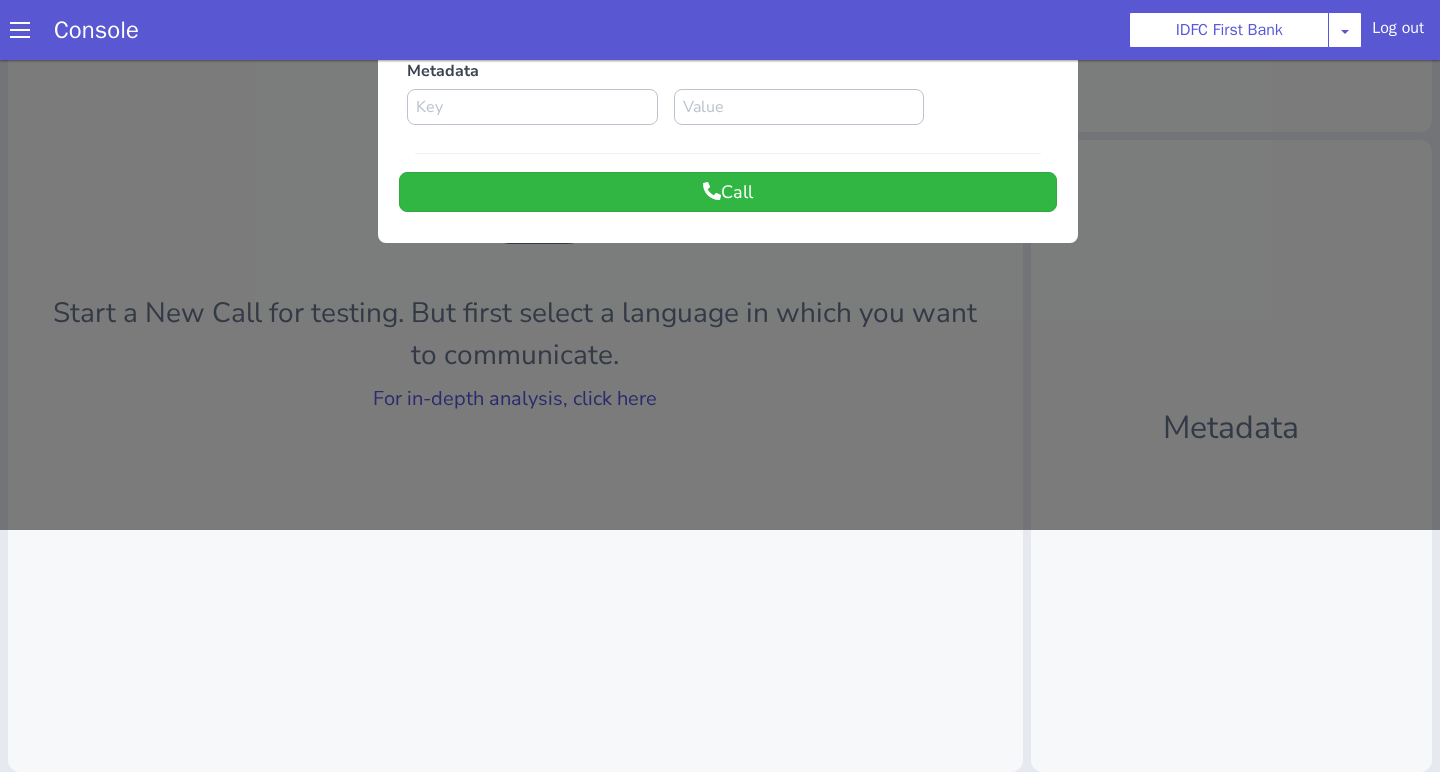 click at bounding box center (720, 171) 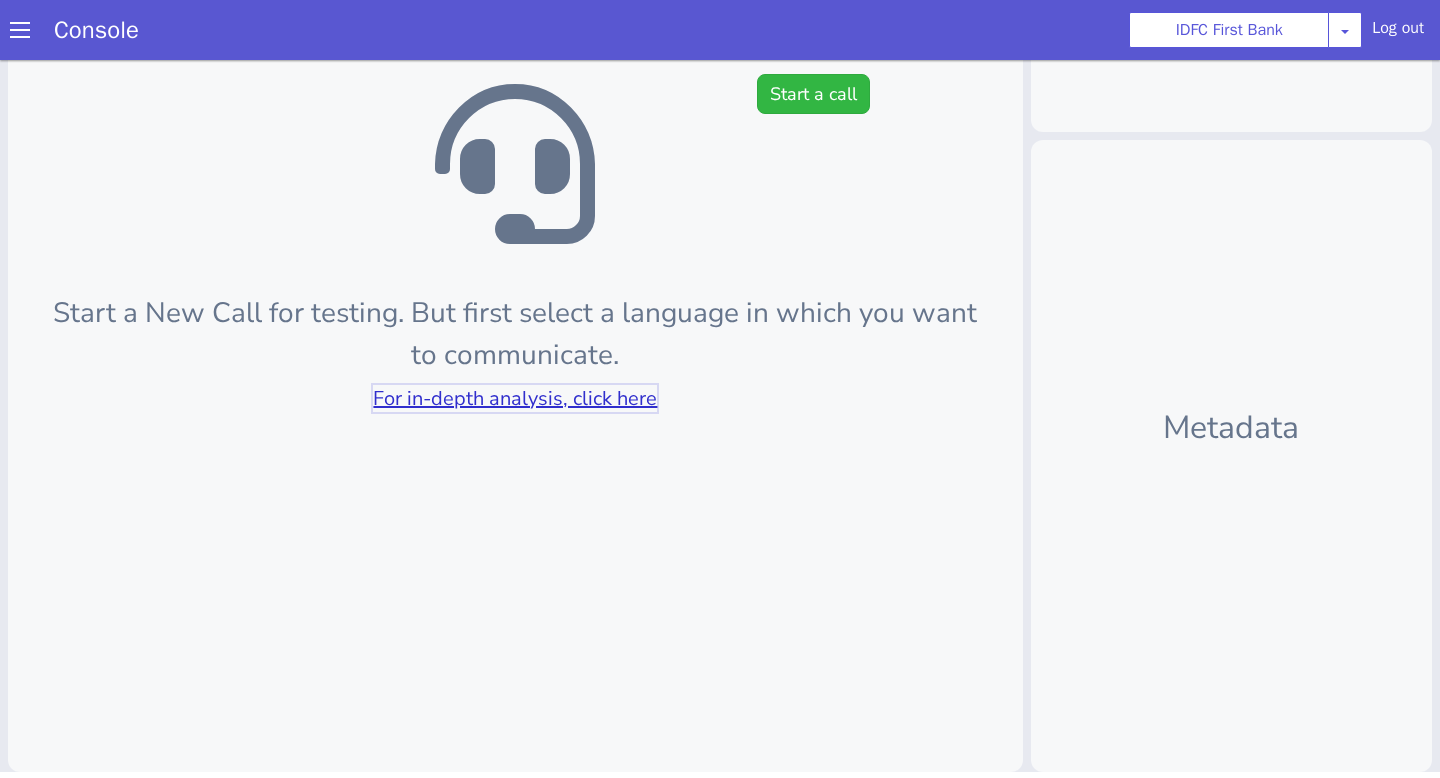 click on "For in-depth analysis, click here" at bounding box center (515, 398) 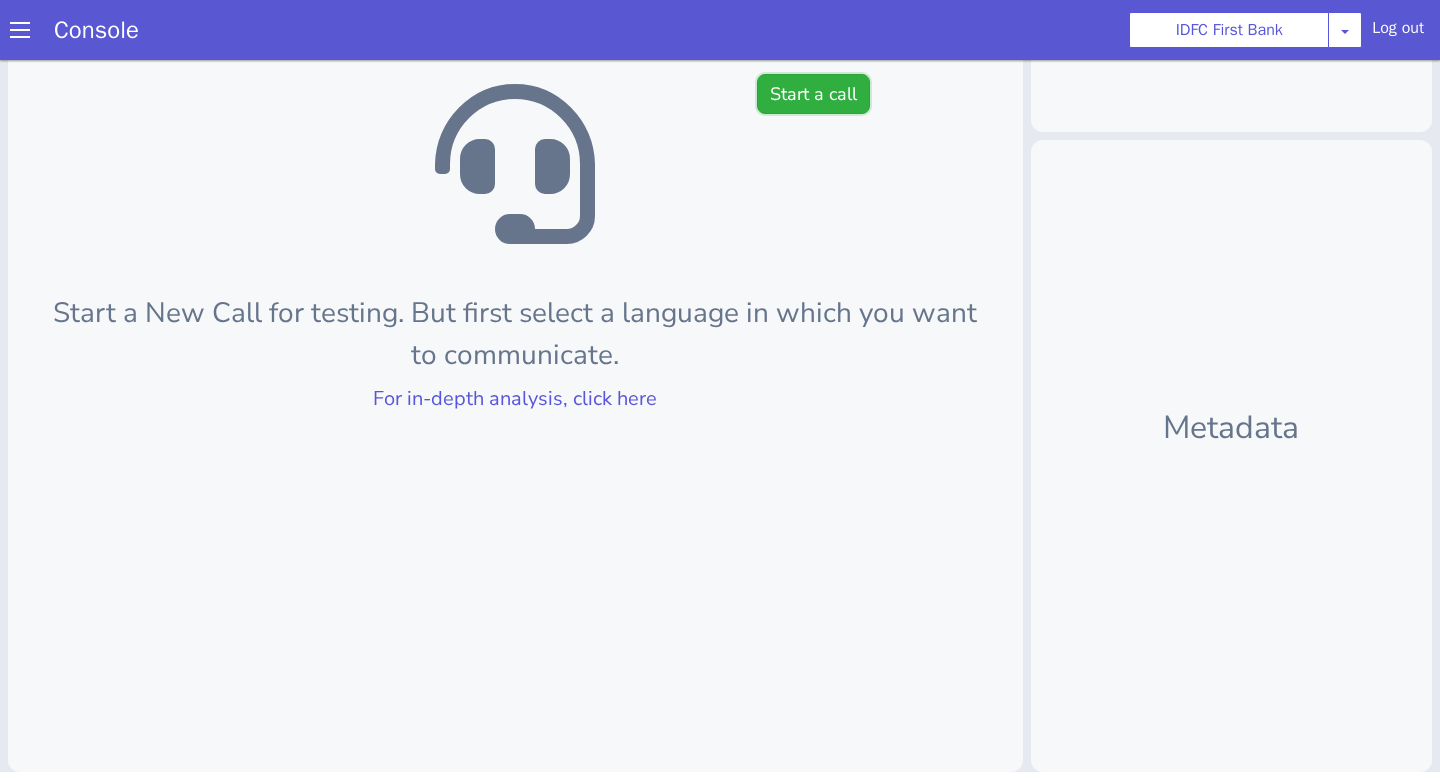 click on "Start a call" at bounding box center [813, 94] 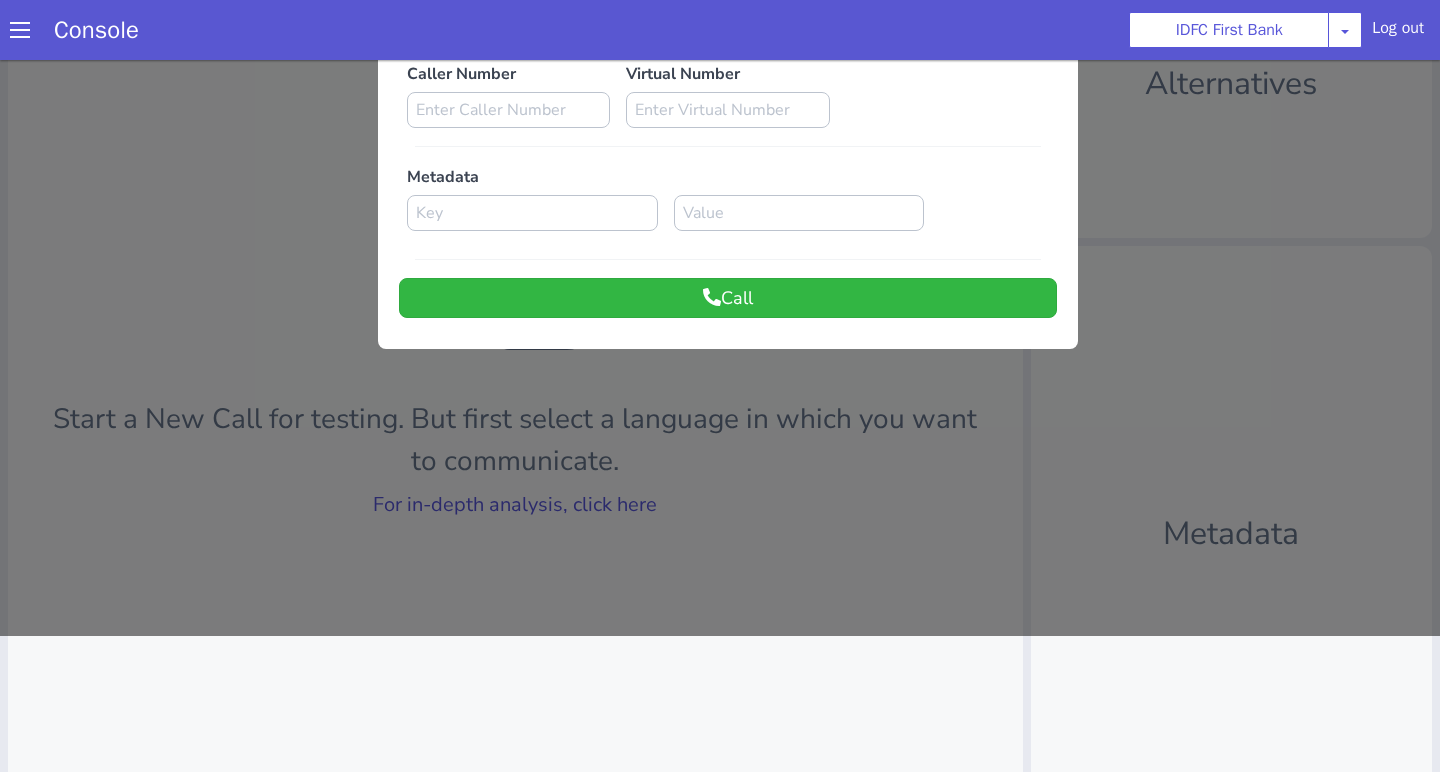 scroll, scrollTop: 0, scrollLeft: 0, axis: both 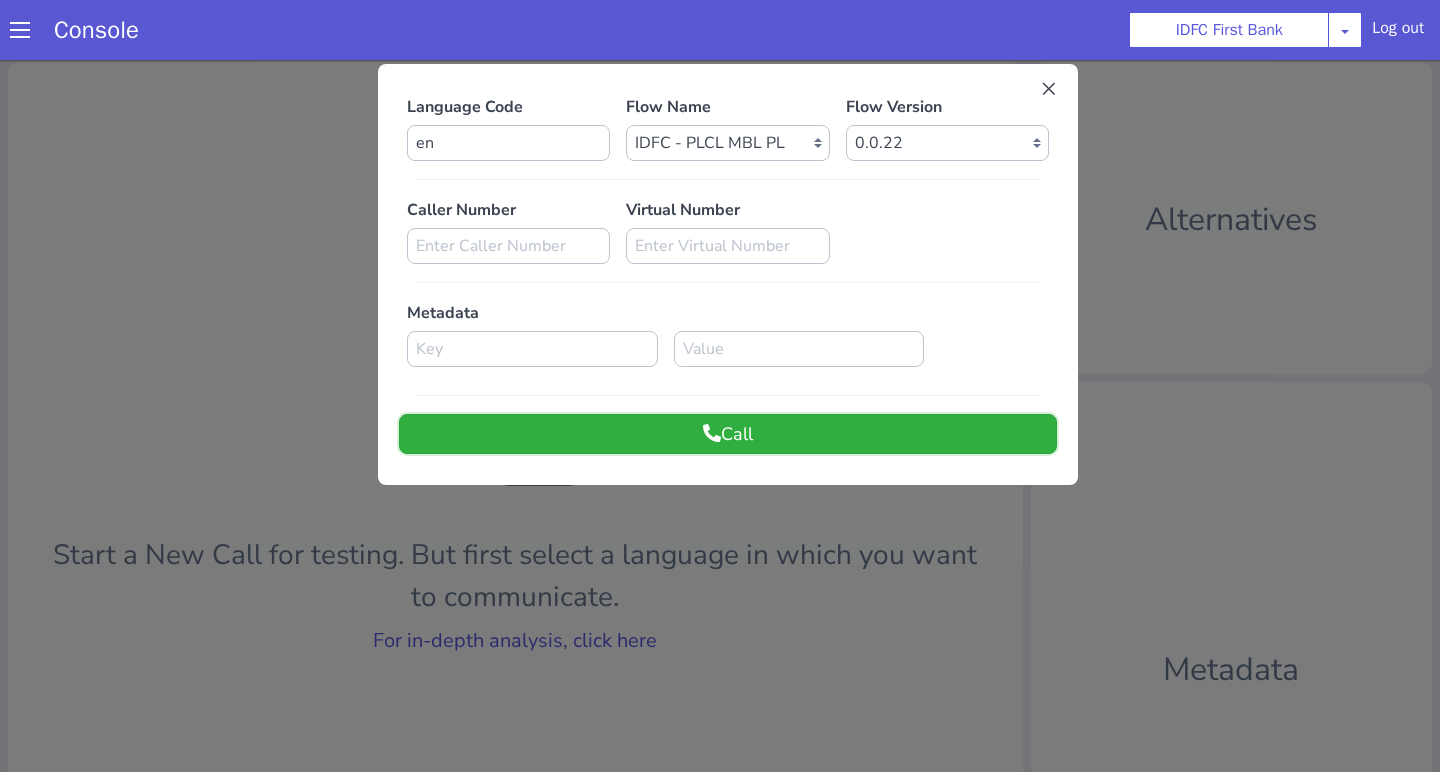 click on "Call" at bounding box center [728, 434] 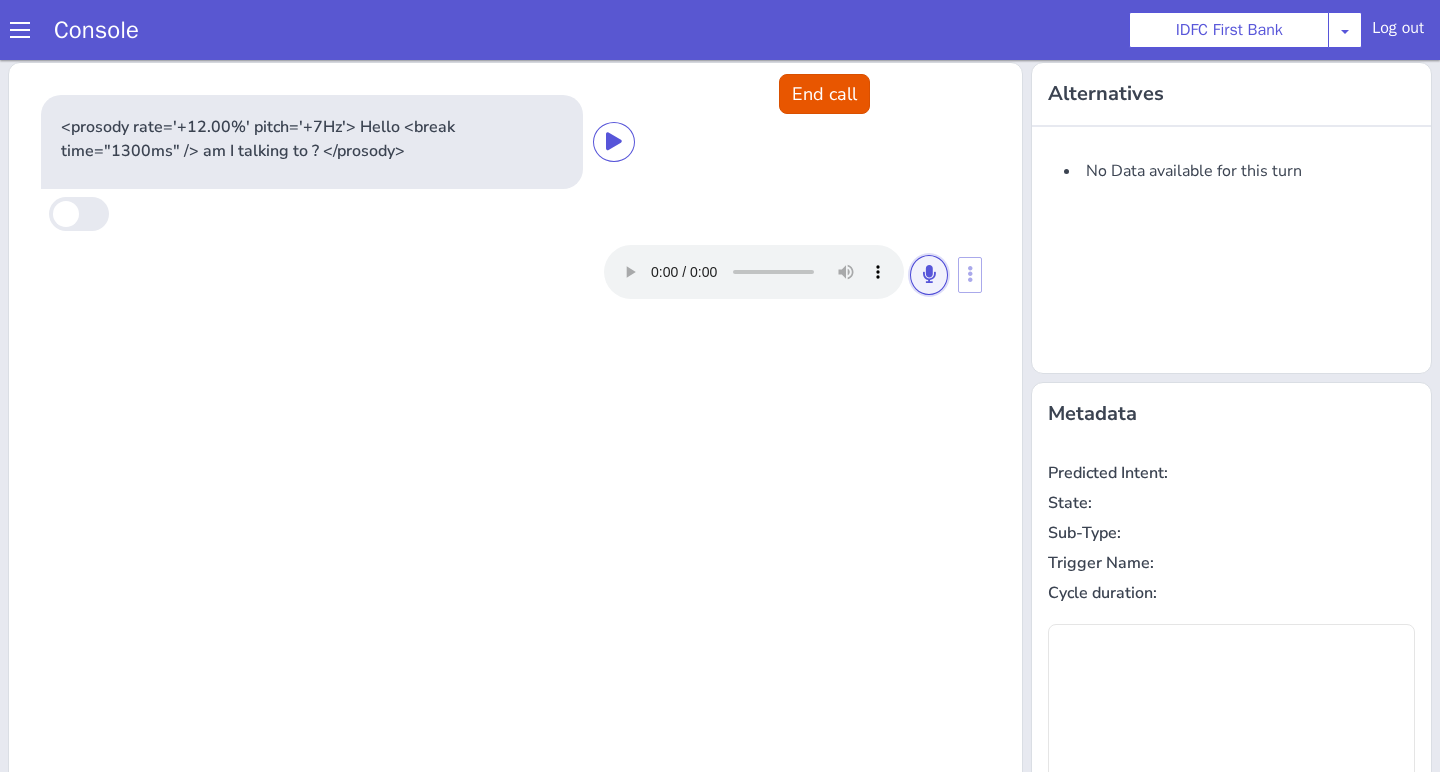 click at bounding box center [929, 275] 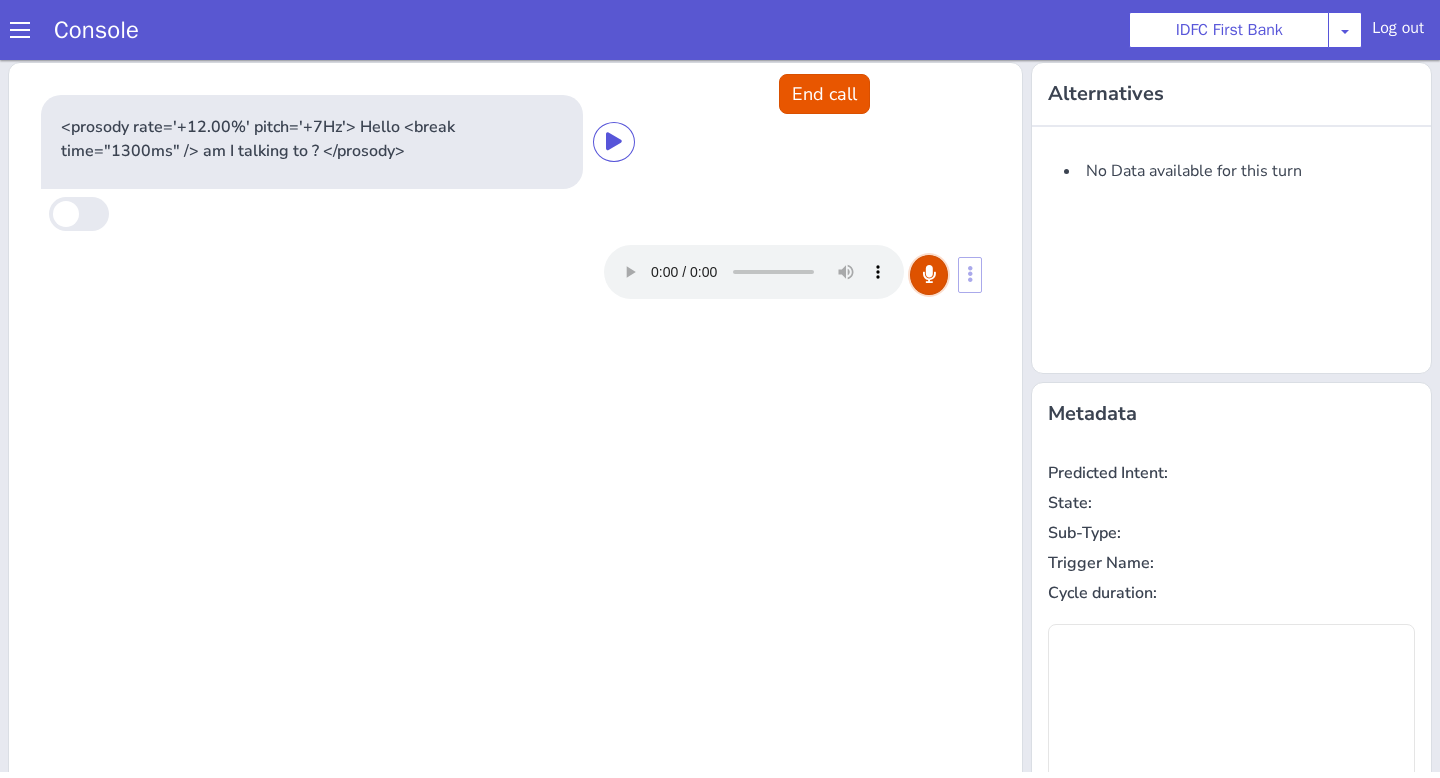 click at bounding box center (929, 275) 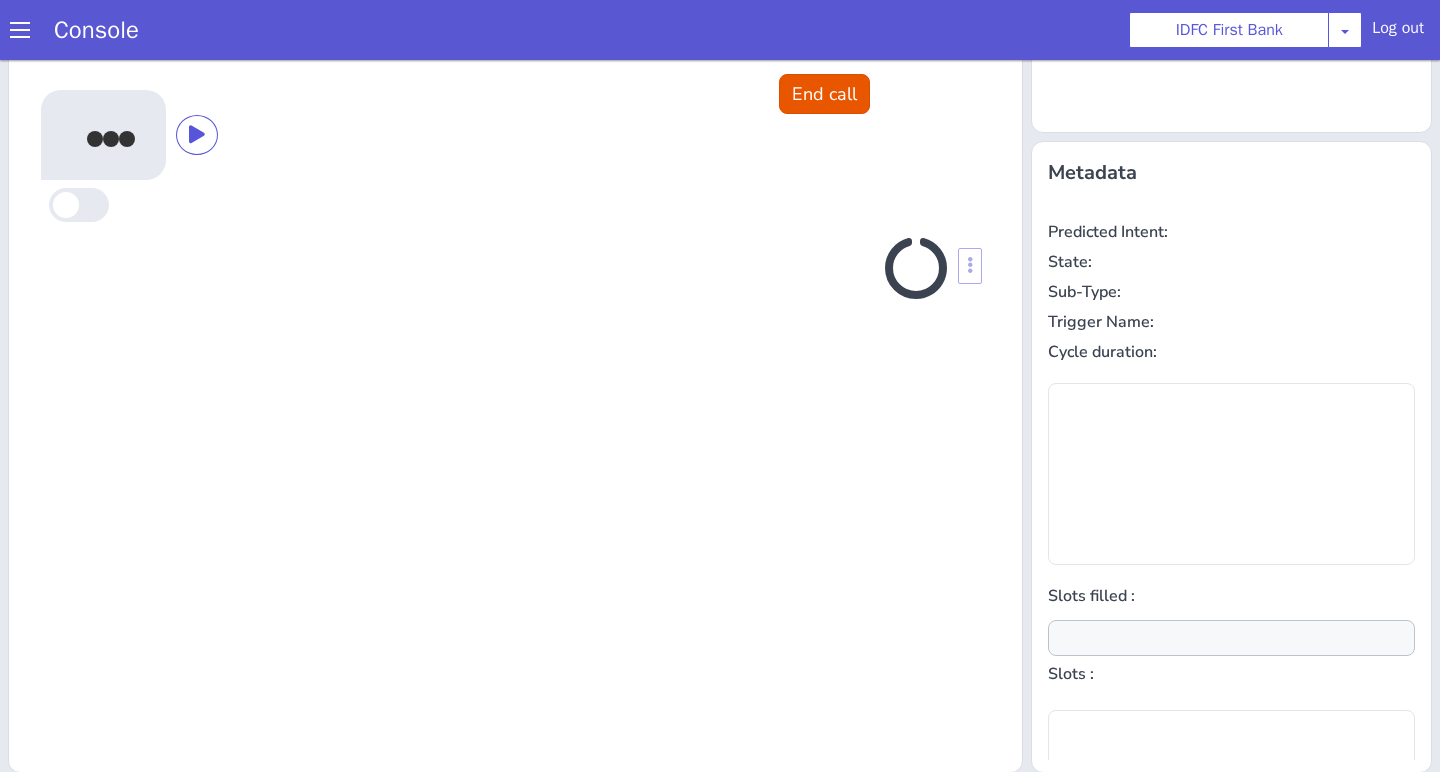 scroll, scrollTop: 242, scrollLeft: 0, axis: vertical 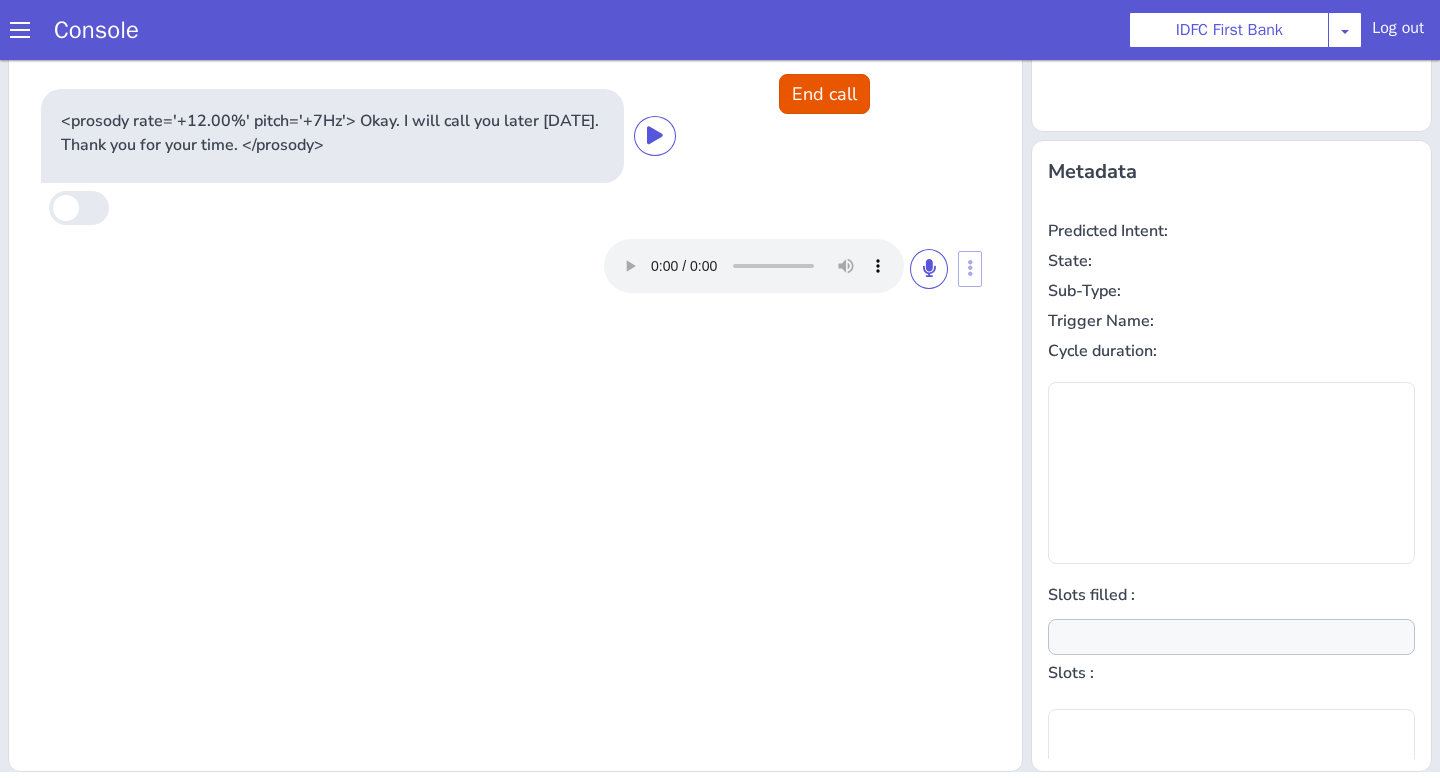 type on "null" 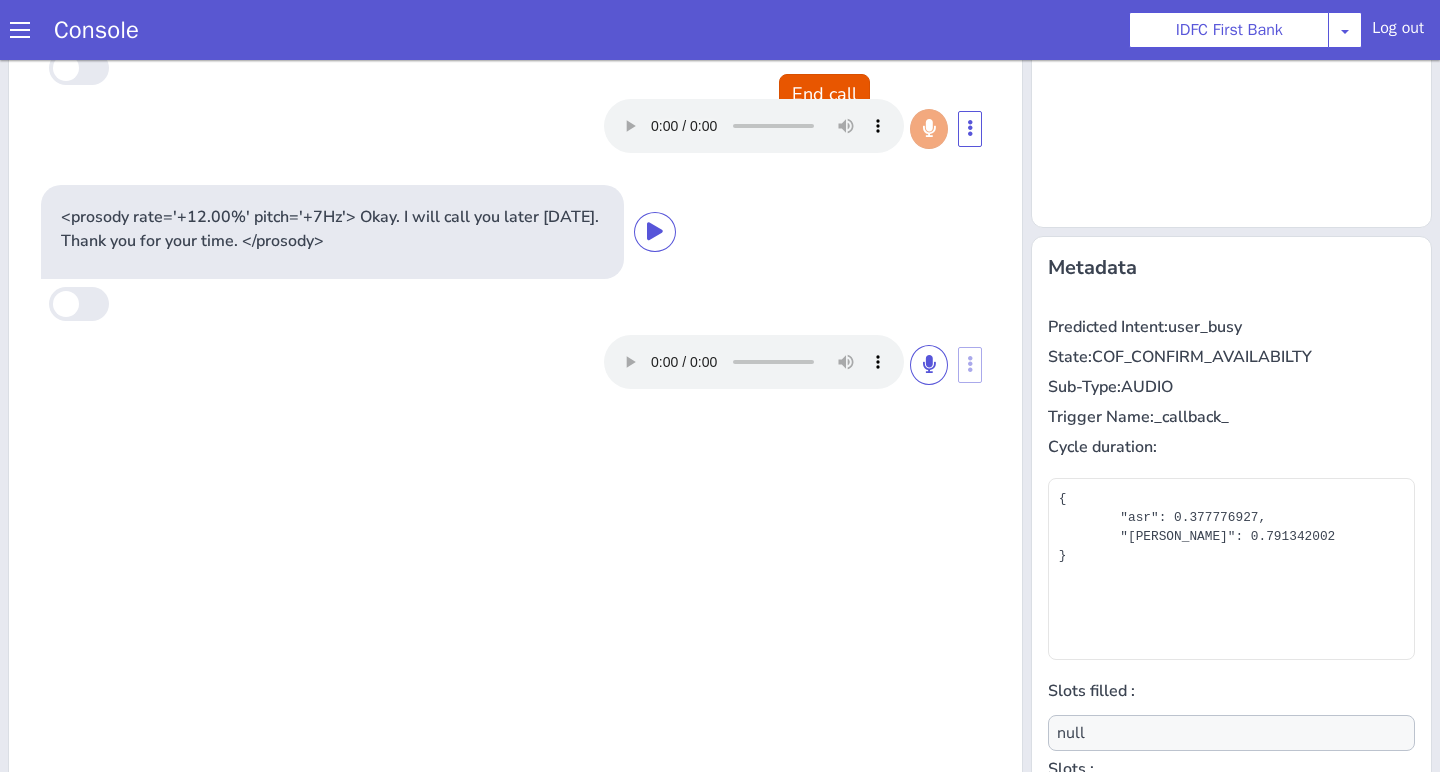 scroll, scrollTop: 143, scrollLeft: 0, axis: vertical 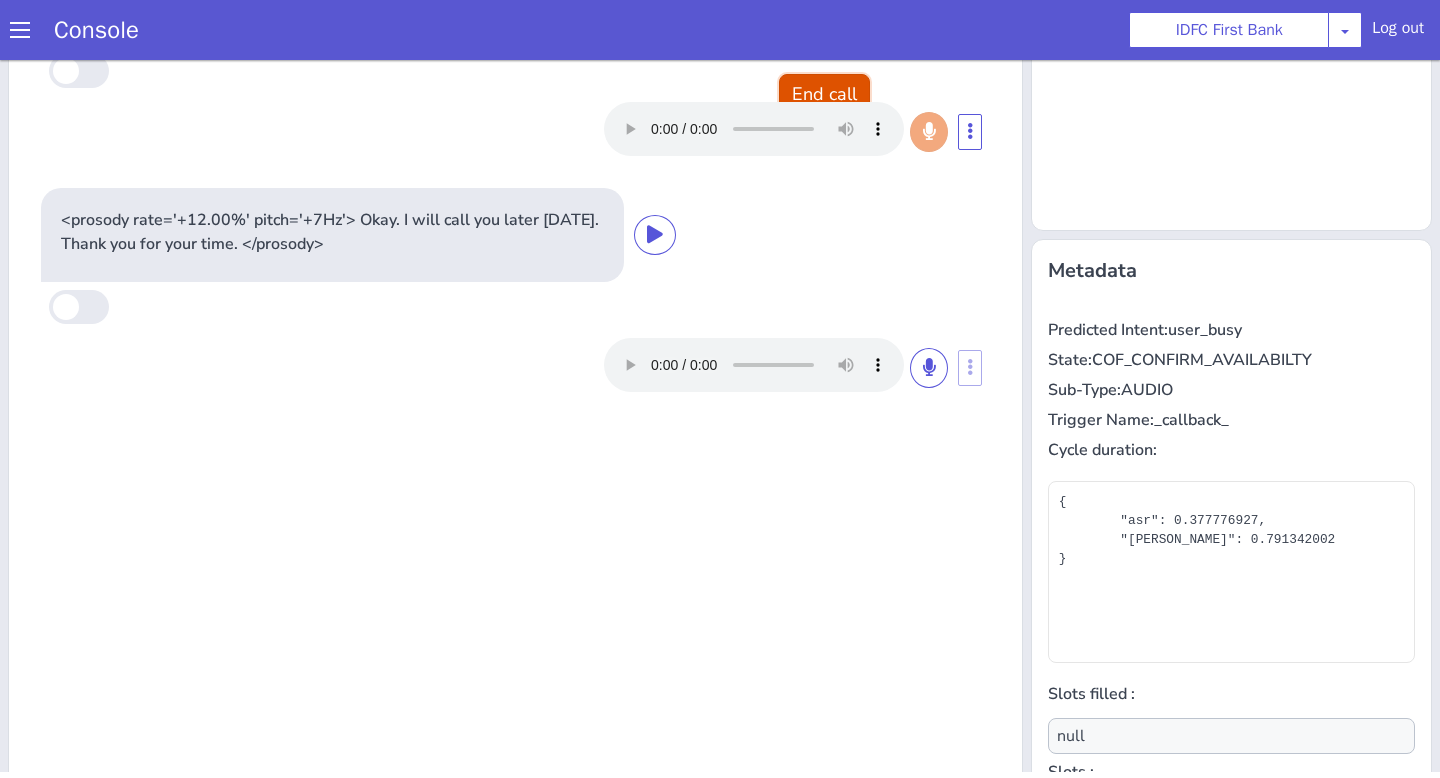 click on "End call" at bounding box center (824, 94) 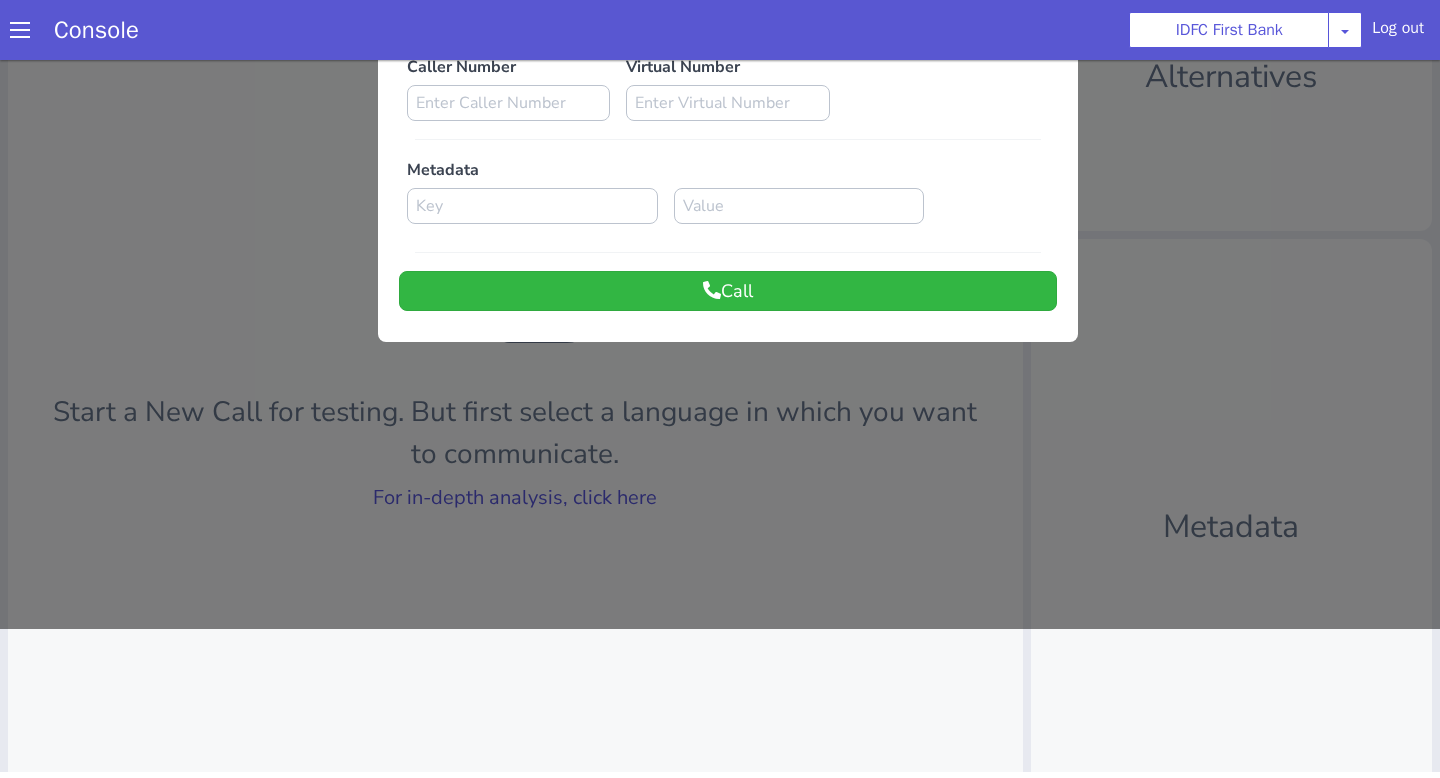click at bounding box center [720, 270] 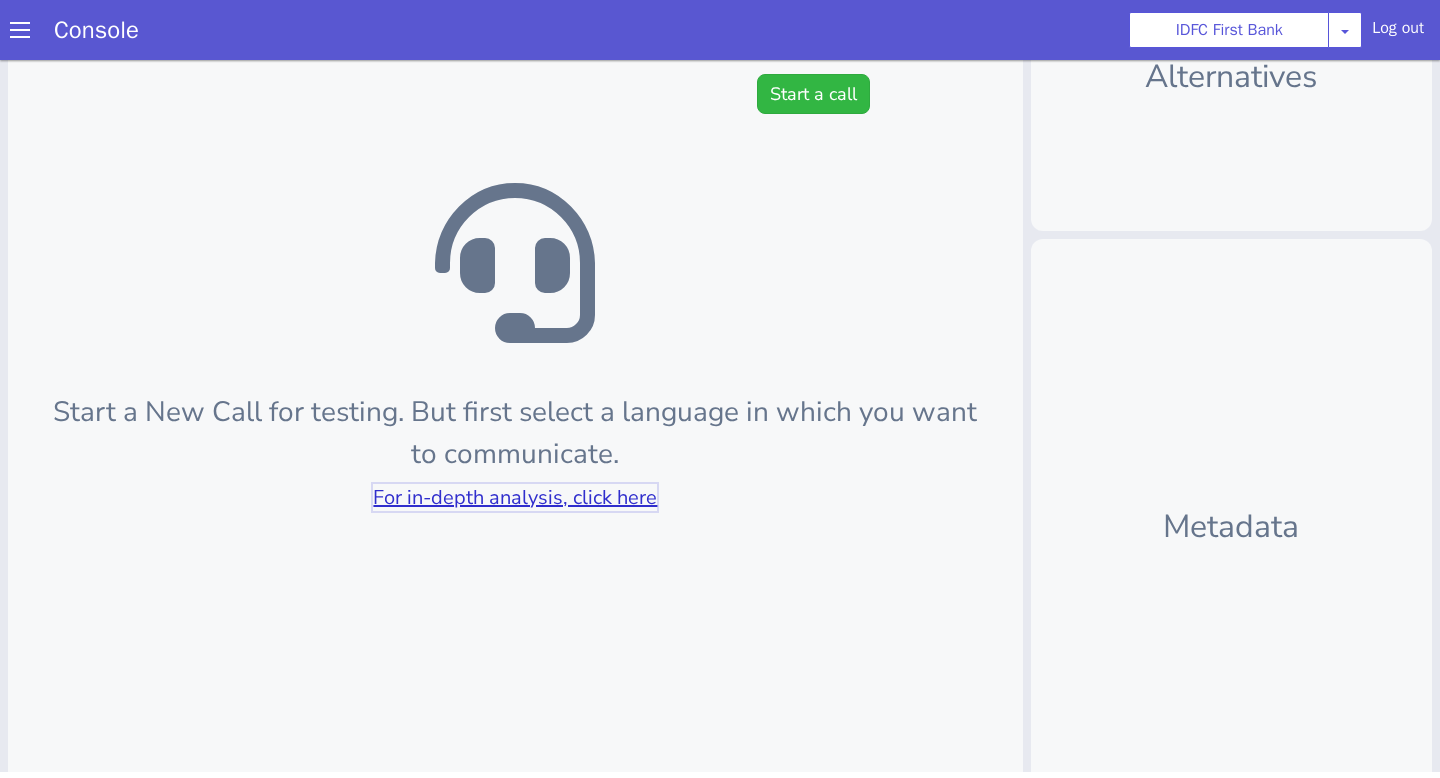 click on "For in-depth analysis, click here" at bounding box center [515, 497] 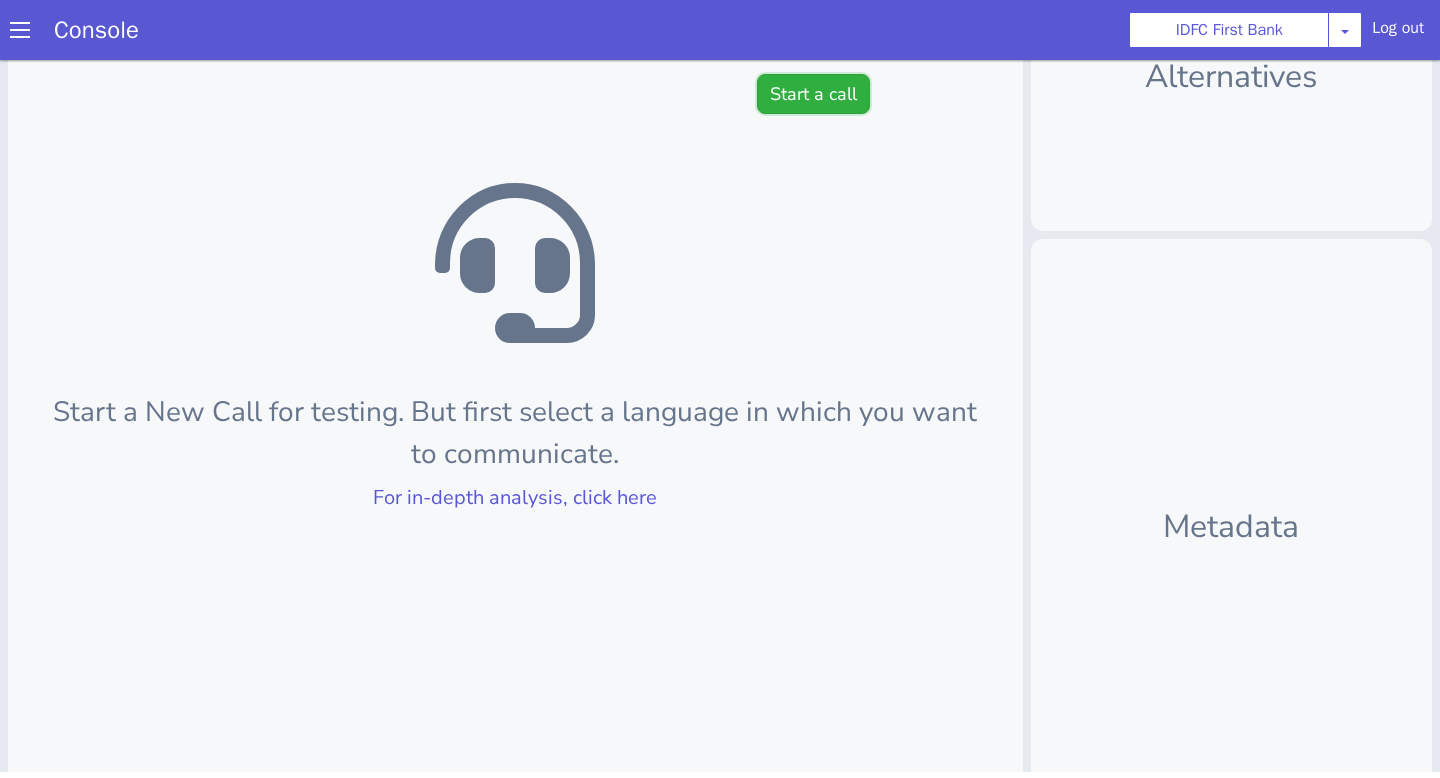 click on "Start a call" at bounding box center [813, 94] 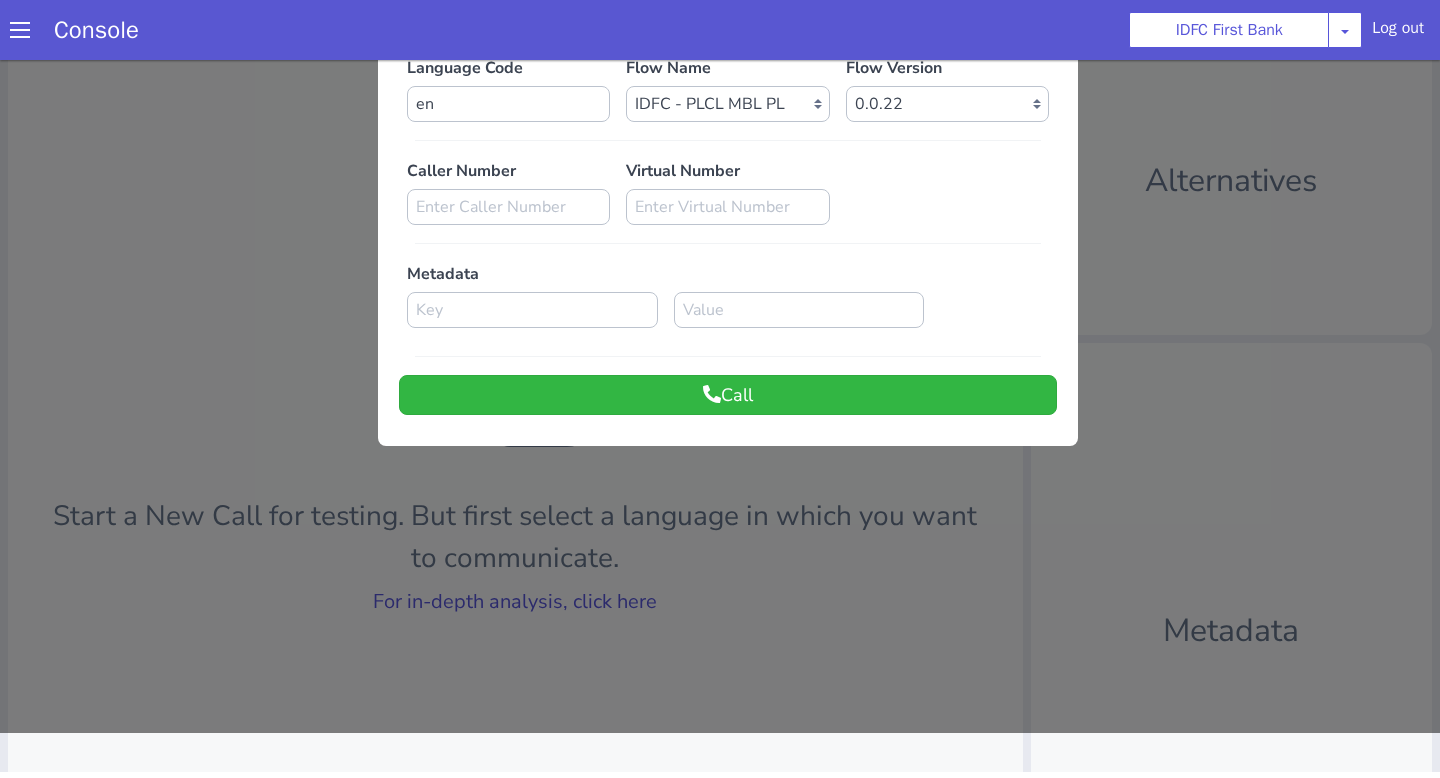scroll, scrollTop: 0, scrollLeft: 0, axis: both 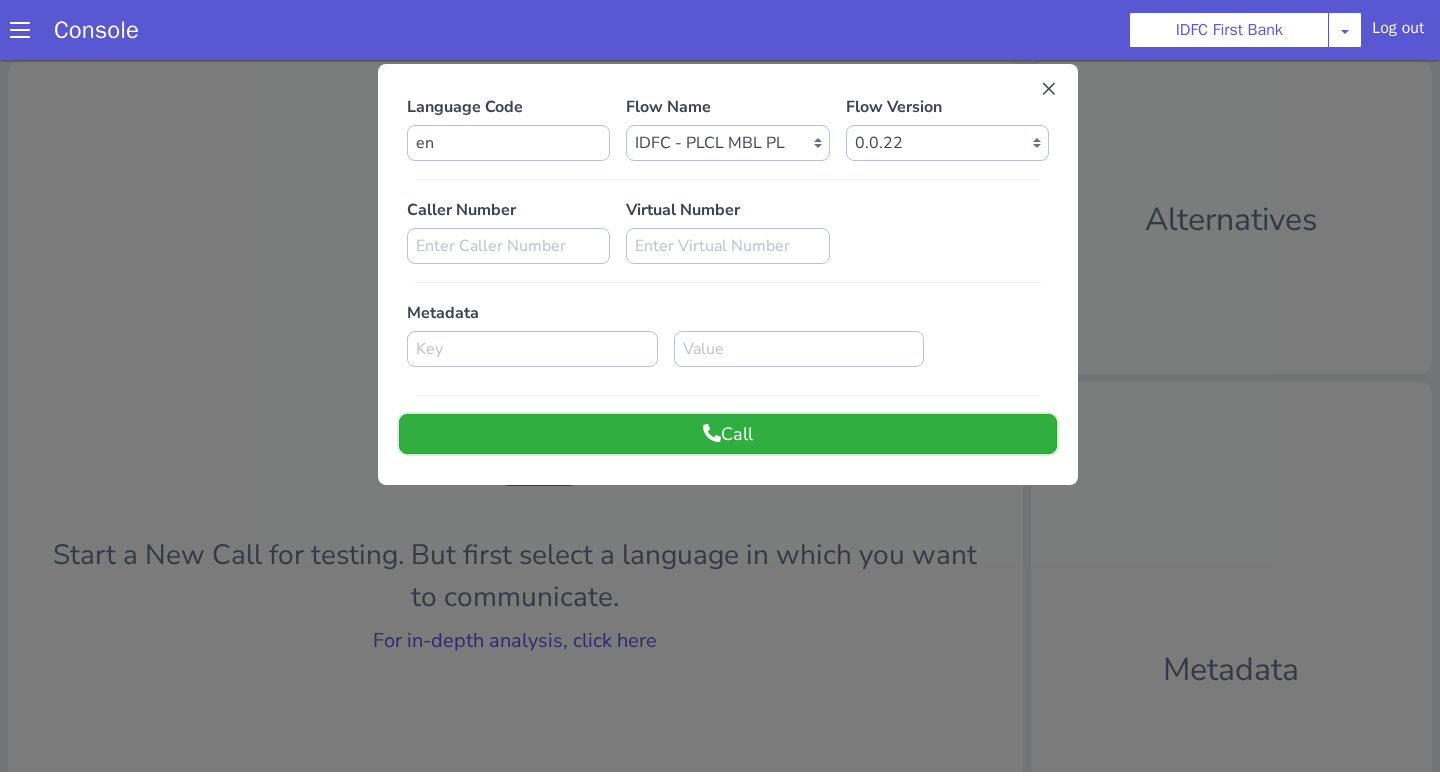 click on "Call" at bounding box center [728, 434] 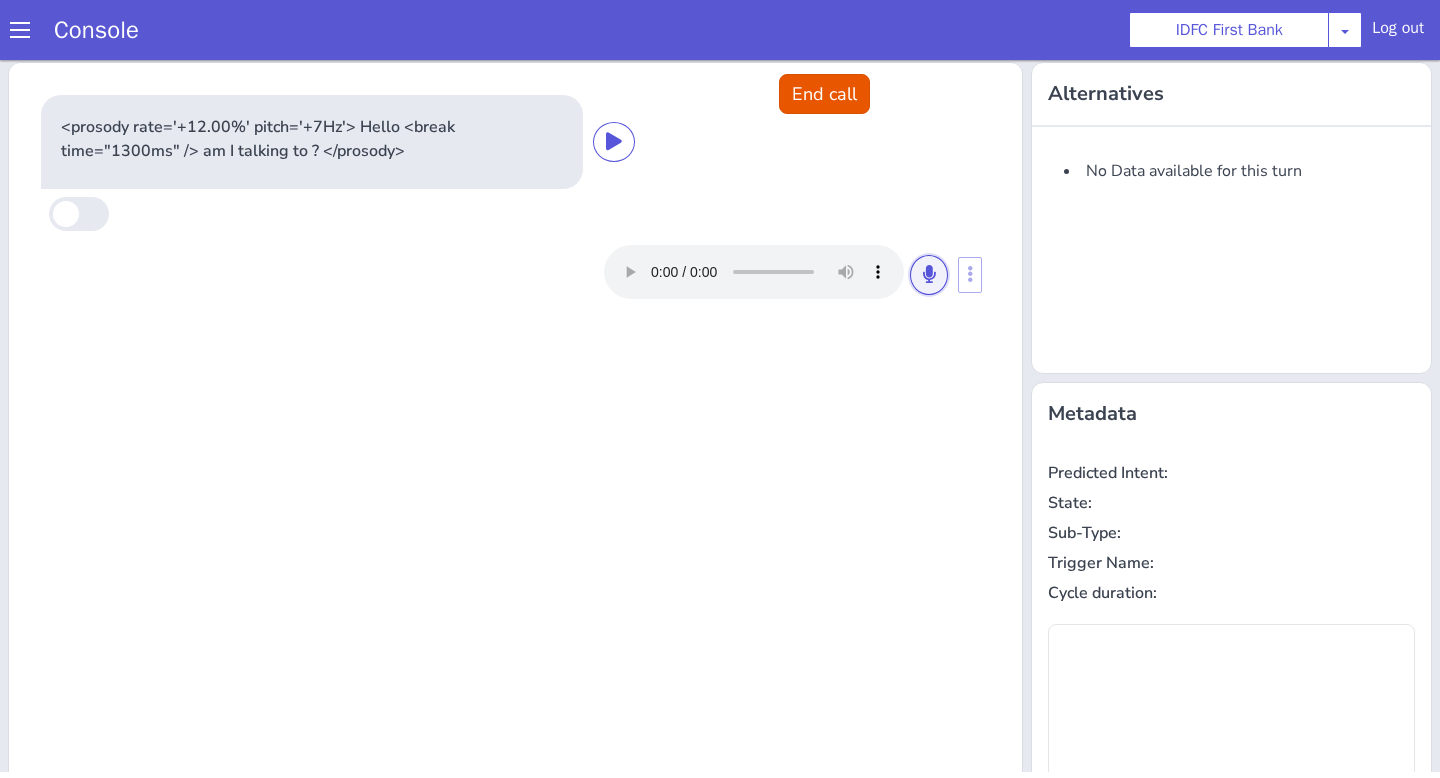 click at bounding box center [929, 275] 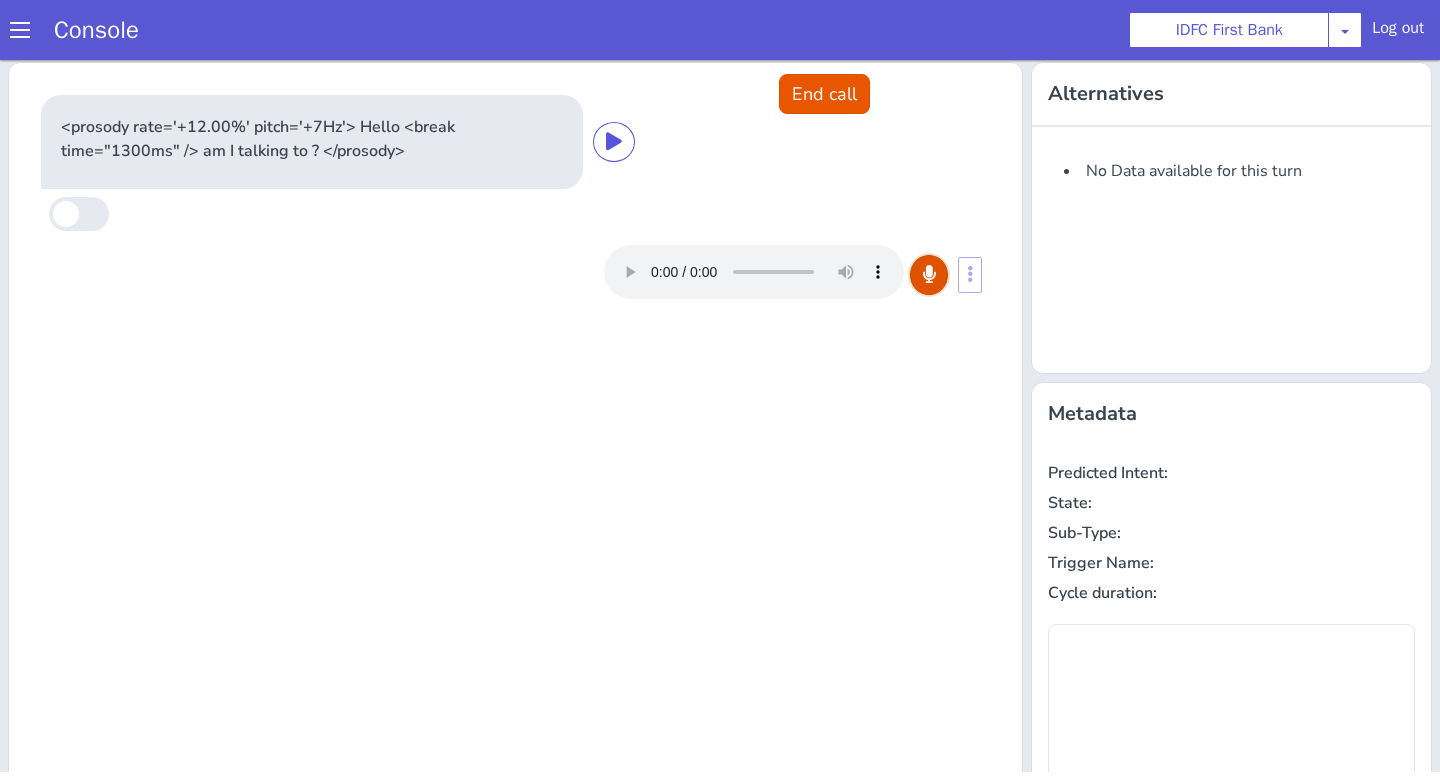 click at bounding box center (929, 275) 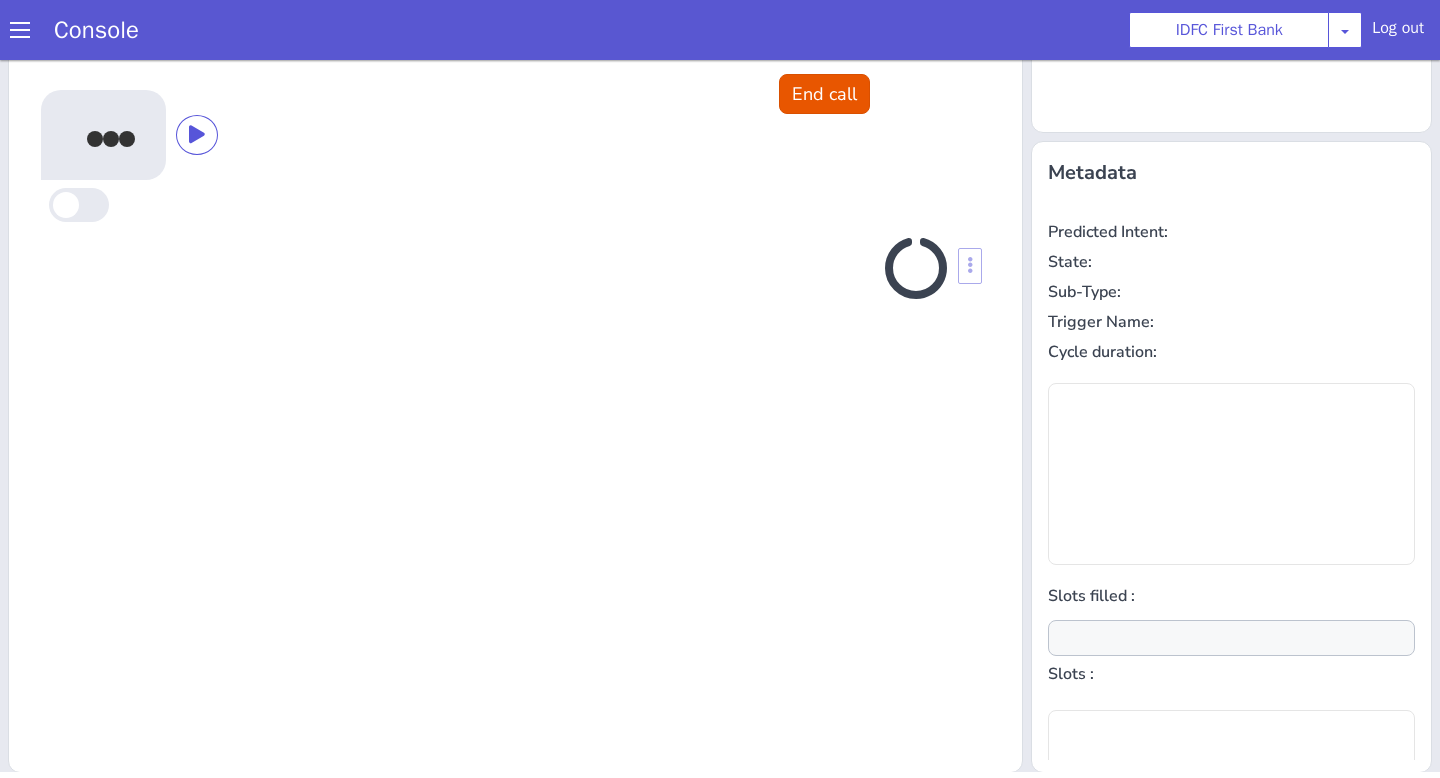 scroll, scrollTop: 242, scrollLeft: 0, axis: vertical 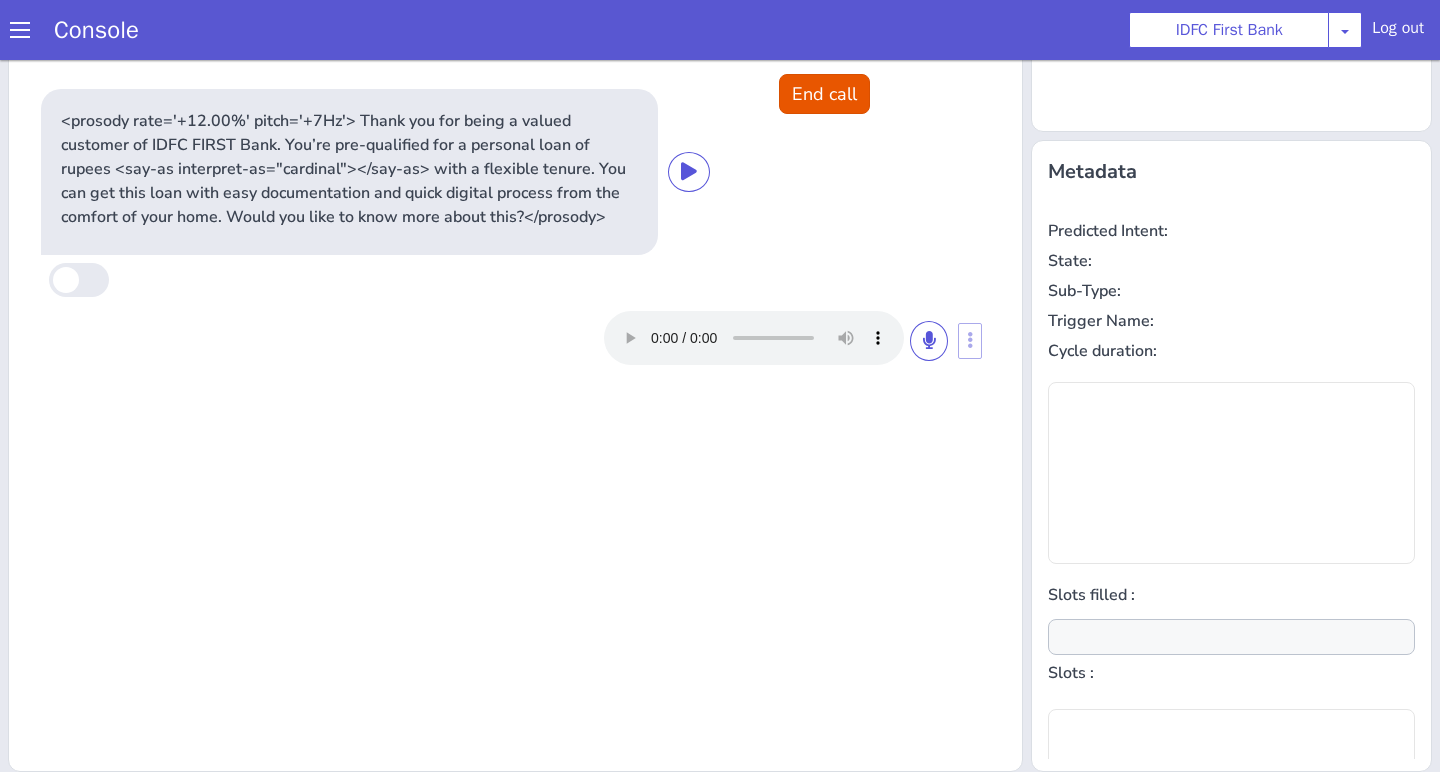 type on "null" 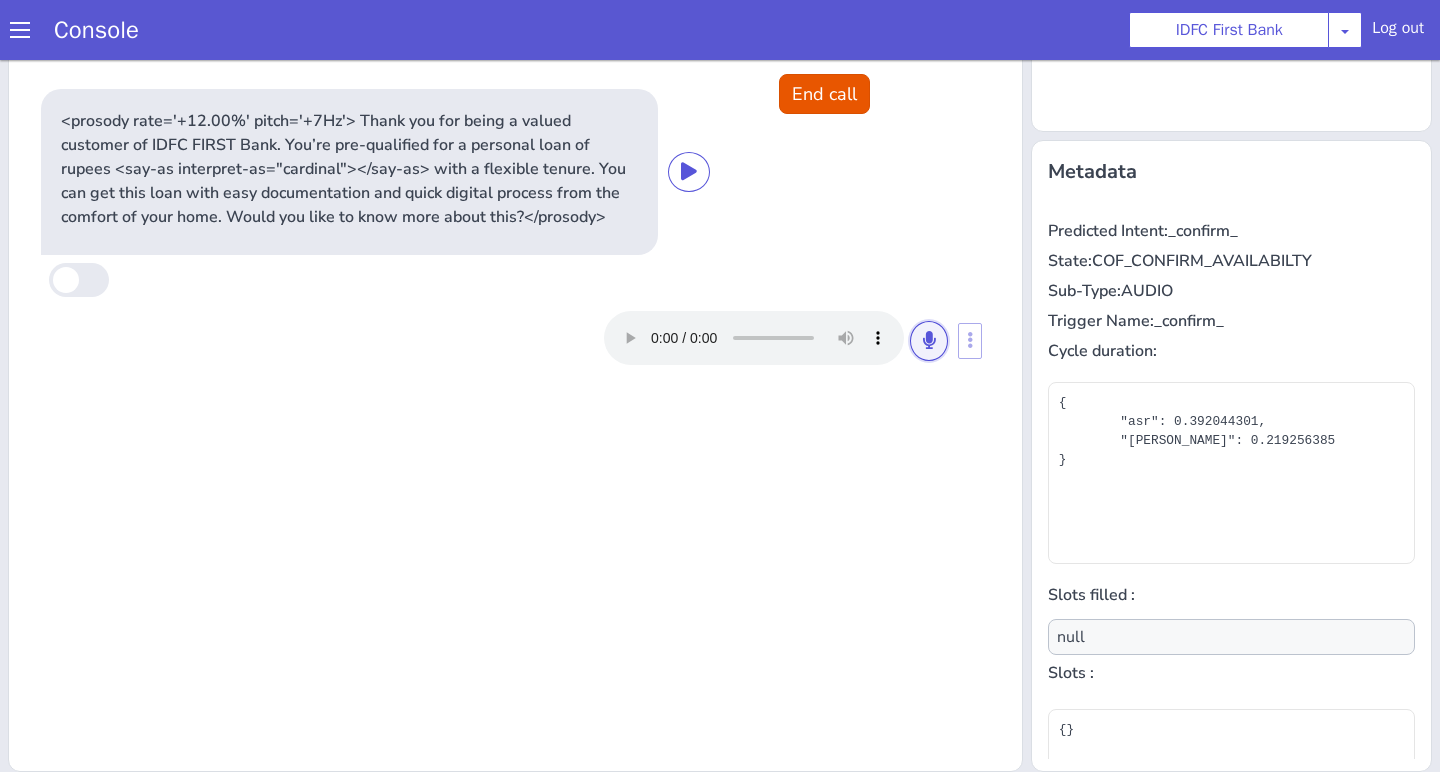 click at bounding box center (929, 340) 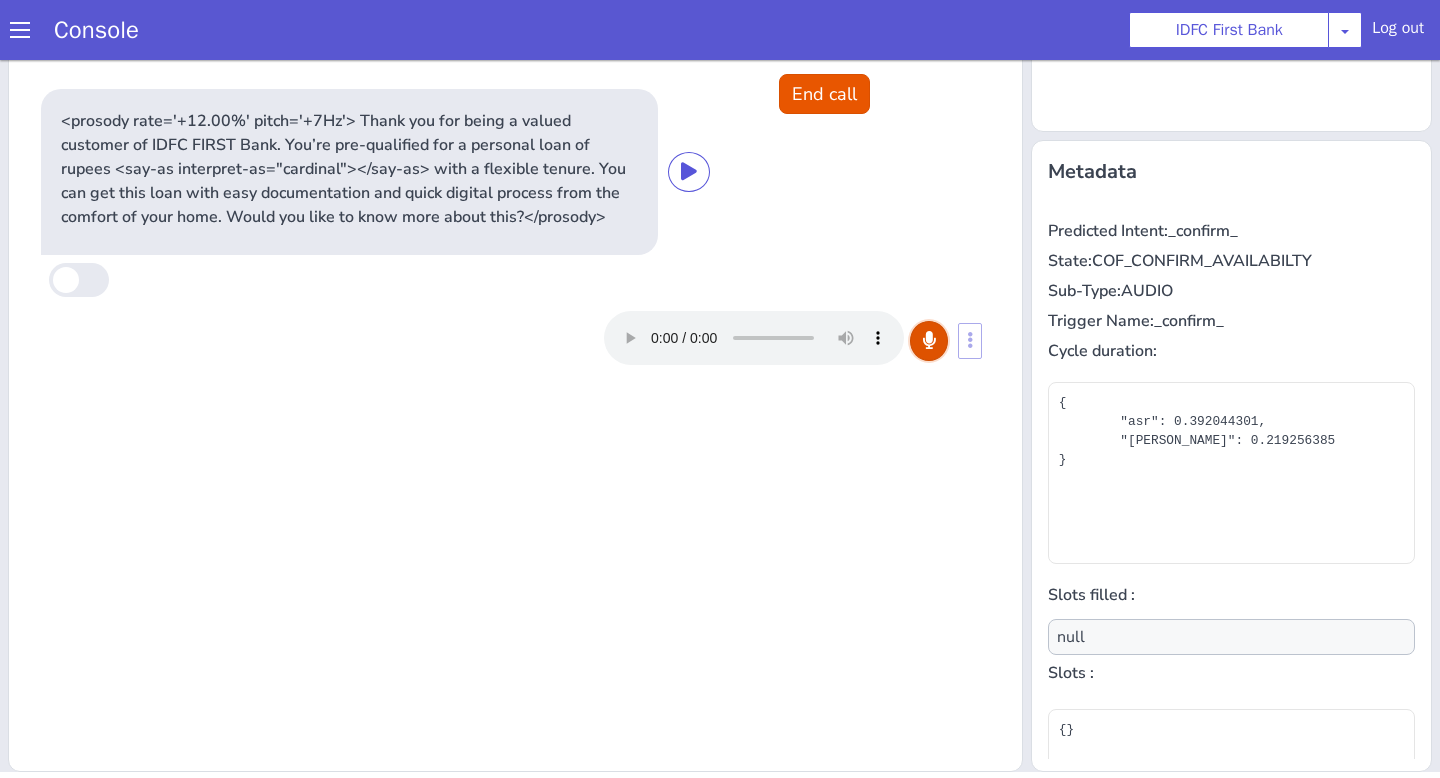 click at bounding box center [929, 340] 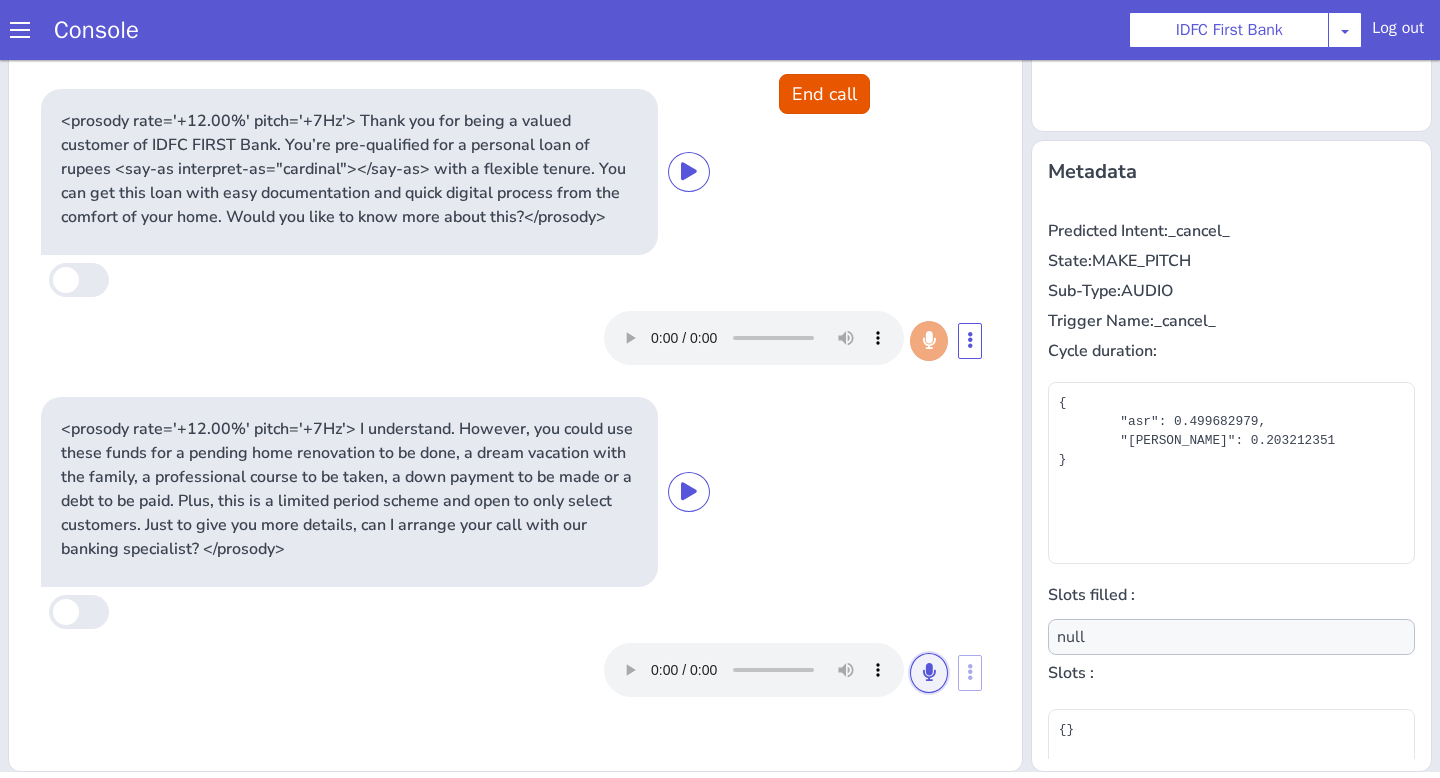 click at bounding box center [929, 673] 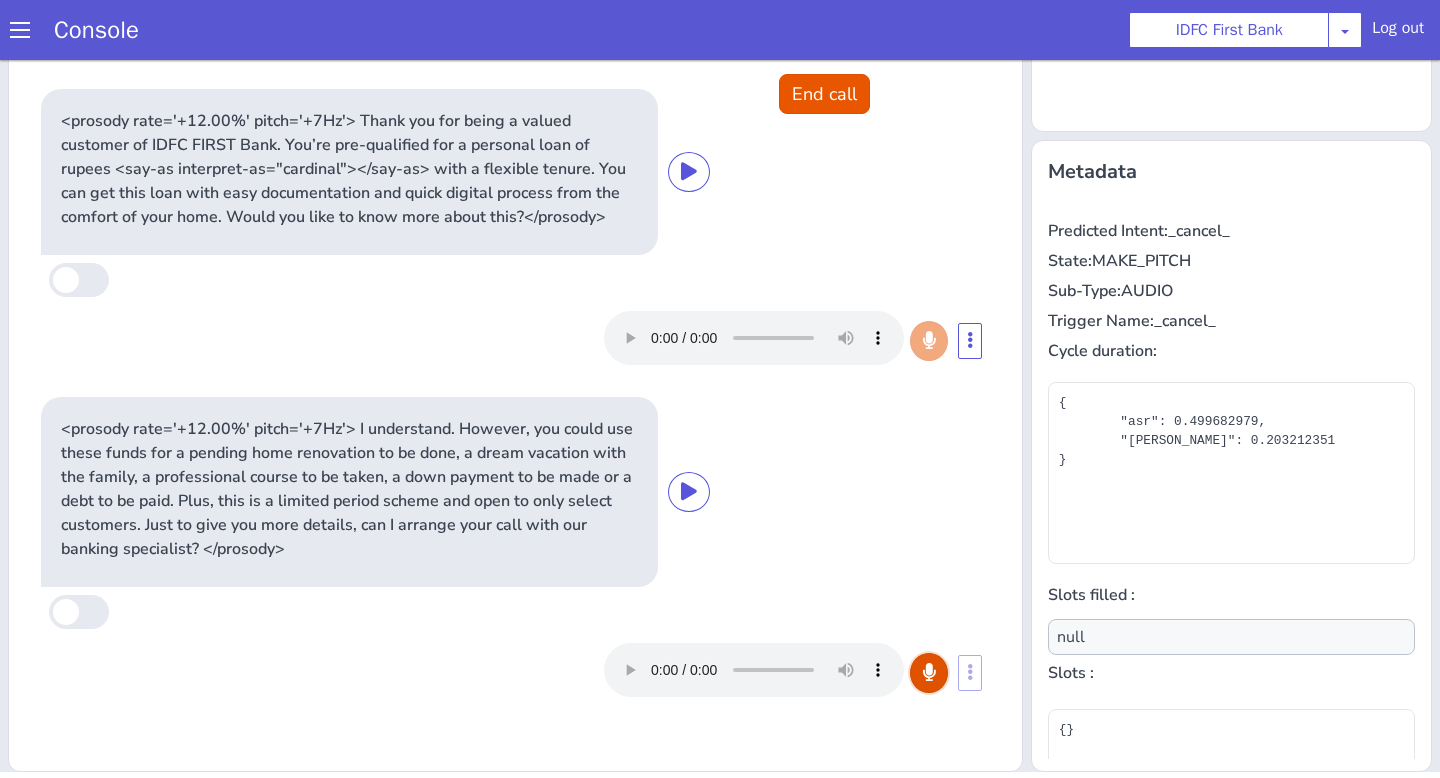 click at bounding box center [929, 673] 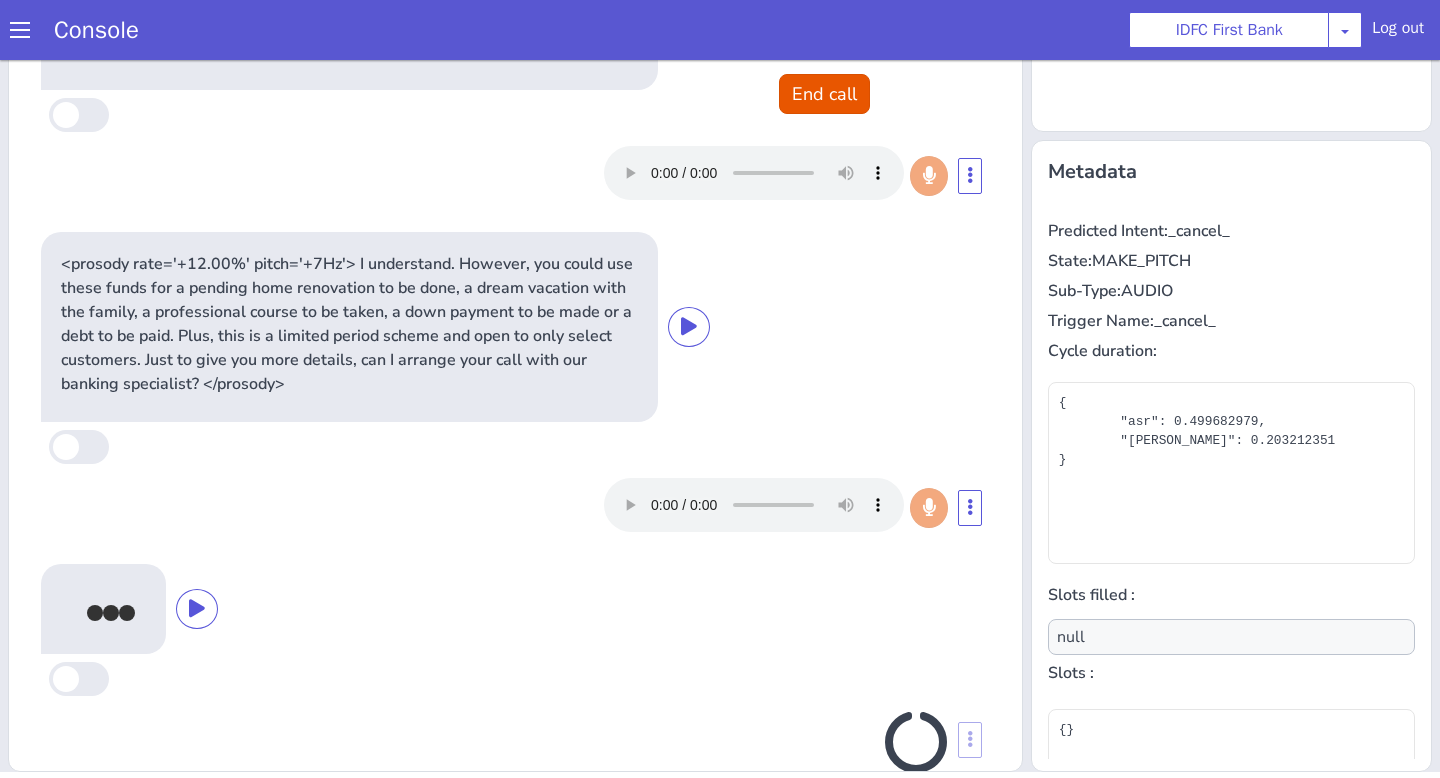 scroll, scrollTop: 208, scrollLeft: 0, axis: vertical 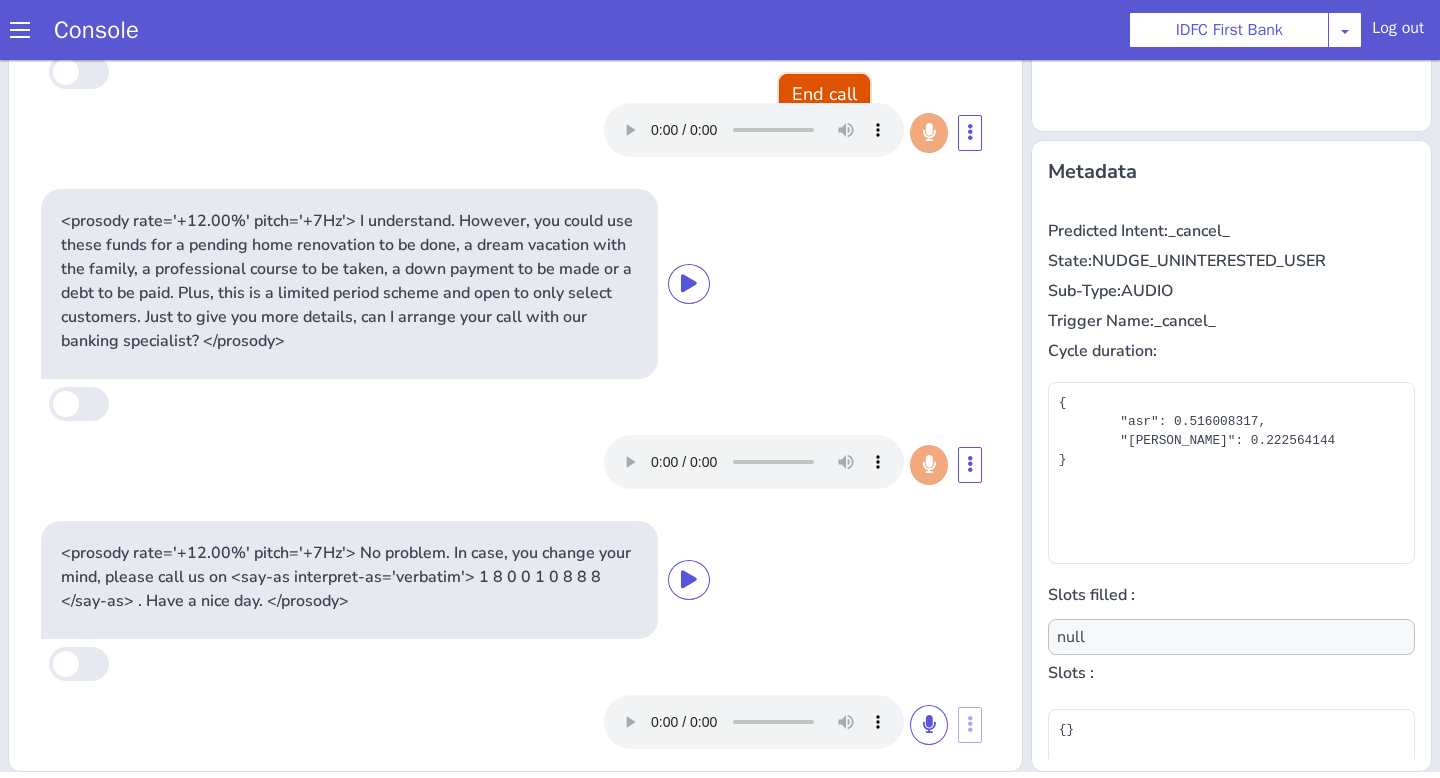 click on "End call" at bounding box center [824, 94] 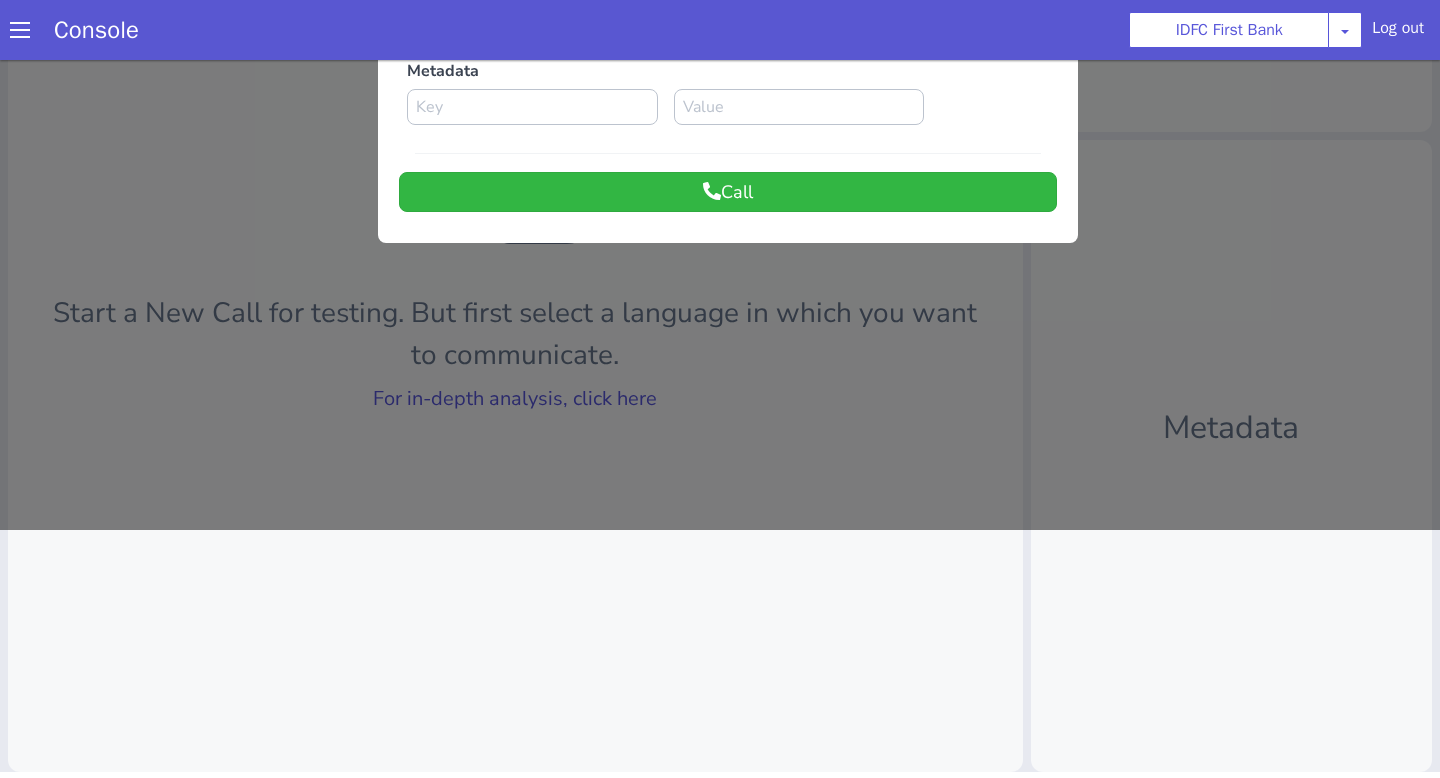 click at bounding box center (720, 171) 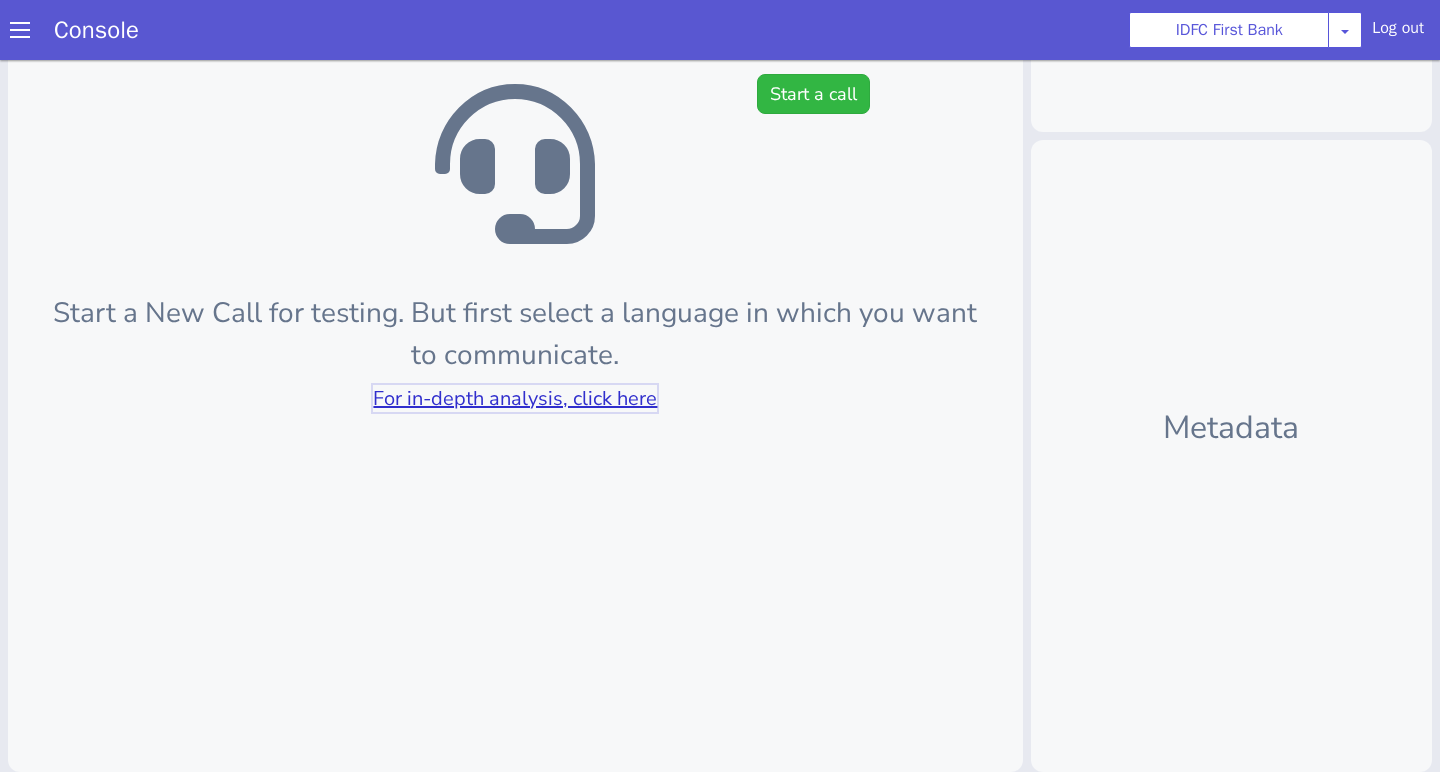click on "For in-depth analysis, click here" at bounding box center (515, 398) 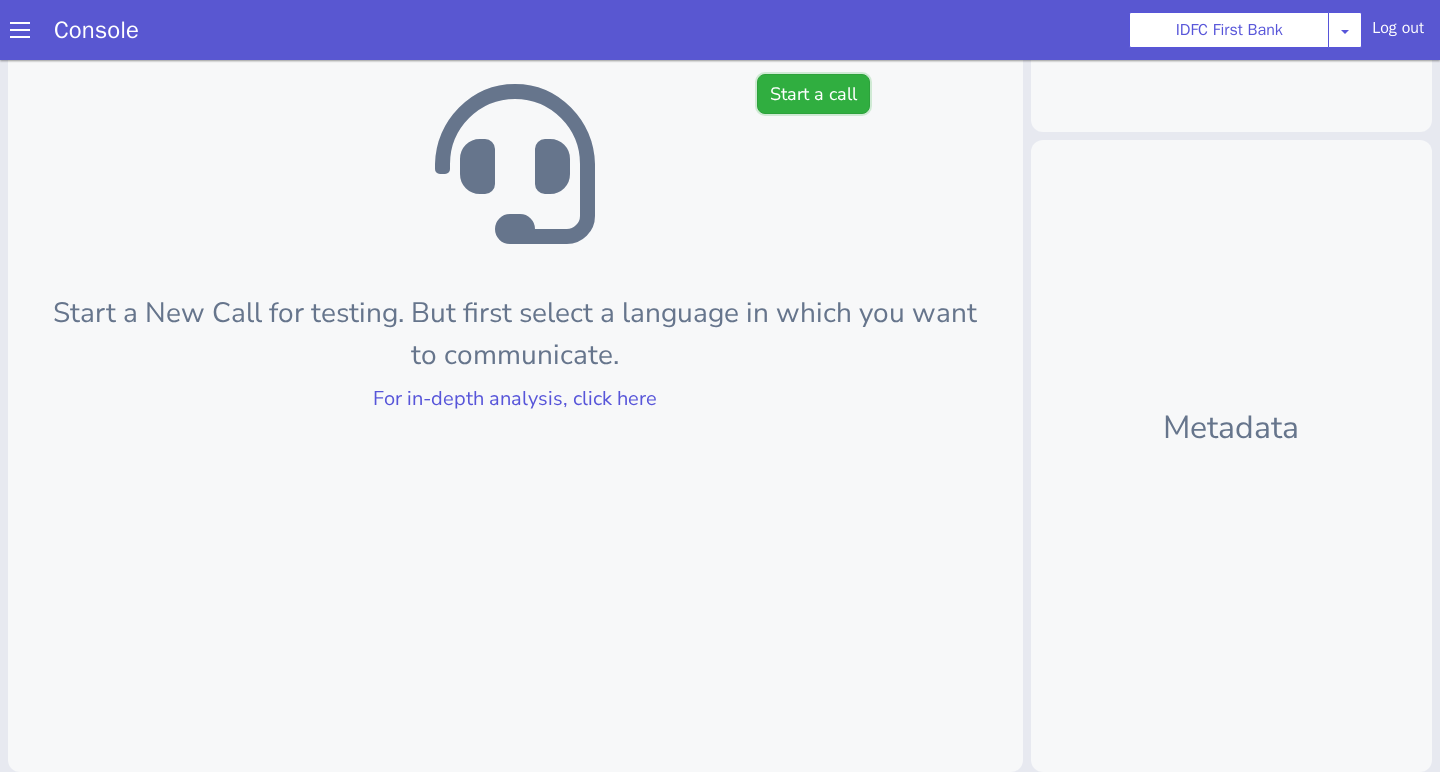 click on "Start a call" at bounding box center [813, 94] 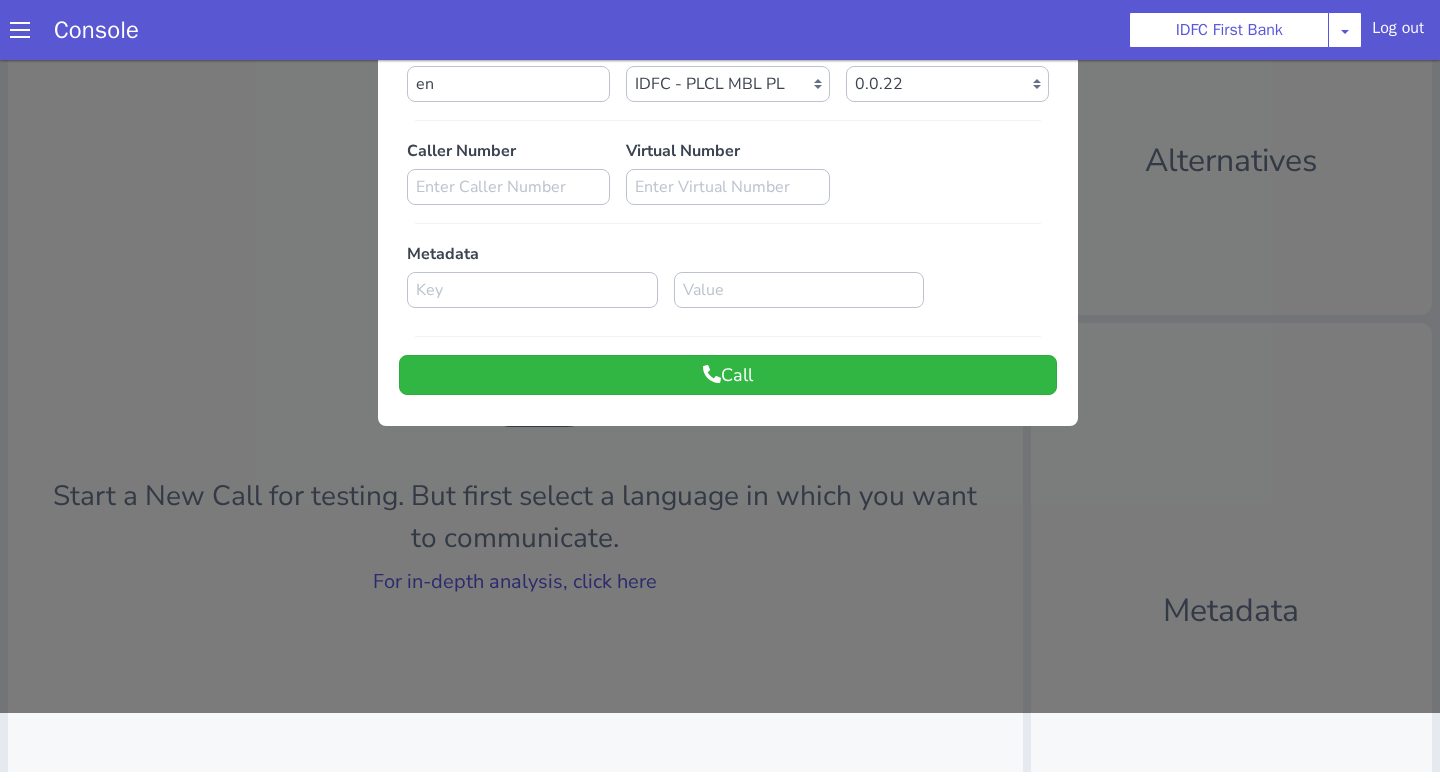scroll, scrollTop: 0, scrollLeft: 0, axis: both 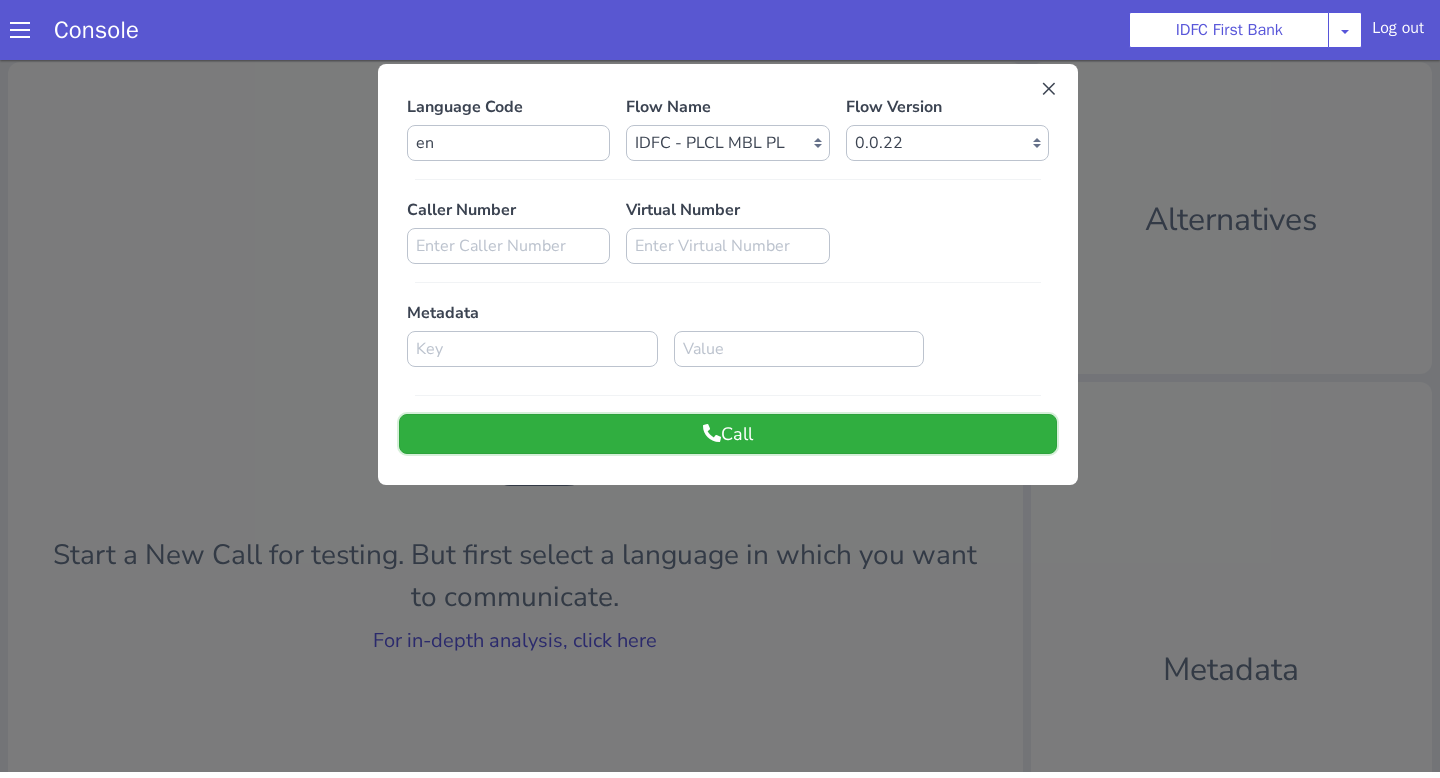 click on "Call" at bounding box center [728, 434] 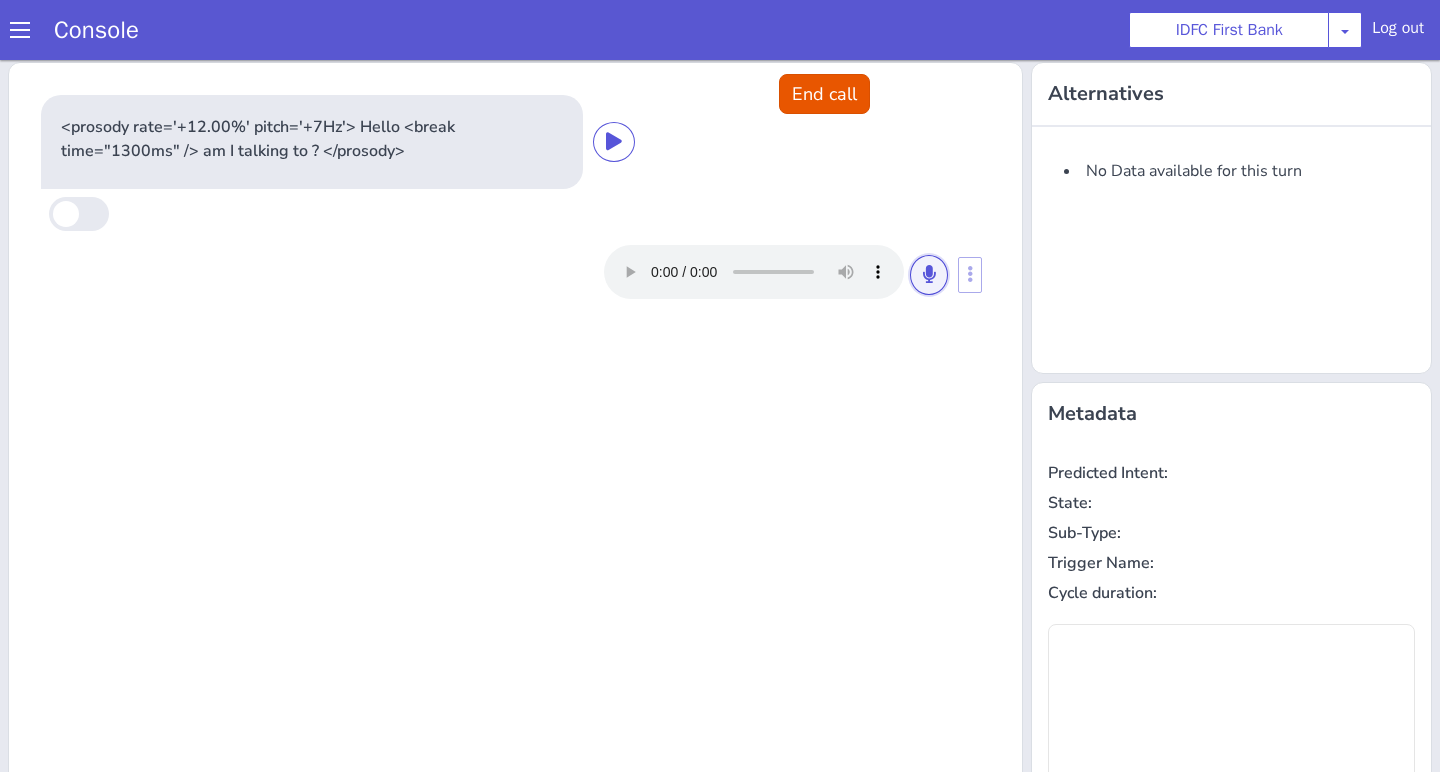 click at bounding box center [929, 274] 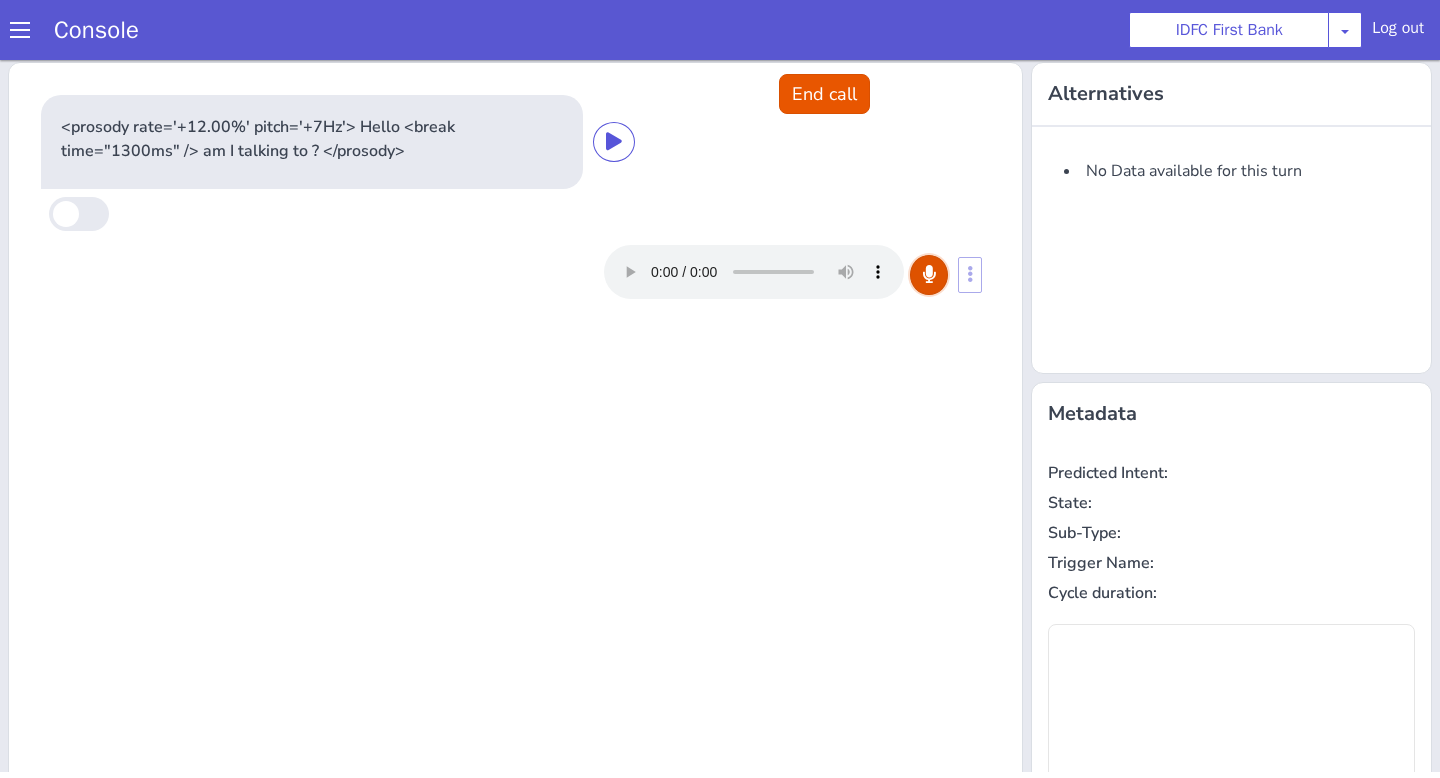 click at bounding box center [929, 274] 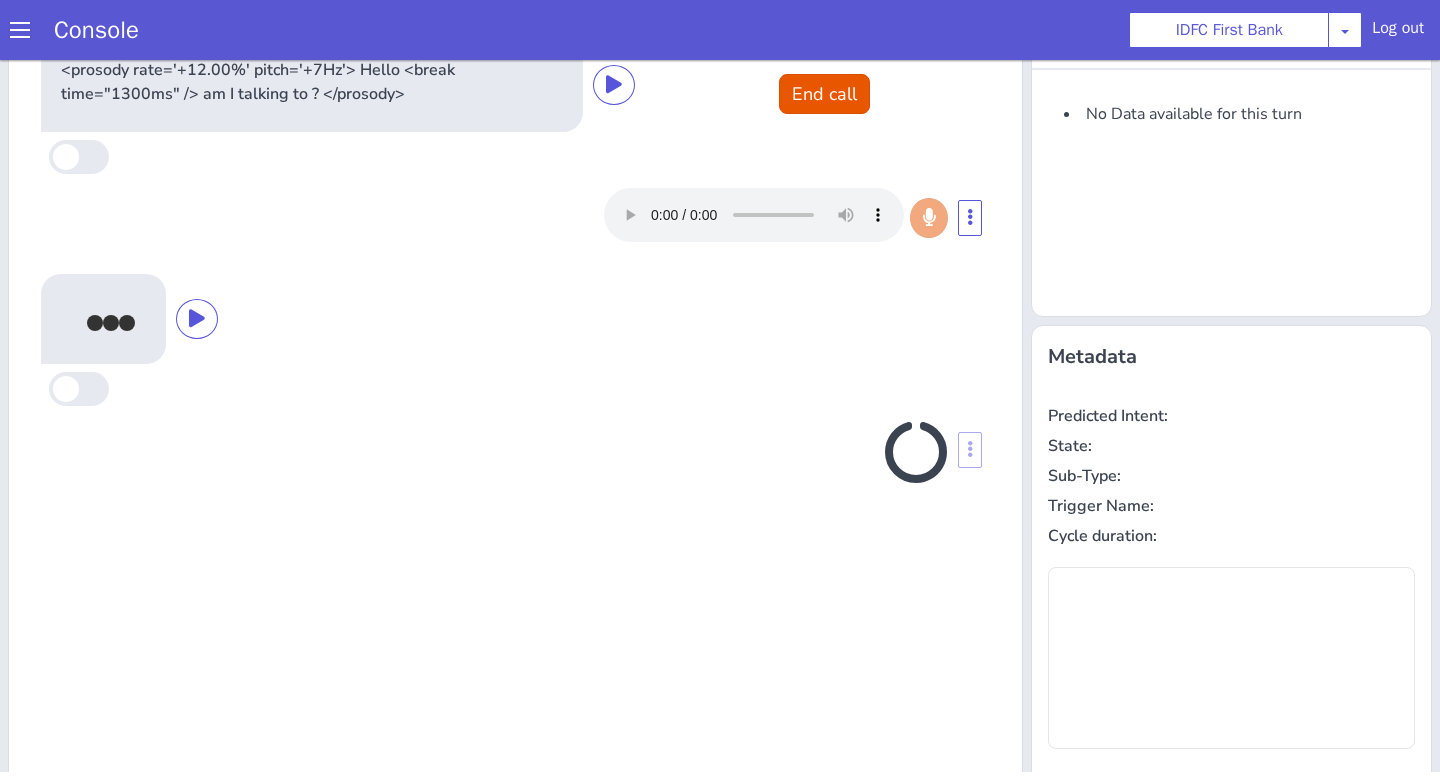 scroll, scrollTop: 50, scrollLeft: 0, axis: vertical 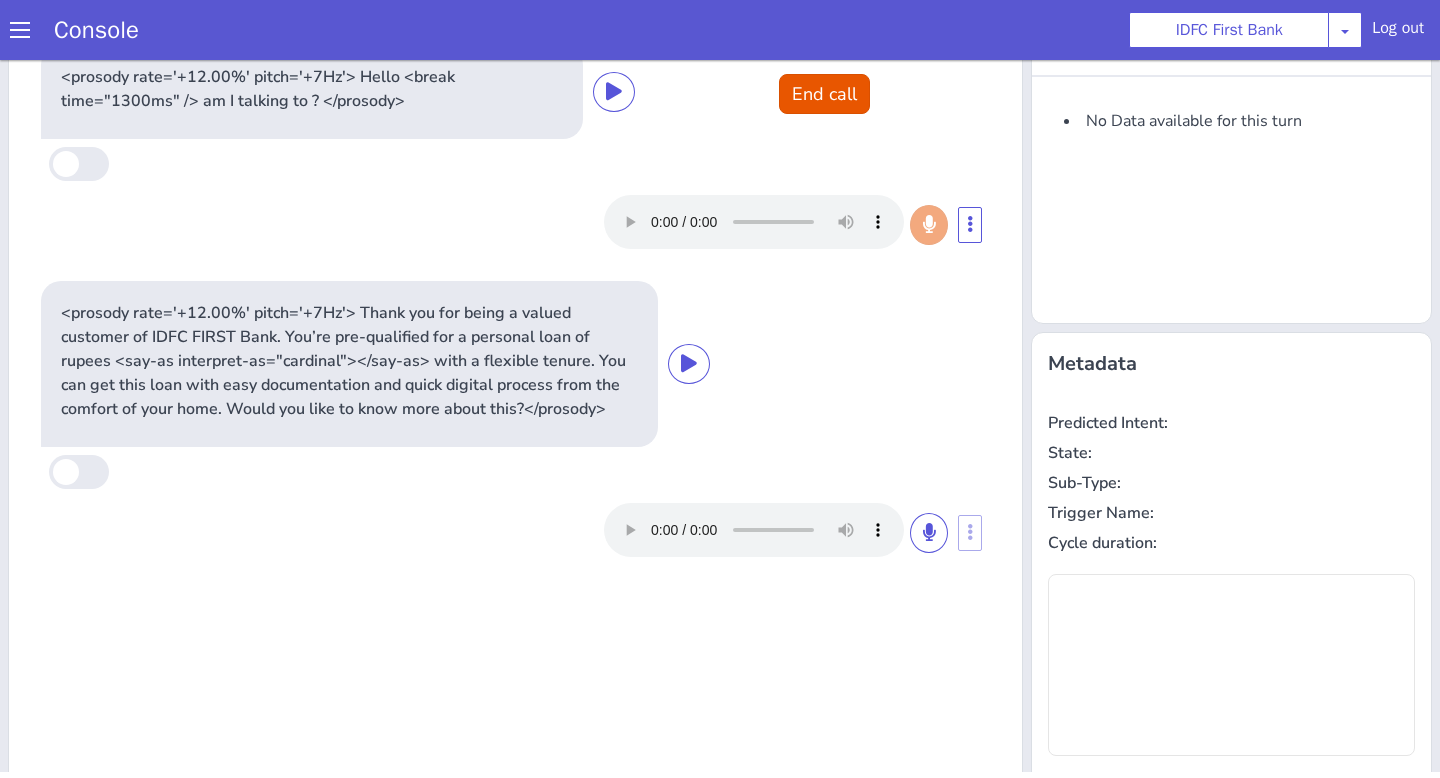type on "null" 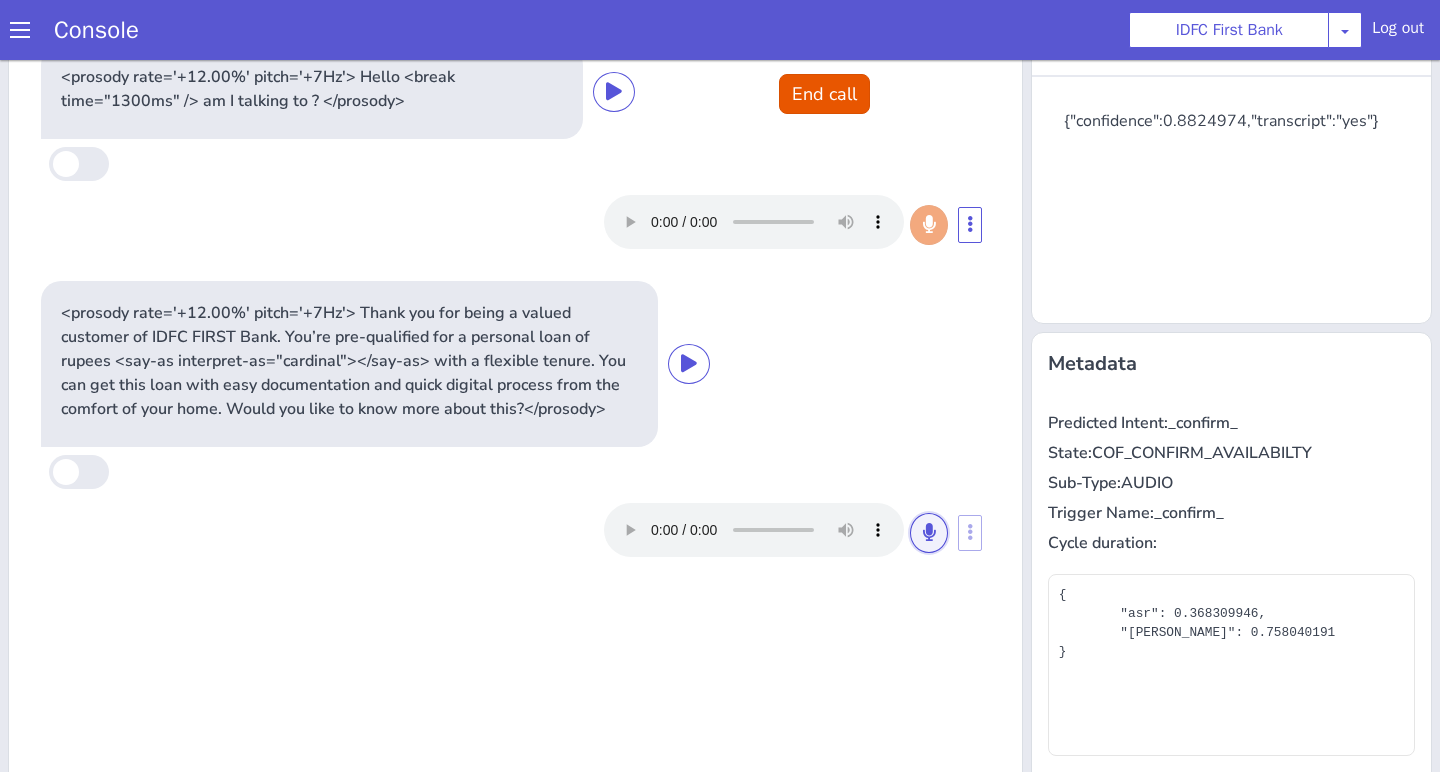 click at bounding box center [929, 532] 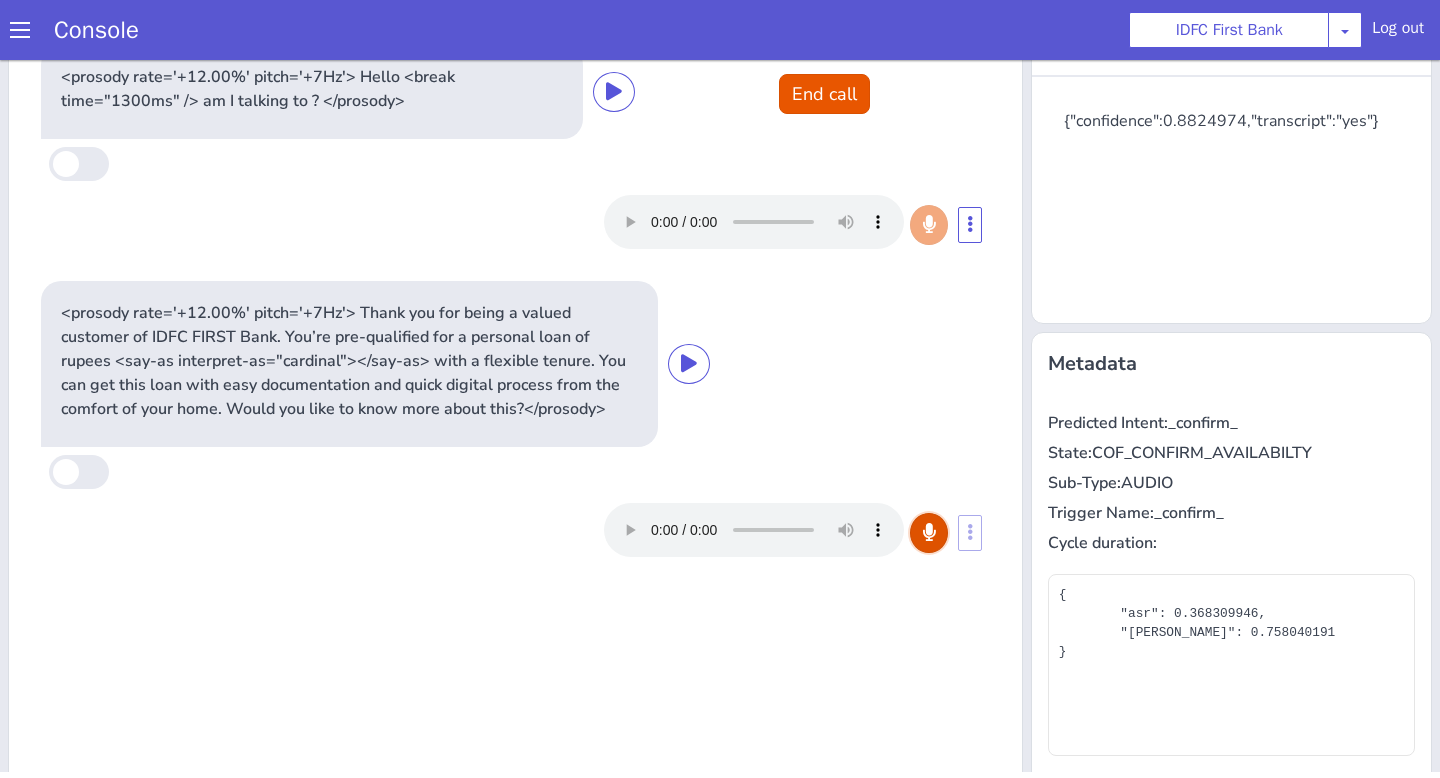 click at bounding box center (929, 532) 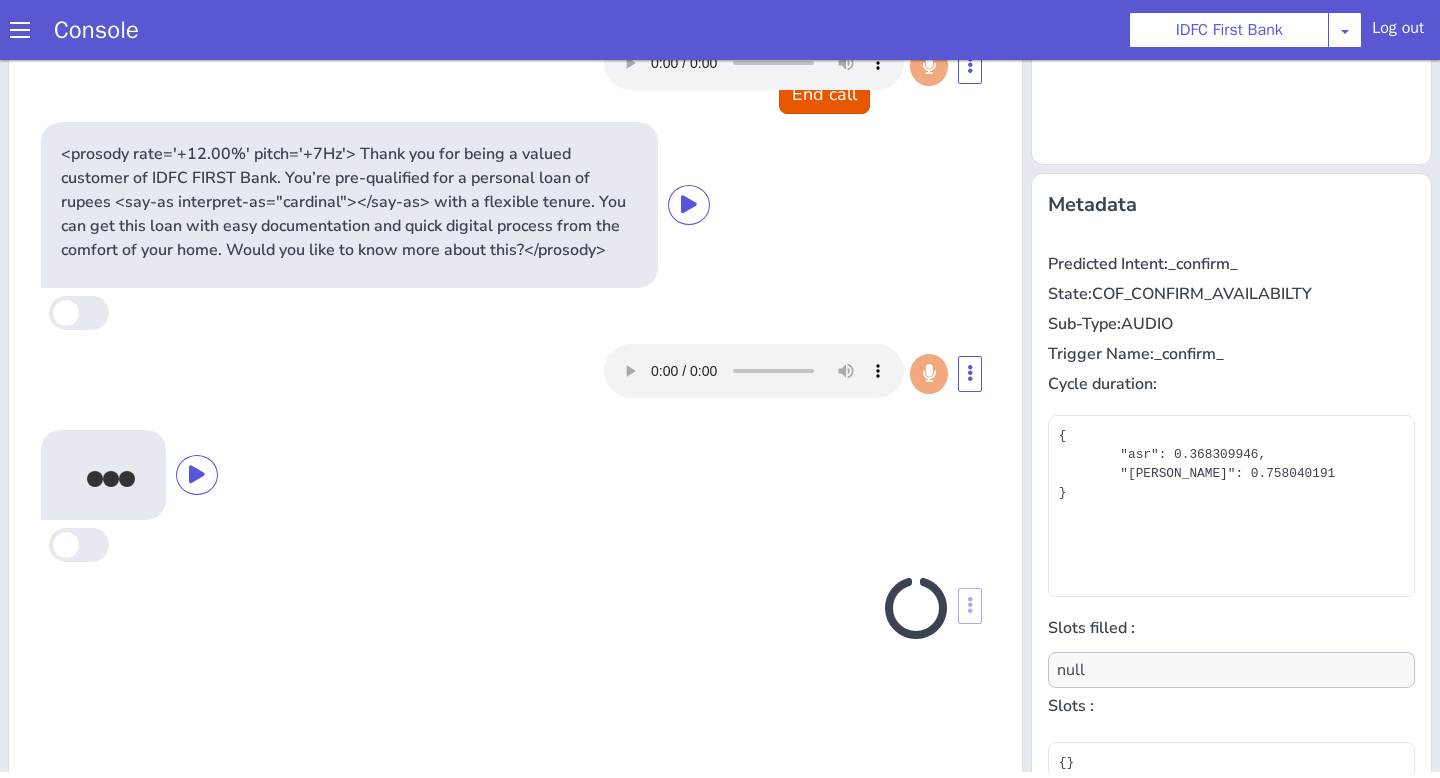 scroll, scrollTop: 242, scrollLeft: 0, axis: vertical 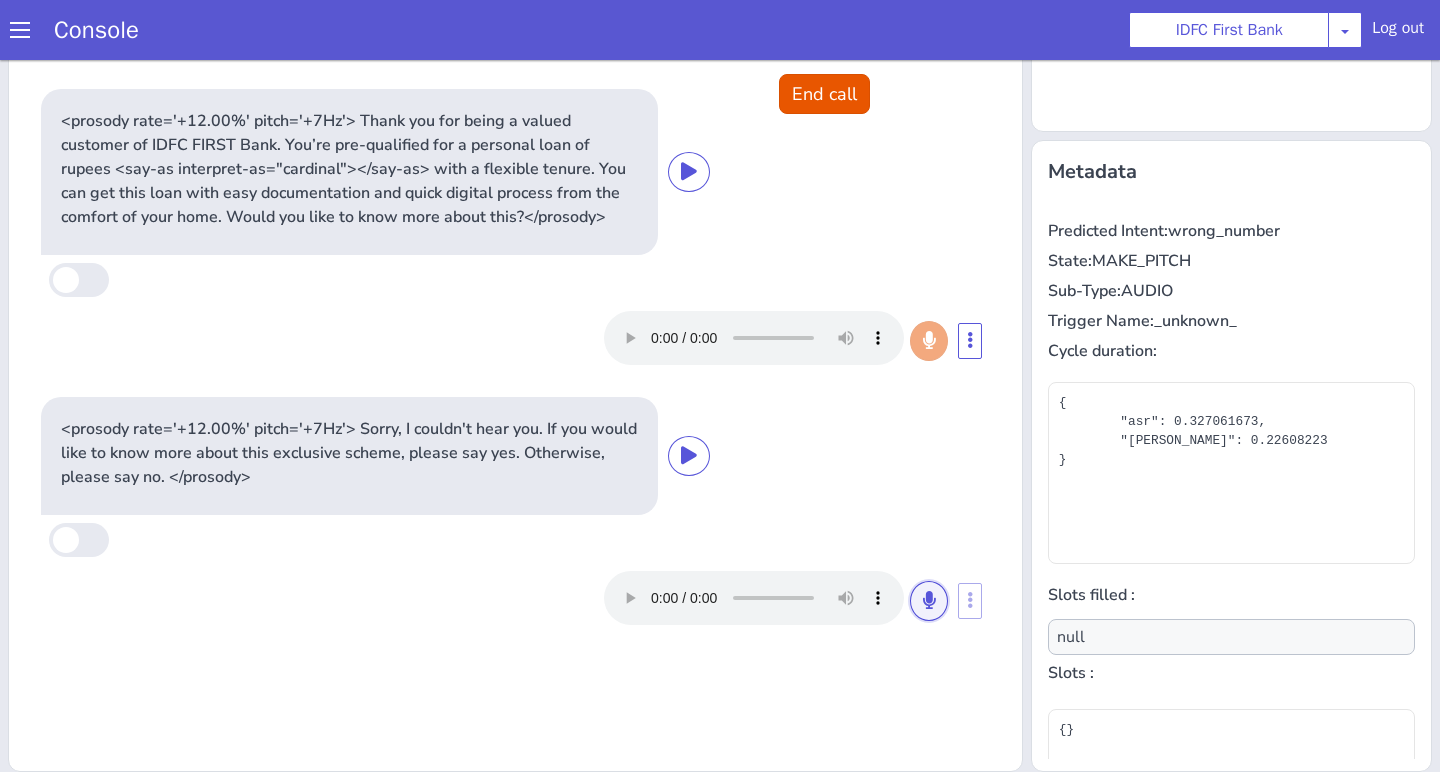 click at bounding box center [929, 600] 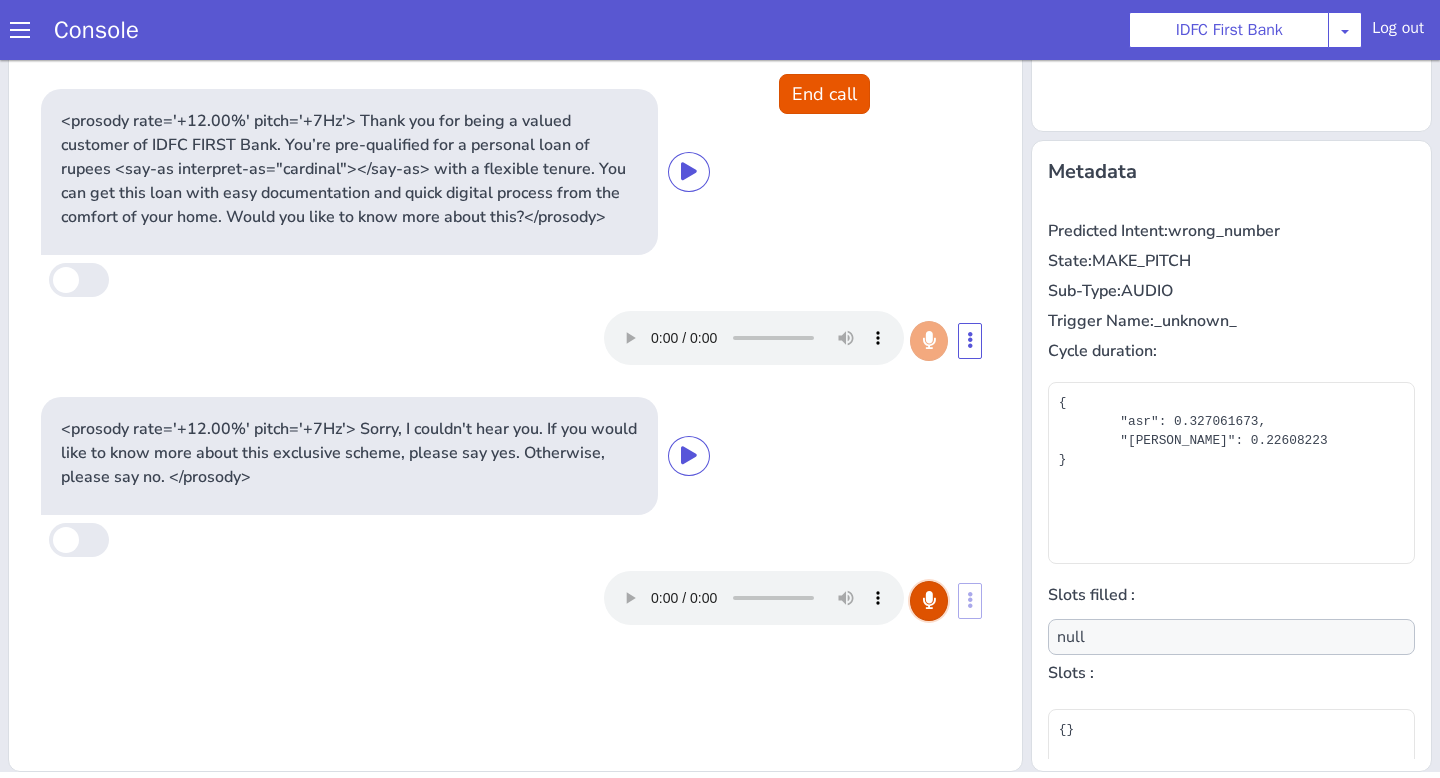 click at bounding box center [929, 600] 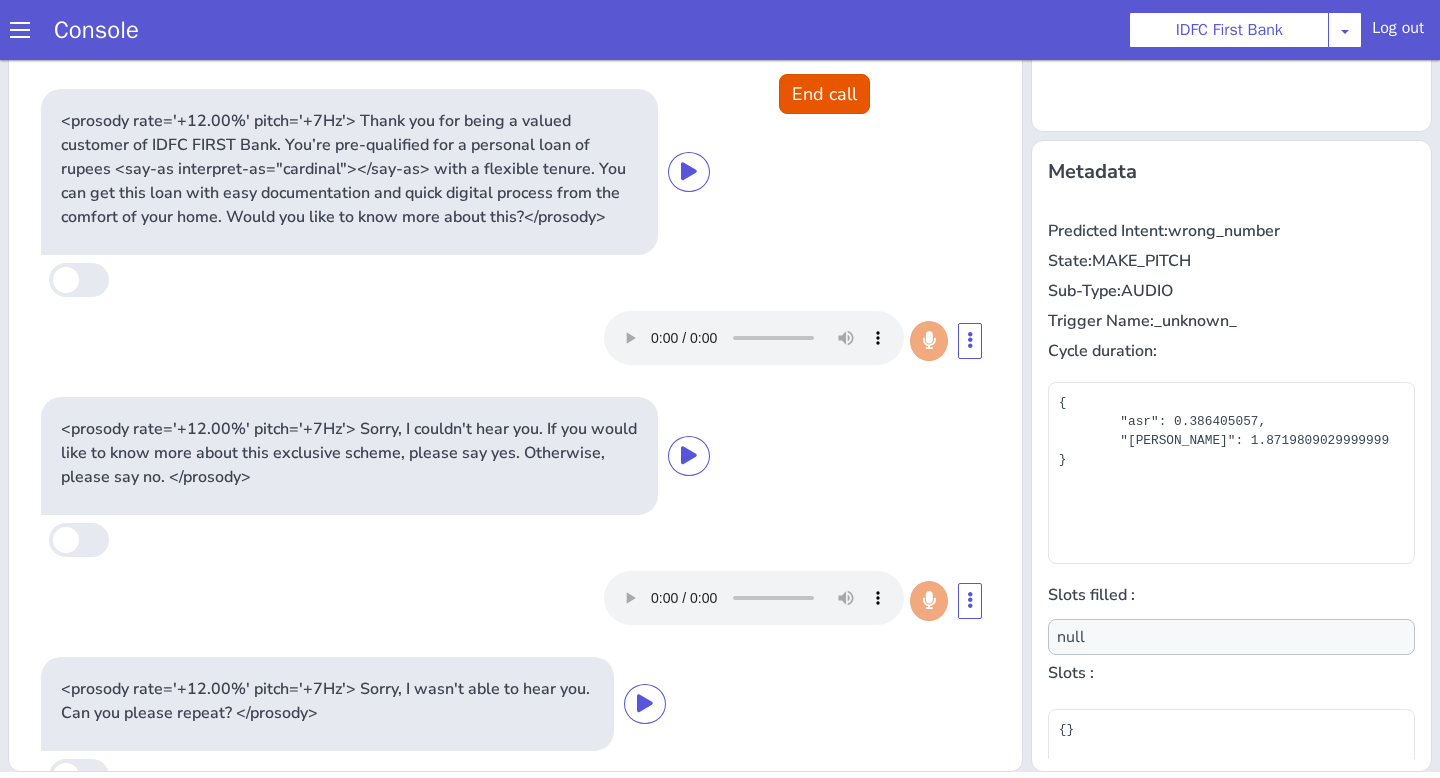 scroll, scrollTop: 130, scrollLeft: 0, axis: vertical 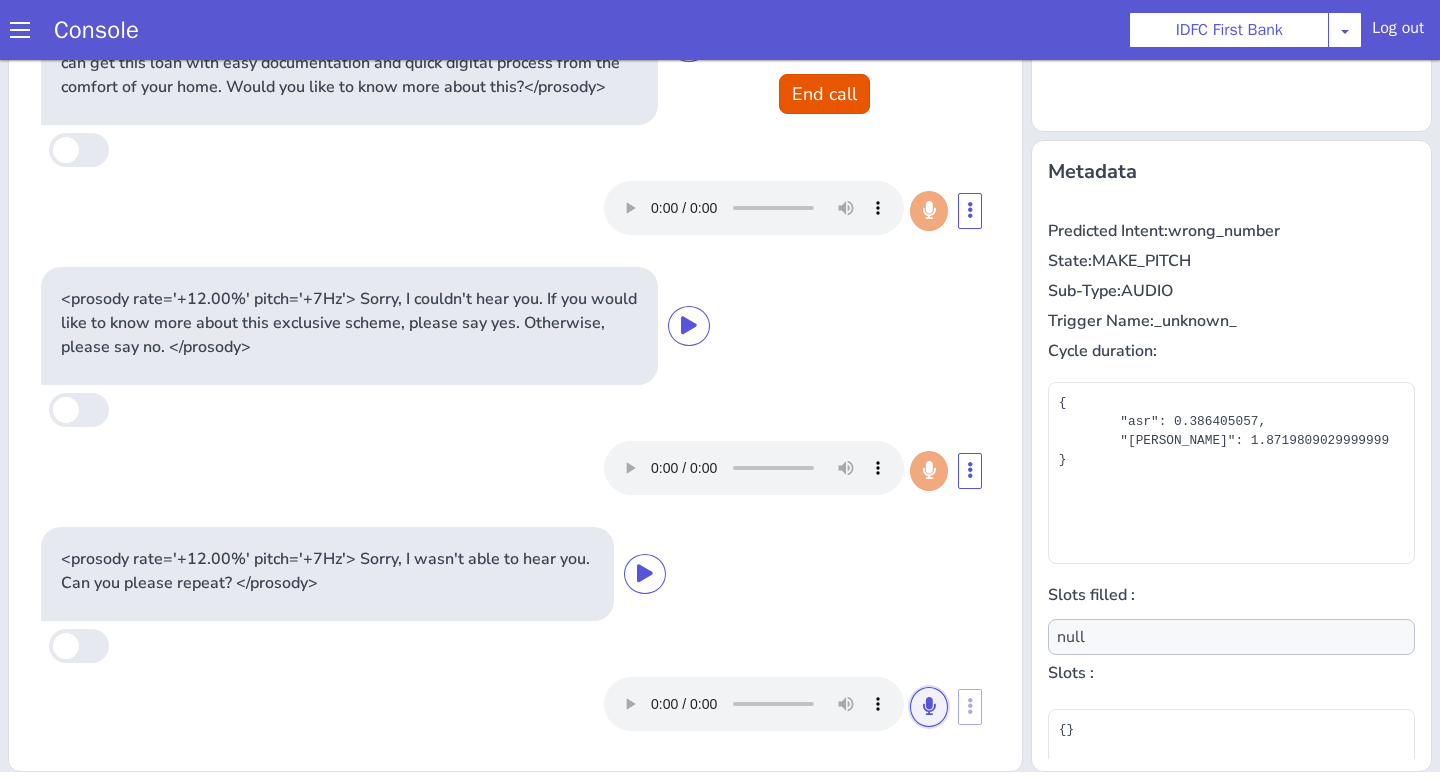 click at bounding box center [929, 706] 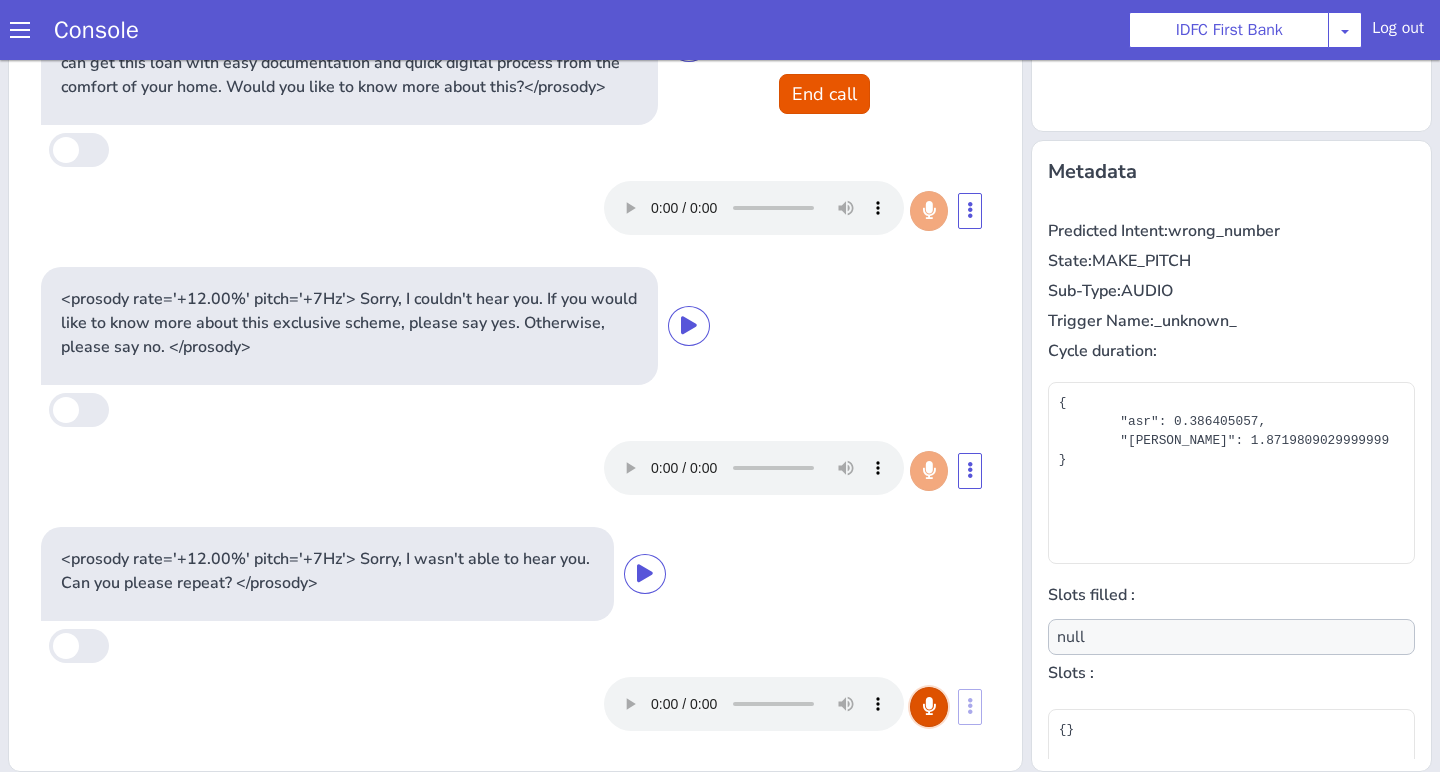 click at bounding box center [929, 706] 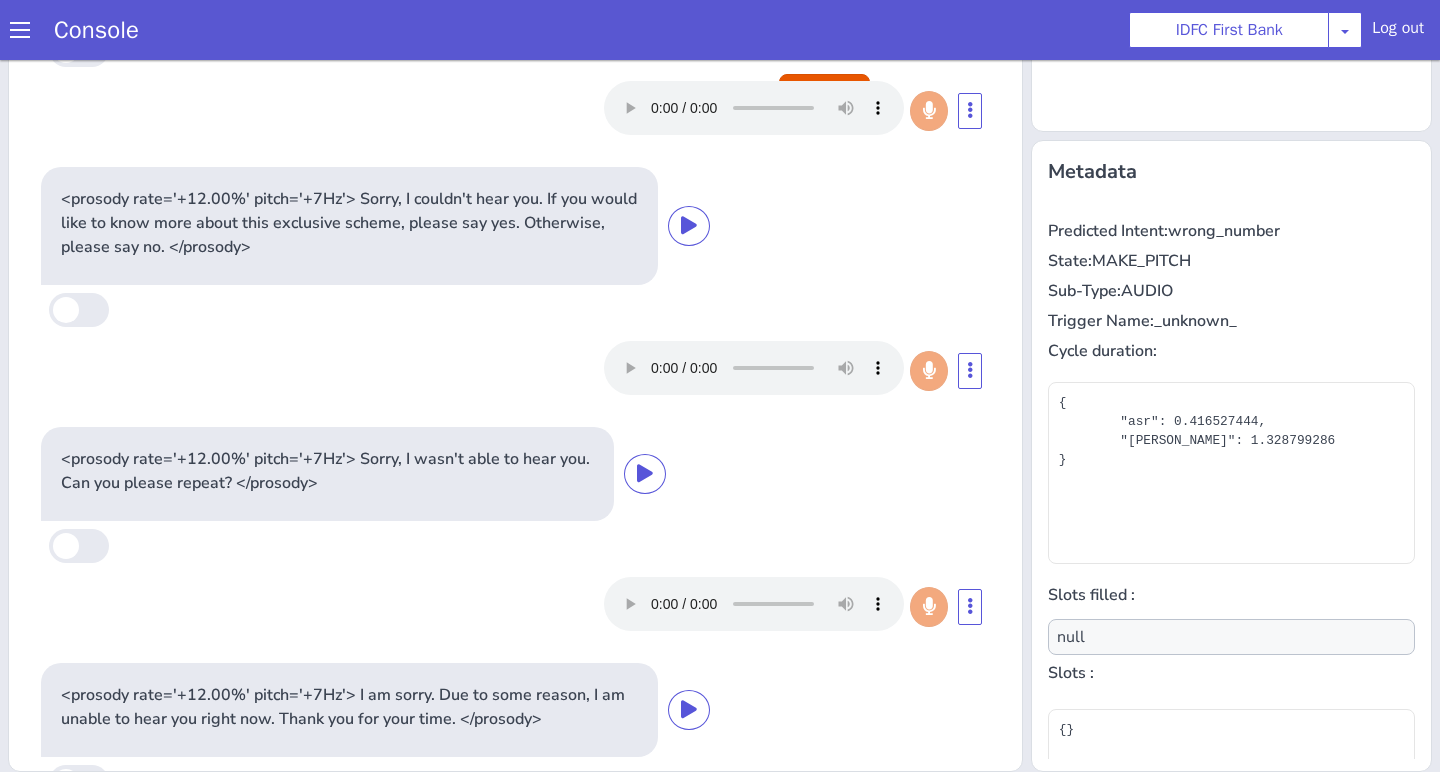 scroll, scrollTop: 0, scrollLeft: 0, axis: both 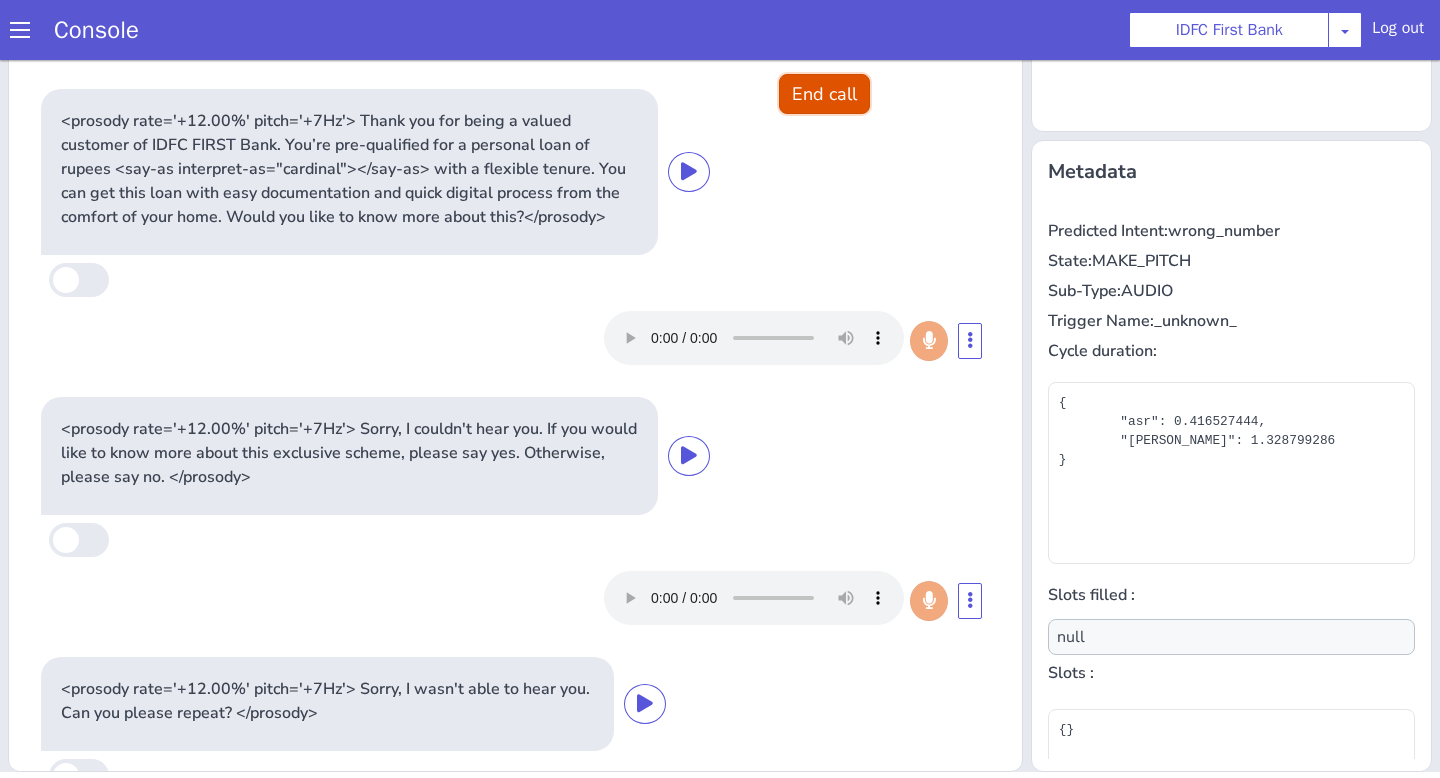 click on "End call" at bounding box center (824, 94) 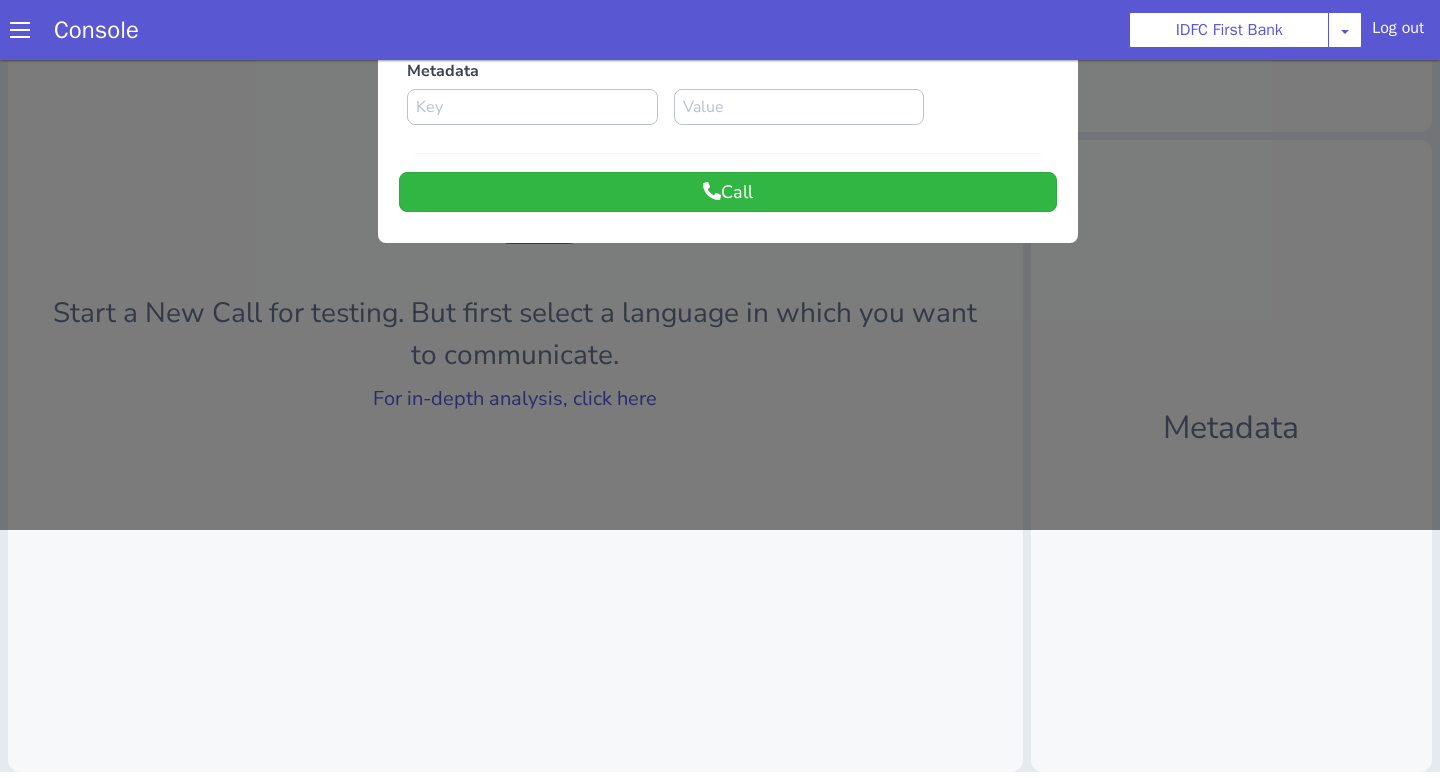 click at bounding box center (720, 171) 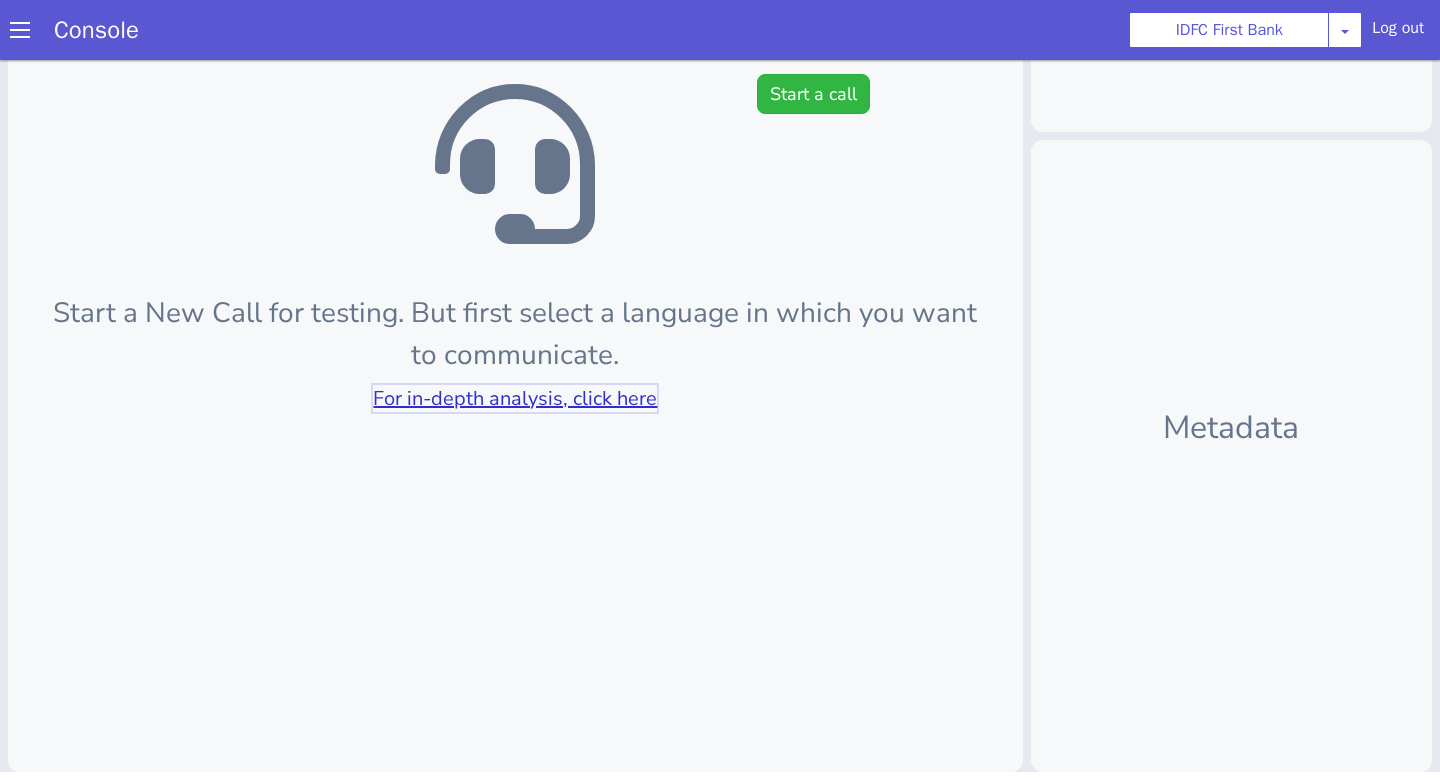 click on "For in-depth analysis, click here" at bounding box center (515, 398) 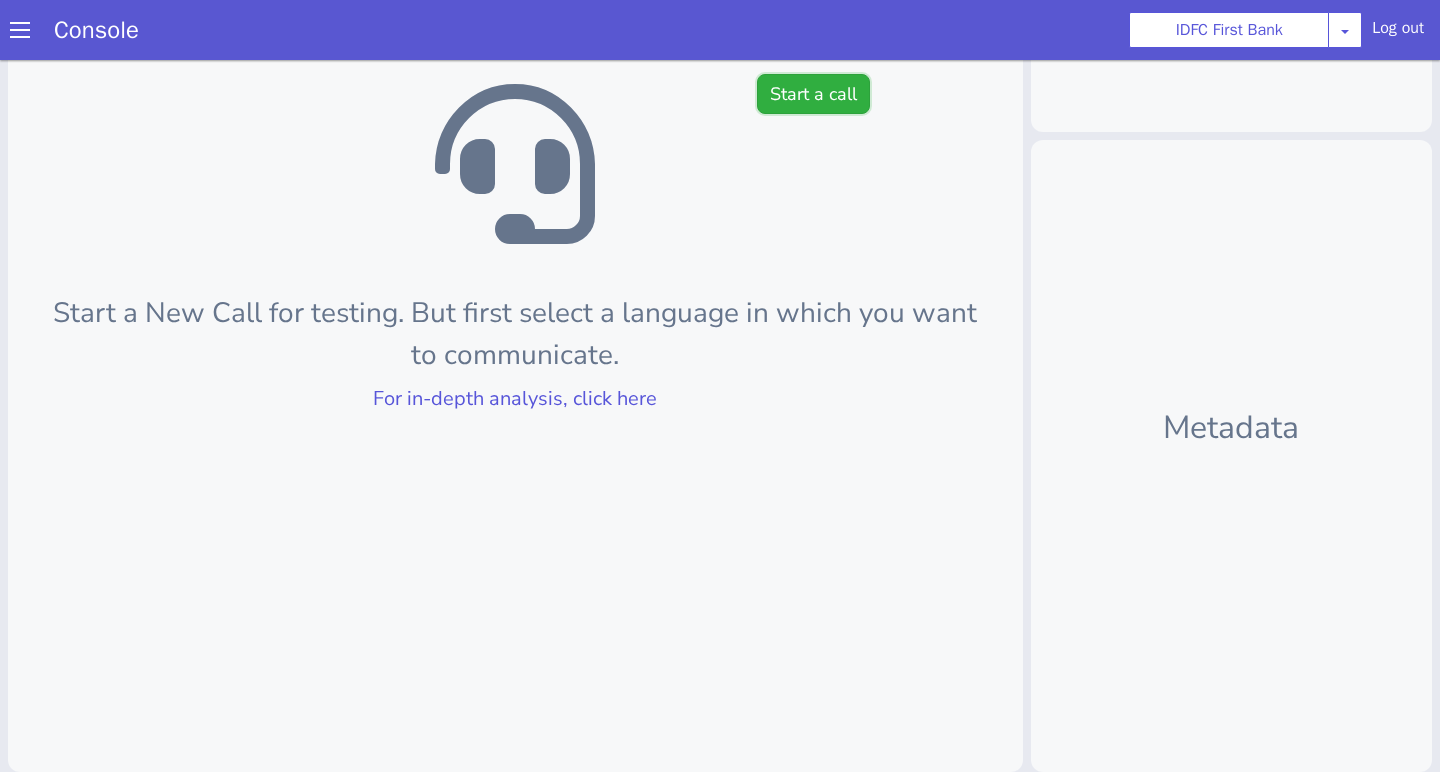 click on "Start a call" at bounding box center [813, 94] 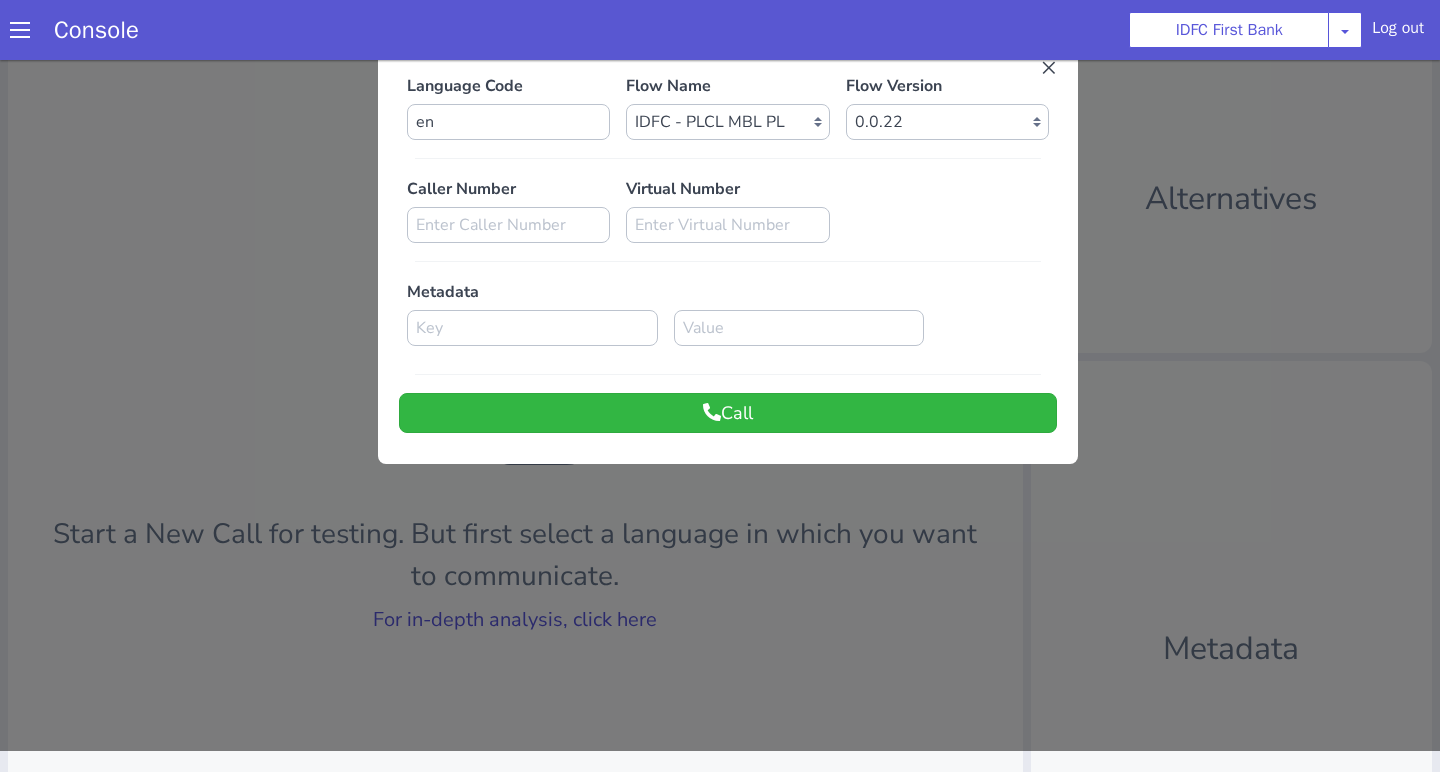 scroll, scrollTop: 0, scrollLeft: 0, axis: both 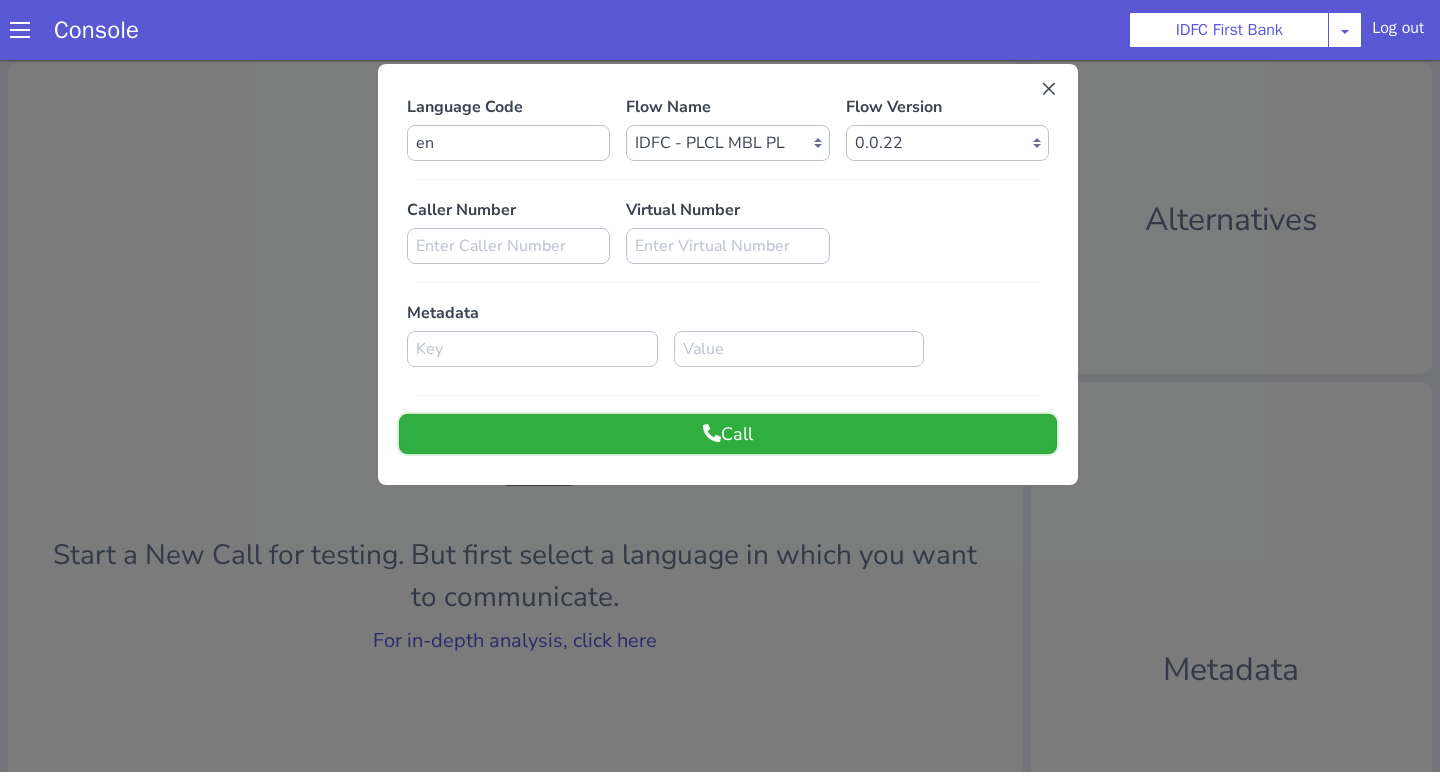 click on "Call" at bounding box center [728, 434] 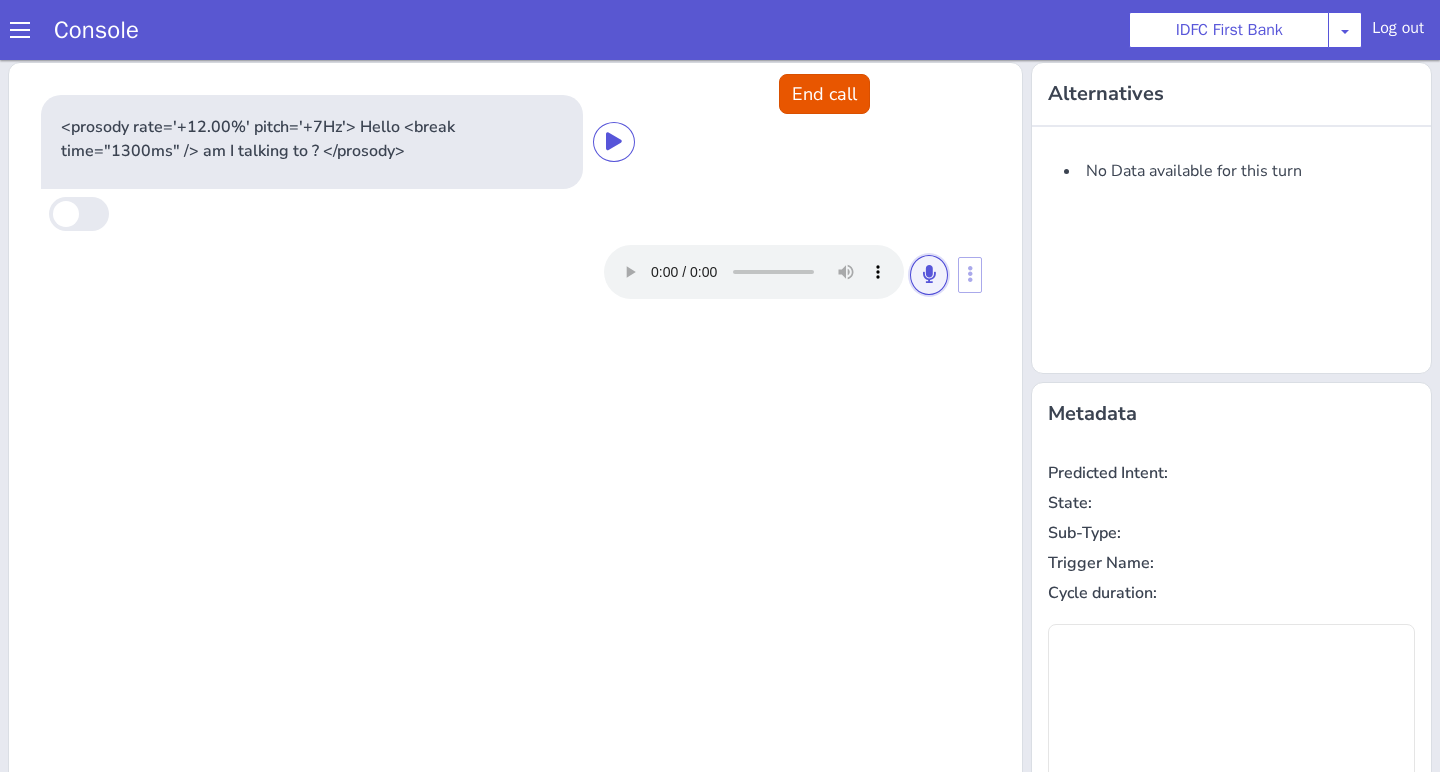 click at bounding box center (929, 275) 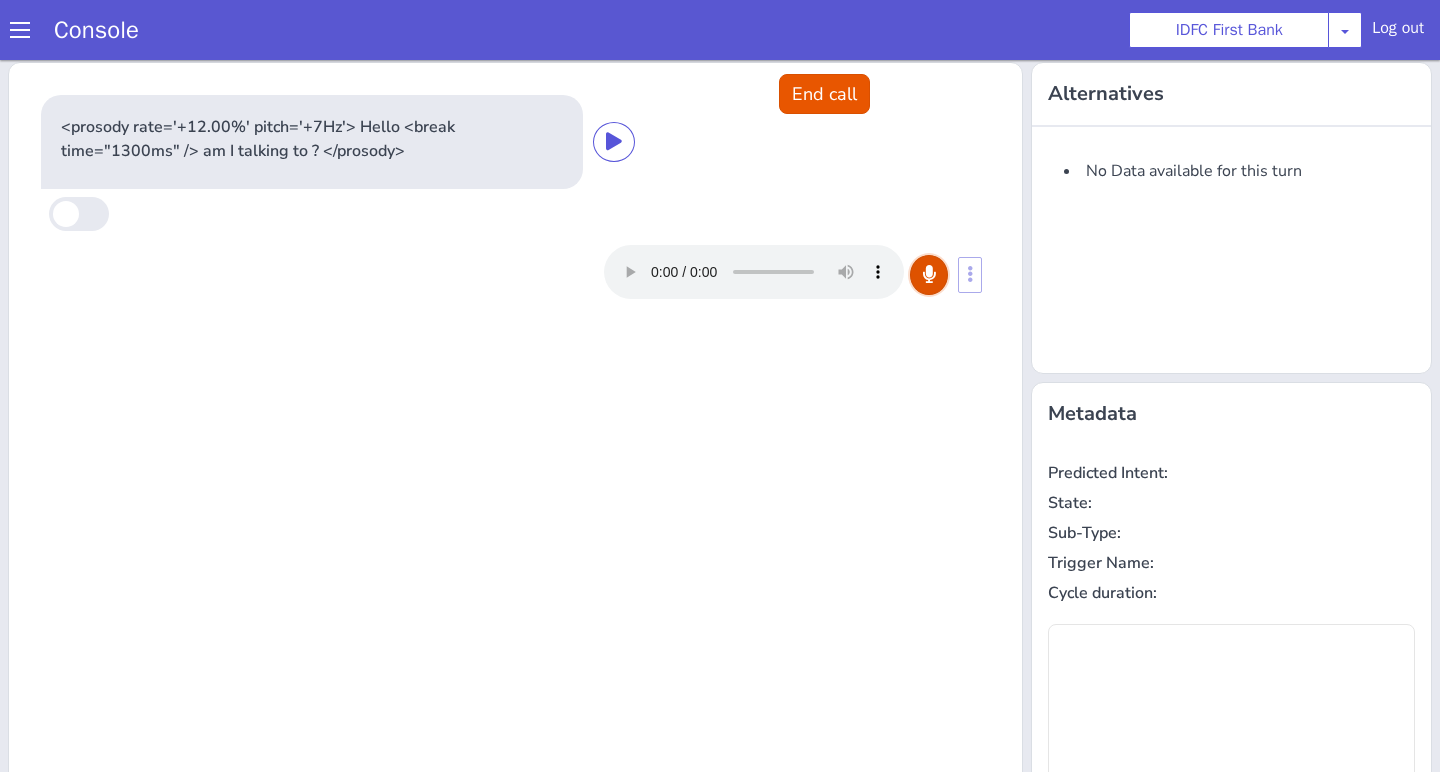 click at bounding box center [929, 275] 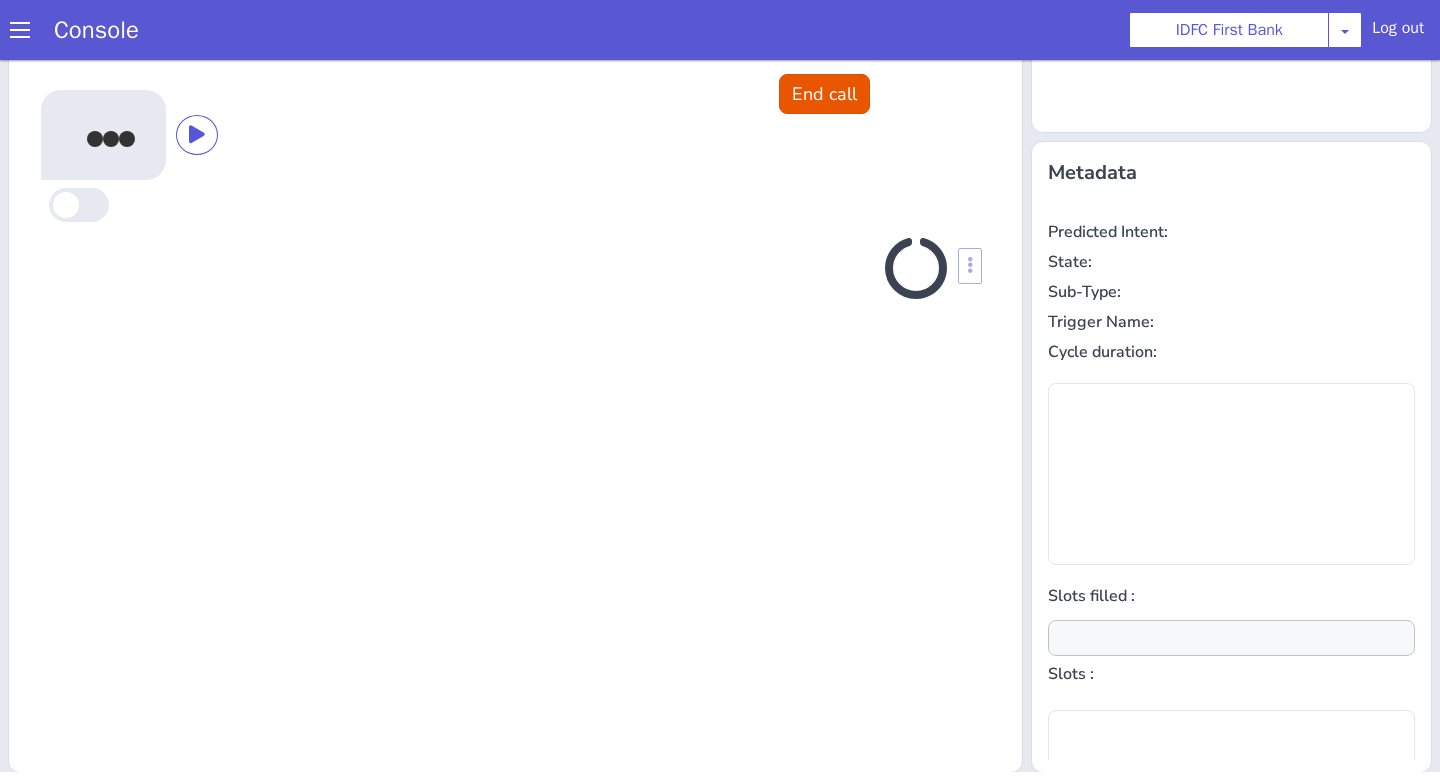 scroll, scrollTop: 242, scrollLeft: 0, axis: vertical 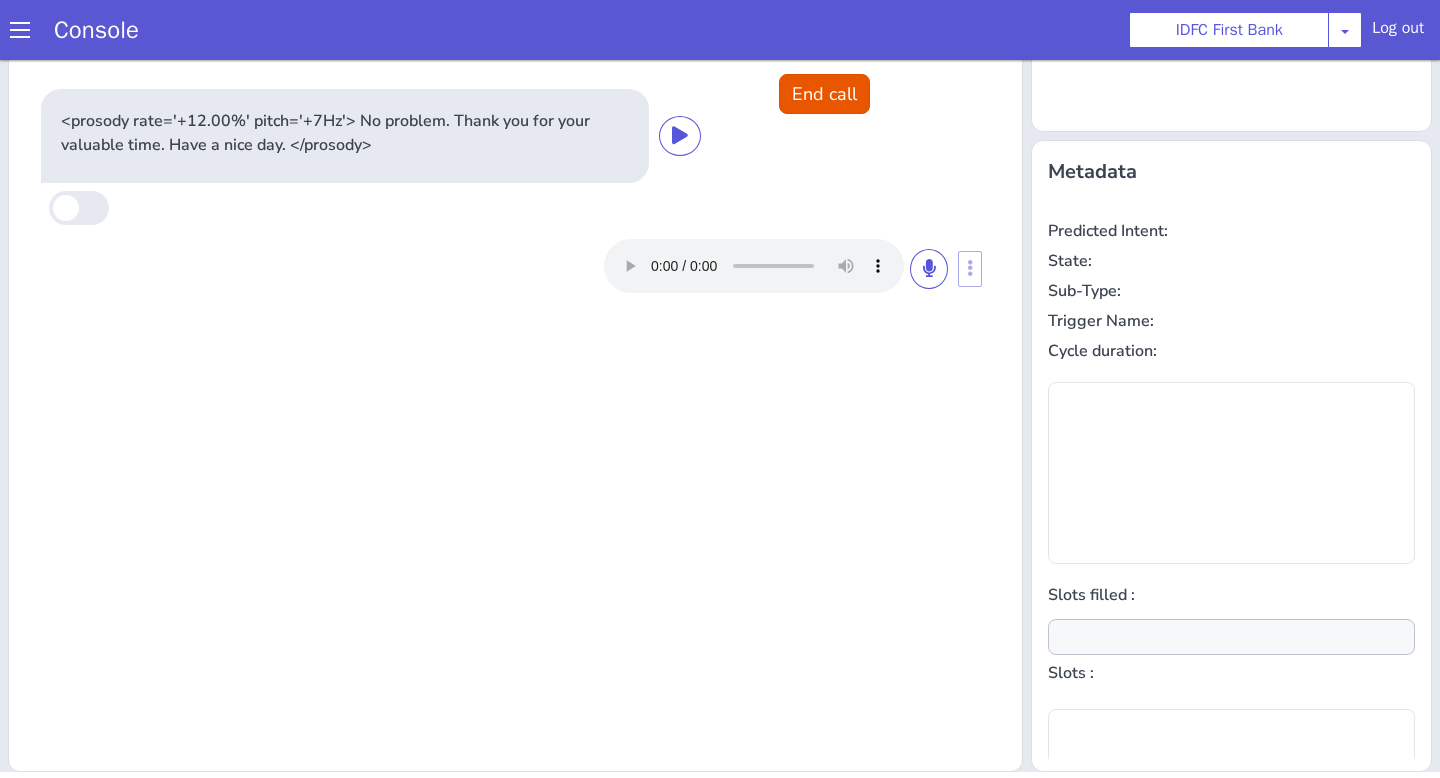 type on "null" 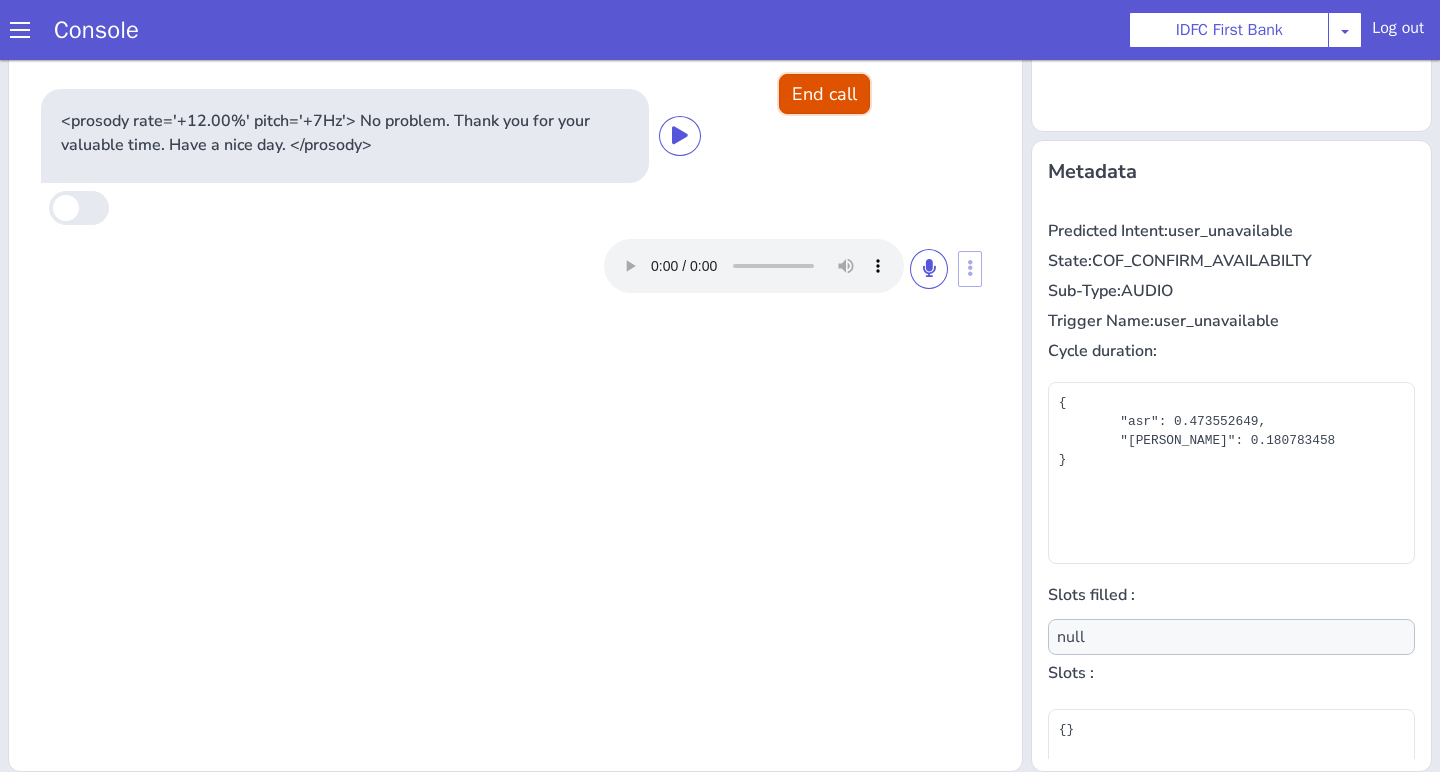 click on "End call" at bounding box center (824, 94) 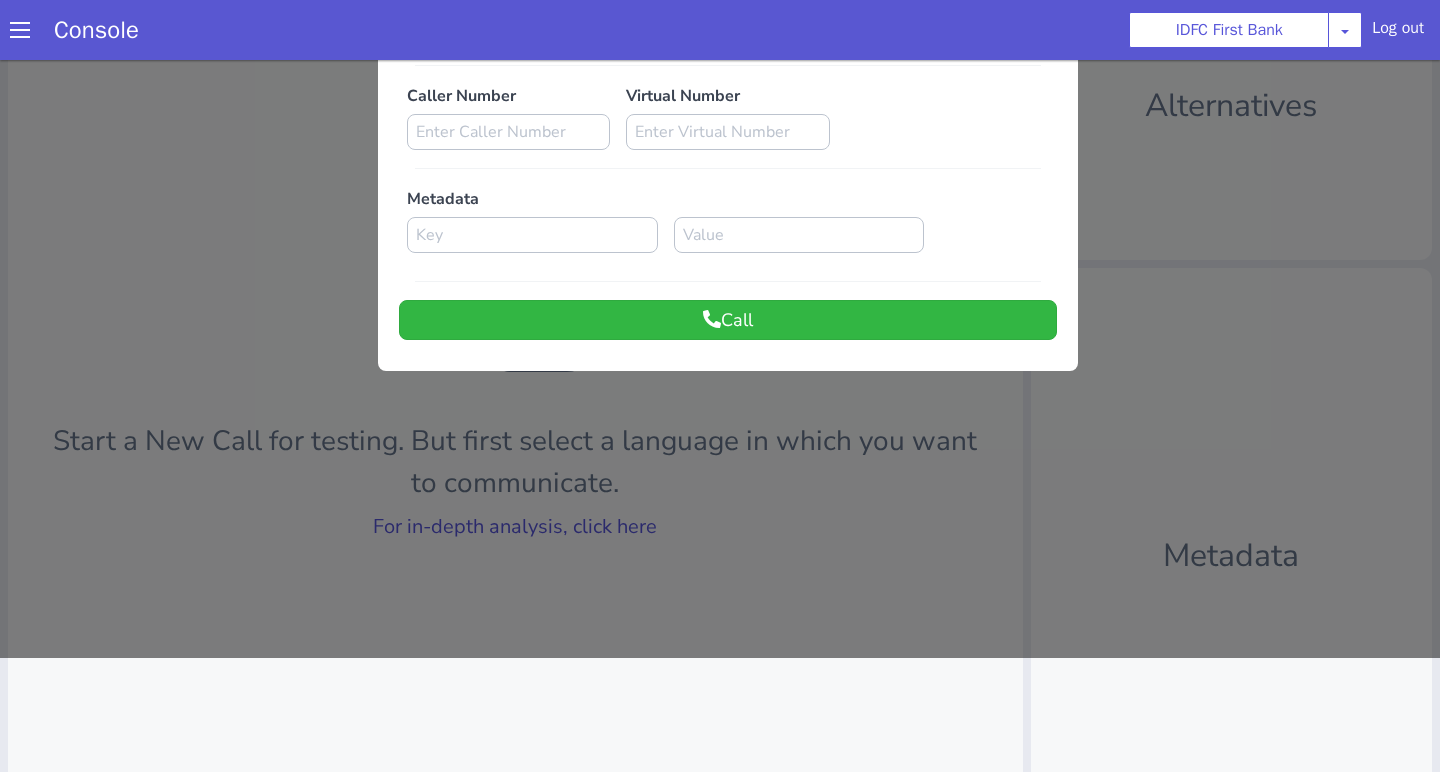 scroll, scrollTop: 67, scrollLeft: 0, axis: vertical 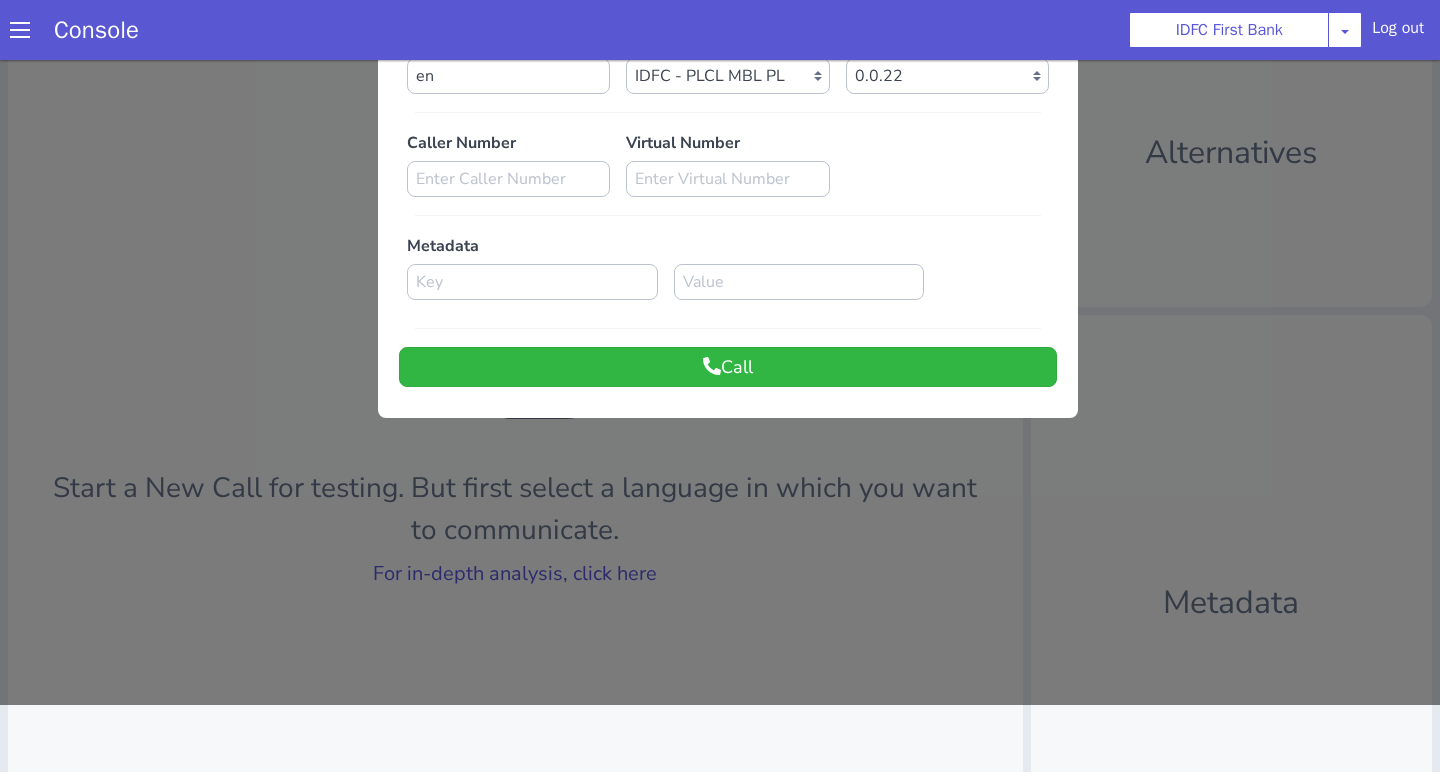 click at bounding box center (720, 346) 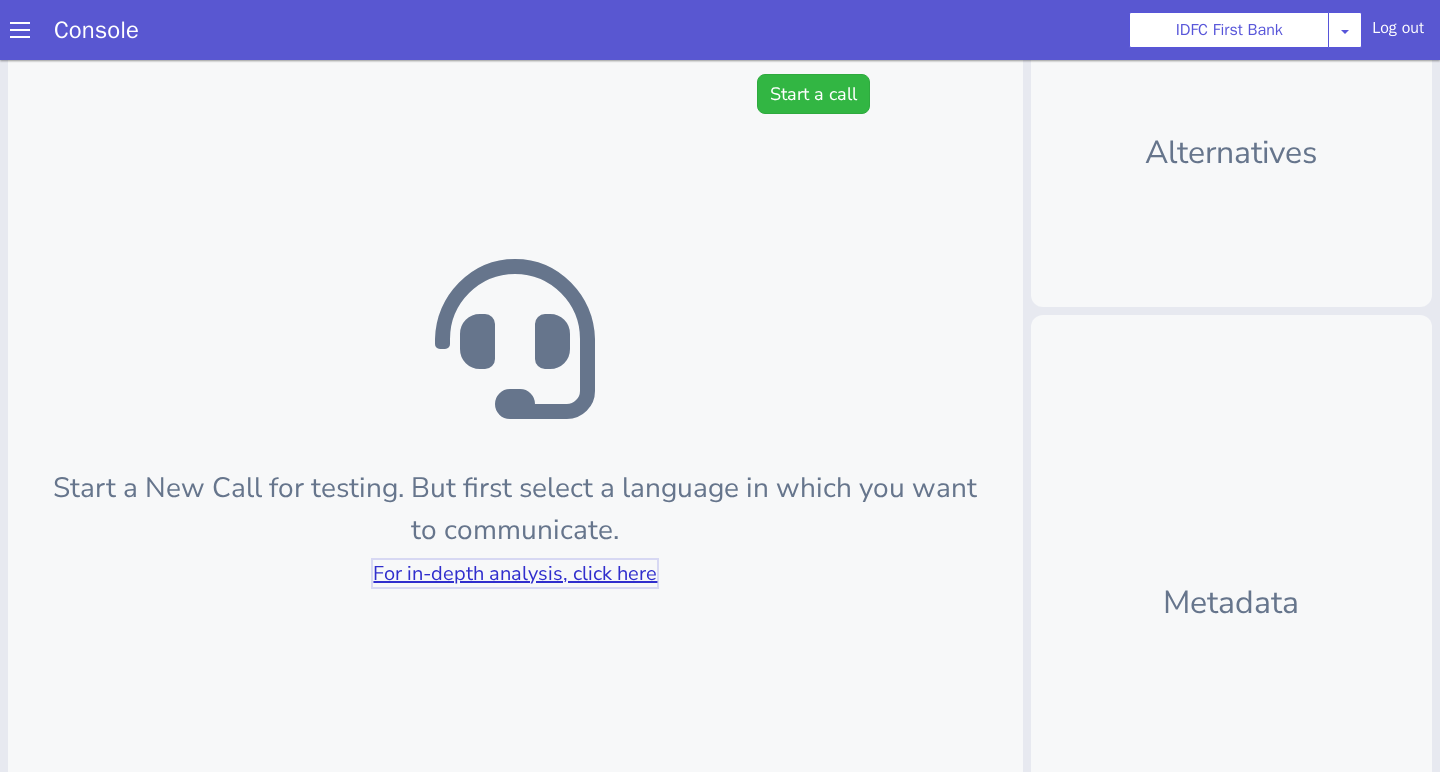 click on "For in-depth analysis, click here" at bounding box center (515, 573) 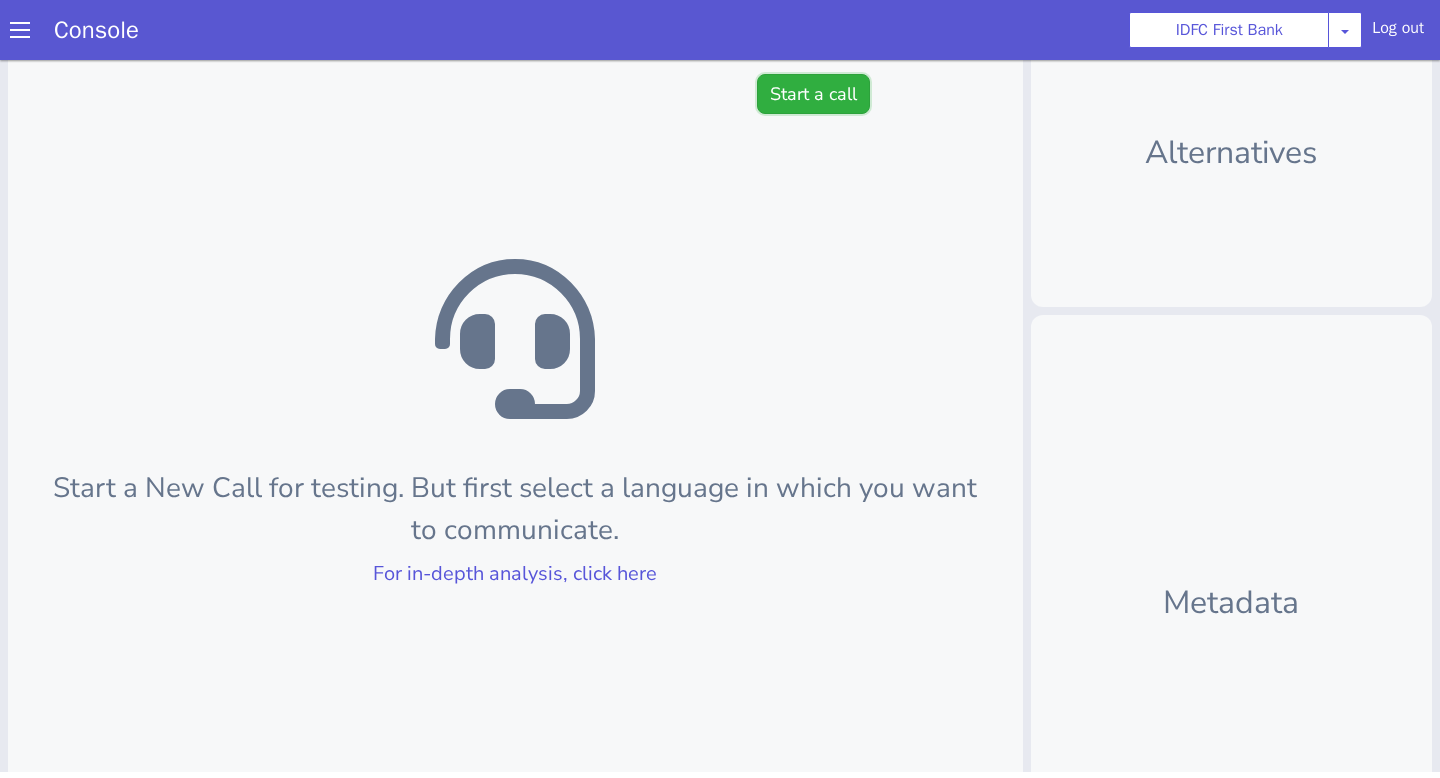 click on "Start a call" at bounding box center (813, 94) 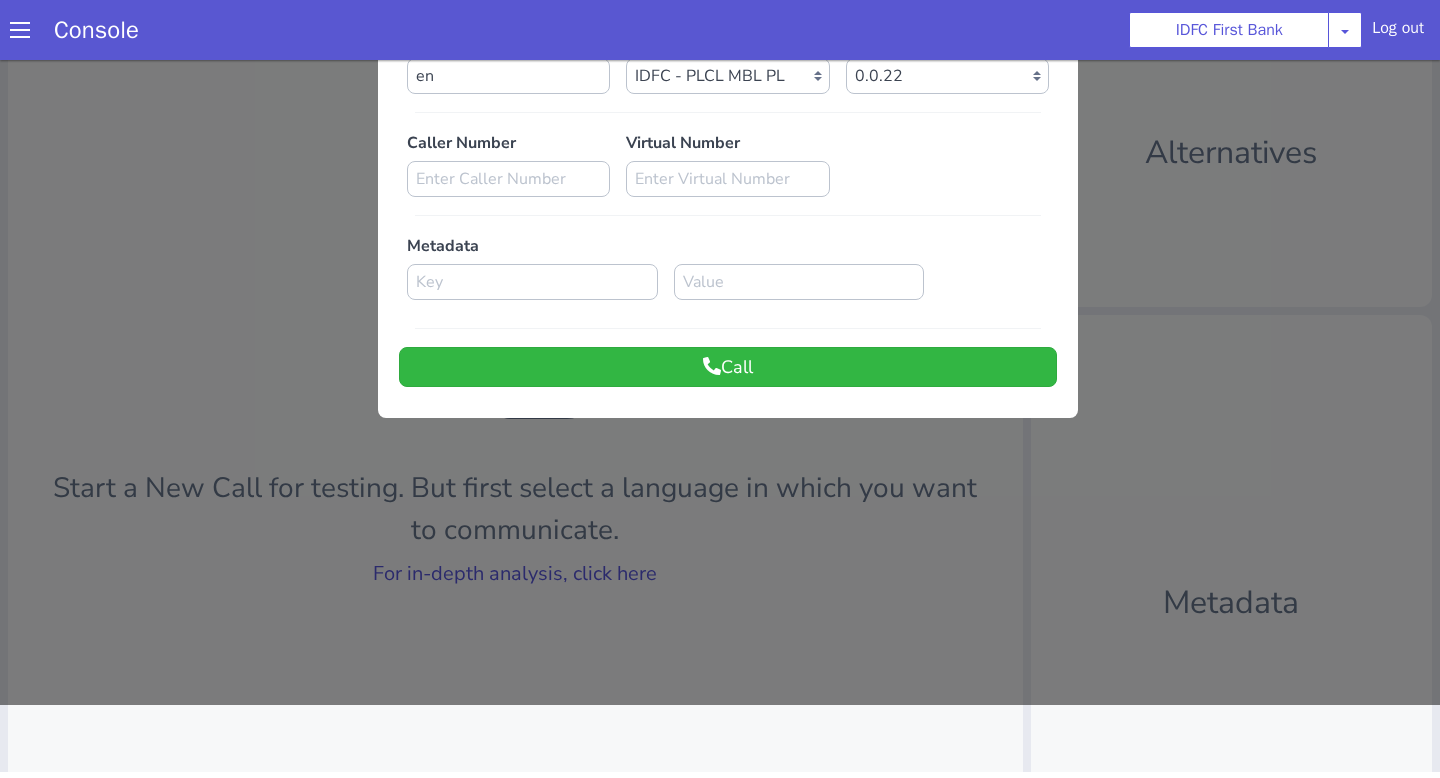 scroll, scrollTop: 0, scrollLeft: 0, axis: both 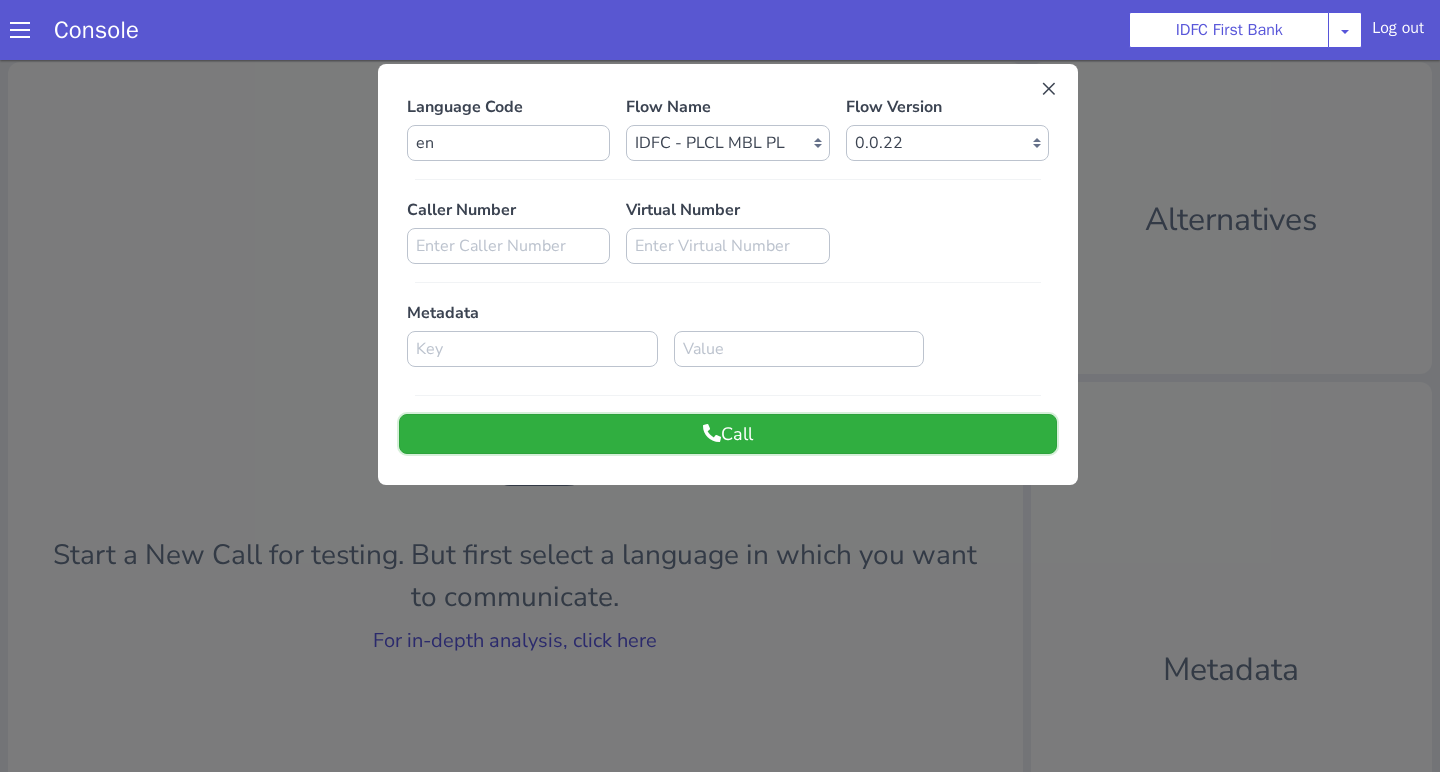 click on "Call" at bounding box center [728, 434] 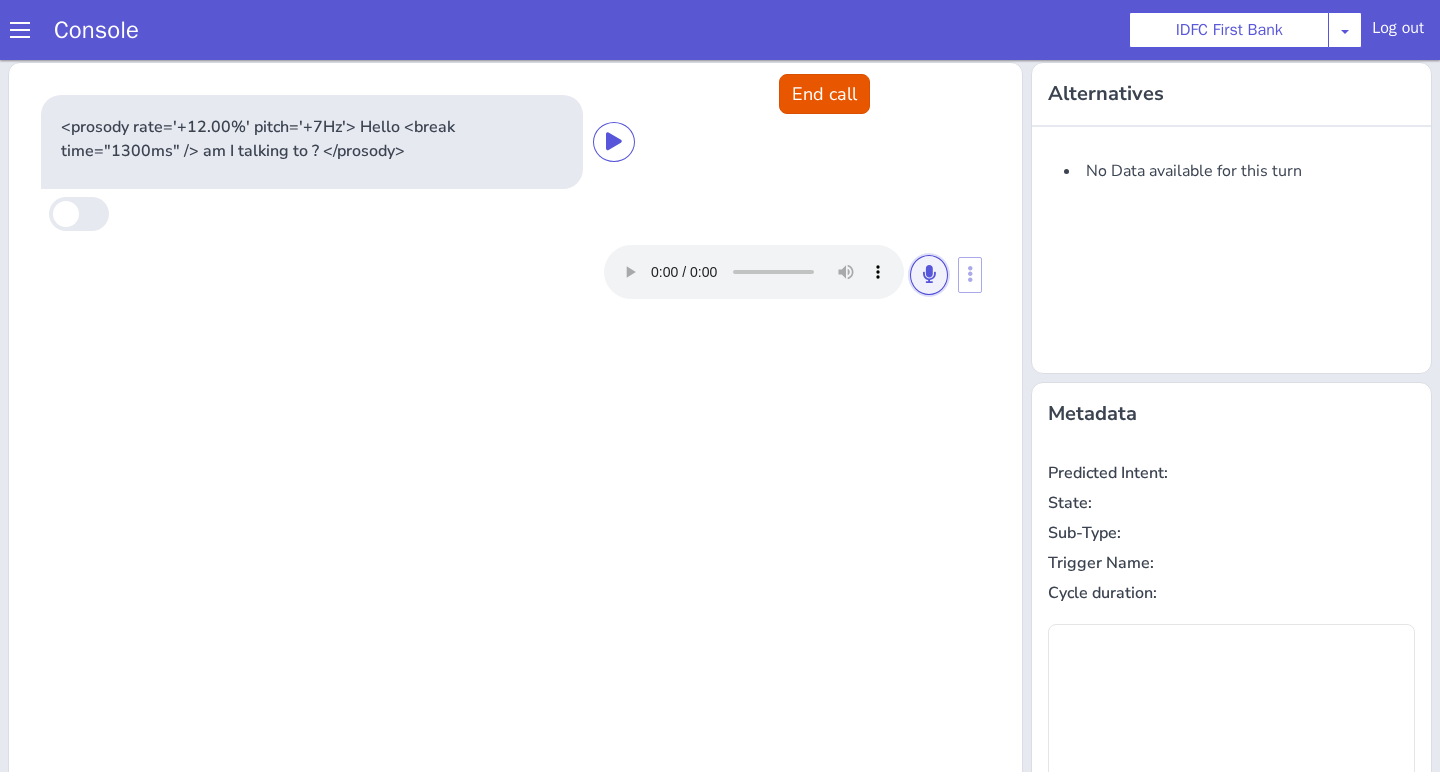 click at bounding box center [929, 275] 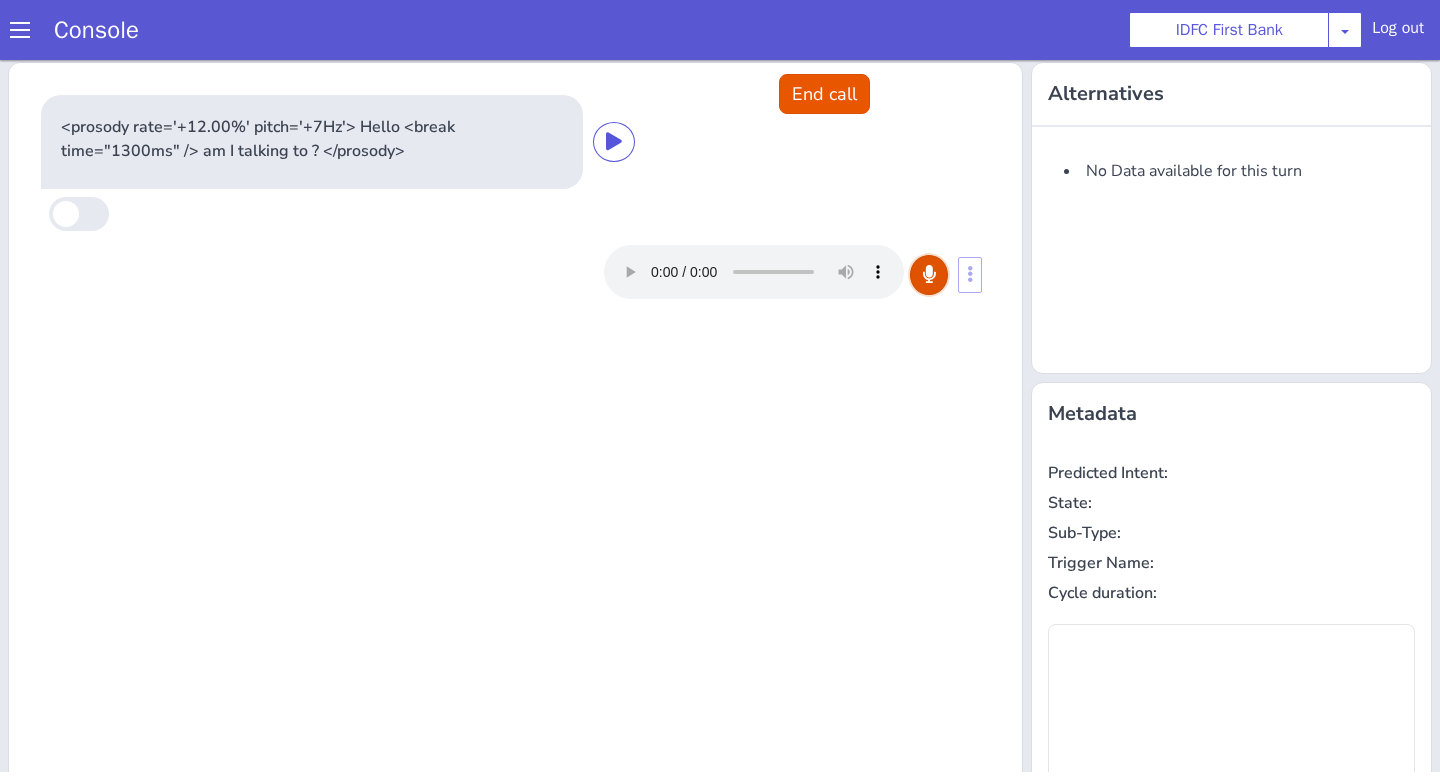 click at bounding box center [929, 275] 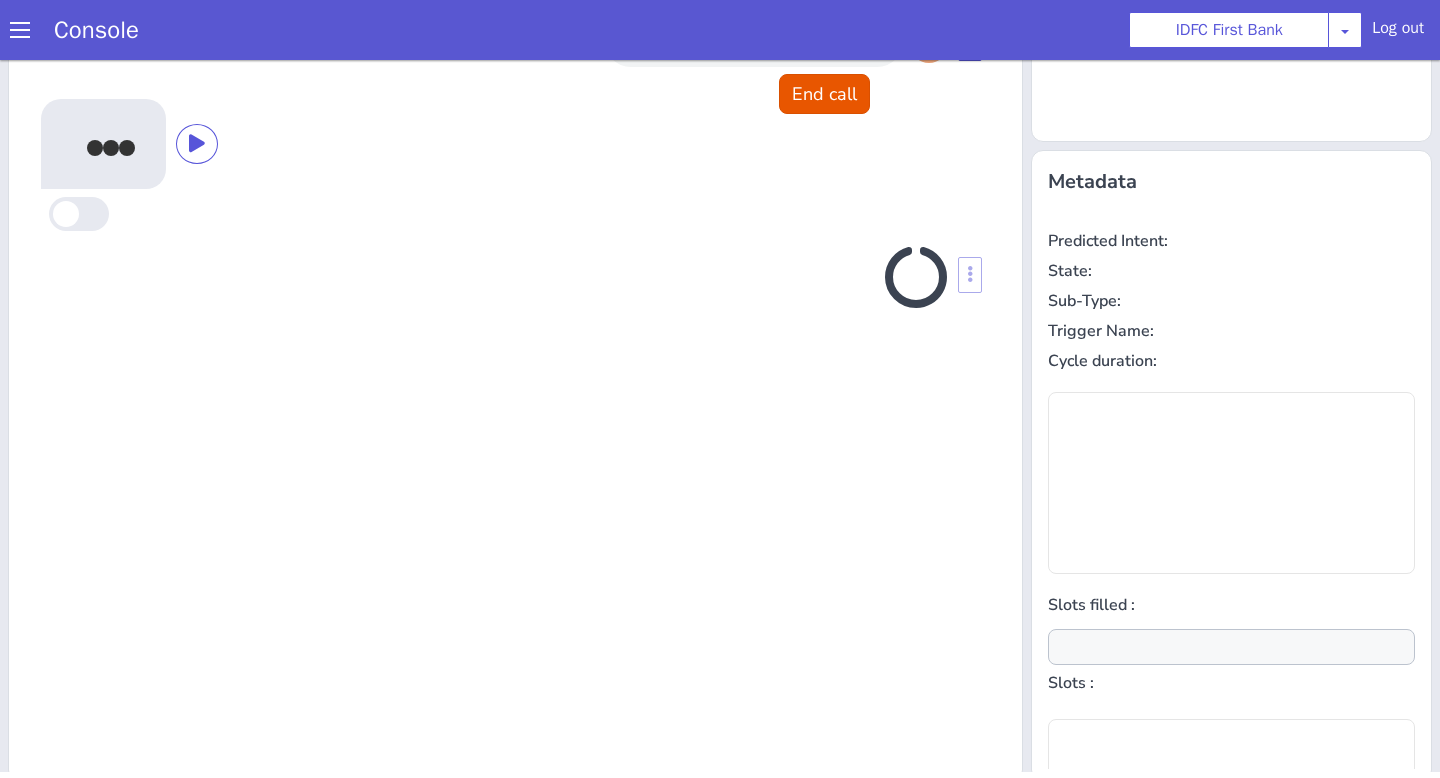 scroll, scrollTop: 242, scrollLeft: 0, axis: vertical 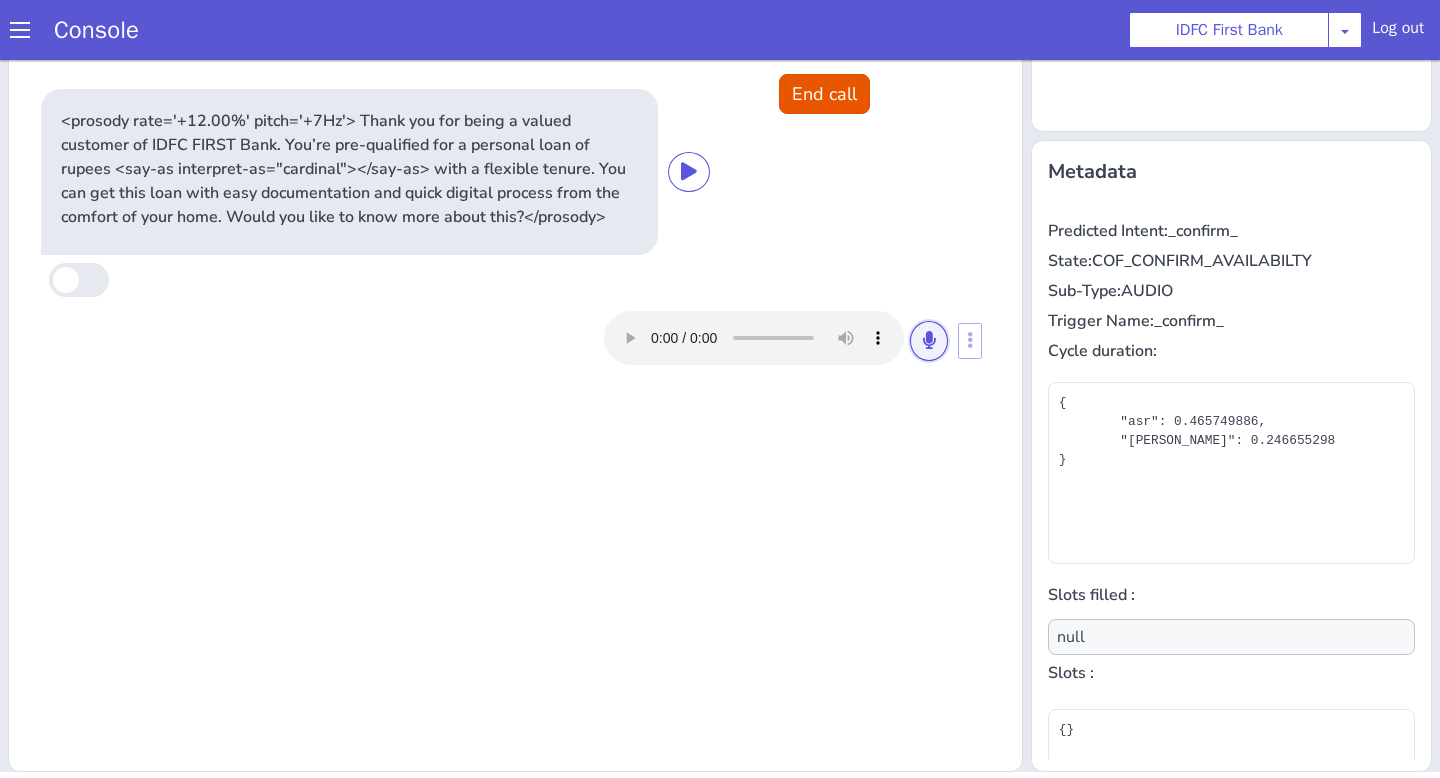 click at bounding box center (929, 340) 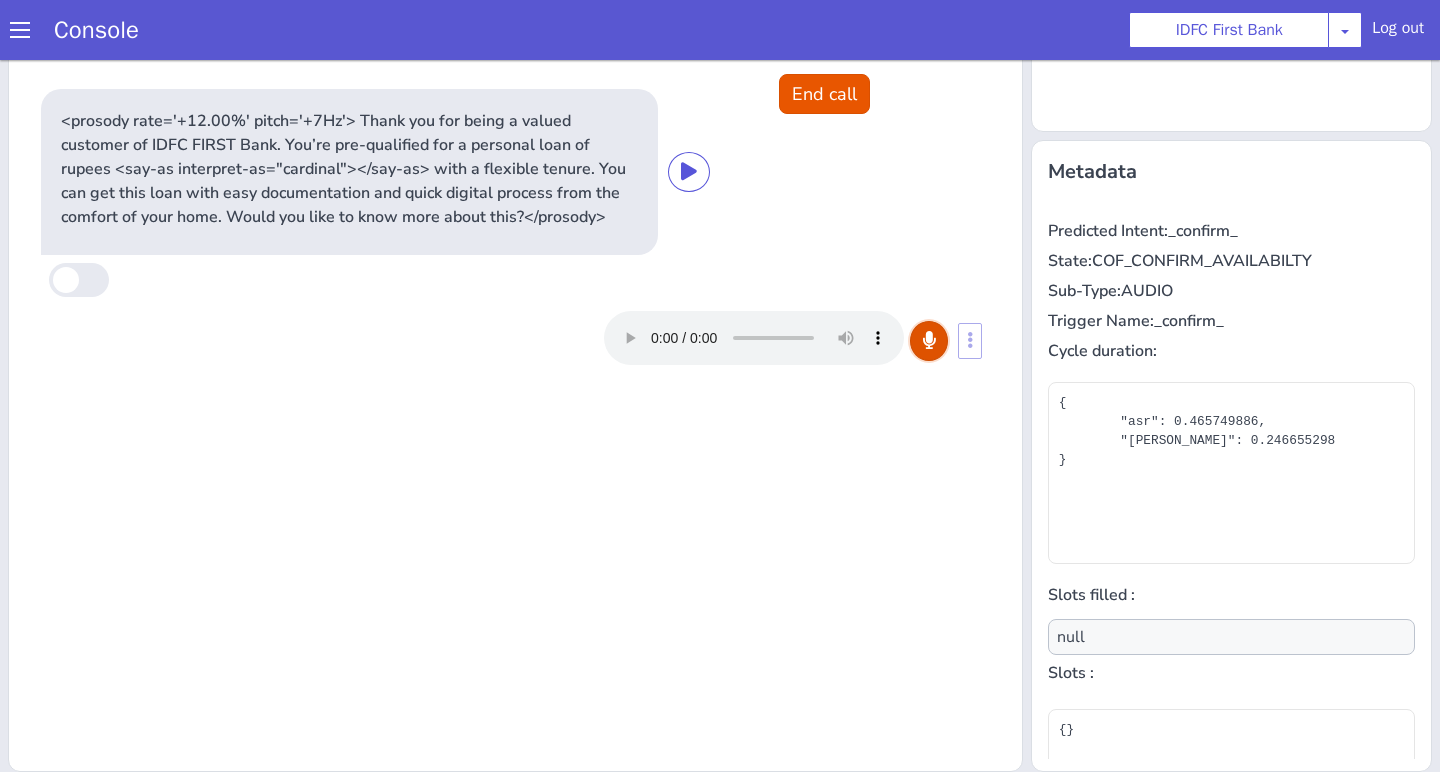 click at bounding box center (929, 340) 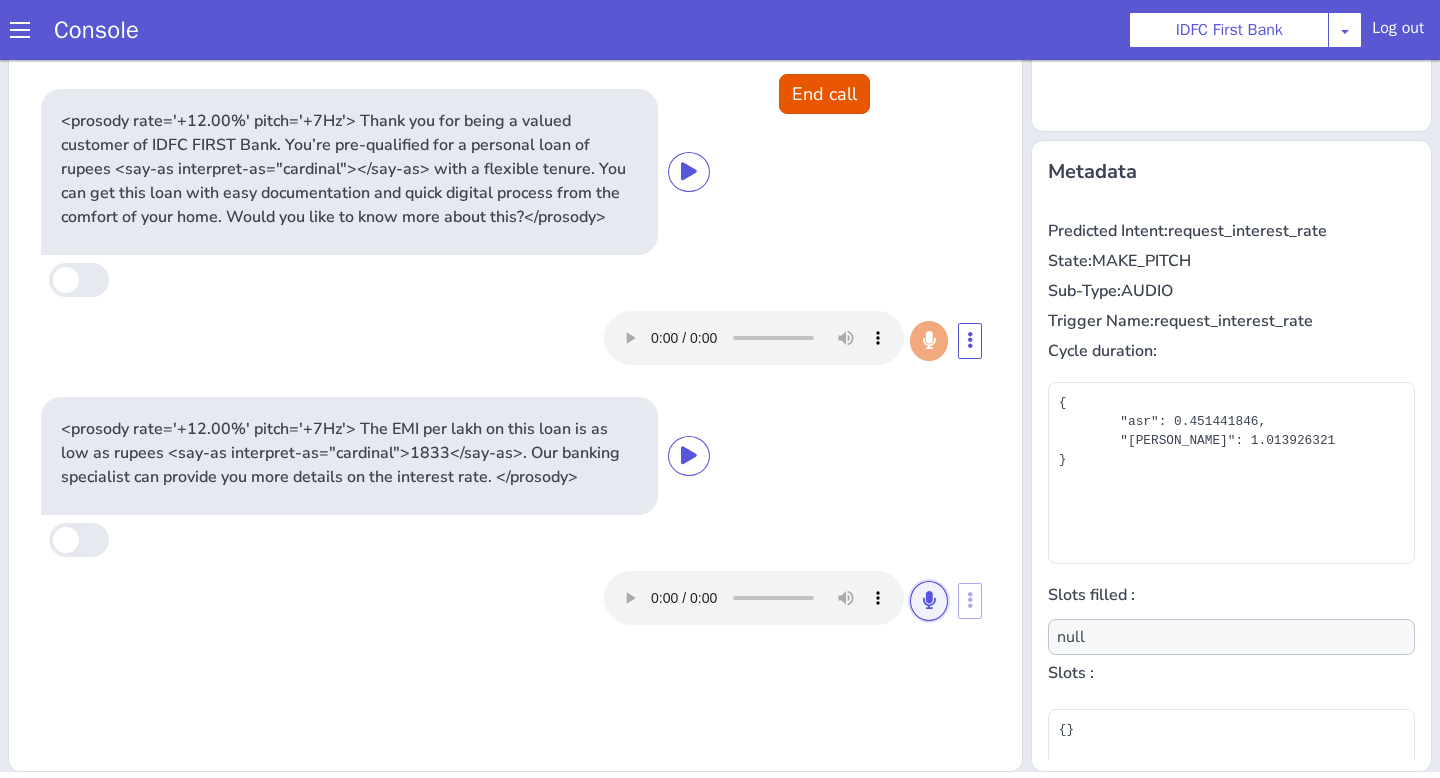 click at bounding box center (929, 600) 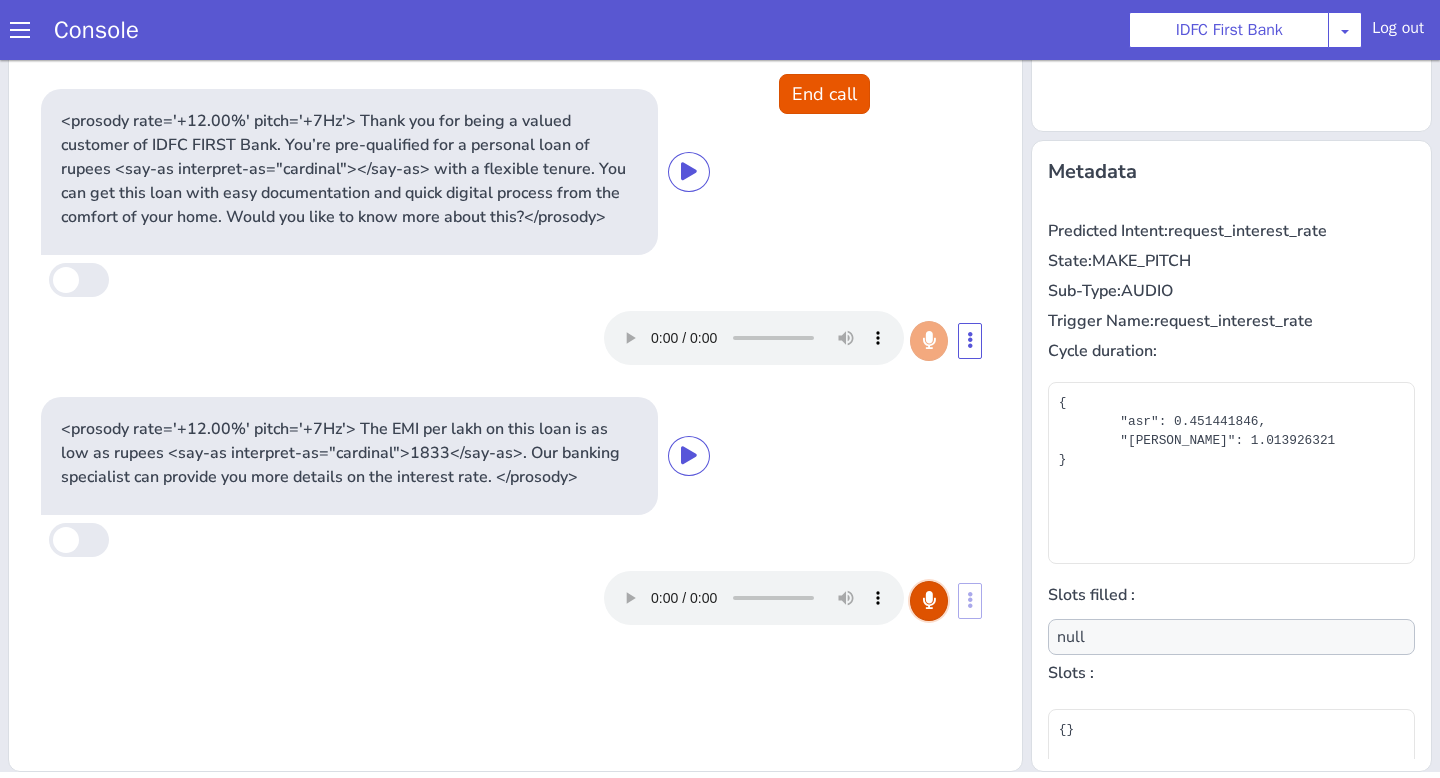 click at bounding box center (929, 600) 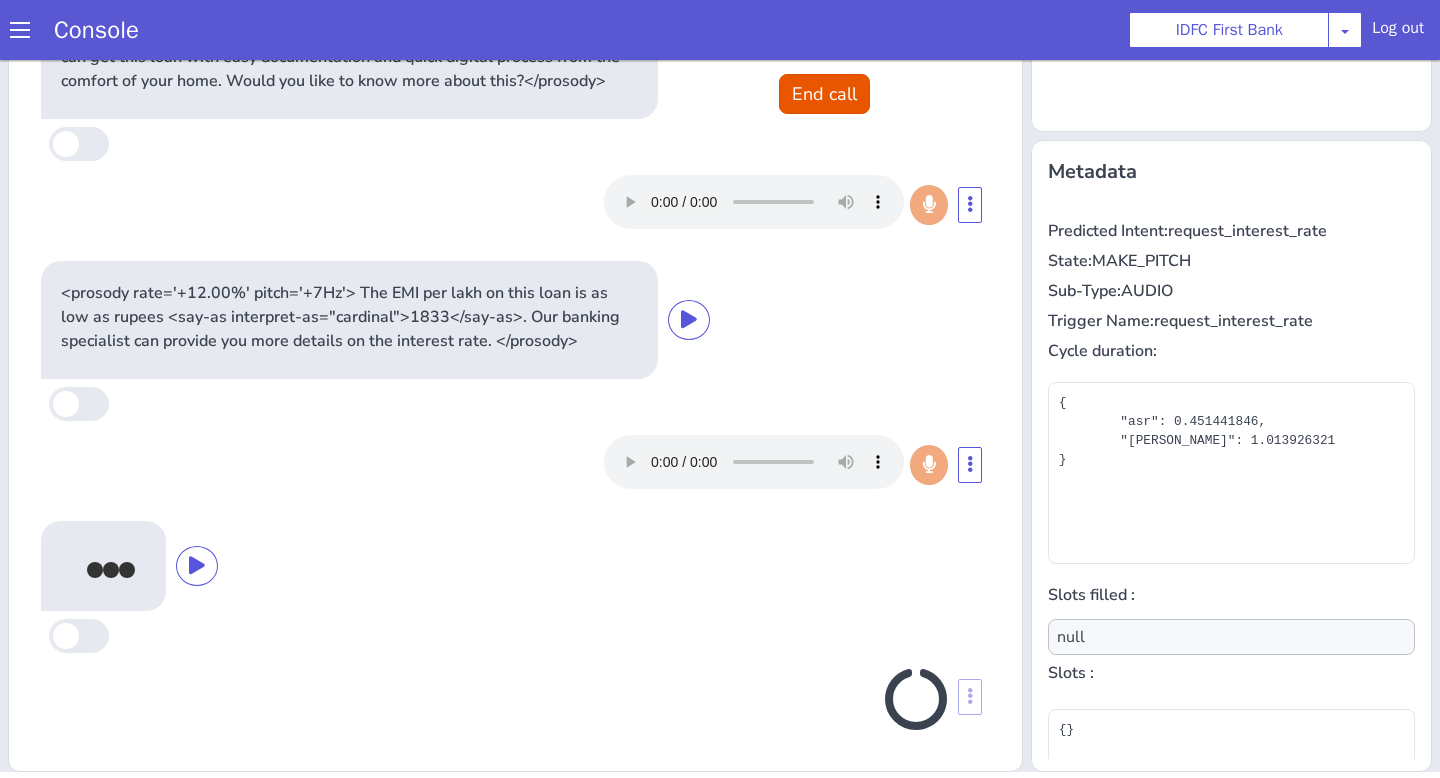 scroll, scrollTop: 130, scrollLeft: 0, axis: vertical 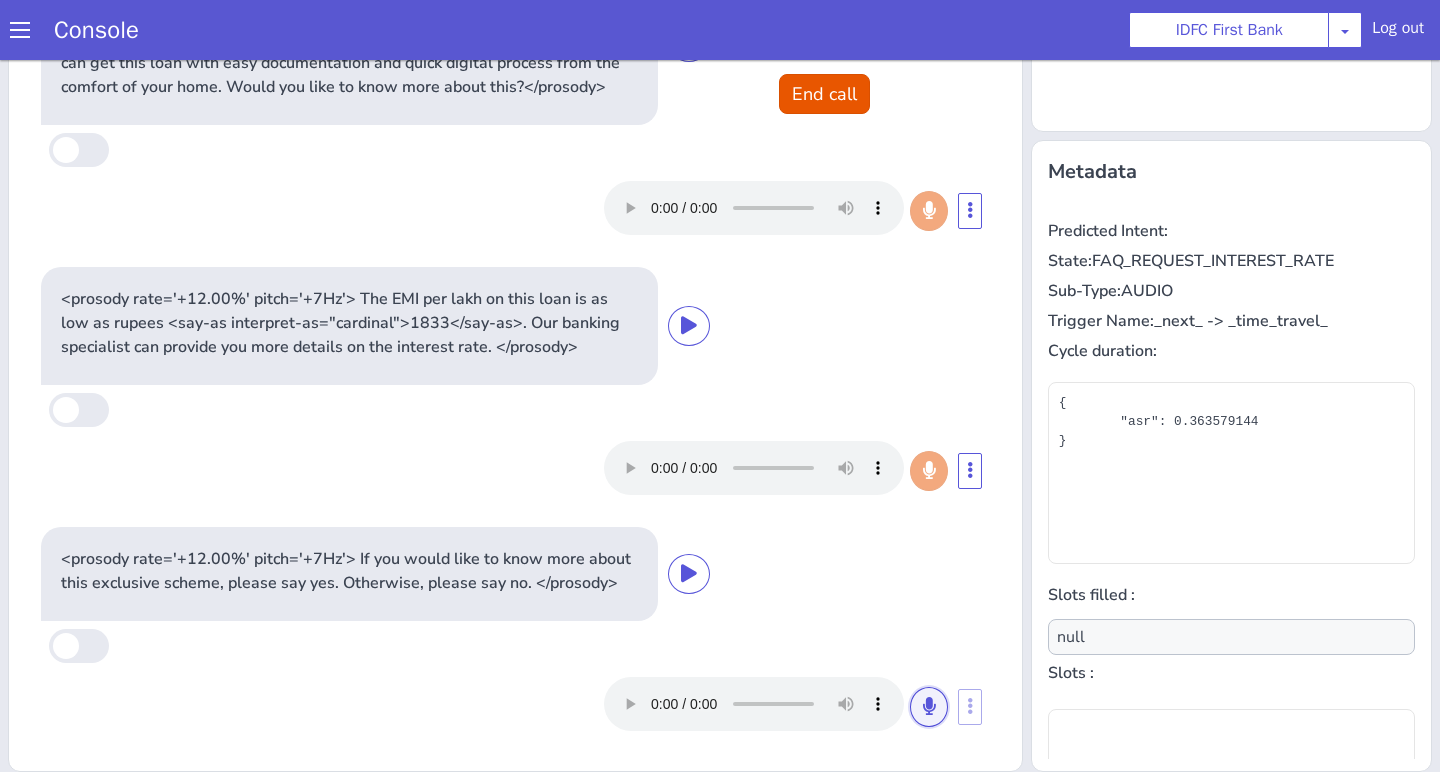click at bounding box center [929, 707] 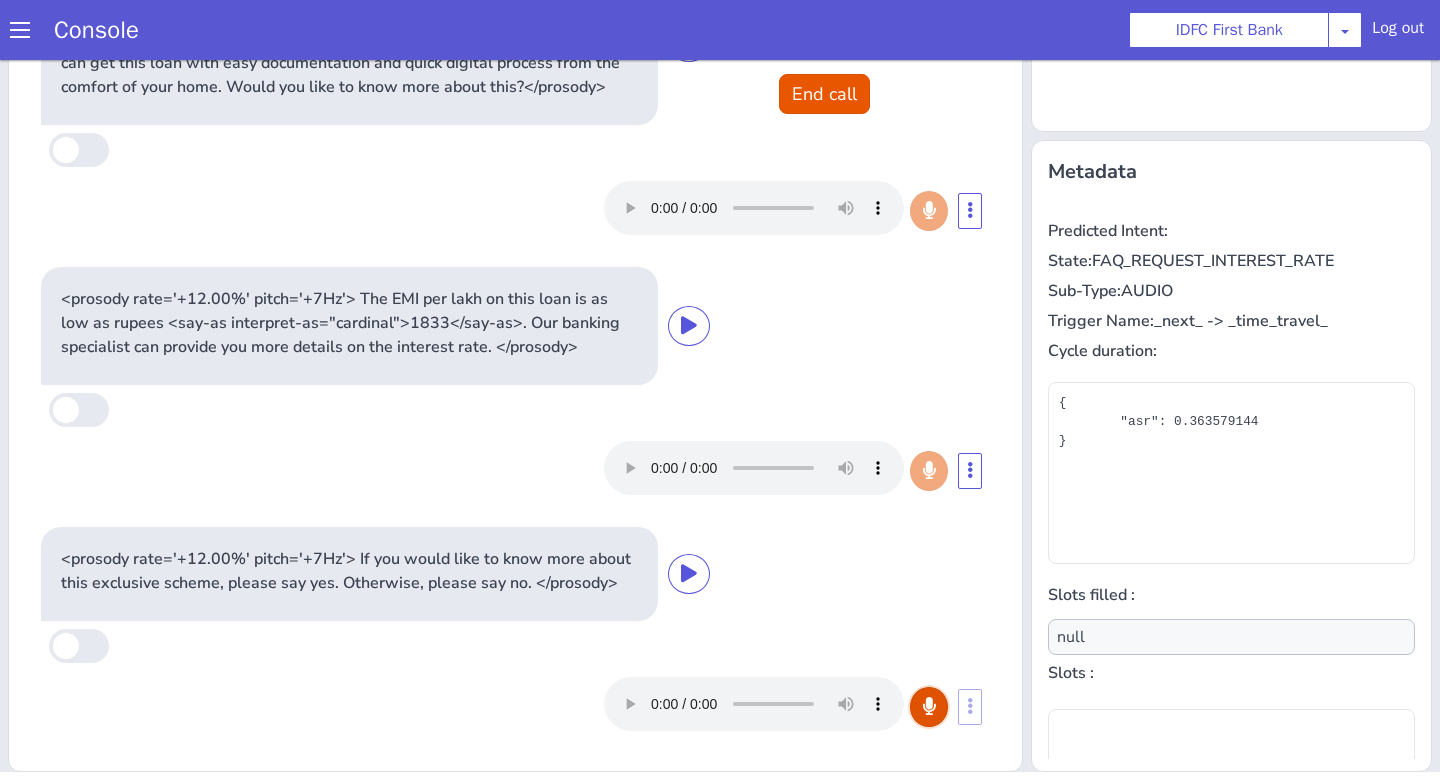 click at bounding box center (929, 707) 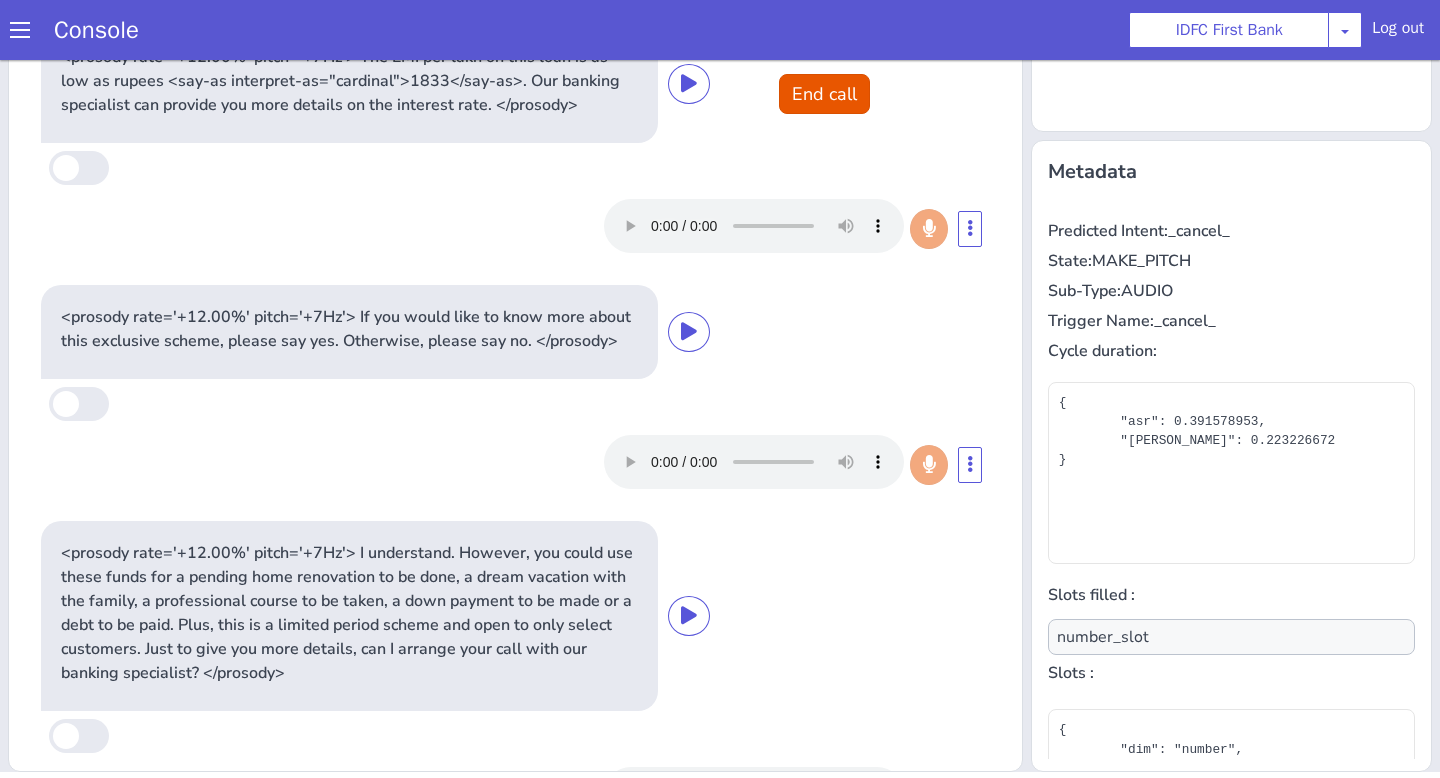 scroll, scrollTop: 462, scrollLeft: 0, axis: vertical 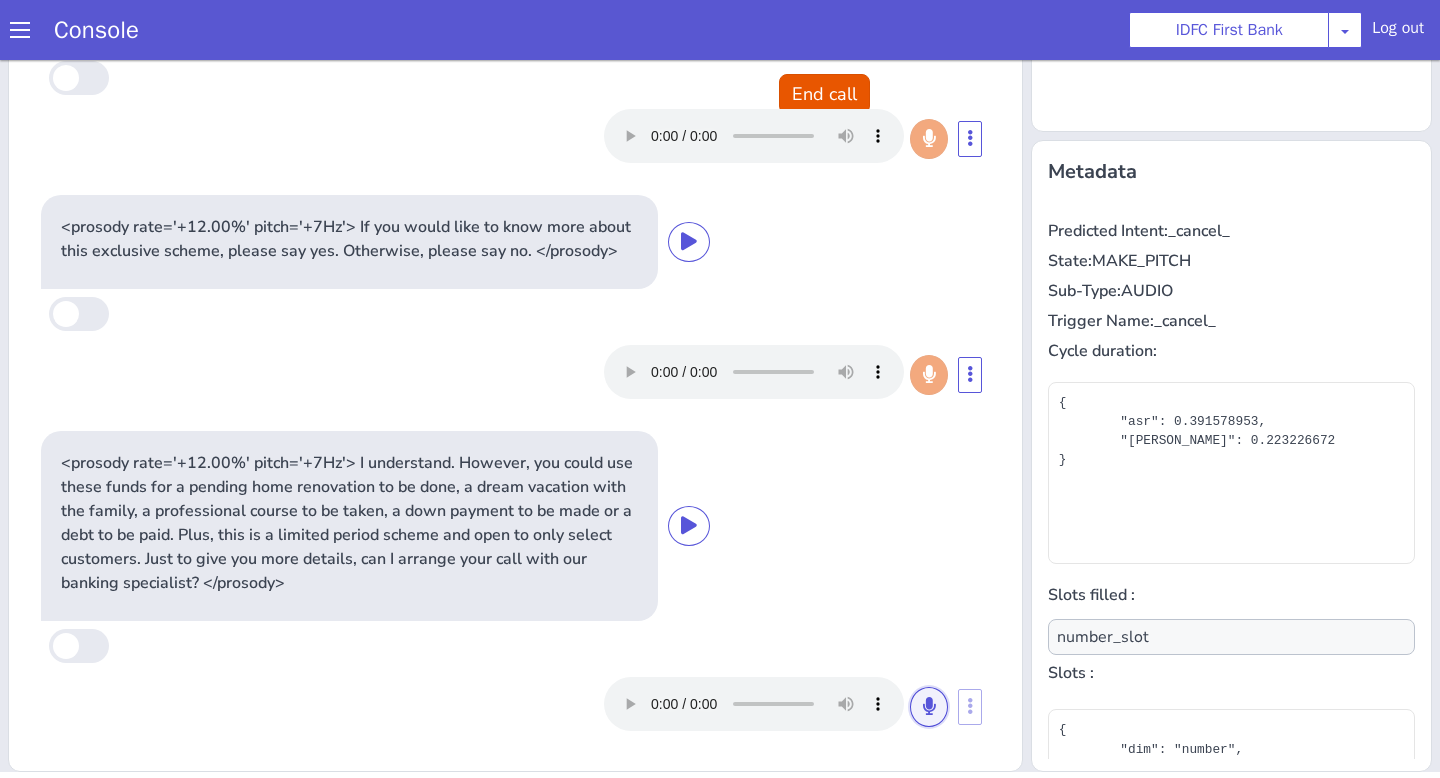 click at bounding box center [929, 706] 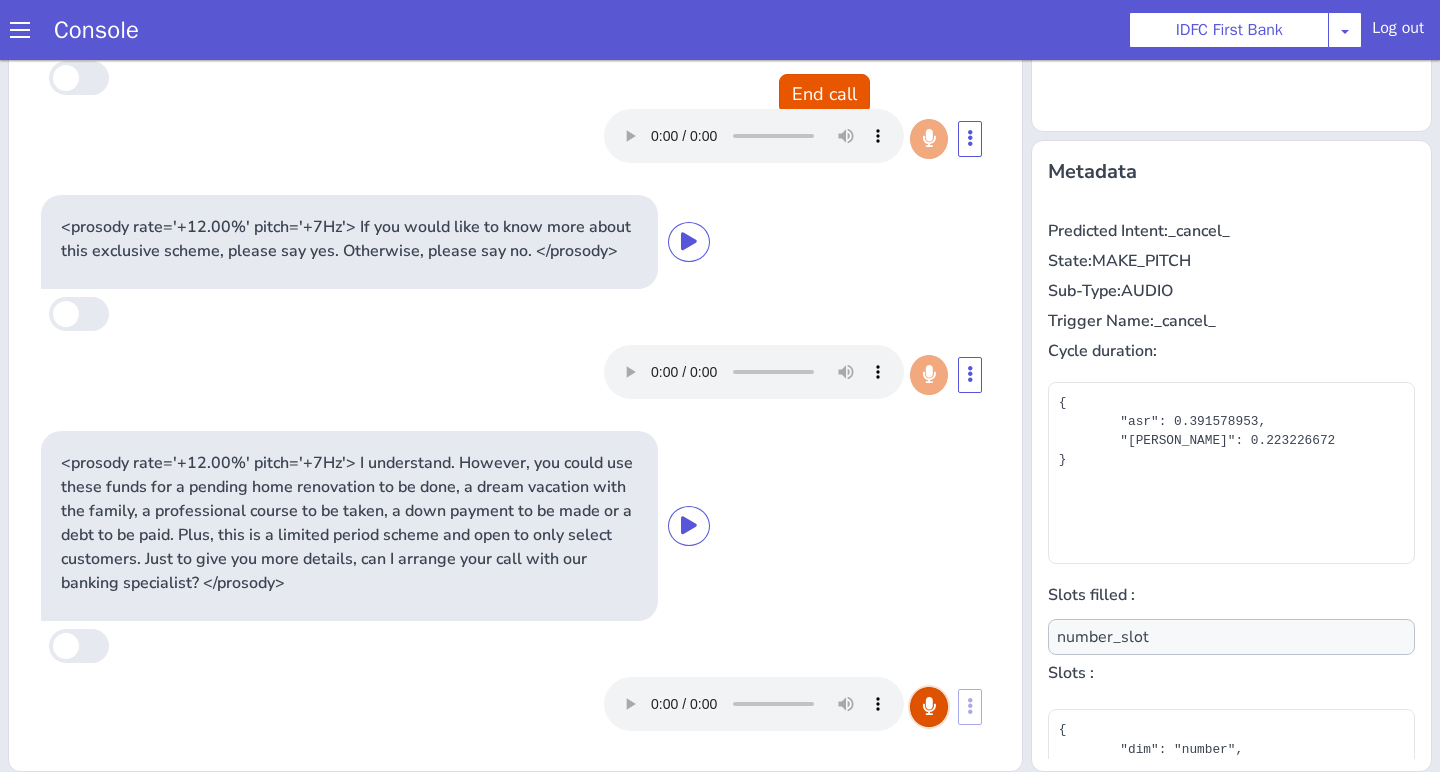 click at bounding box center (929, 706) 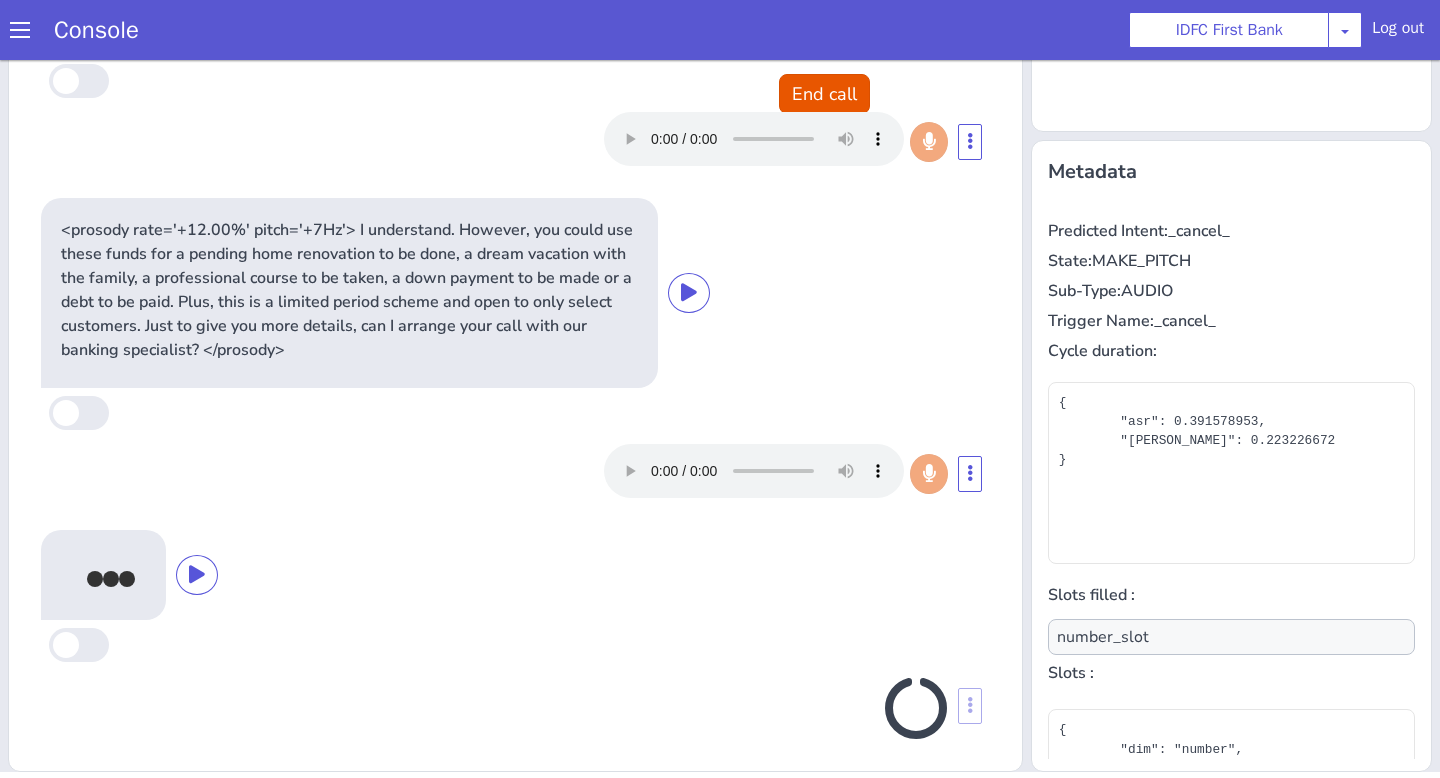 scroll, scrollTop: 704, scrollLeft: 0, axis: vertical 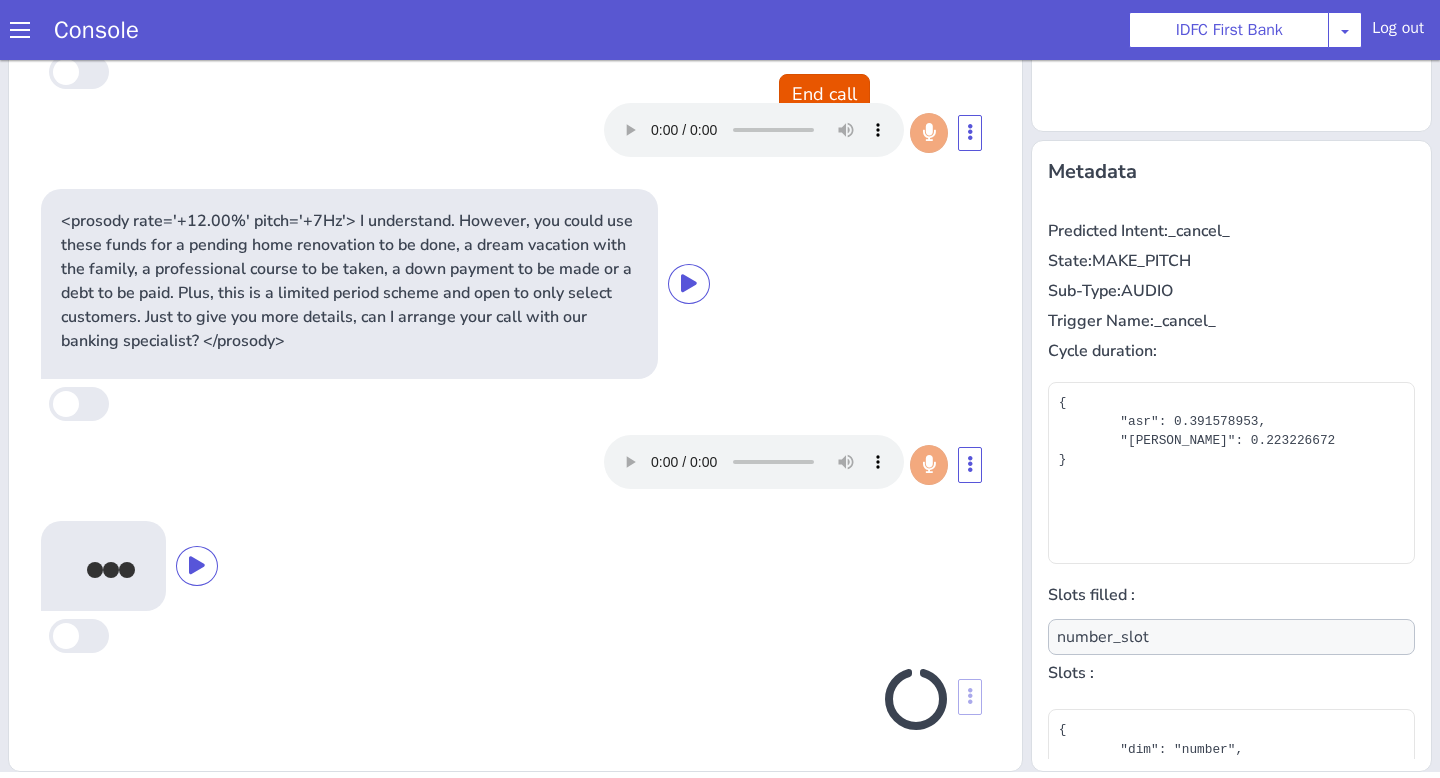 type on "null" 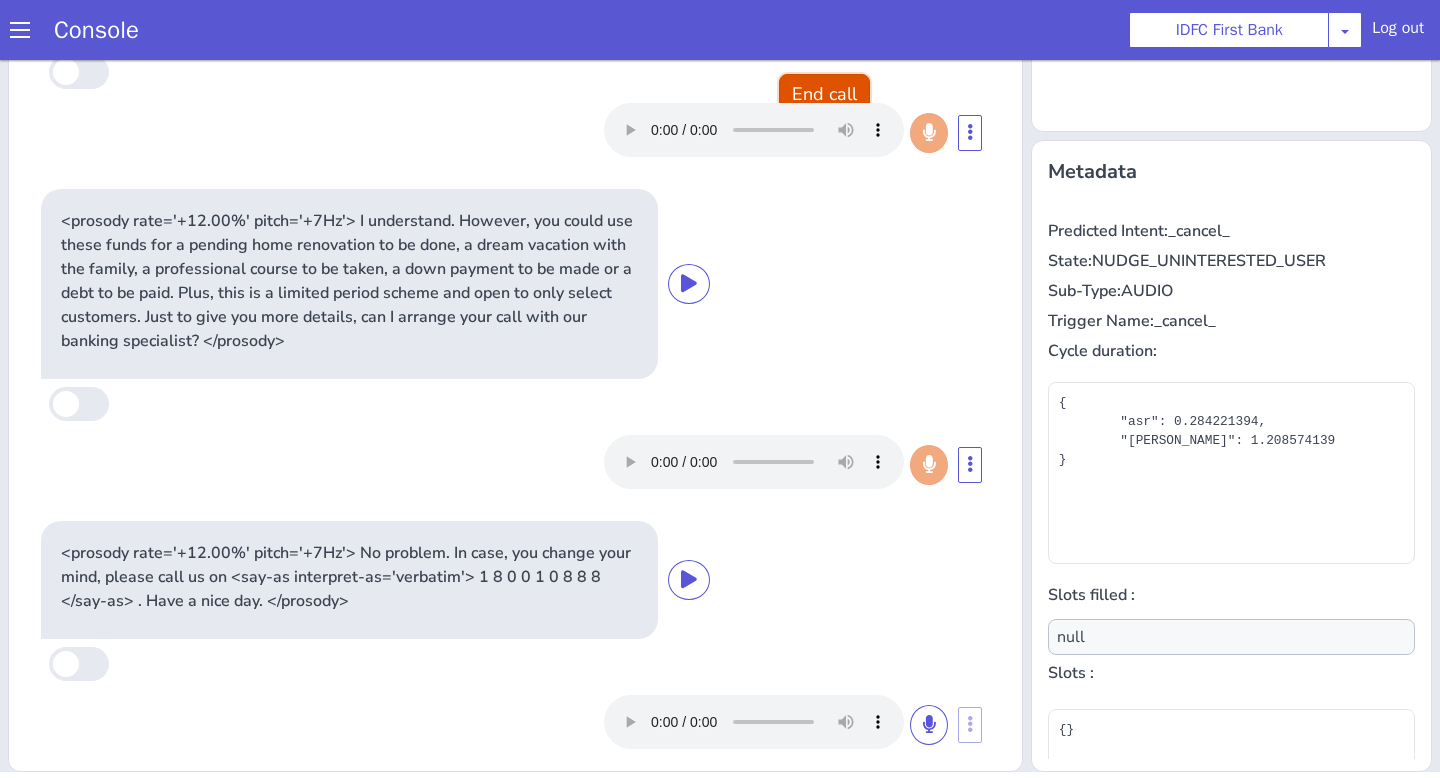click on "End call" at bounding box center (824, 94) 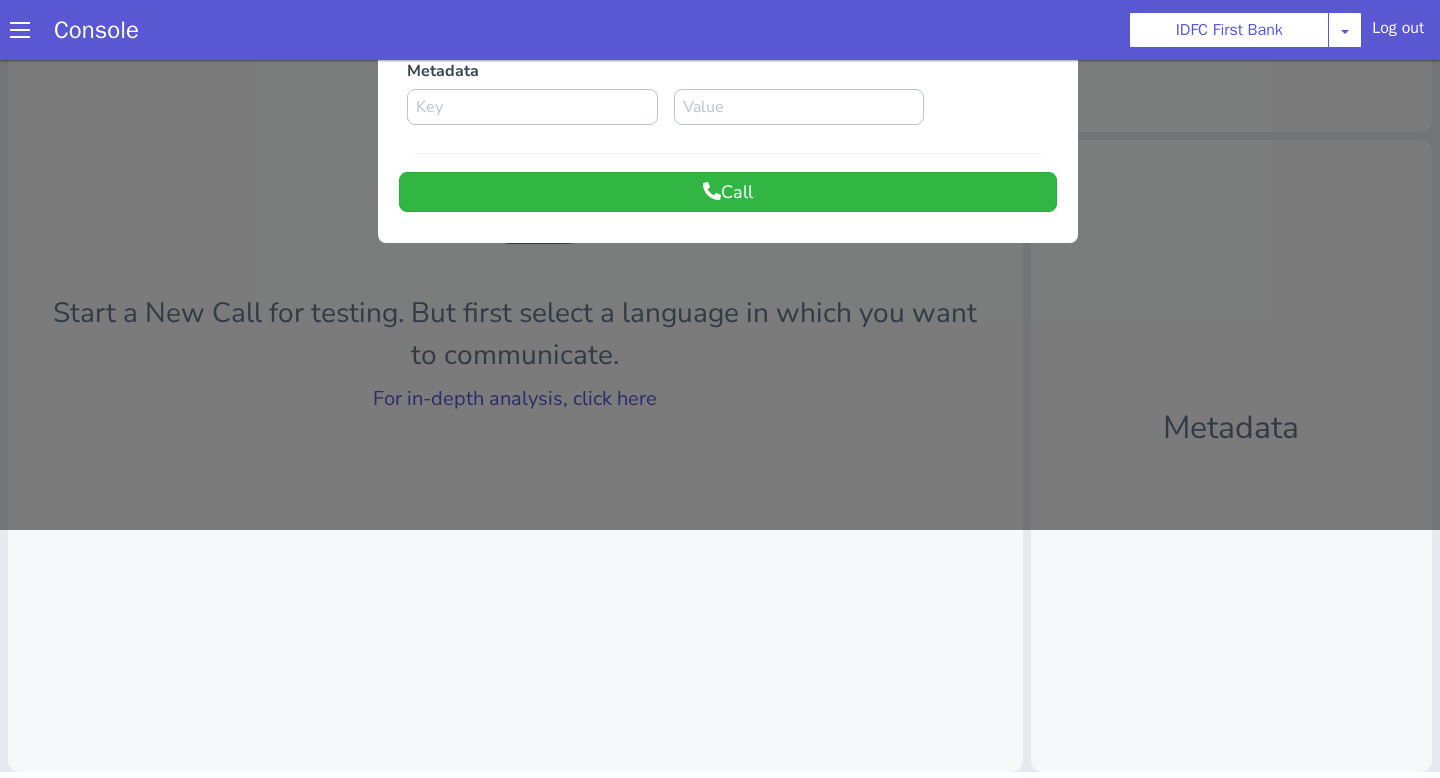 click at bounding box center [720, 171] 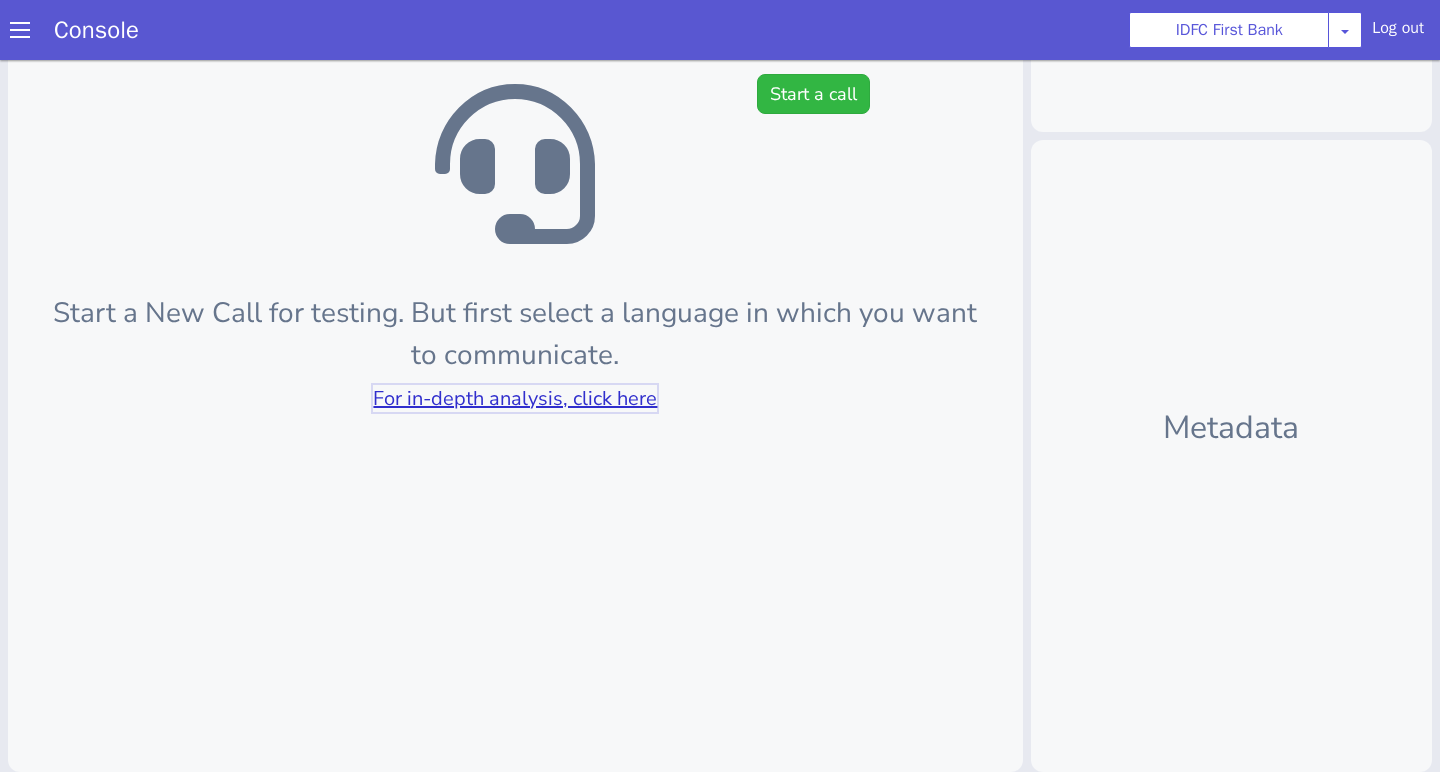 click on "For in-depth analysis, click here" at bounding box center [515, 398] 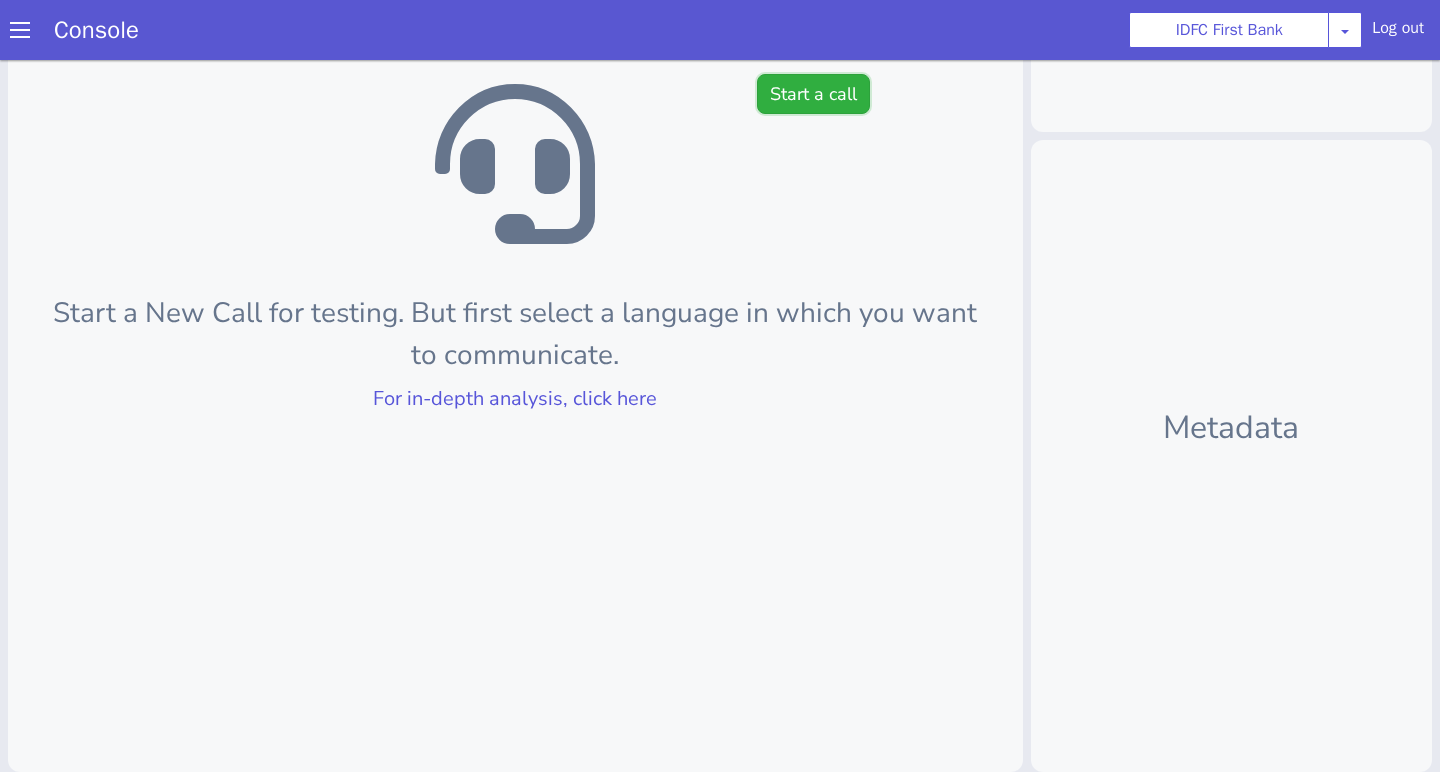click on "Start a call" at bounding box center (813, 94) 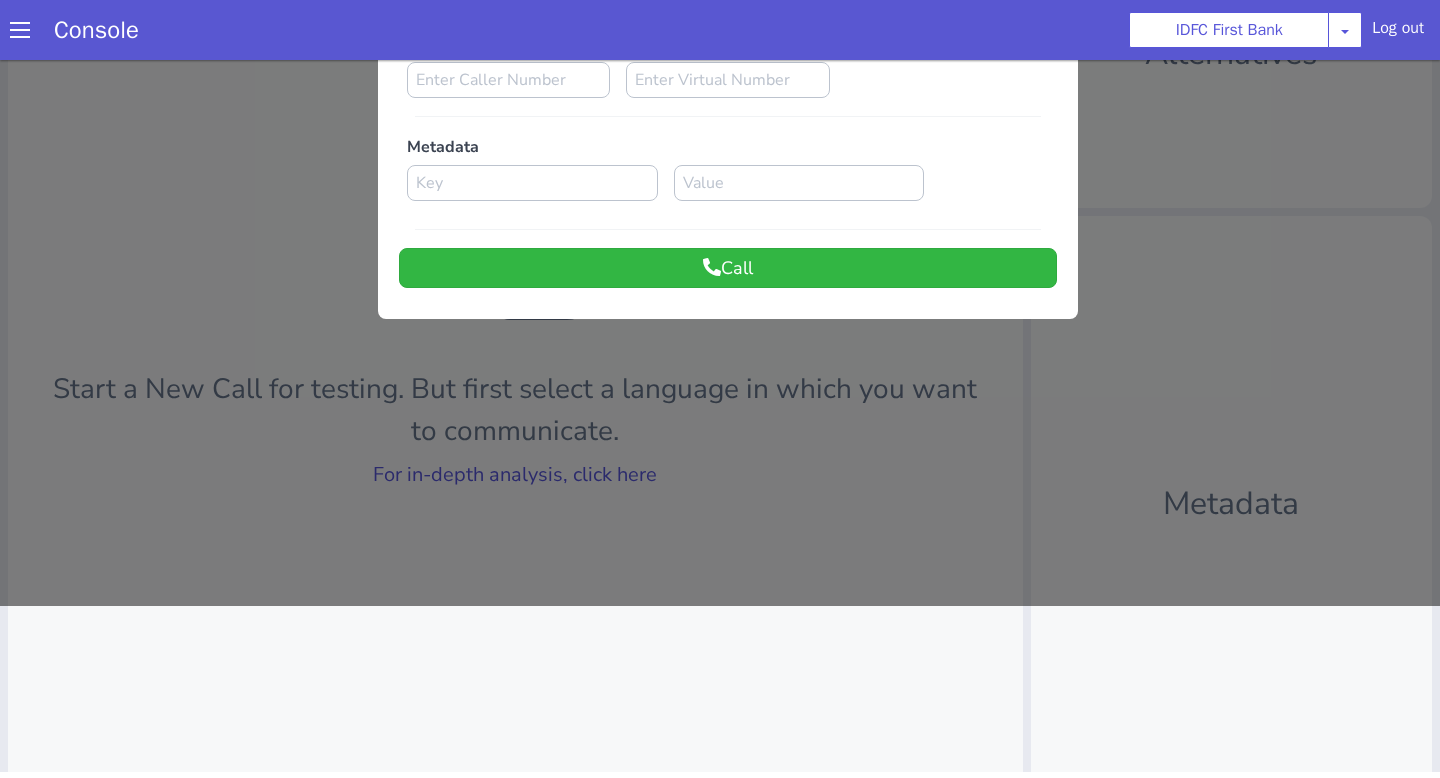 scroll, scrollTop: 0, scrollLeft: 0, axis: both 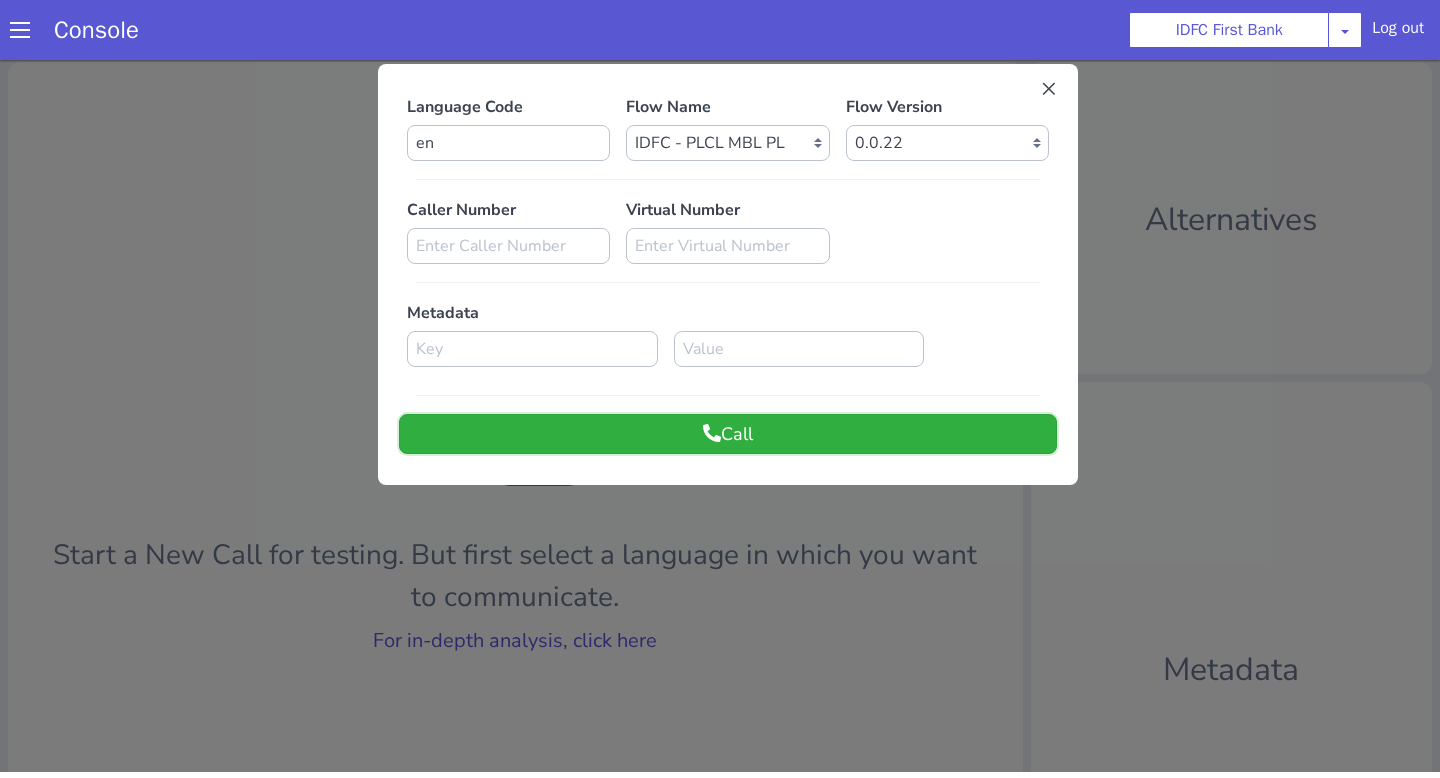 click on "Call" at bounding box center (728, 434) 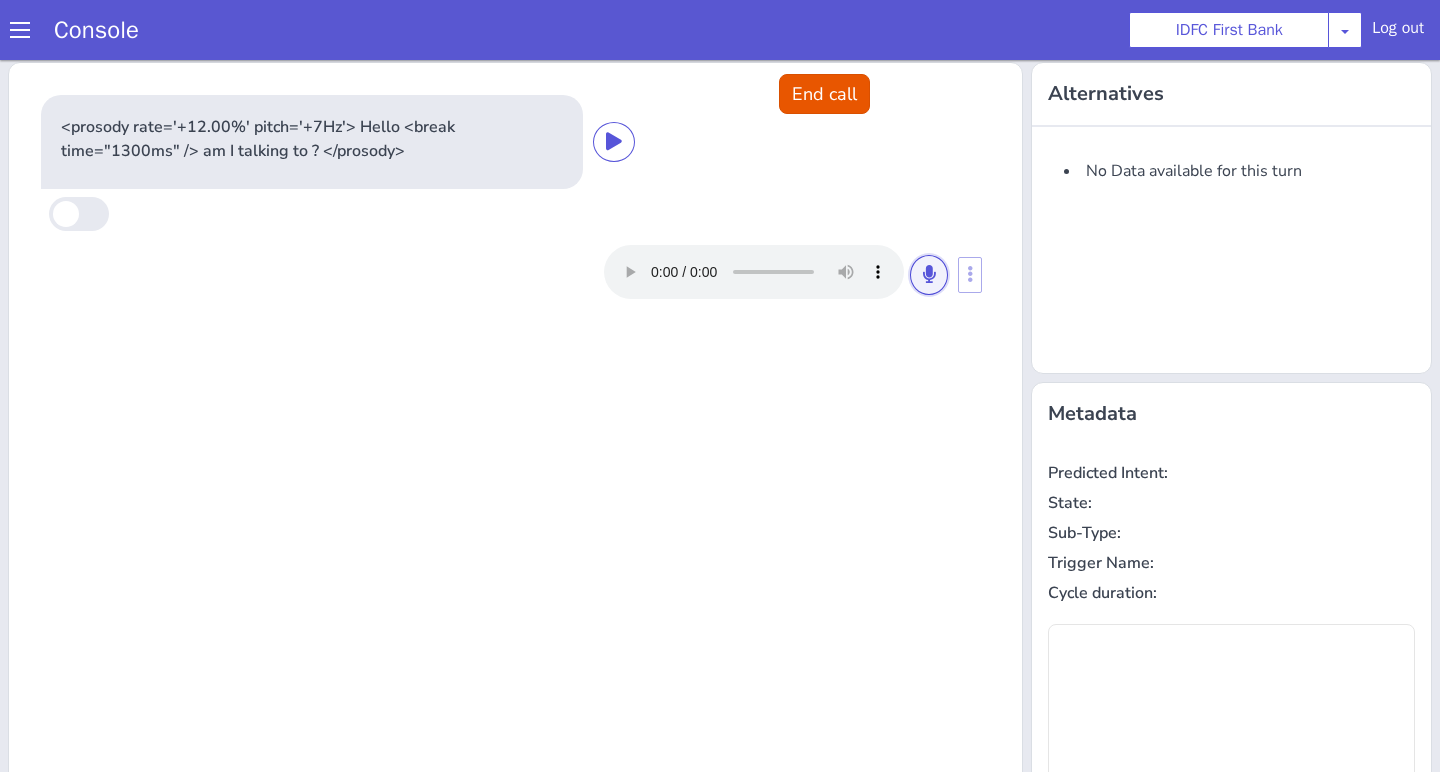 click at bounding box center [929, 275] 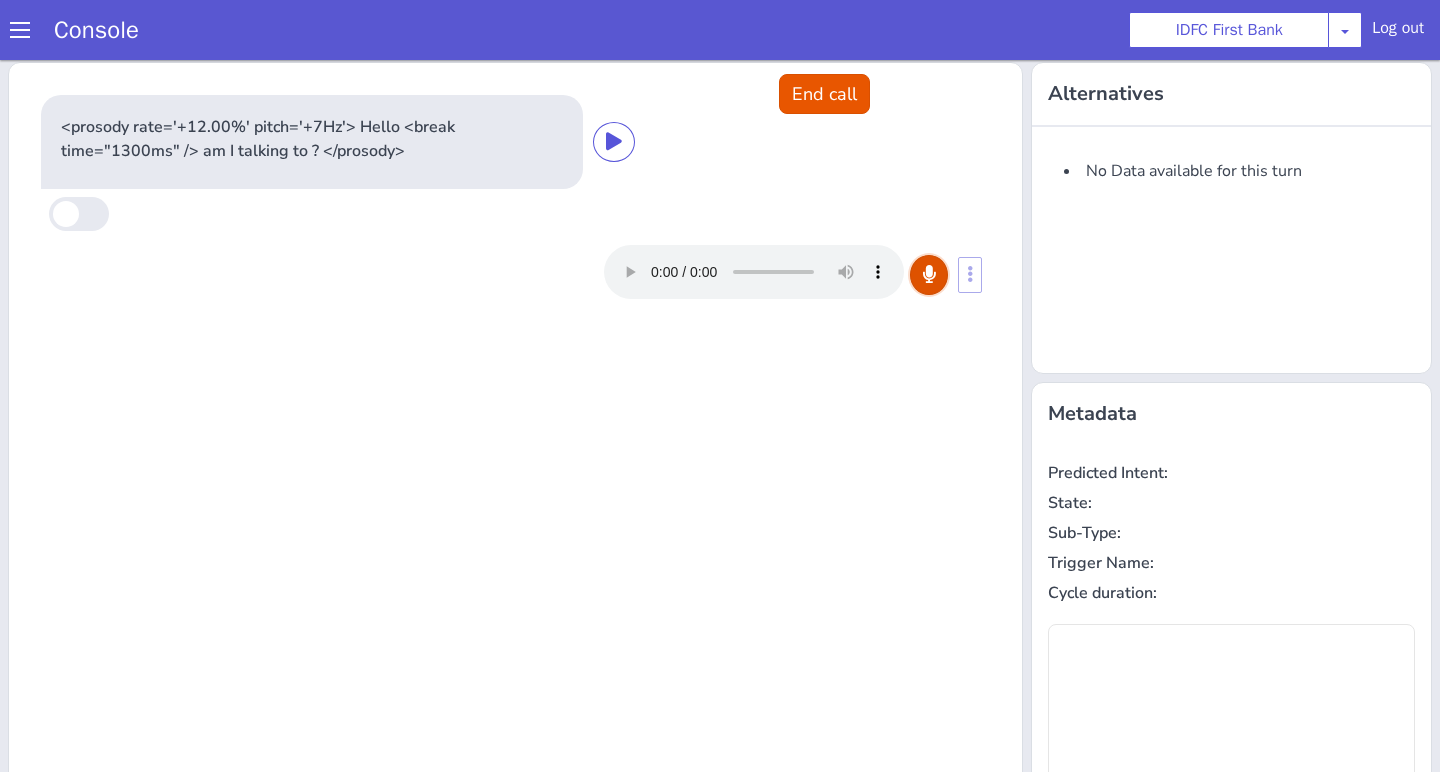 click at bounding box center (929, 275) 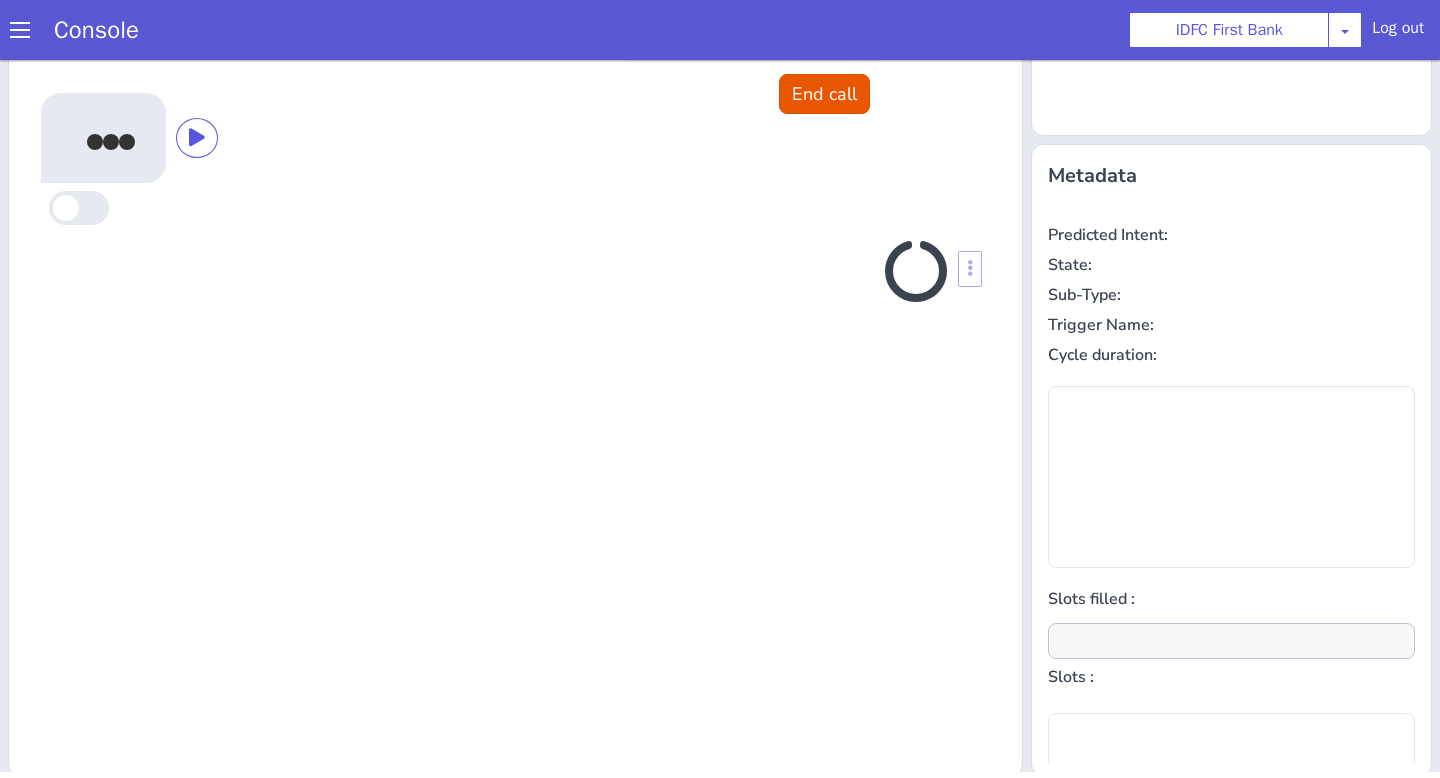 scroll, scrollTop: 242, scrollLeft: 0, axis: vertical 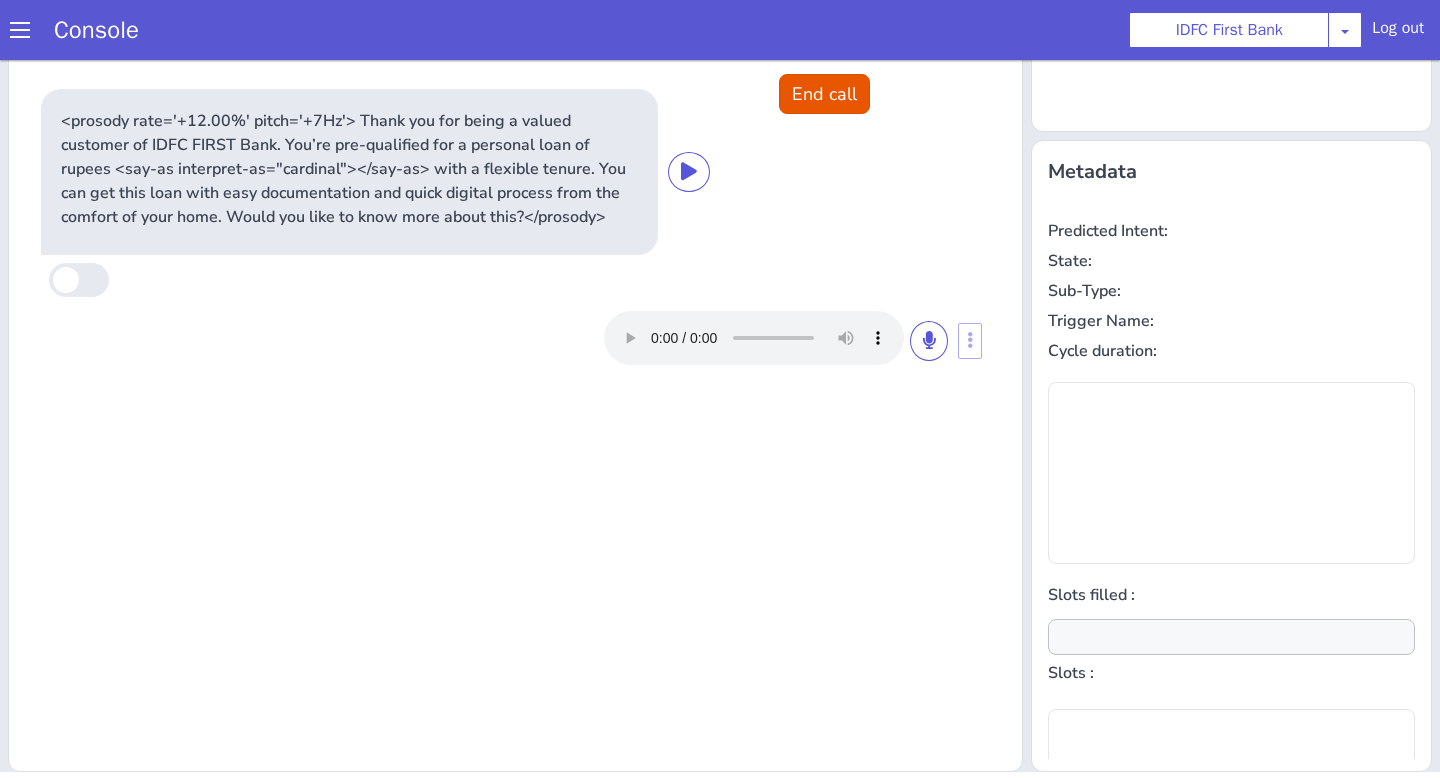 type on "null" 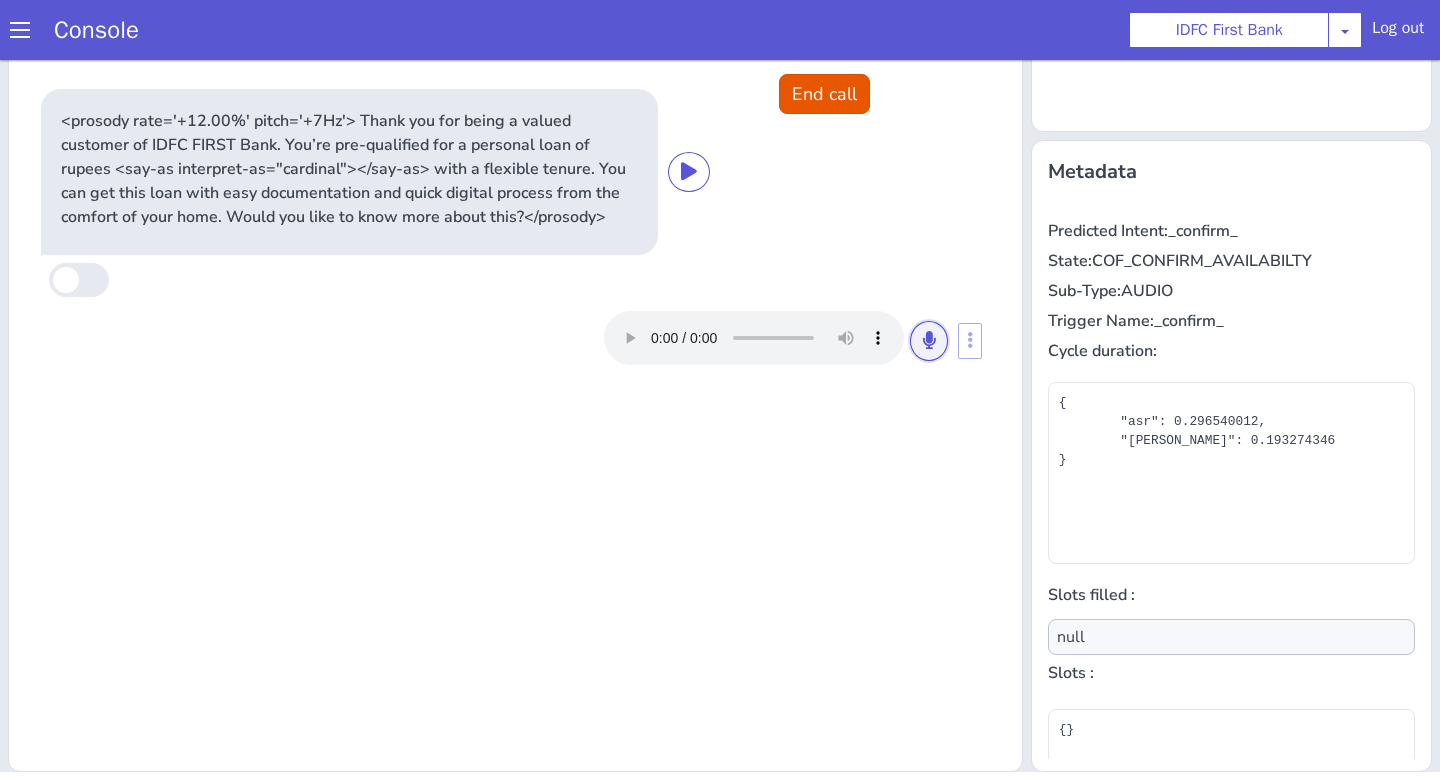 click at bounding box center (929, 340) 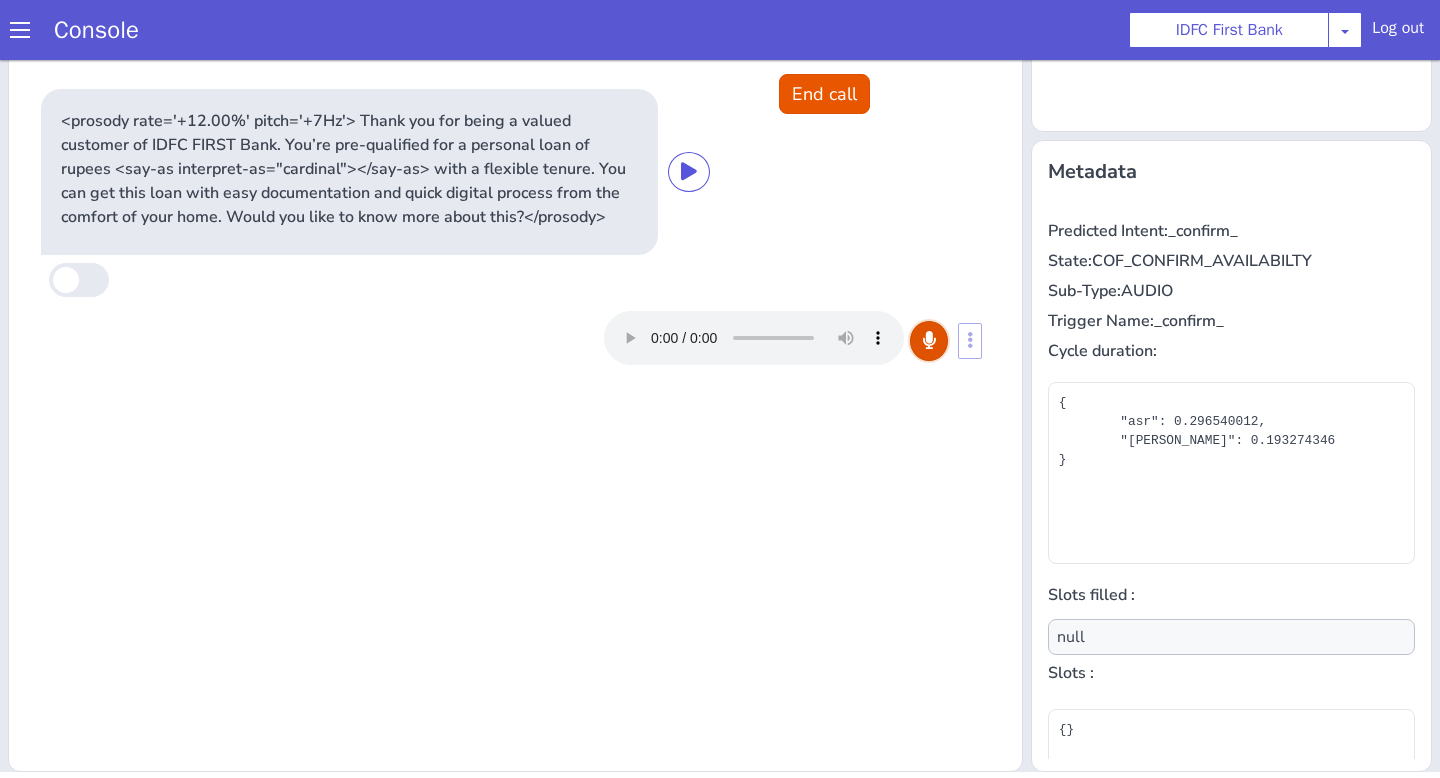 click at bounding box center (929, 340) 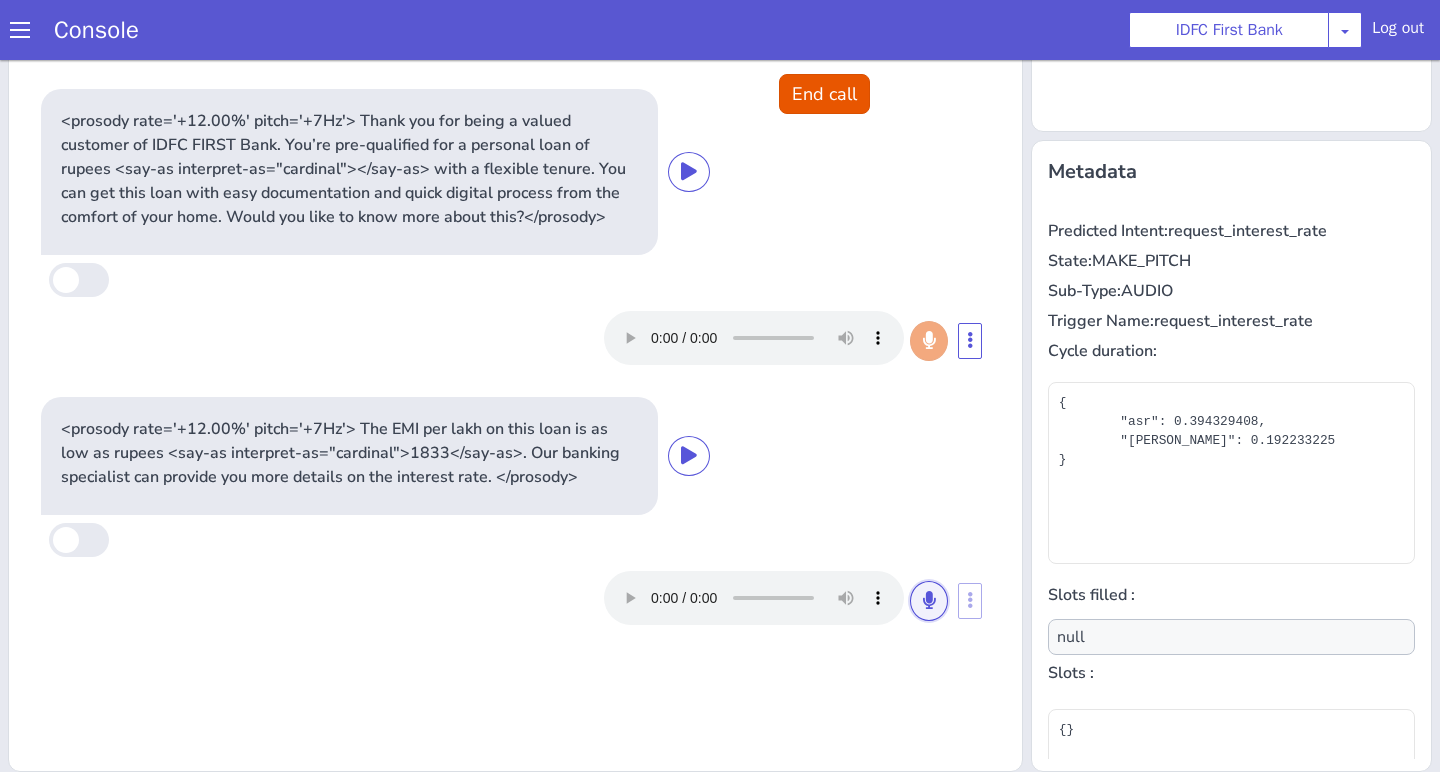 click at bounding box center (929, 600) 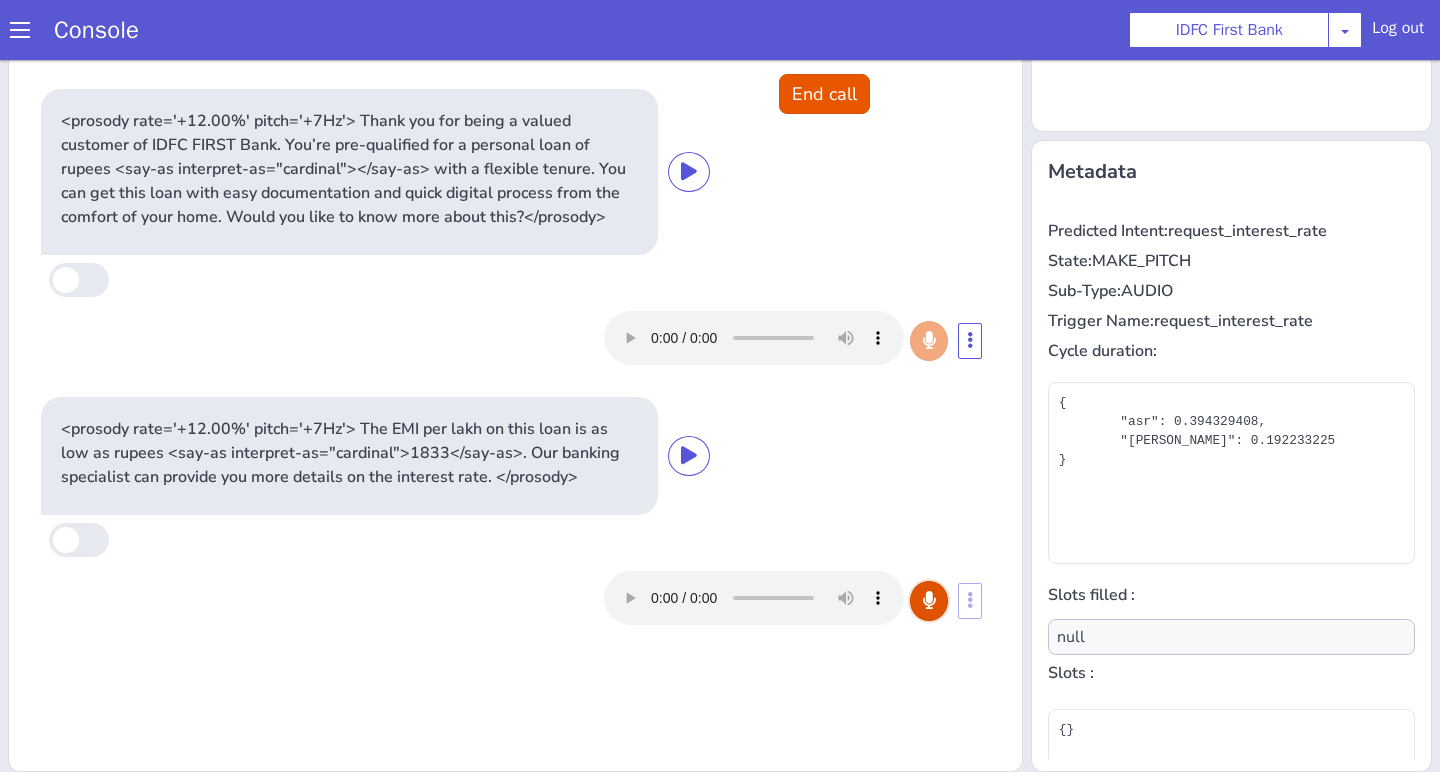 click at bounding box center (929, 600) 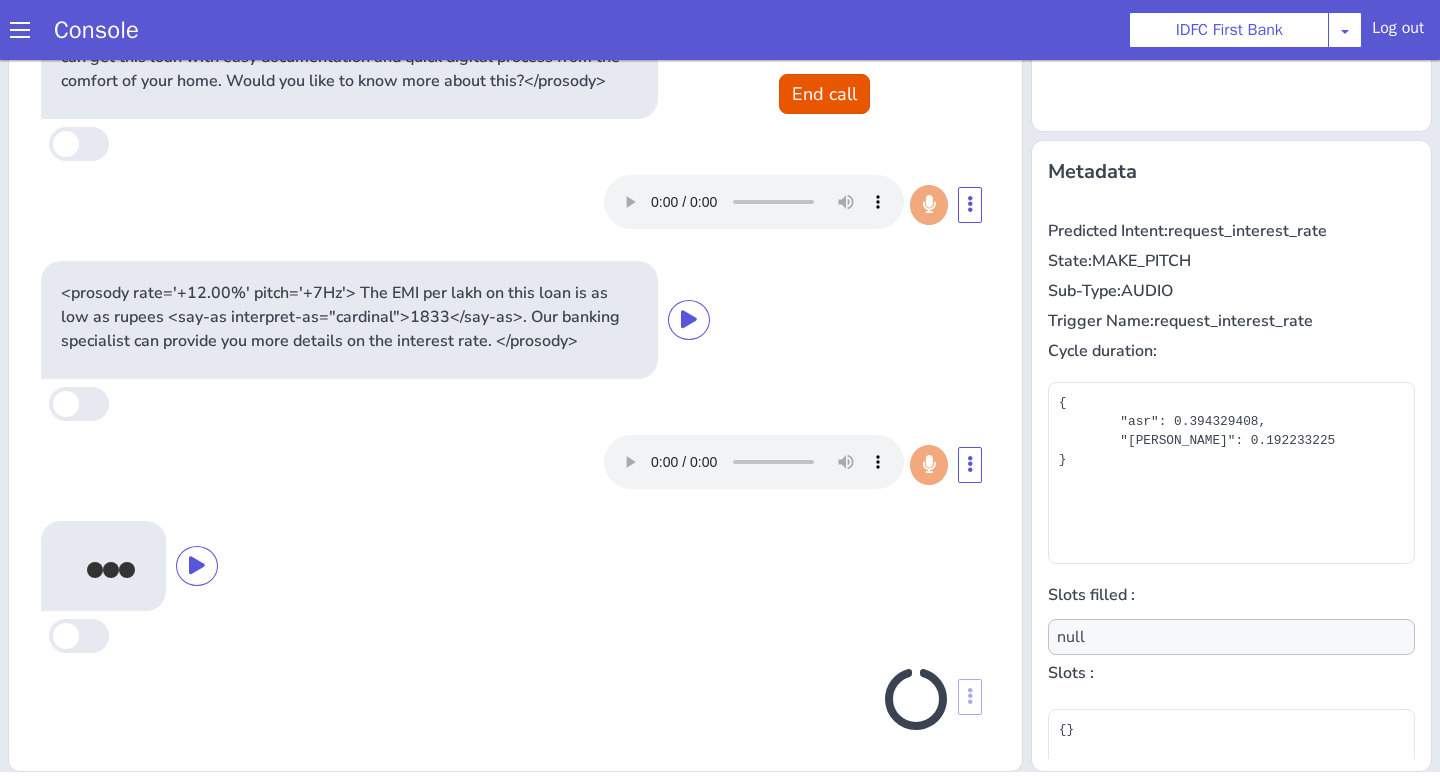 scroll, scrollTop: 130, scrollLeft: 0, axis: vertical 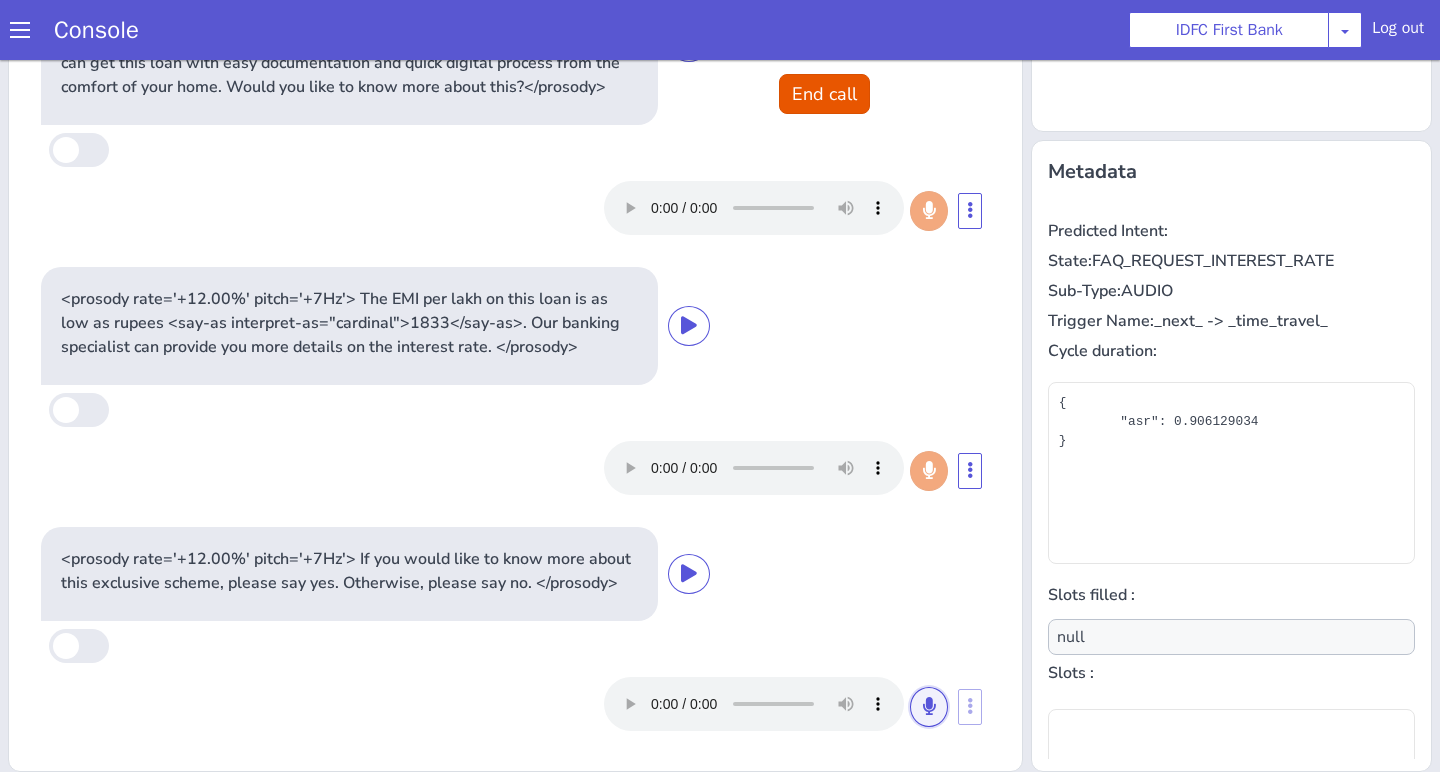click at bounding box center (929, 706) 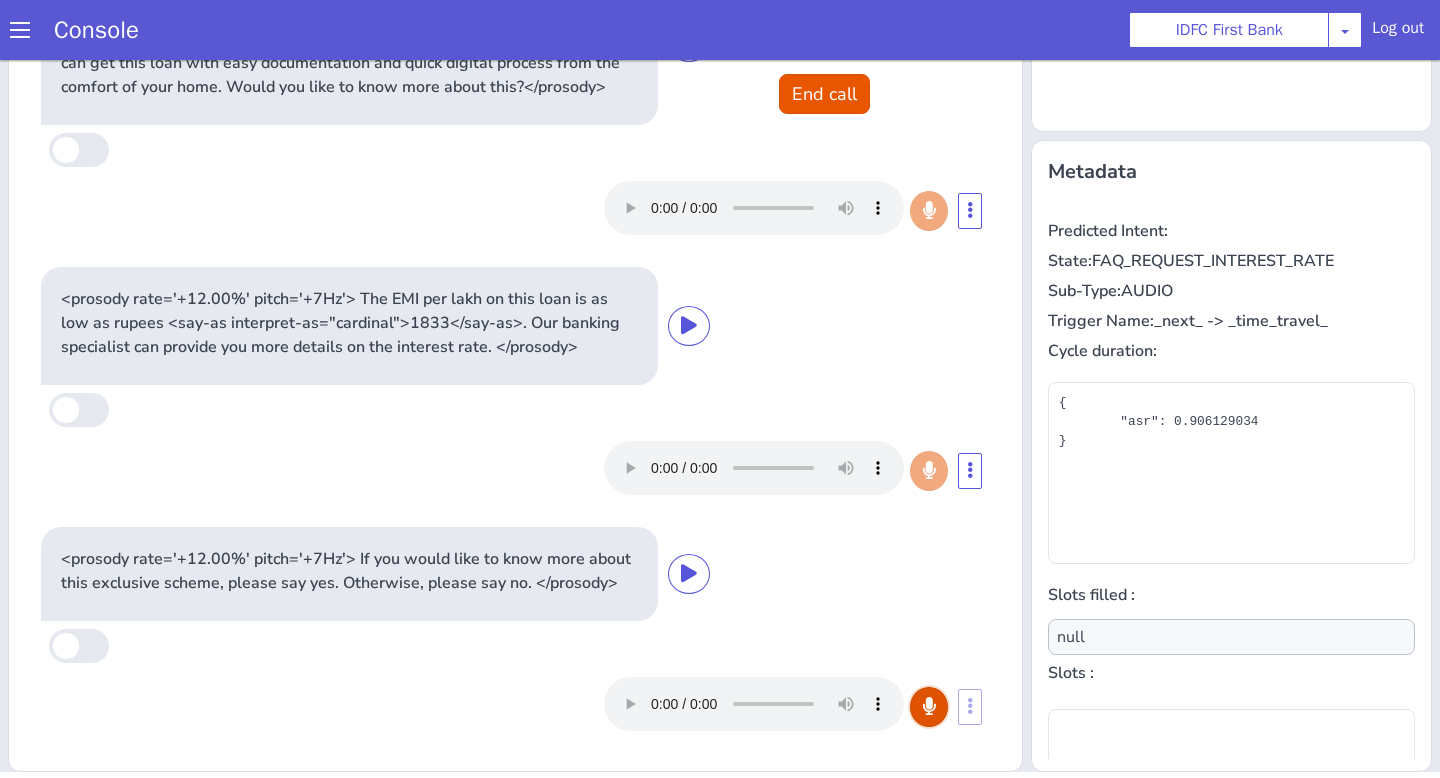 click at bounding box center (929, 706) 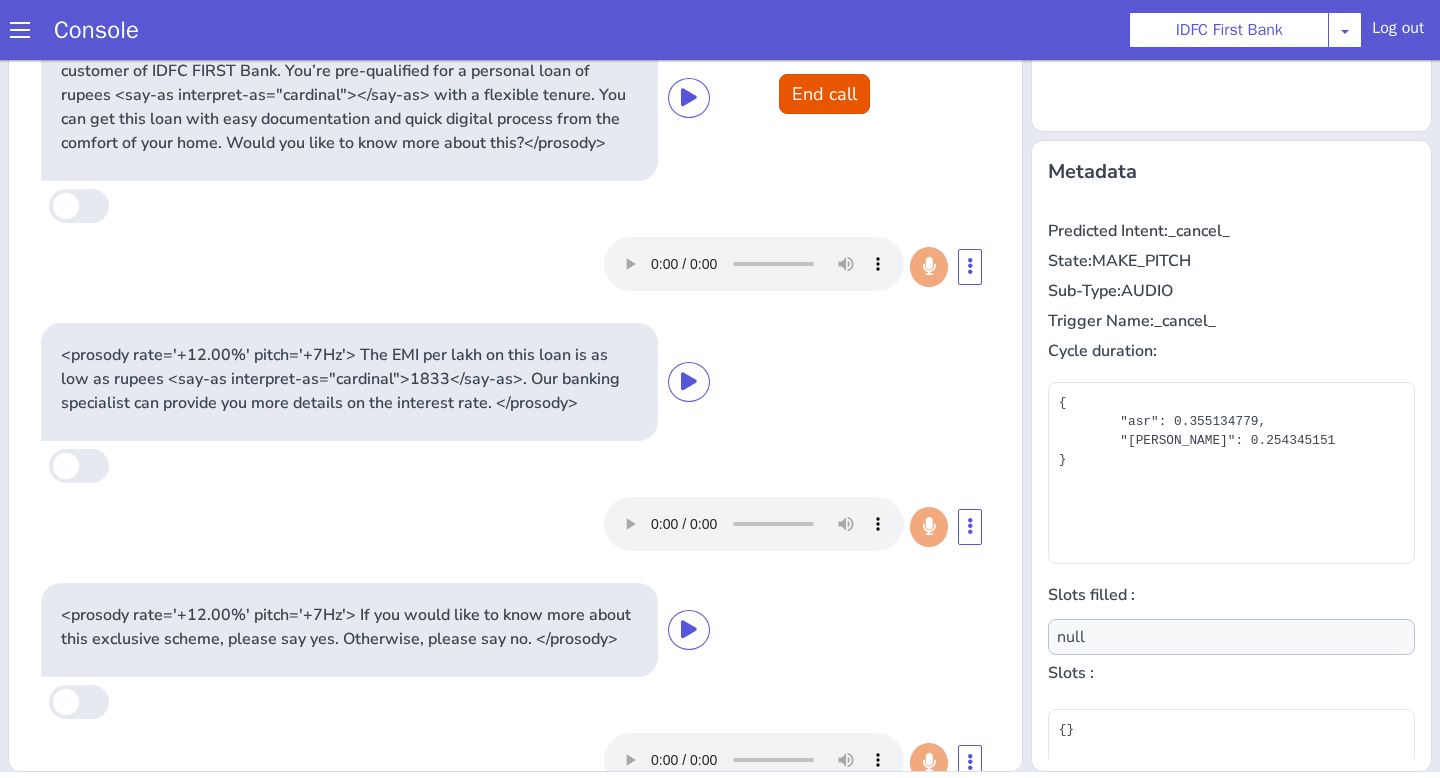 scroll, scrollTop: 71, scrollLeft: 0, axis: vertical 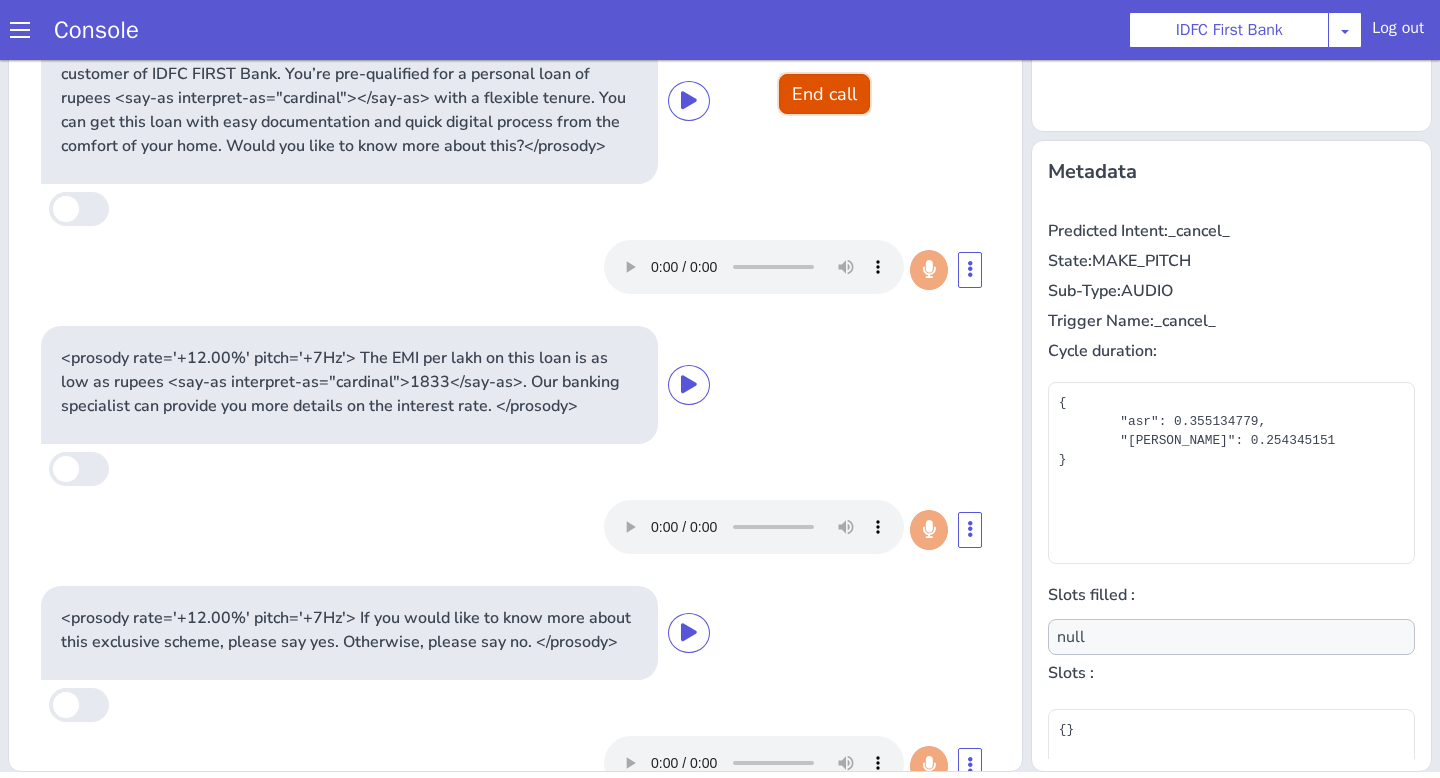 click on "End call" at bounding box center [824, 94] 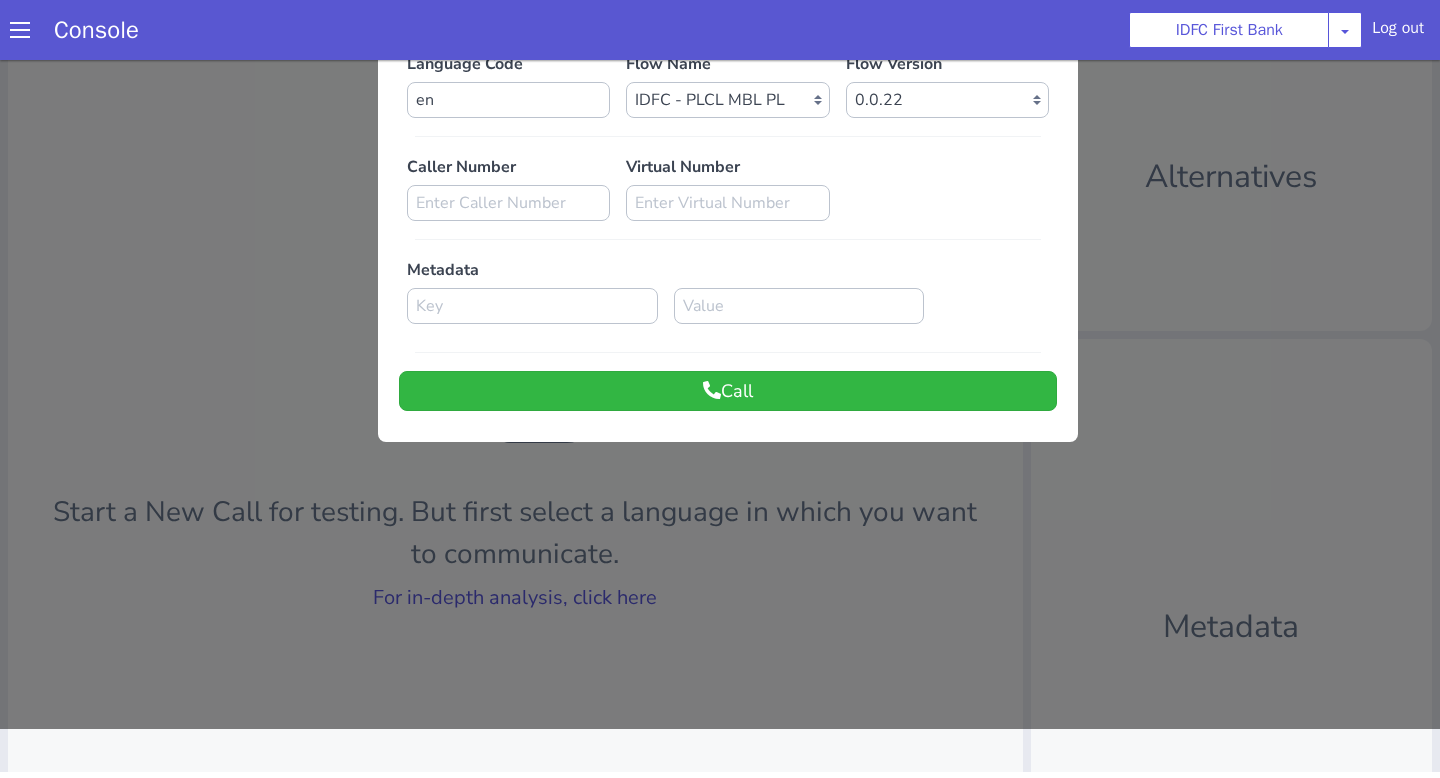 scroll, scrollTop: 0, scrollLeft: 0, axis: both 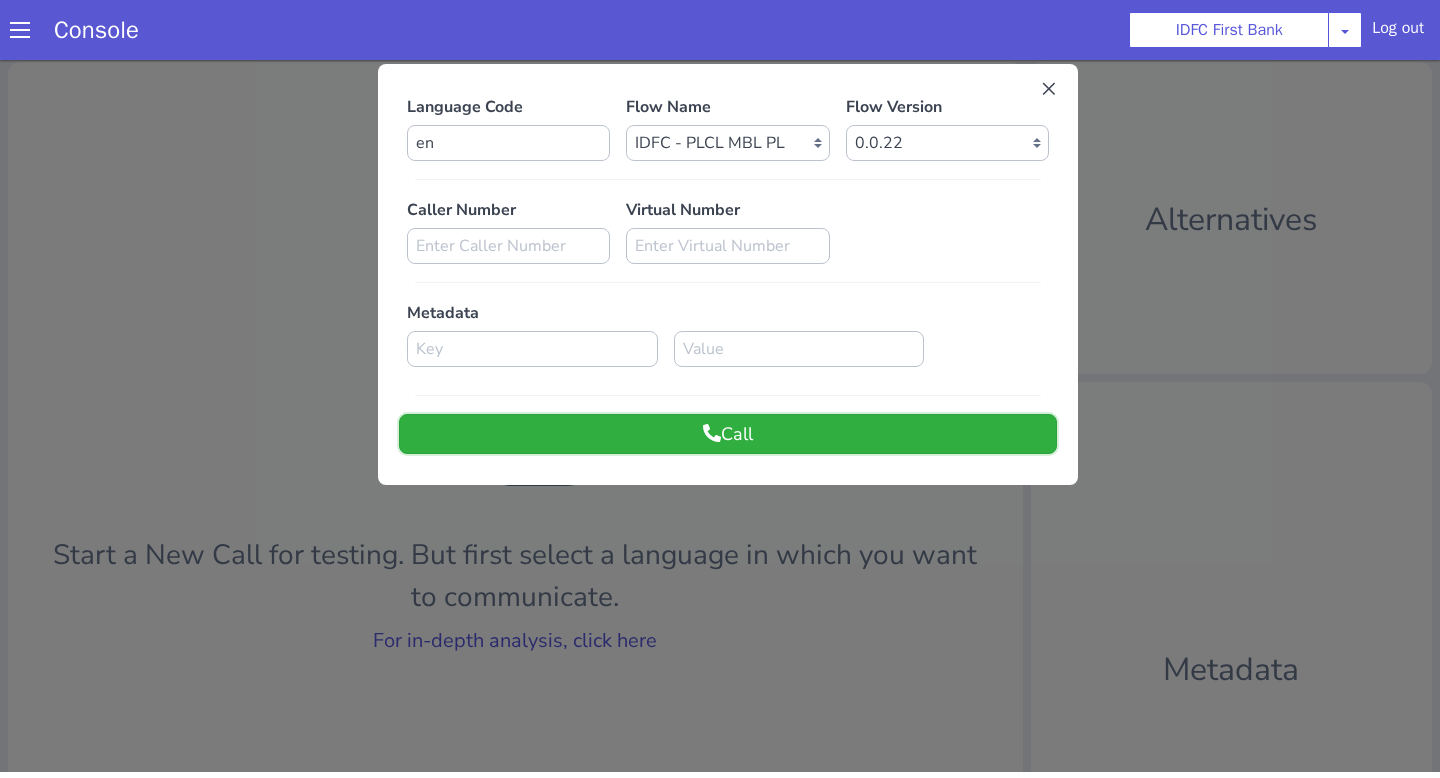 click on "Call" at bounding box center (728, 434) 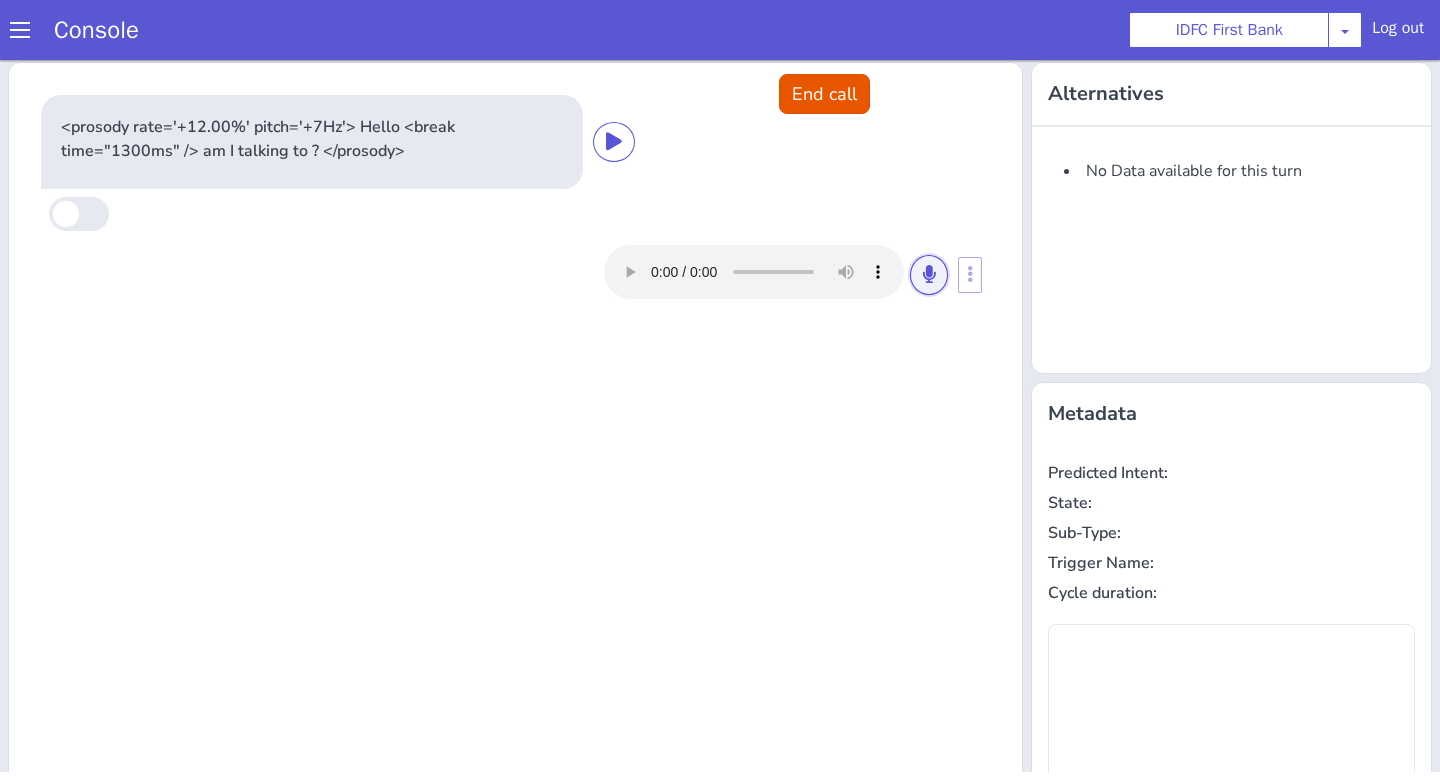 click at bounding box center (929, 274) 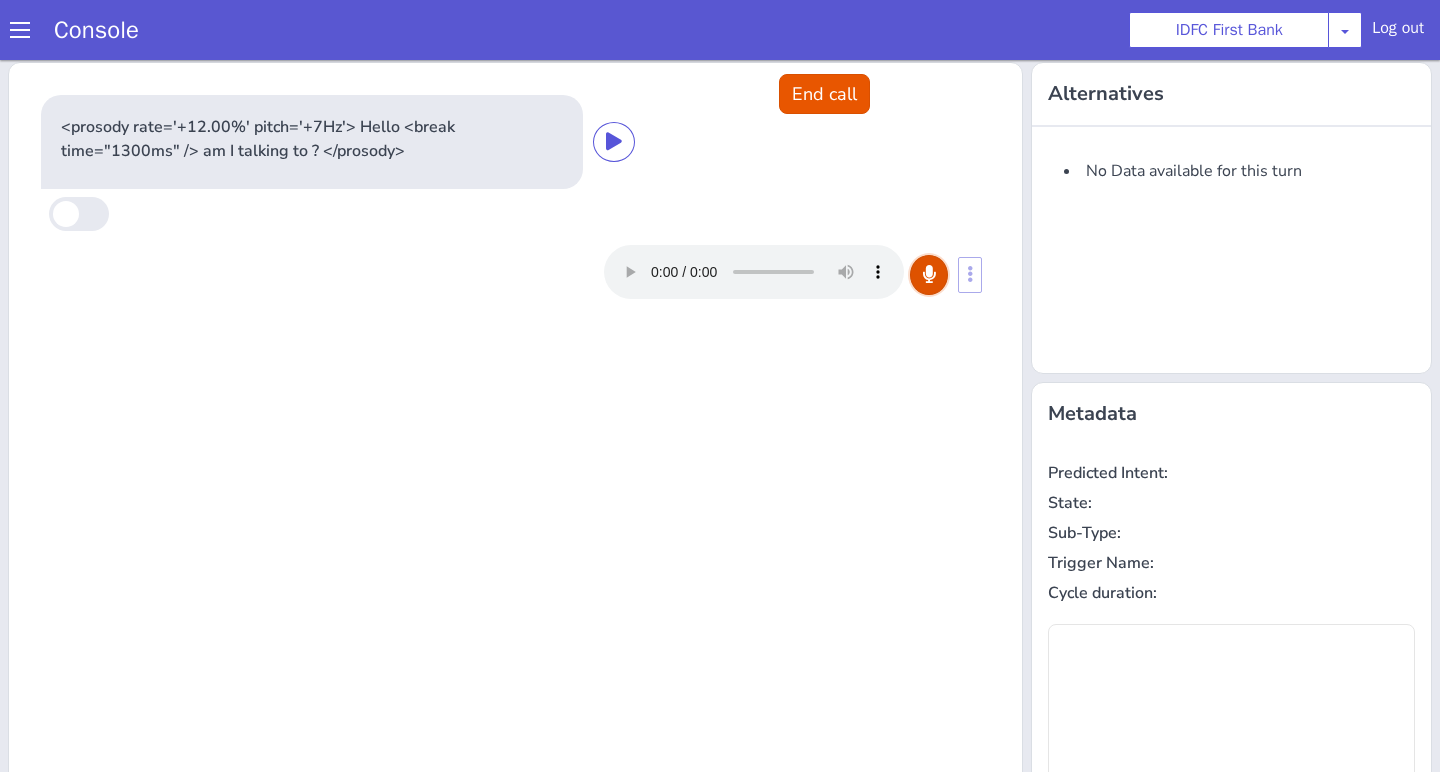 click at bounding box center [929, 274] 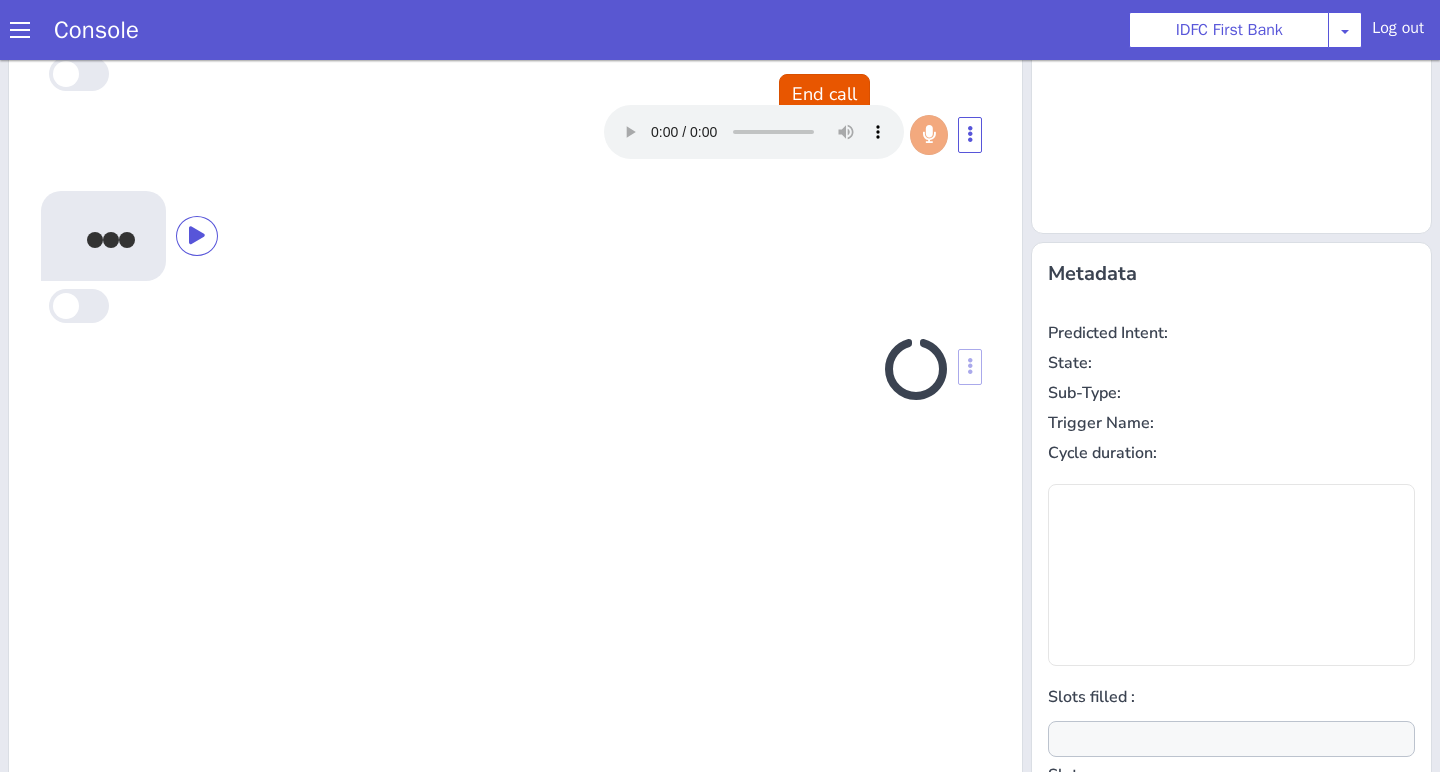 scroll, scrollTop: 242, scrollLeft: 0, axis: vertical 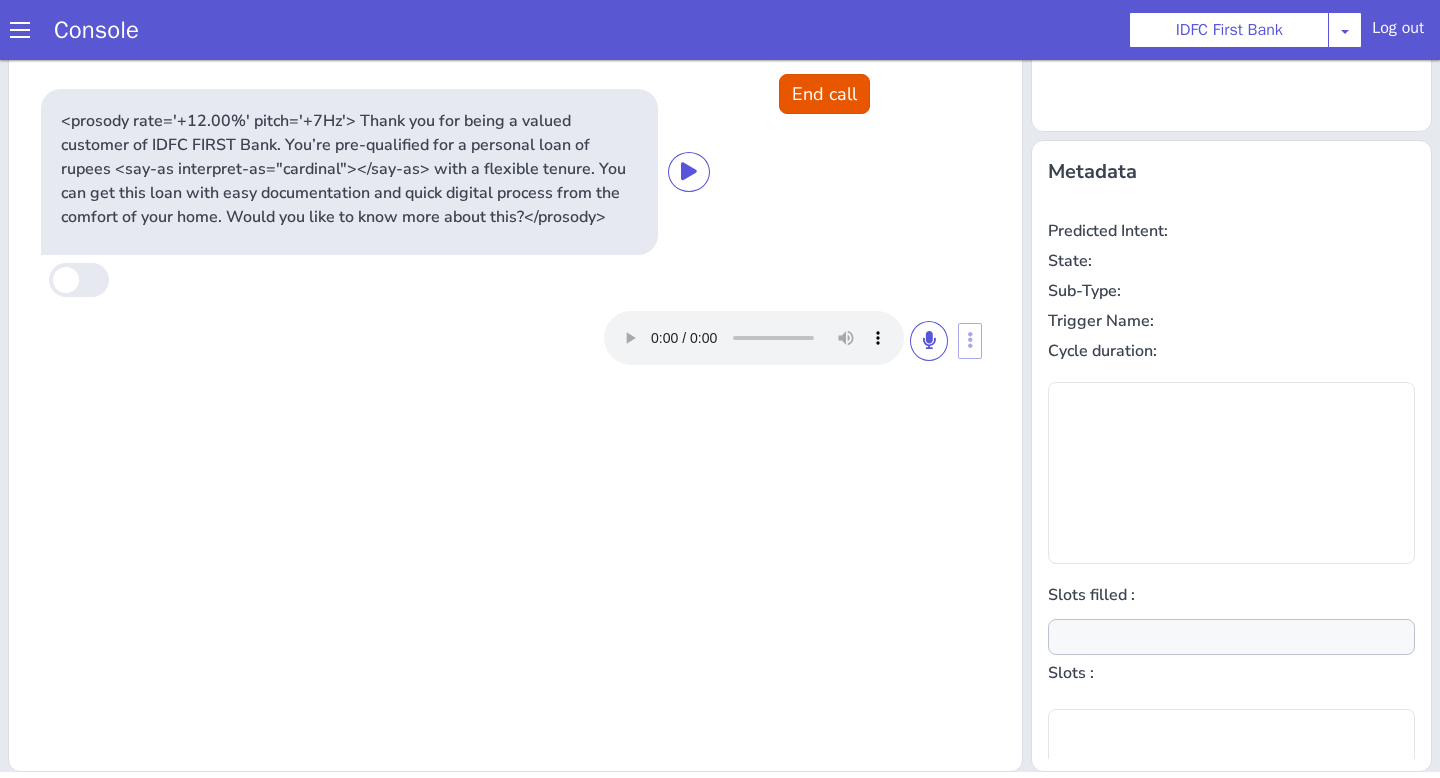 type on "null" 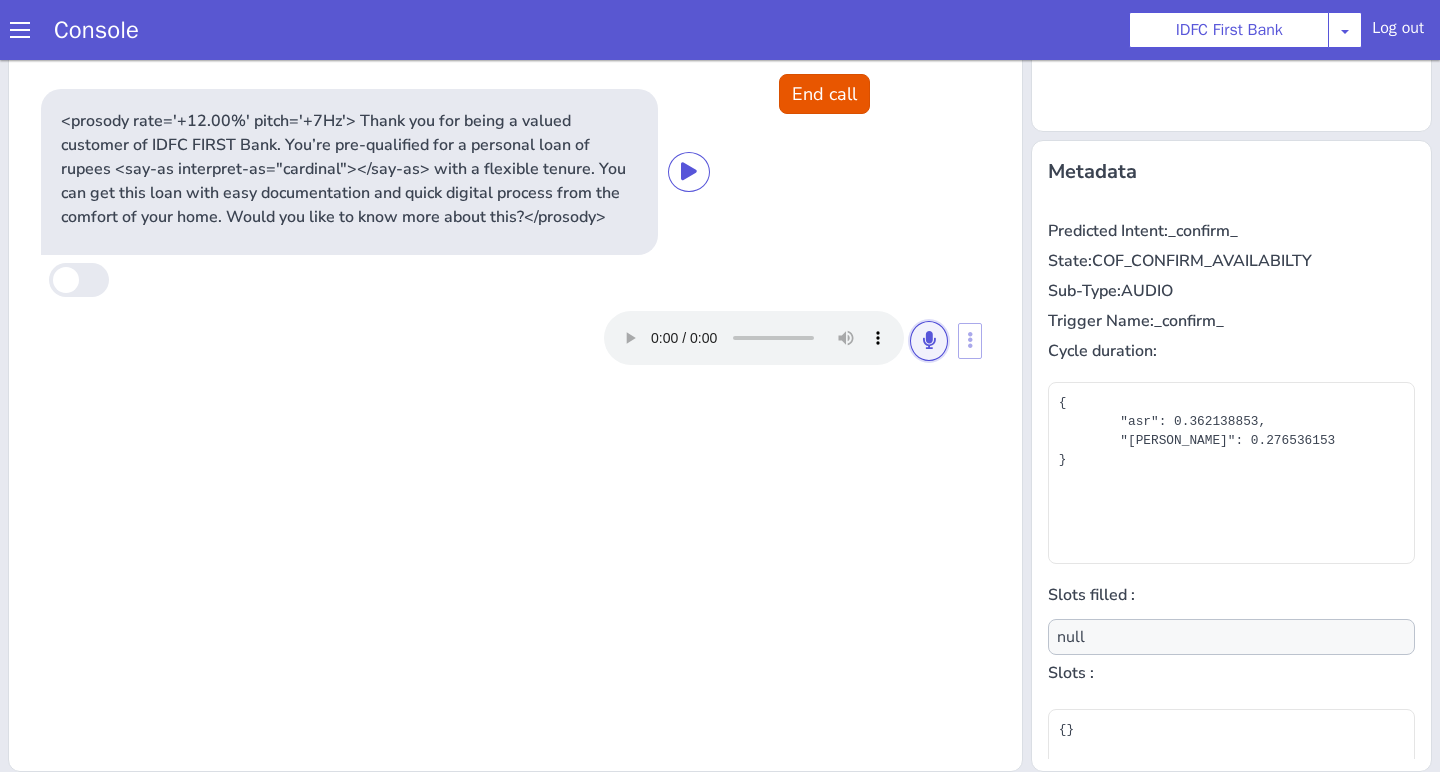 click at bounding box center [929, 340] 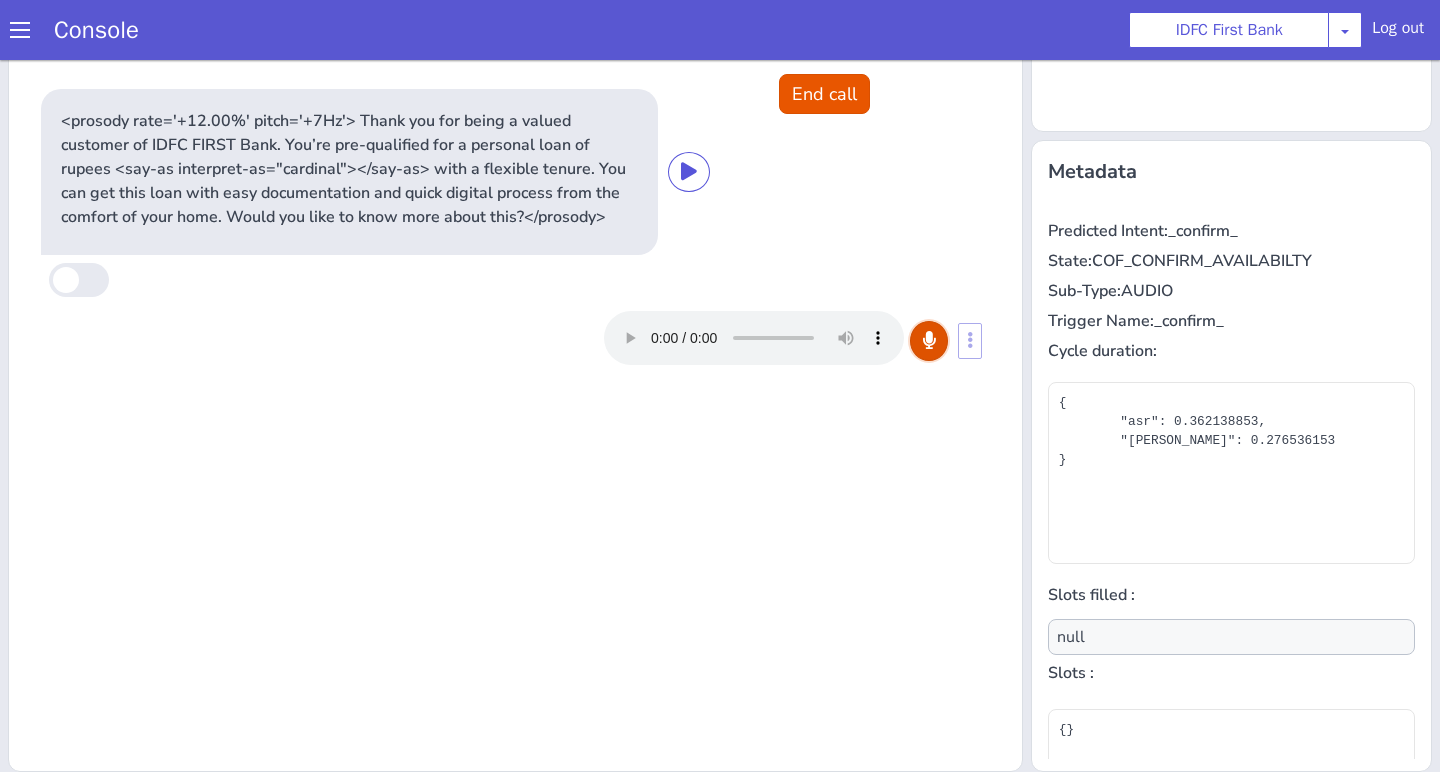 click at bounding box center (929, 340) 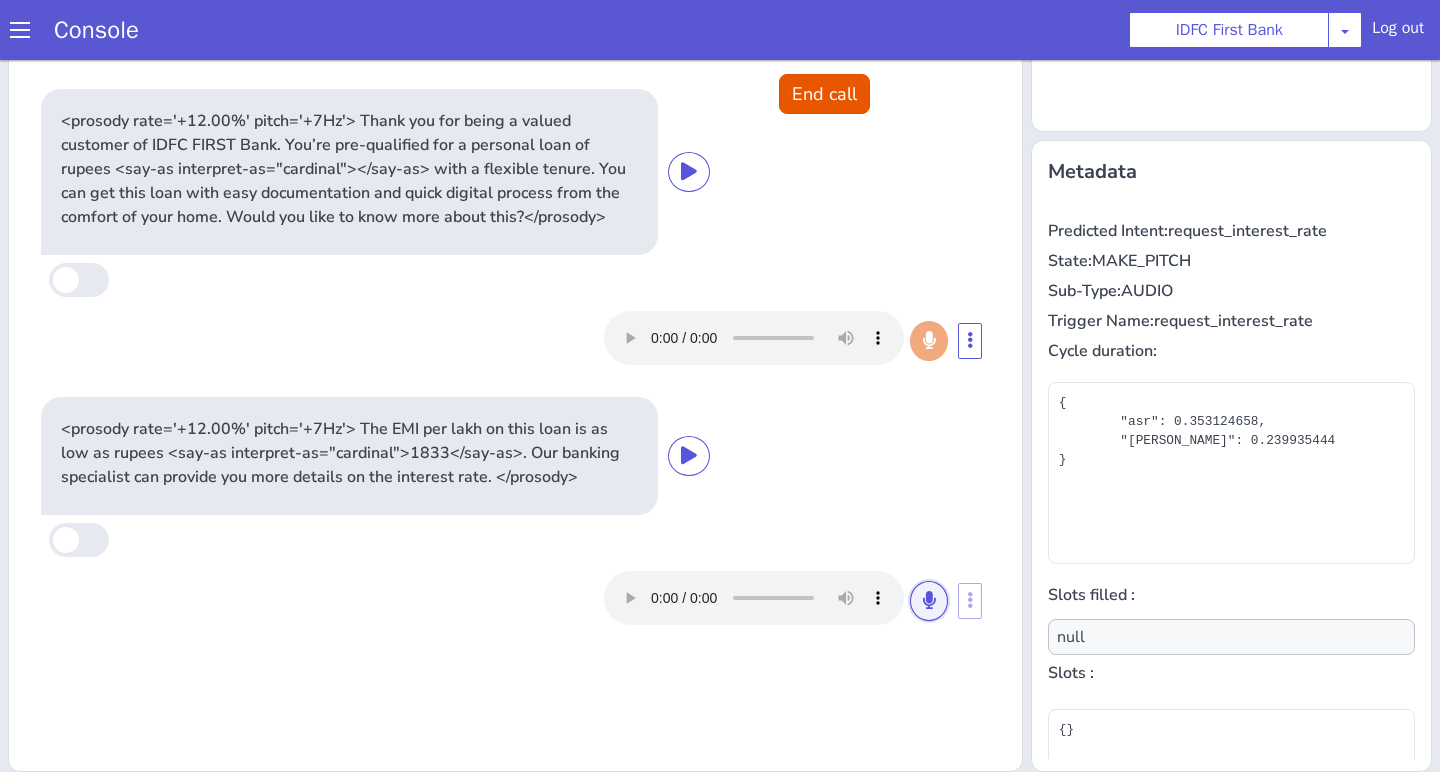 click at bounding box center [929, 600] 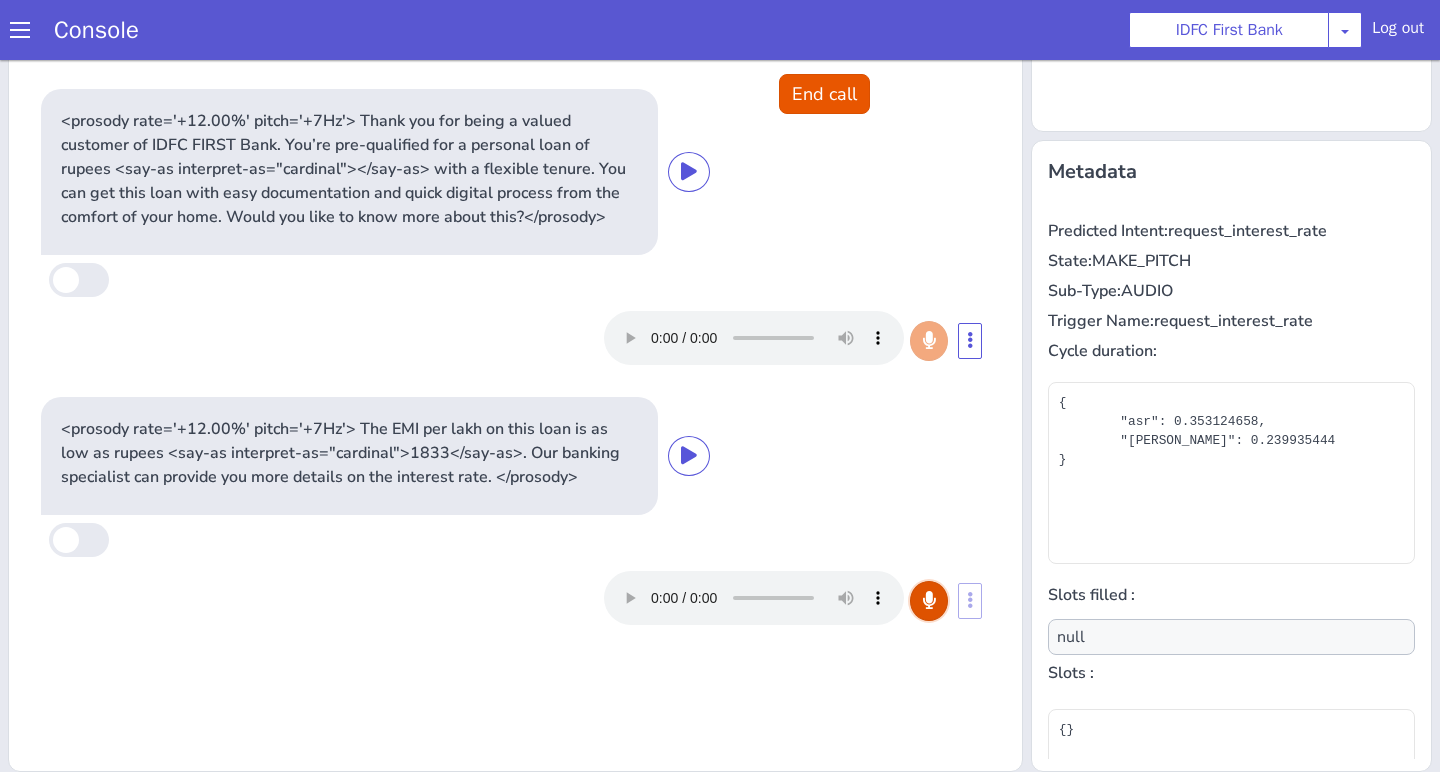 click at bounding box center (929, 600) 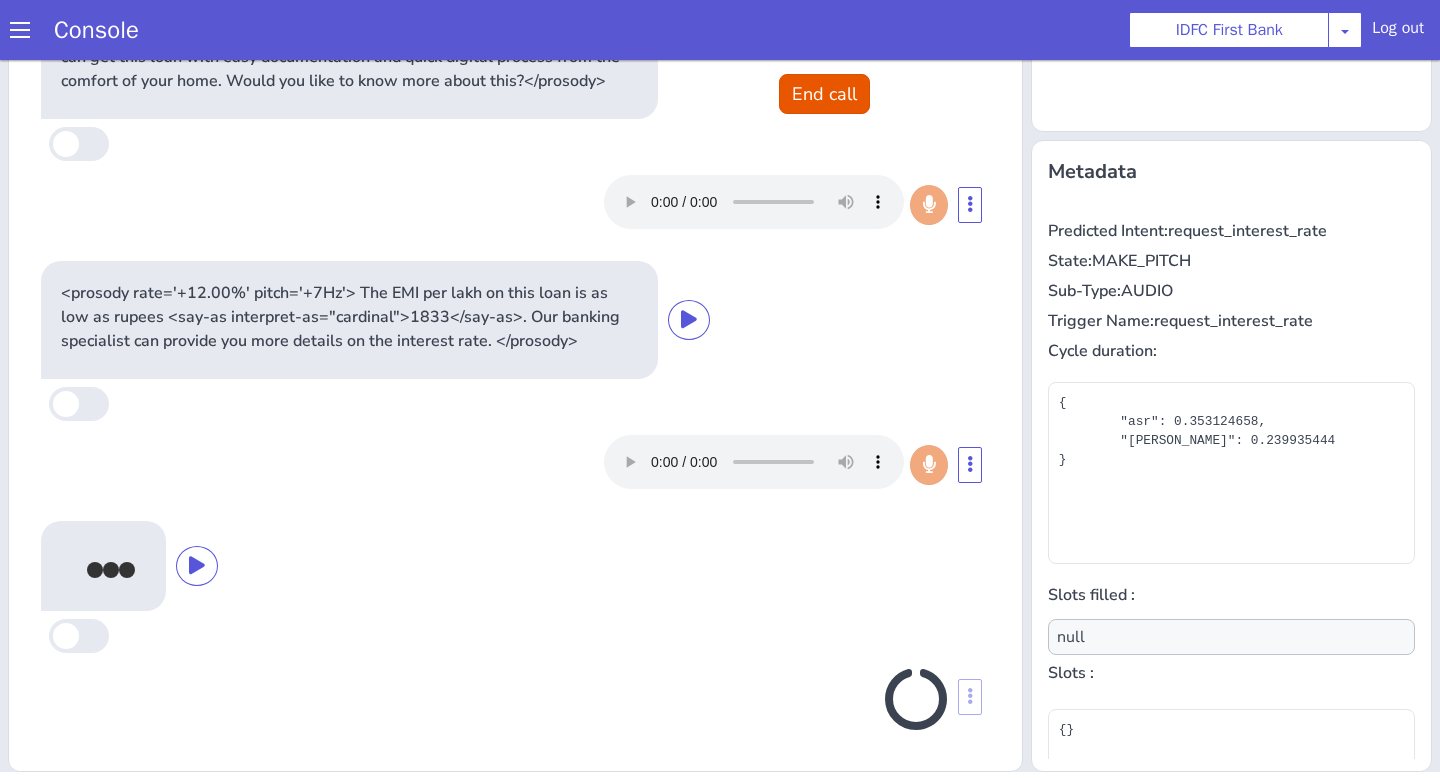 scroll, scrollTop: 130, scrollLeft: 0, axis: vertical 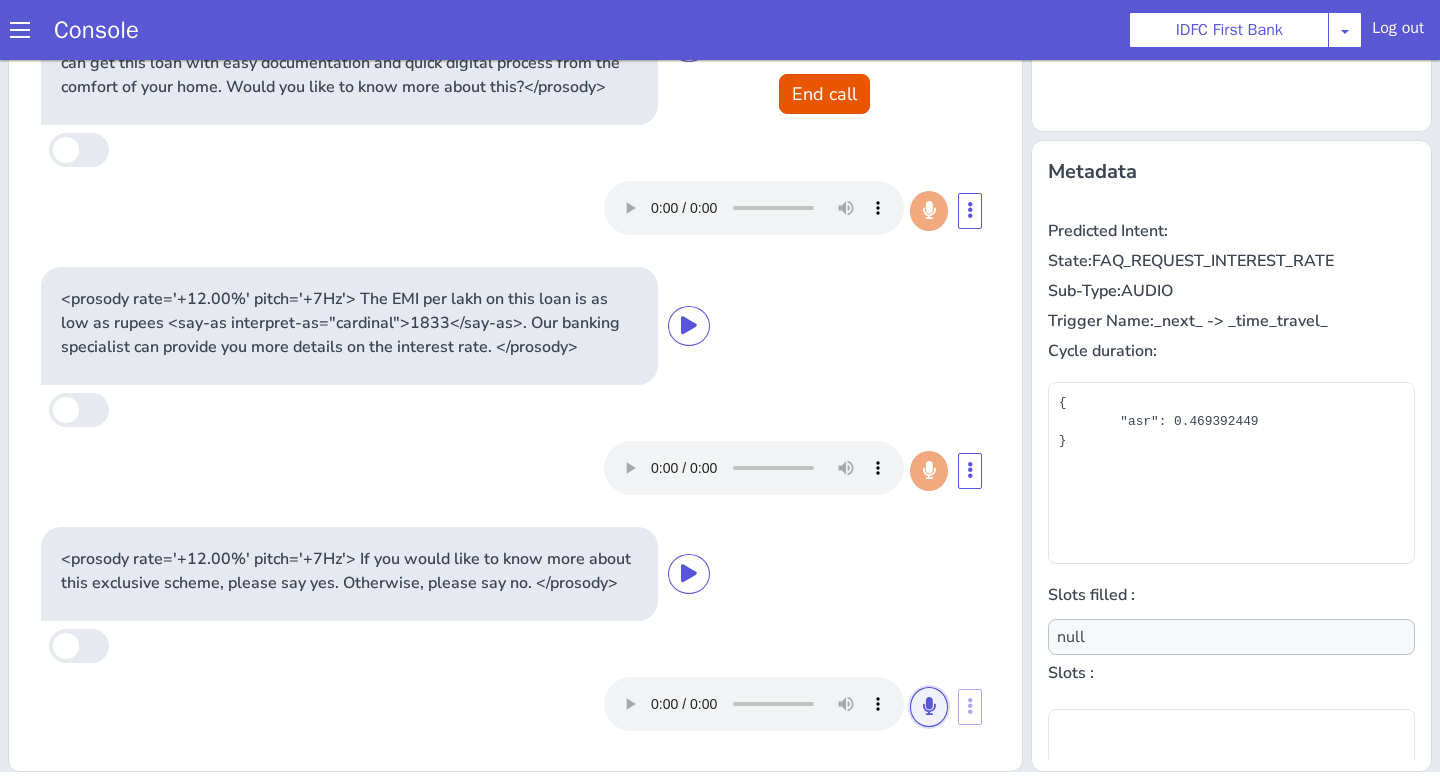 click at bounding box center [929, 706] 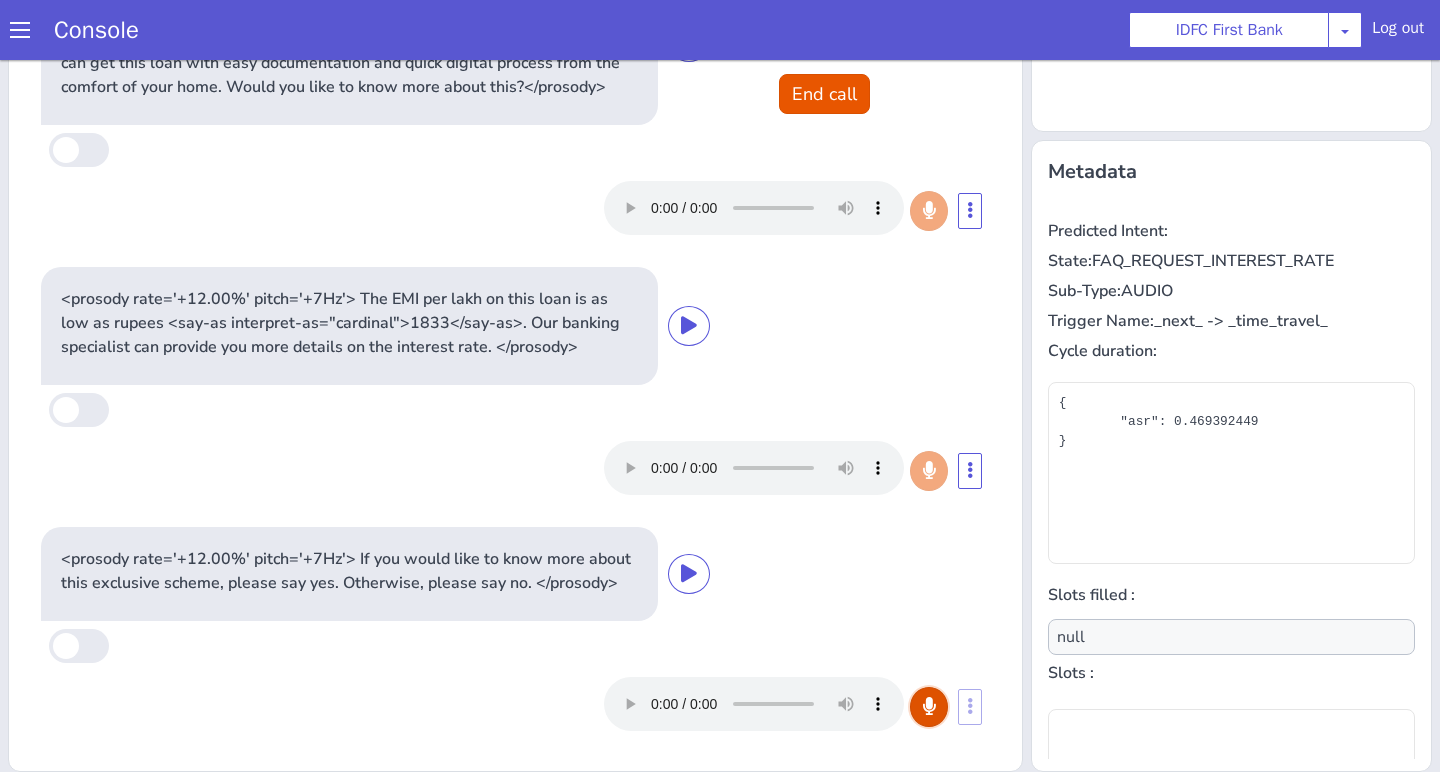 click at bounding box center [929, 706] 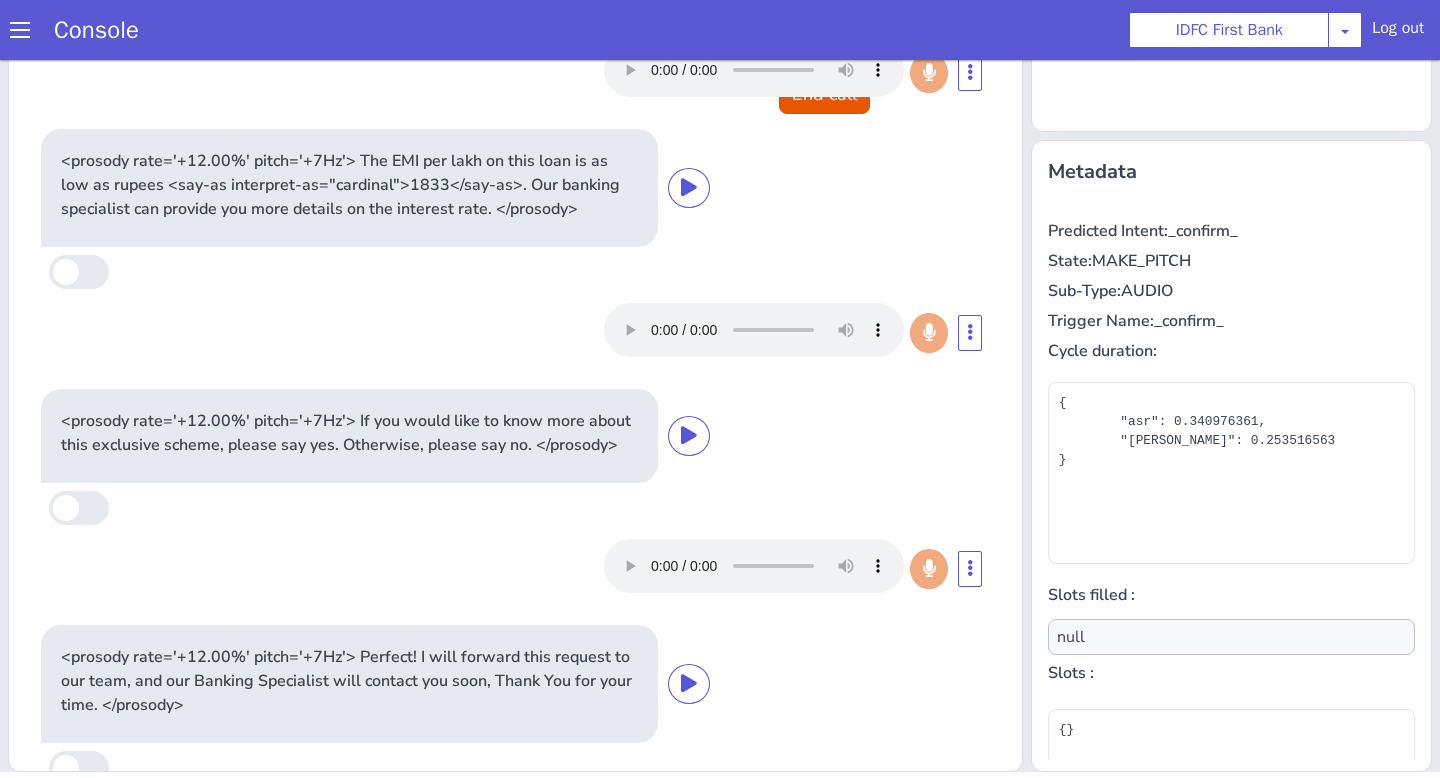 scroll, scrollTop: 390, scrollLeft: 0, axis: vertical 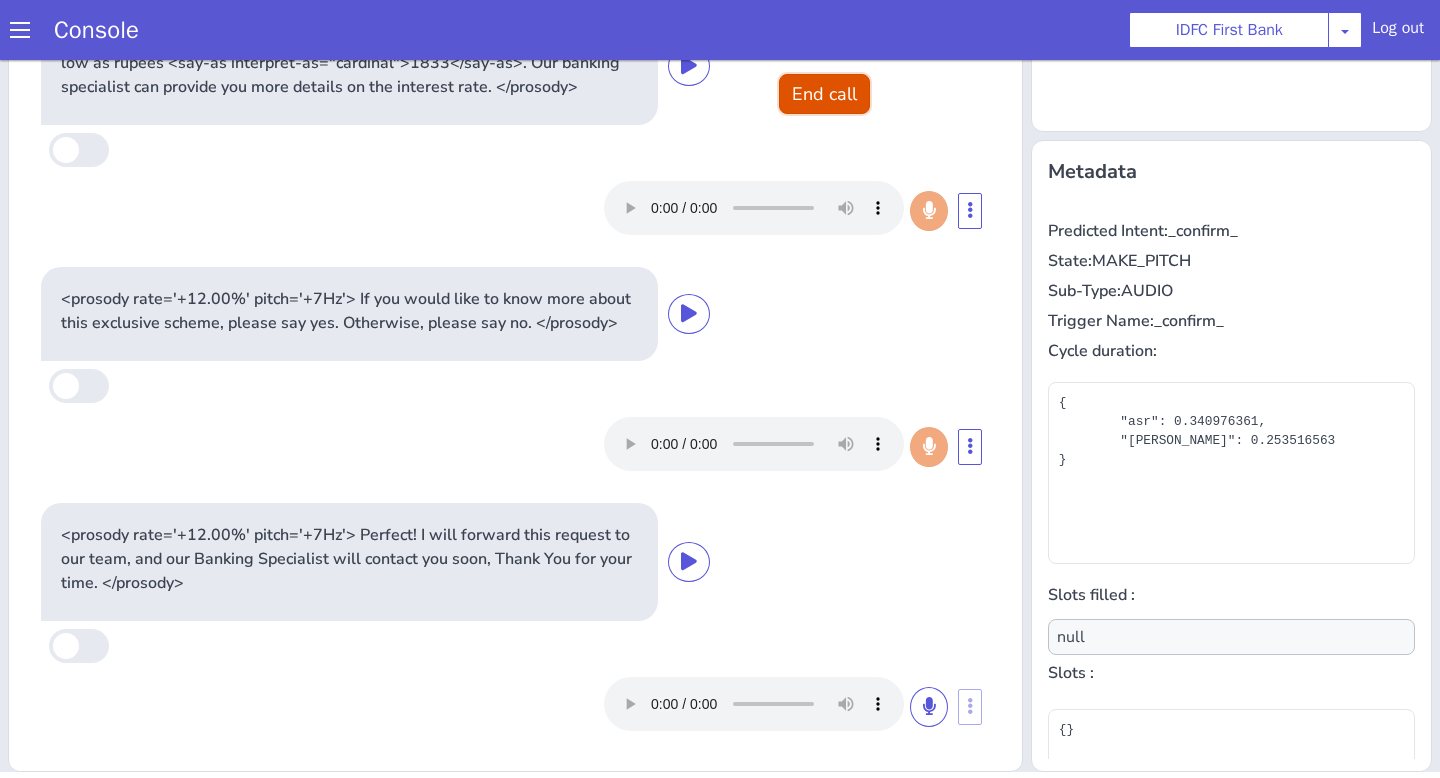 click on "End call" at bounding box center [824, 94] 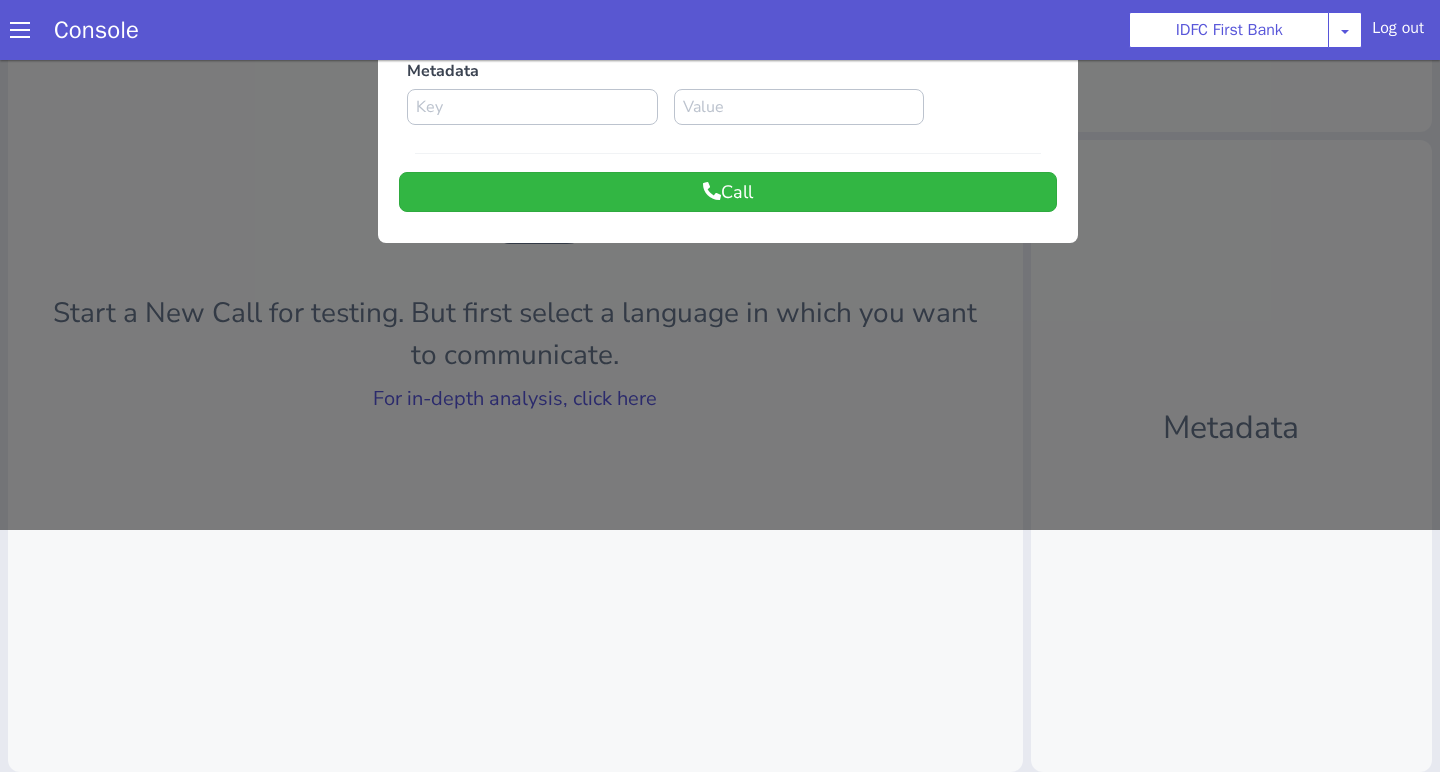 click at bounding box center (720, 171) 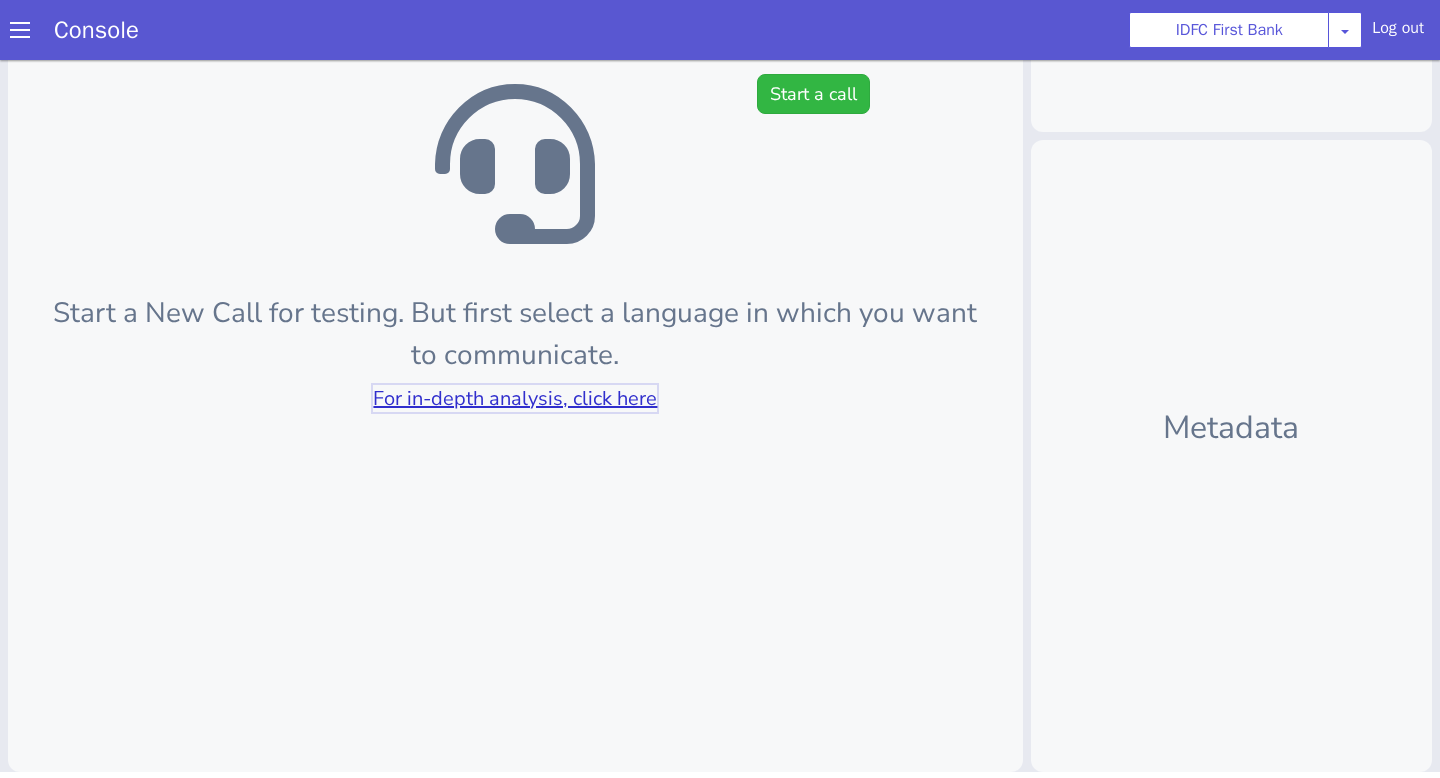 click on "For in-depth analysis, click here" at bounding box center [515, 398] 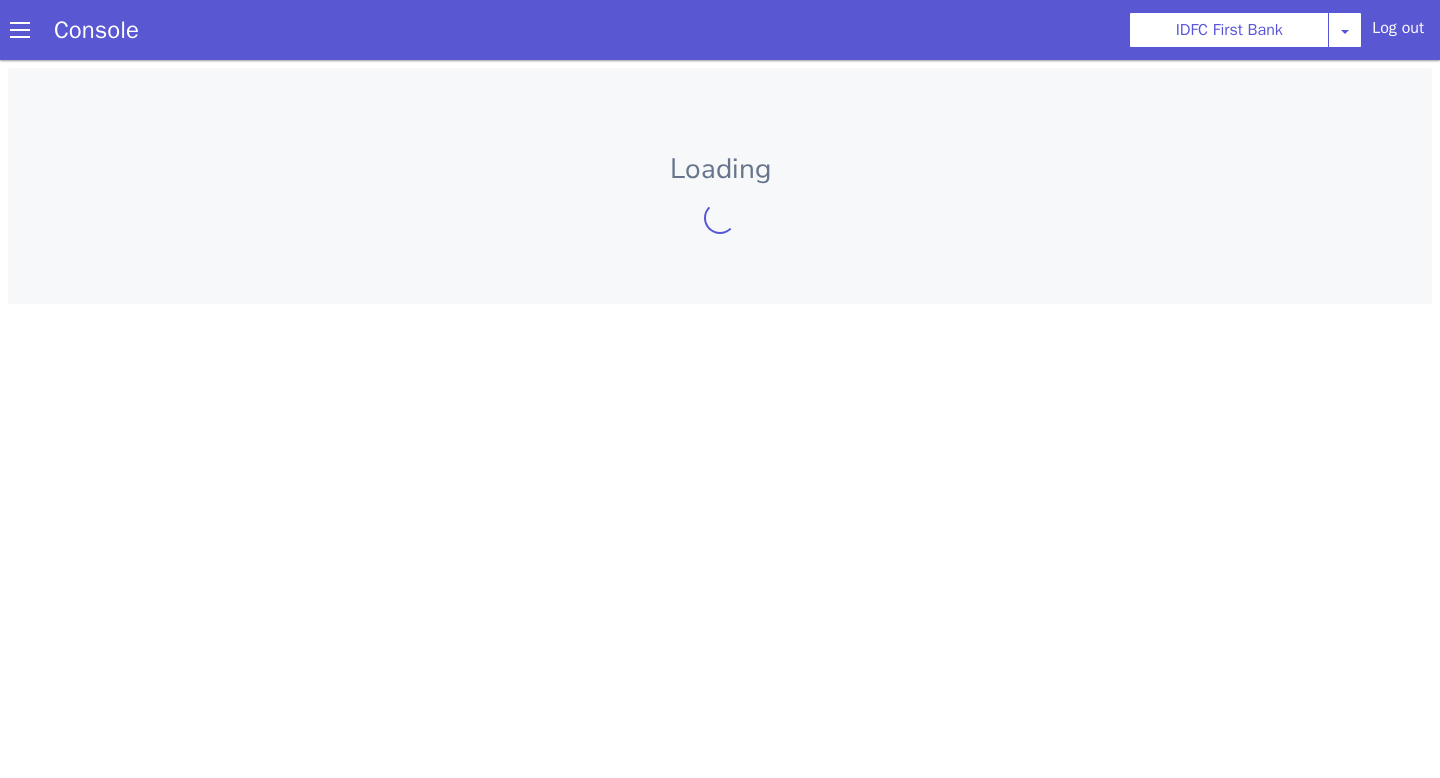 scroll, scrollTop: 0, scrollLeft: 0, axis: both 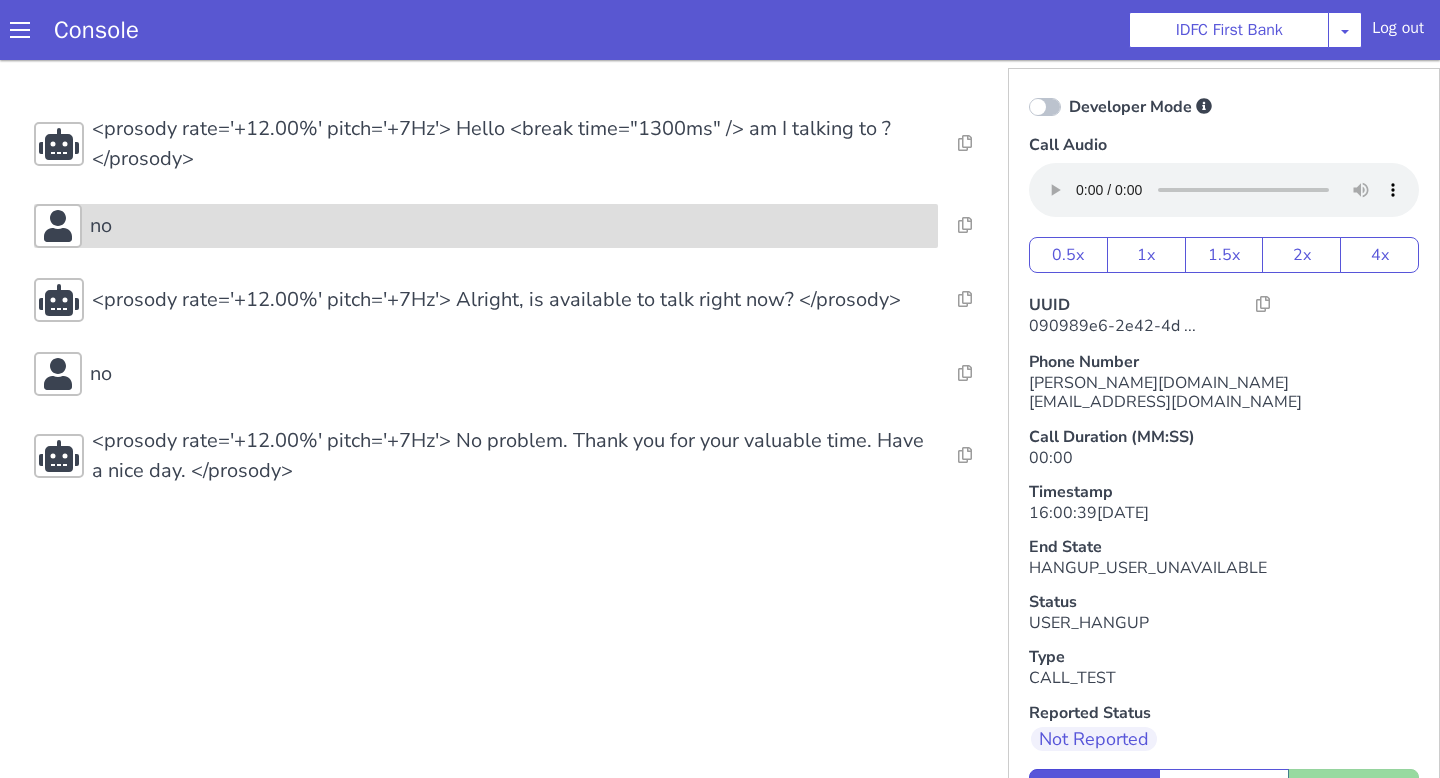 click on "no" at bounding box center (510, 226) 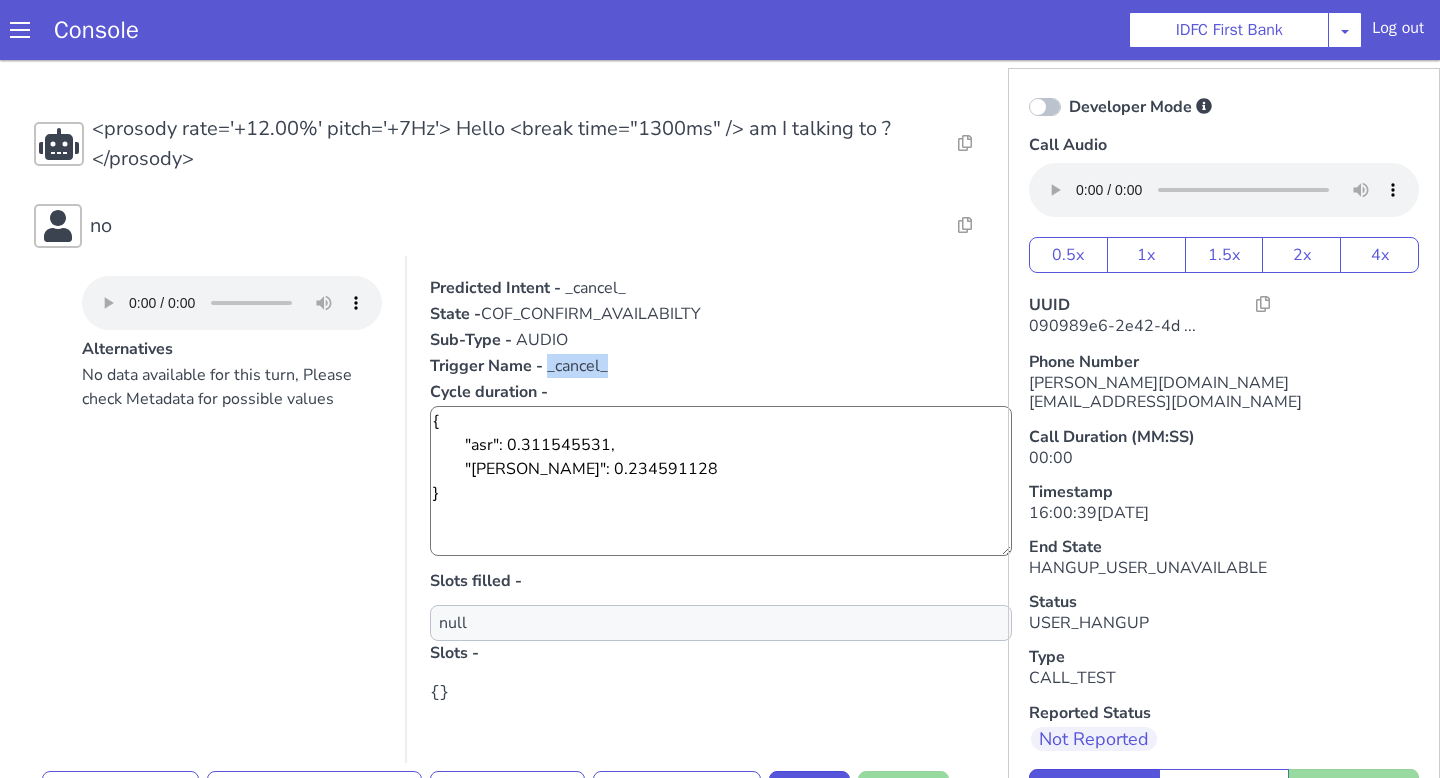 drag, startPoint x: 573, startPoint y: 373, endPoint x: 685, endPoint y: 373, distance: 112 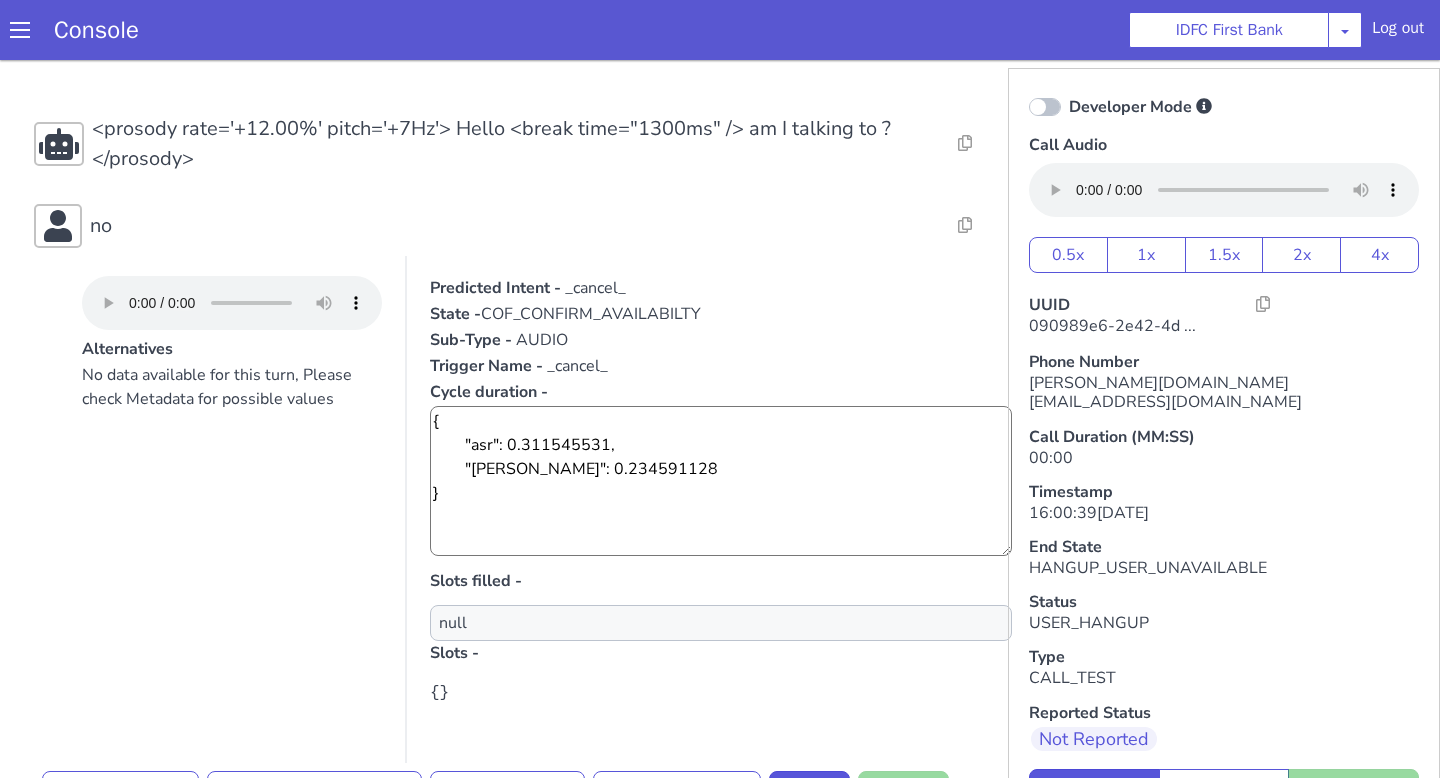 click on "Alternatives No data available for this turn, Please check Metadata for possible values Predicted Intent -   _cancel_ State -  COF_CONFIRM_AVAILABILTY Sub-Type -   AUDIO Trigger Name -   _cancel_ Cycle duration -  {
"asr": 0.311545531,
"plute": 0.234591128
} Slots filled - null Slots -   {}" at bounding box center (515, 509) 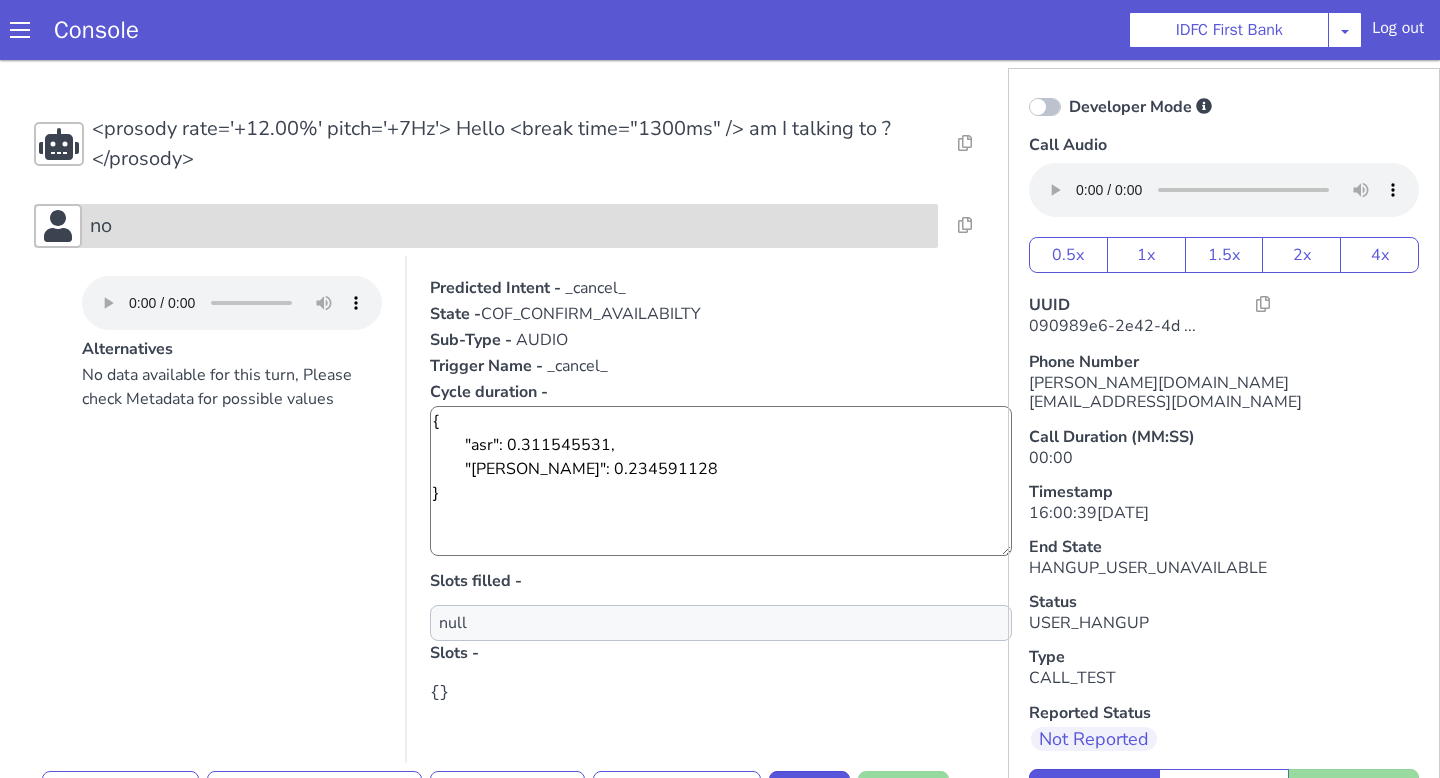 click on "no" at bounding box center [510, 226] 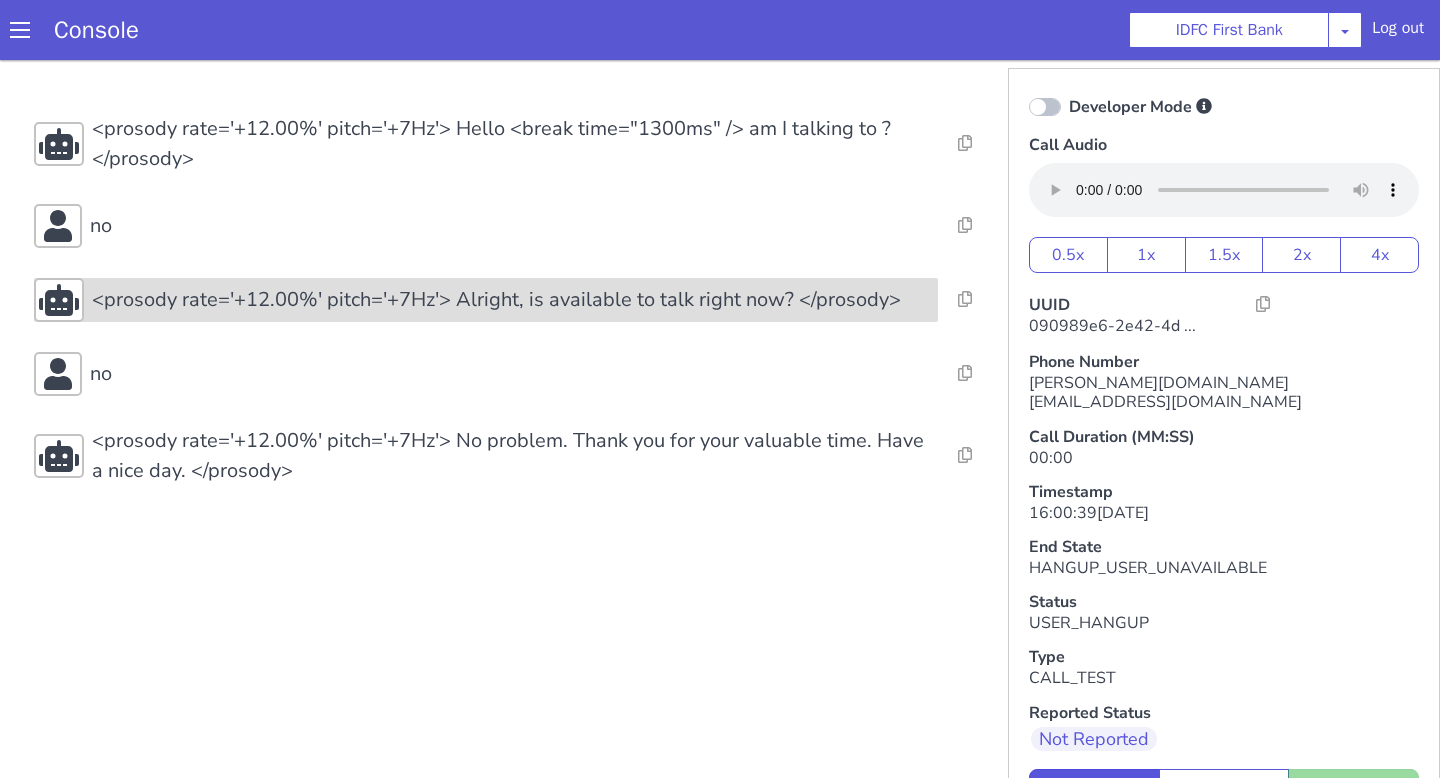 click on "<prosody rate='+12.00%' pitch='+7Hz'> Alright, is  available to talk right now?  </prosody>" at bounding box center (486, 300) 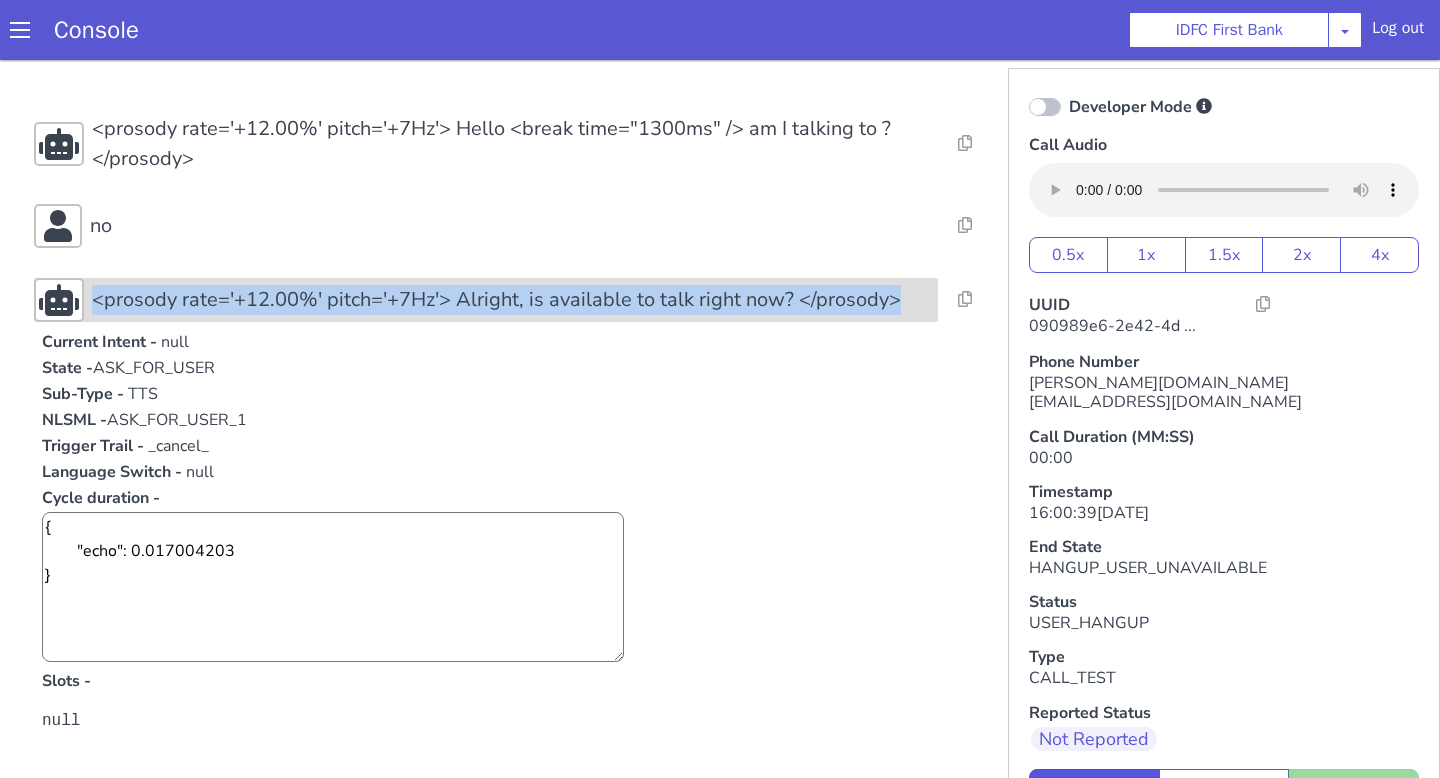 drag, startPoint x: 92, startPoint y: 298, endPoint x: 895, endPoint y: 300, distance: 803.0025 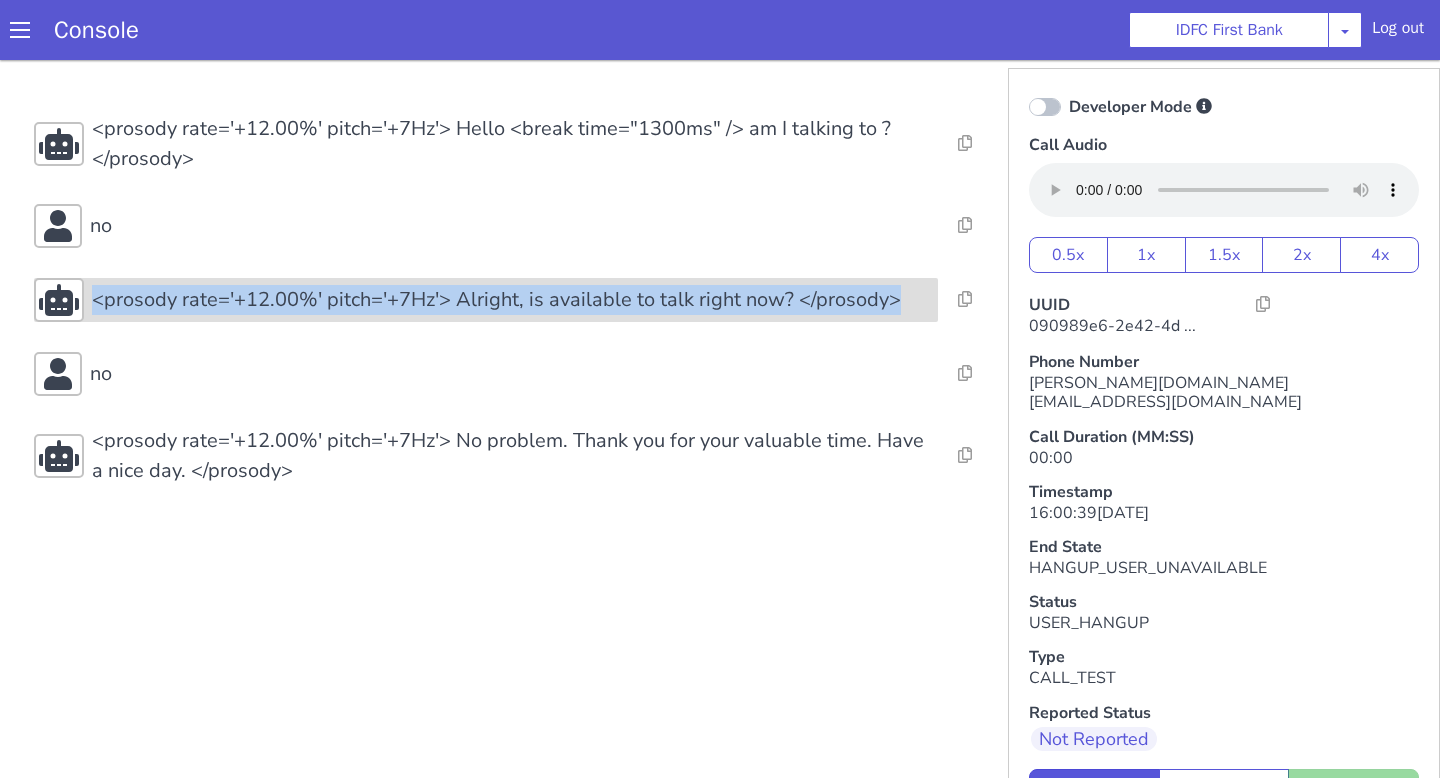 copy on "<prosody rate='+12.00%' pitch='+7Hz'> Alright, is  available to talk right now?  </prosody>" 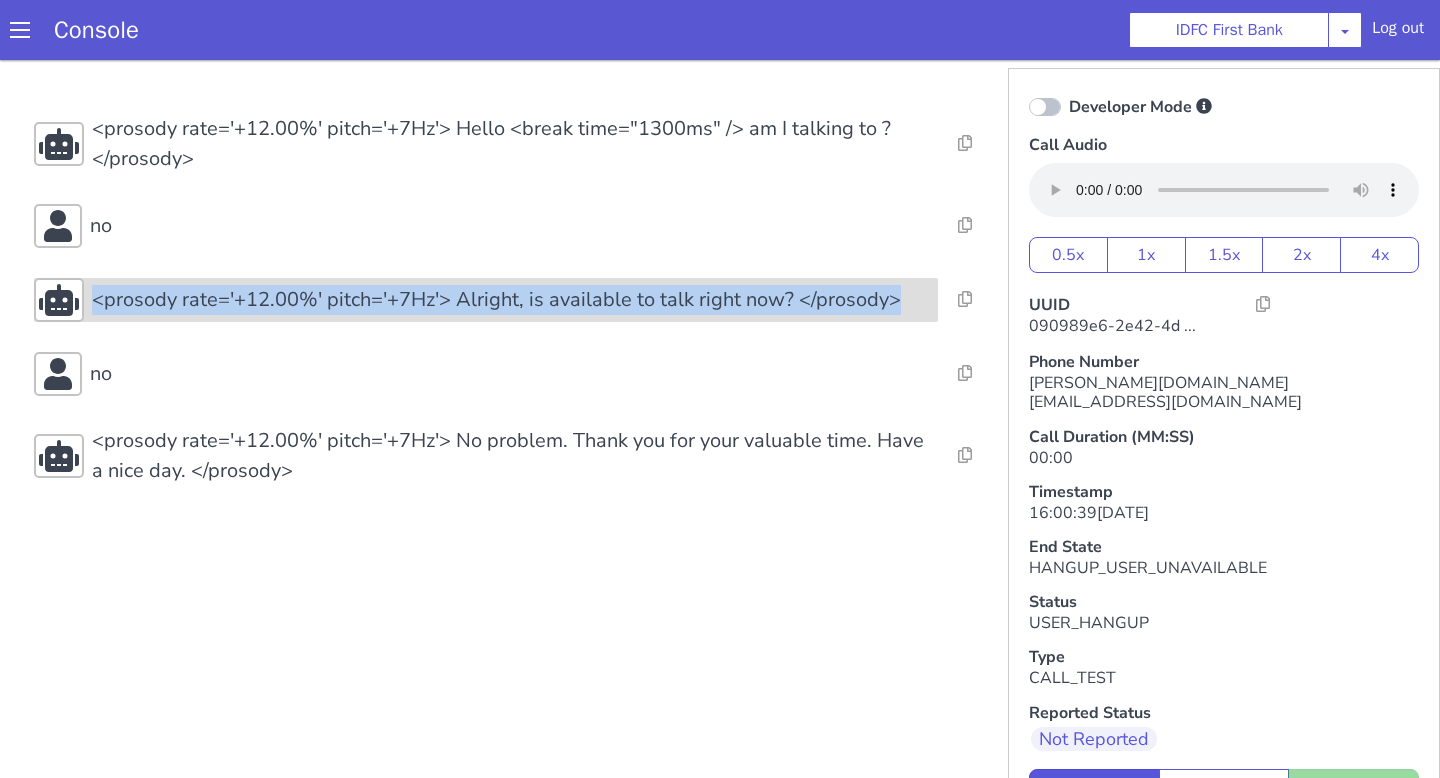 click on "<prosody rate='+12.00%' pitch='+7Hz'> Alright, is  available to talk right now?  </prosody>" at bounding box center (496, 300) 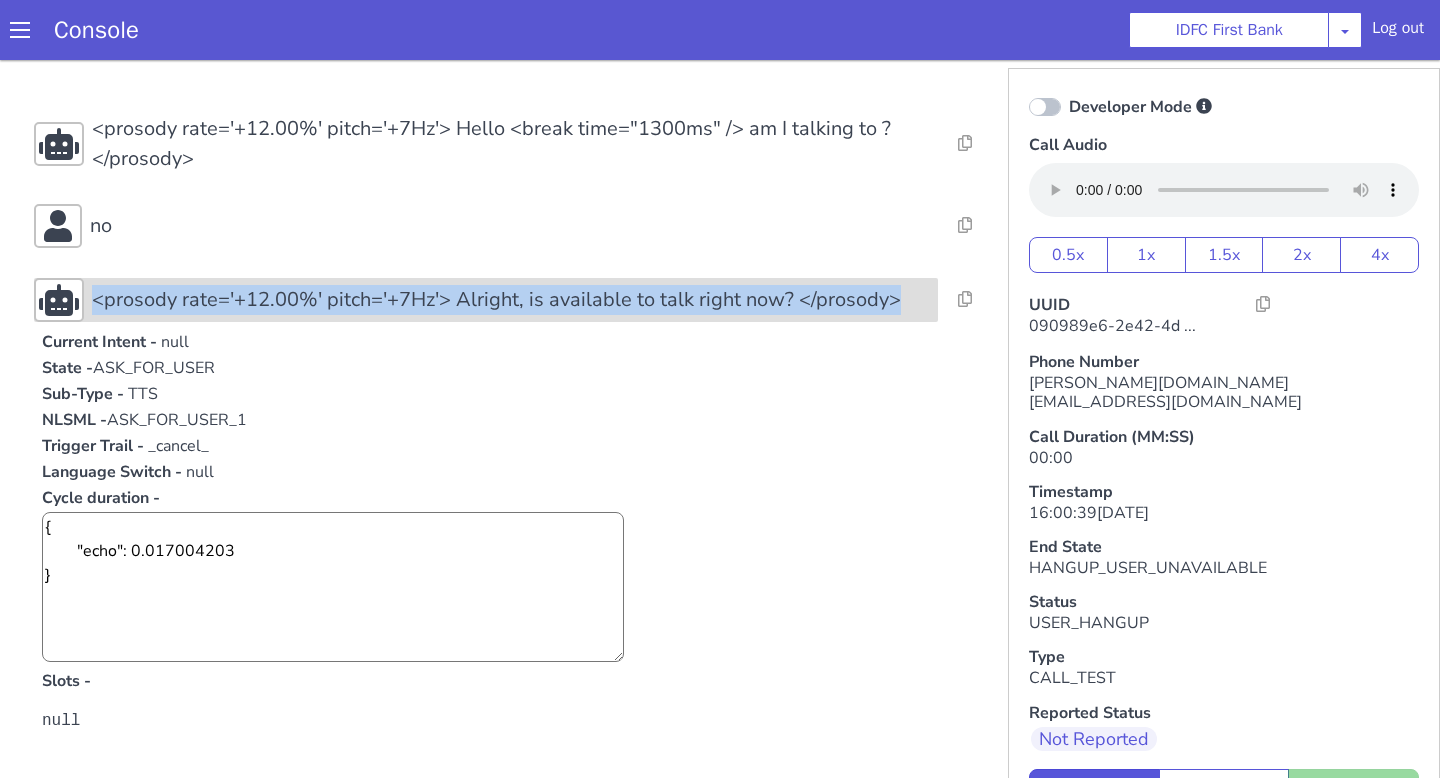 drag, startPoint x: 91, startPoint y: 300, endPoint x: 852, endPoint y: 315, distance: 761.1478 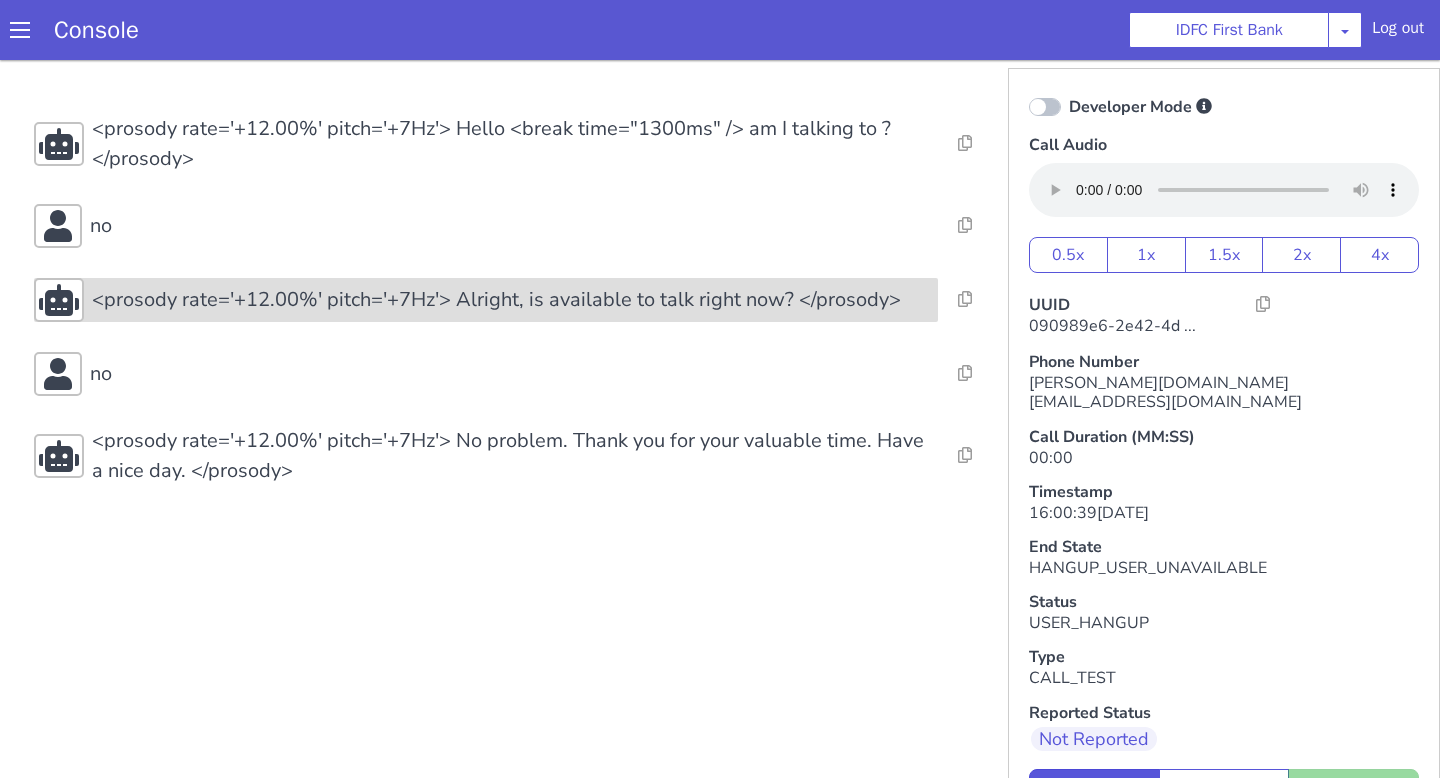 click on "<prosody rate='+12.00%' pitch='+7Hz'> Alright, is  available to talk right now?  </prosody>" at bounding box center (496, 300) 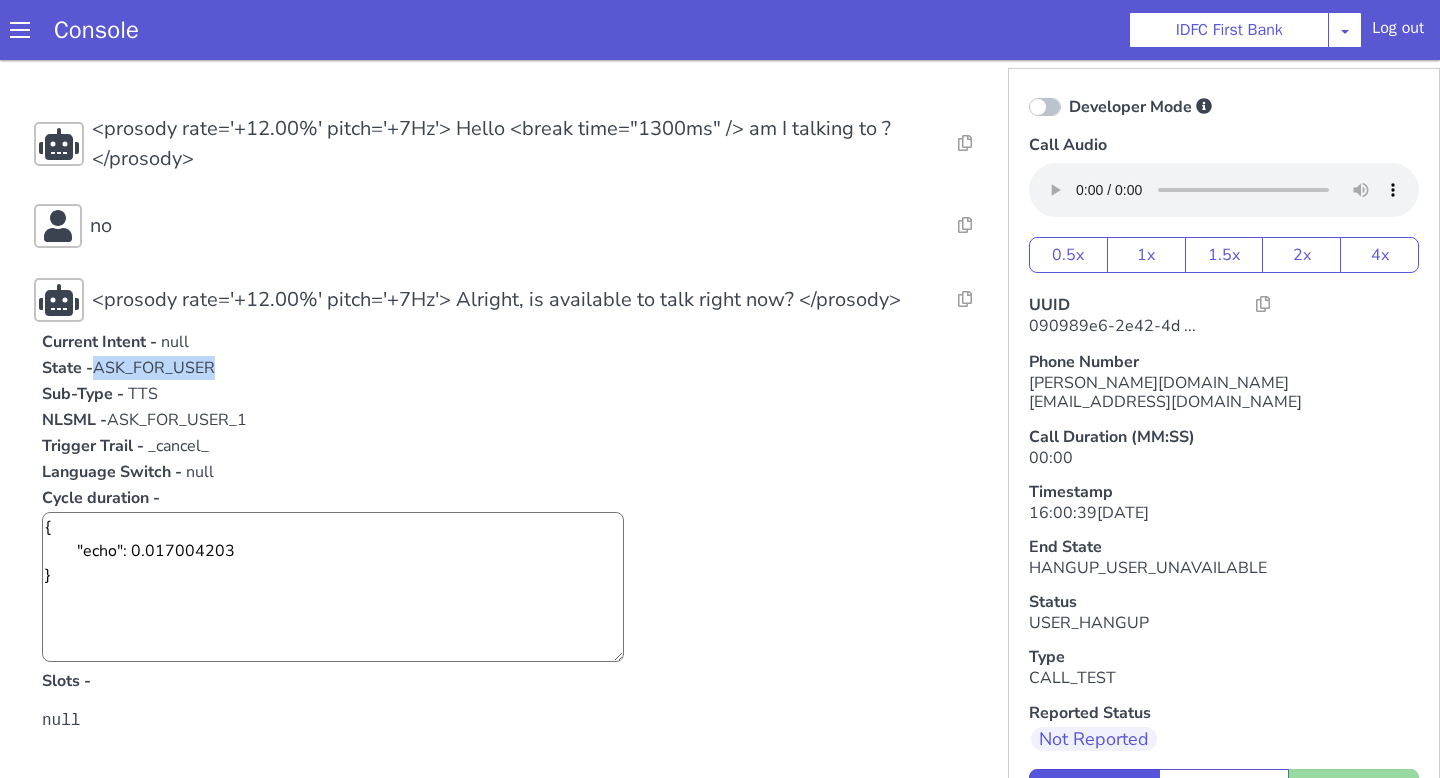 drag, startPoint x: 95, startPoint y: 367, endPoint x: 320, endPoint y: 367, distance: 225 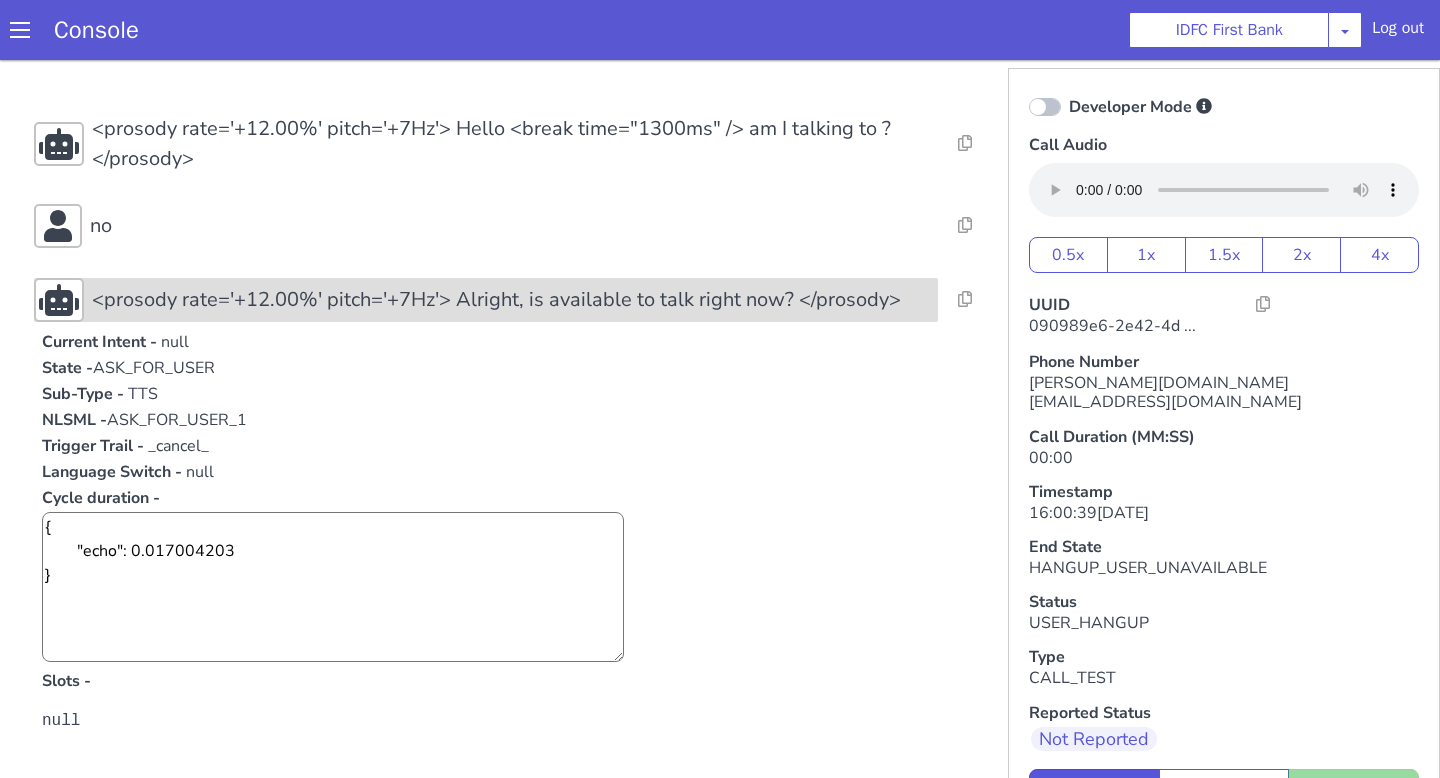 click on "<prosody rate='+12.00%' pitch='+7Hz'> Alright, is  available to talk right now?  </prosody>" at bounding box center (496, 300) 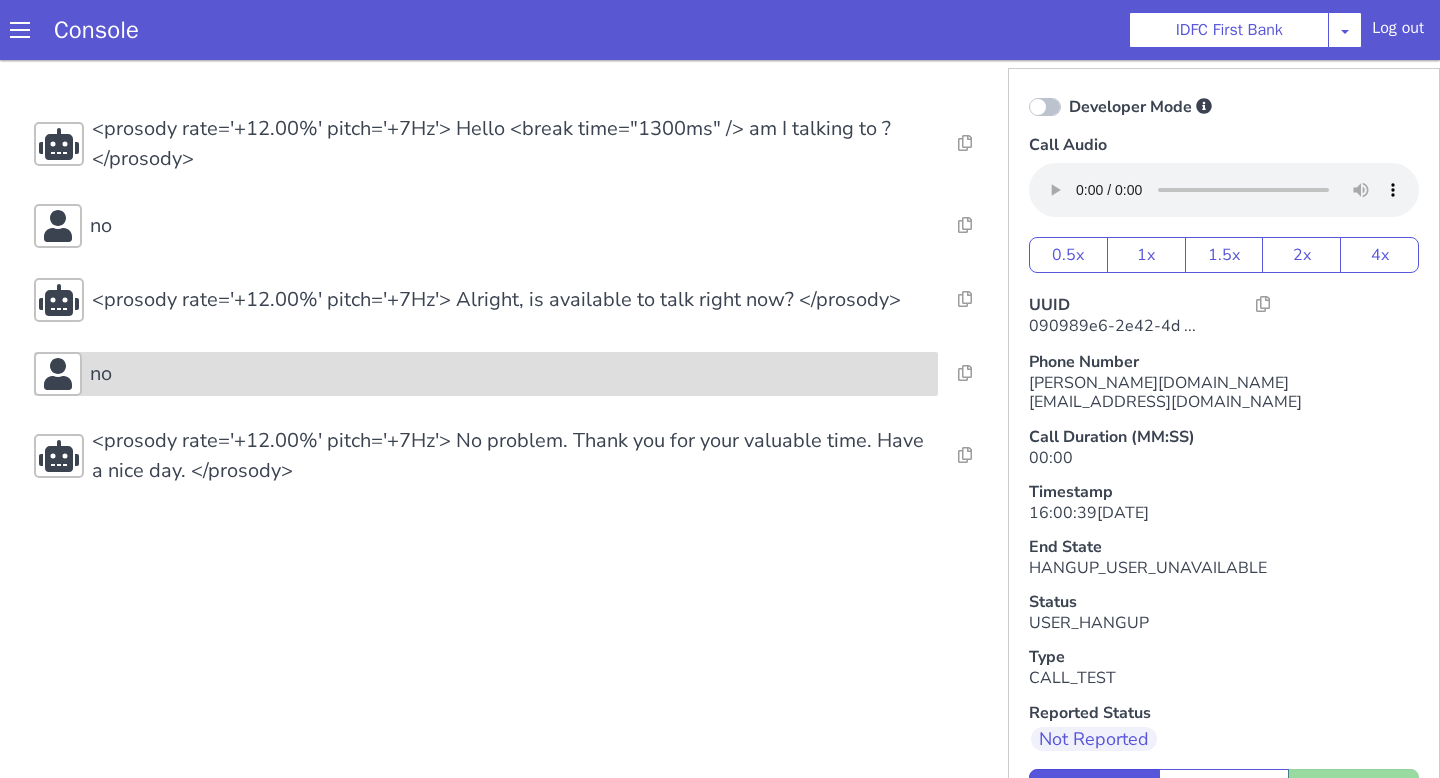 click on "no" at bounding box center [510, 374] 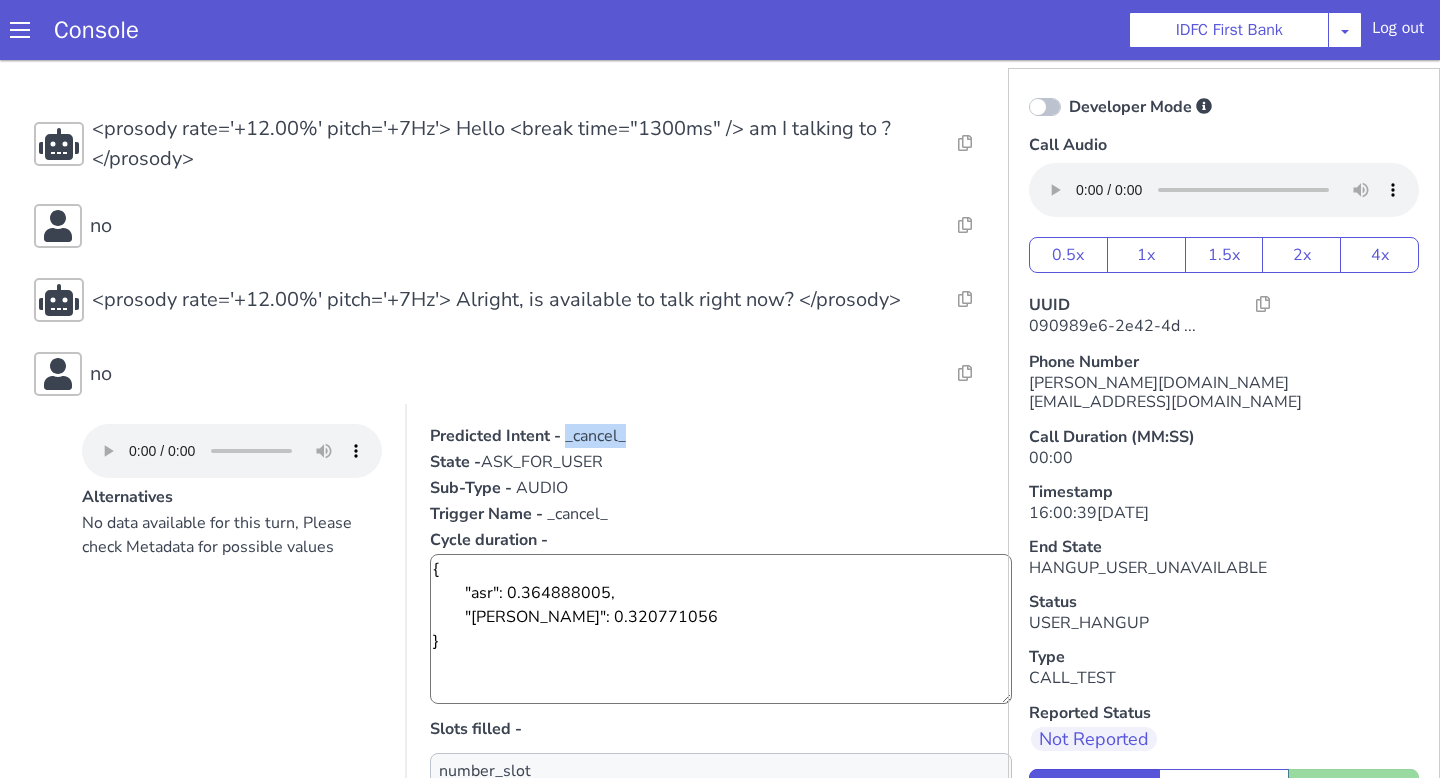 drag, startPoint x: 592, startPoint y: 437, endPoint x: 690, endPoint y: 437, distance: 98 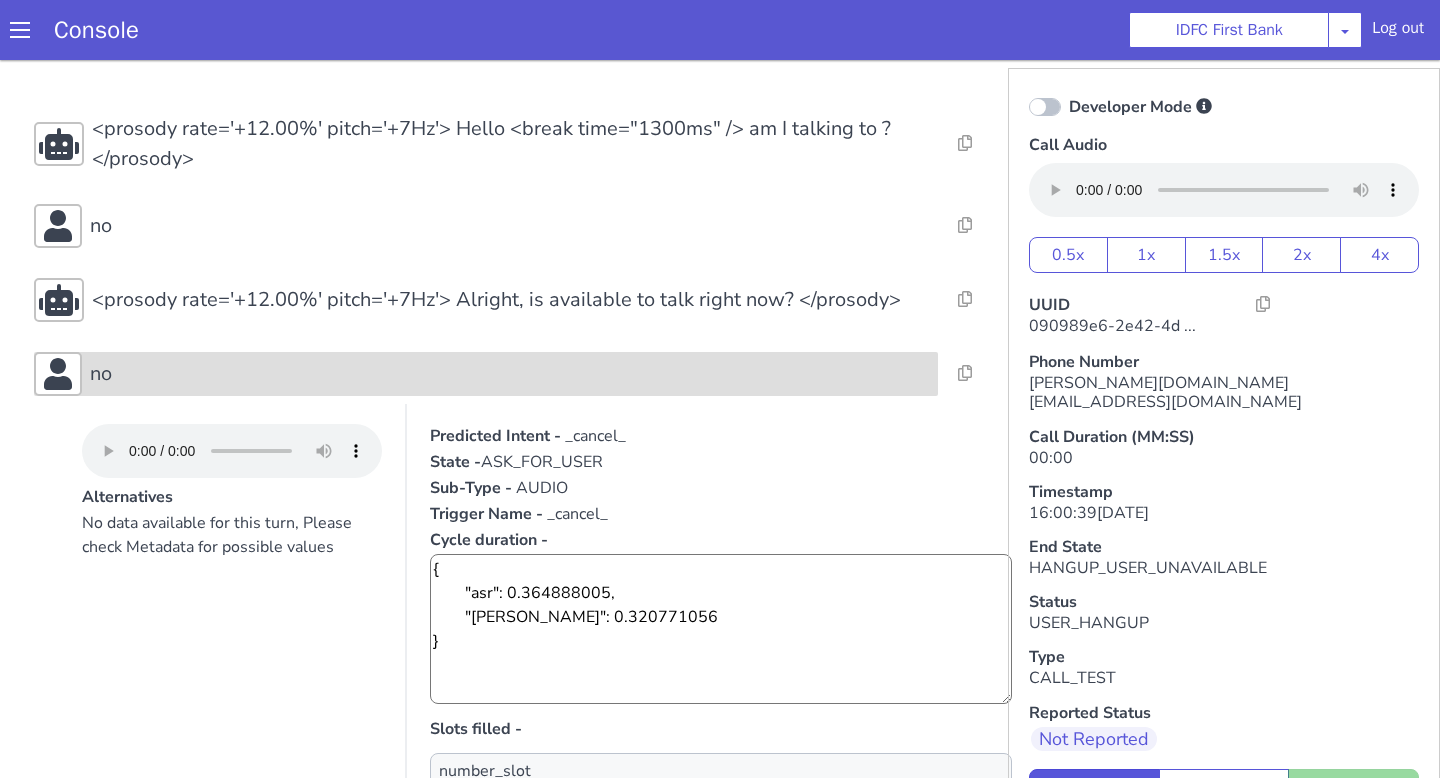 click on "no" at bounding box center (510, 374) 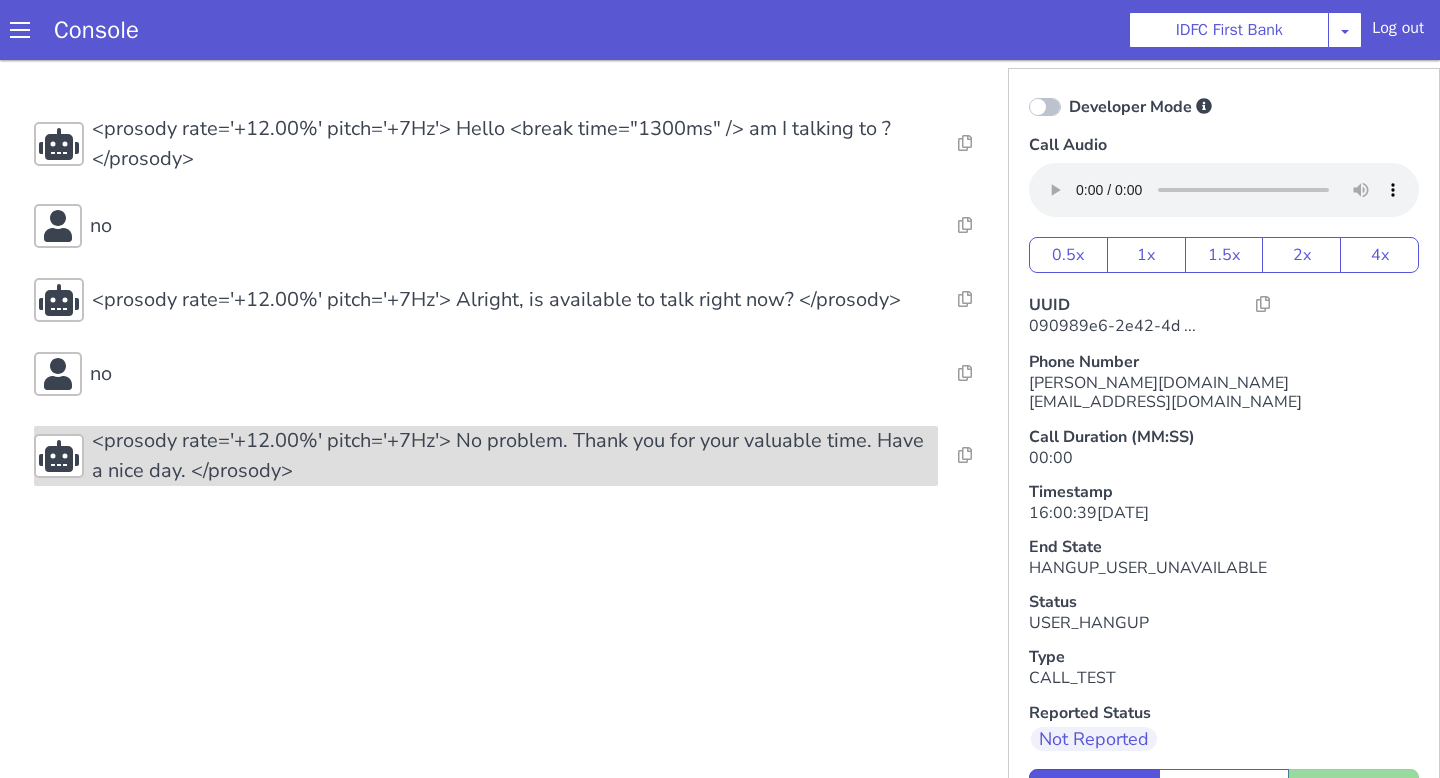 click on "<prosody rate='+12.00%' pitch='+7Hz'> No problem. Thank you for your valuable time. Have a nice day. </prosody>" at bounding box center [515, 456] 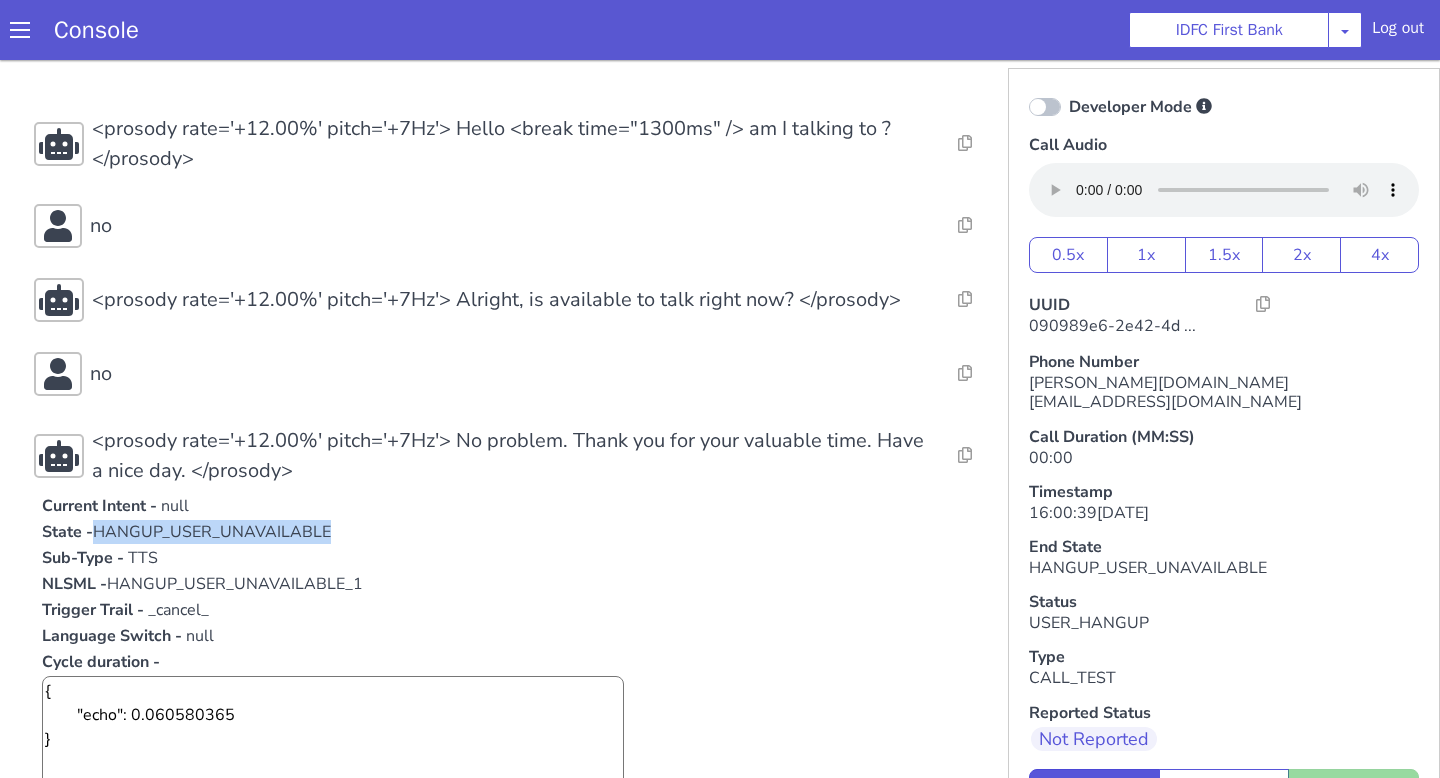drag, startPoint x: 99, startPoint y: 527, endPoint x: 448, endPoint y: 527, distance: 349 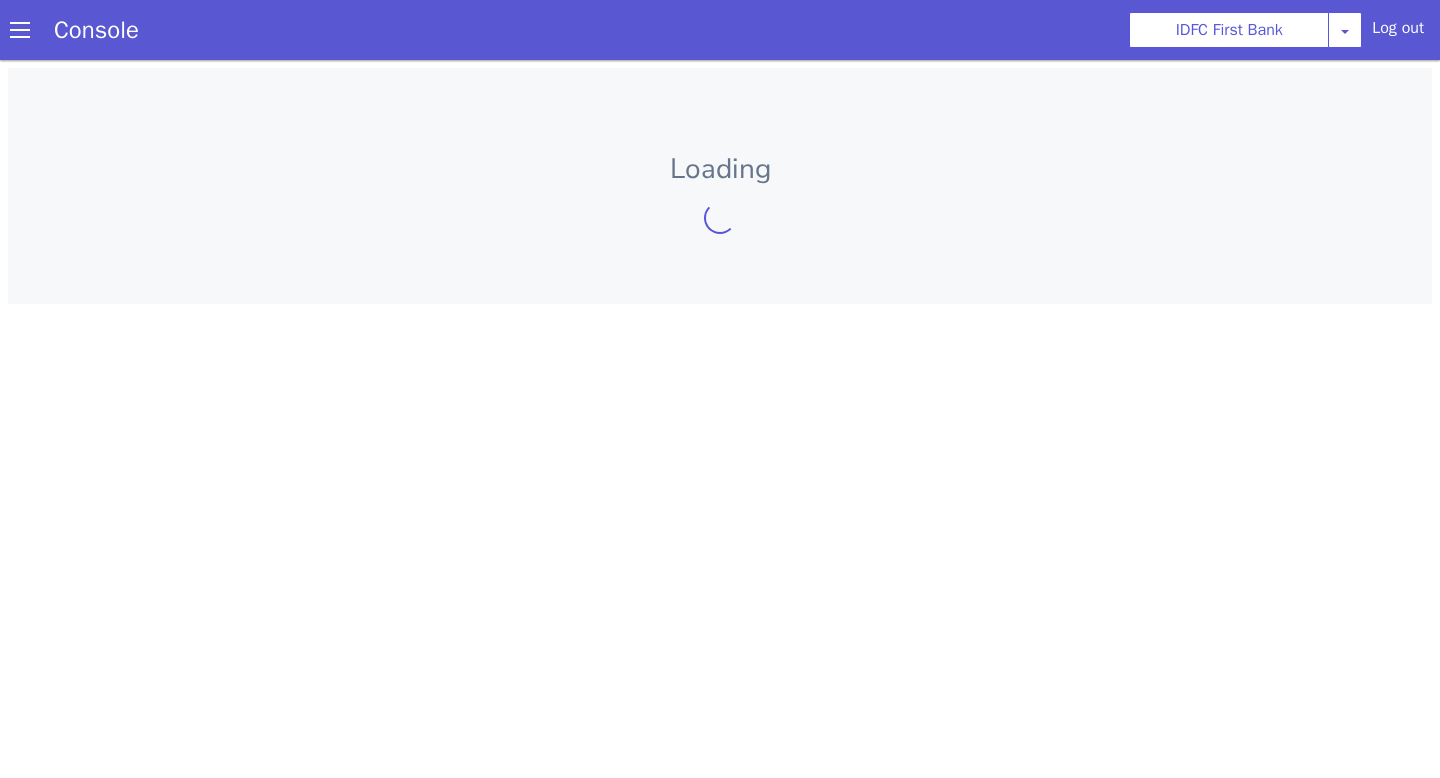 scroll, scrollTop: 0, scrollLeft: 0, axis: both 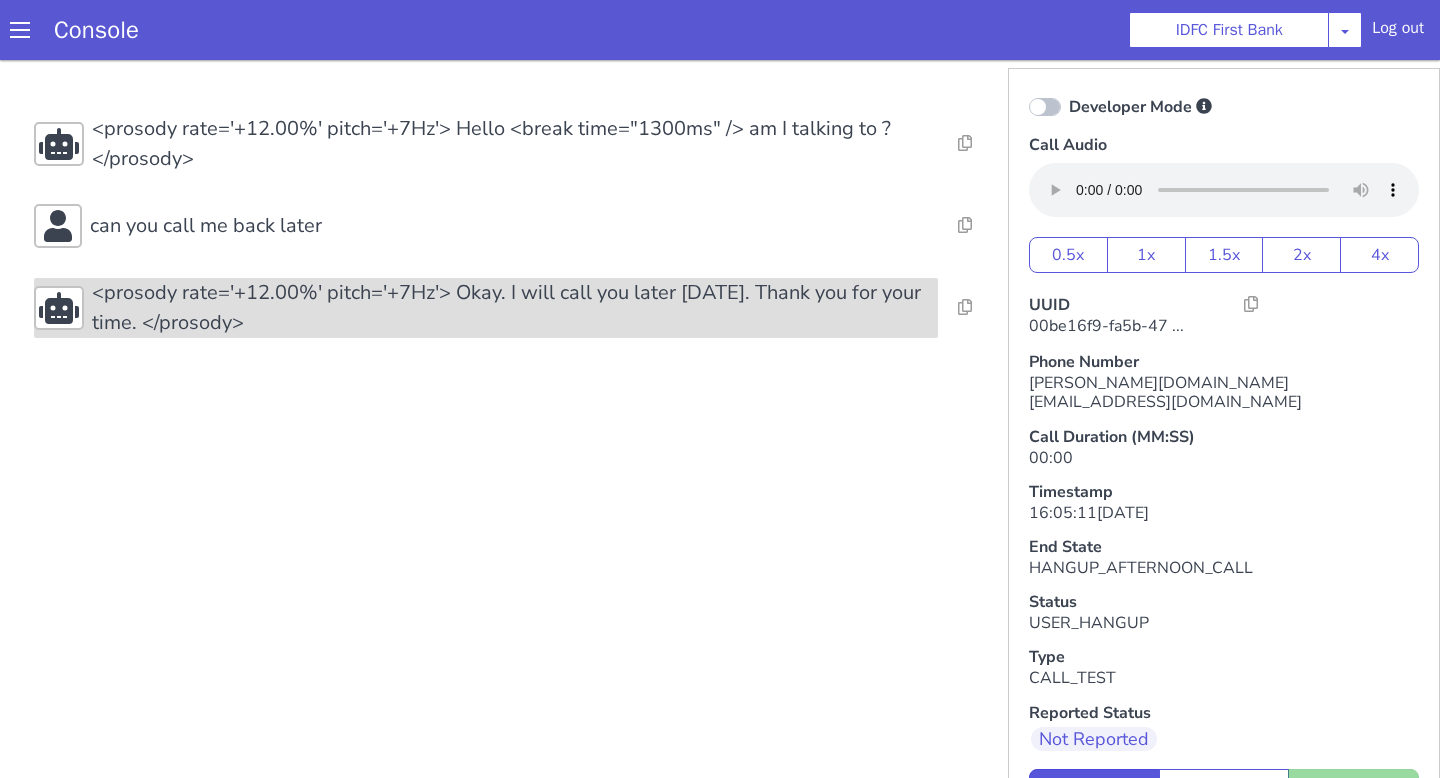 click on "<prosody rate='+12.00%' pitch='+7Hz'> Okay. I will call you later [DATE]. Thank you for your time. </prosody>" at bounding box center [702, 52] 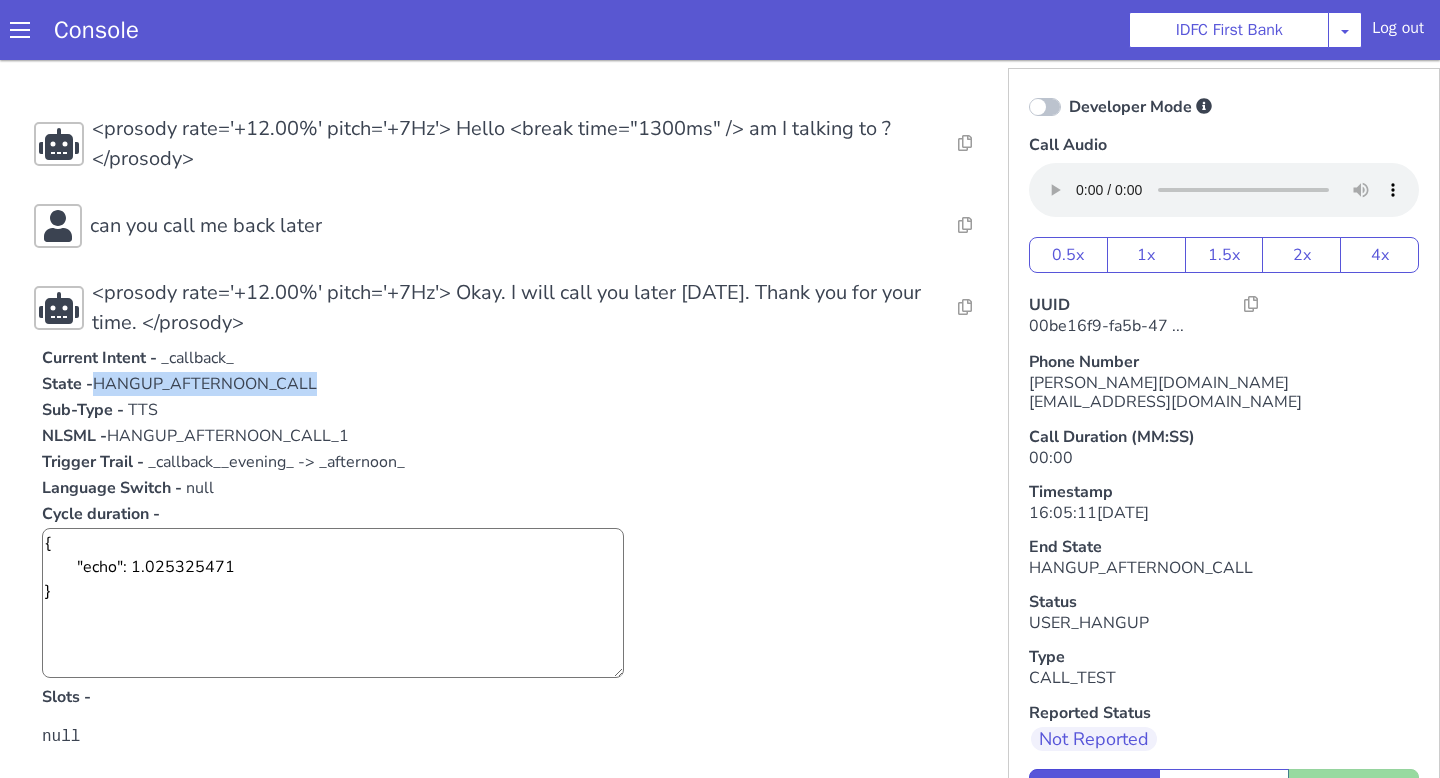 drag, startPoint x: 906, startPoint y: -74, endPoint x: 1163, endPoint y: -69, distance: 257.04865 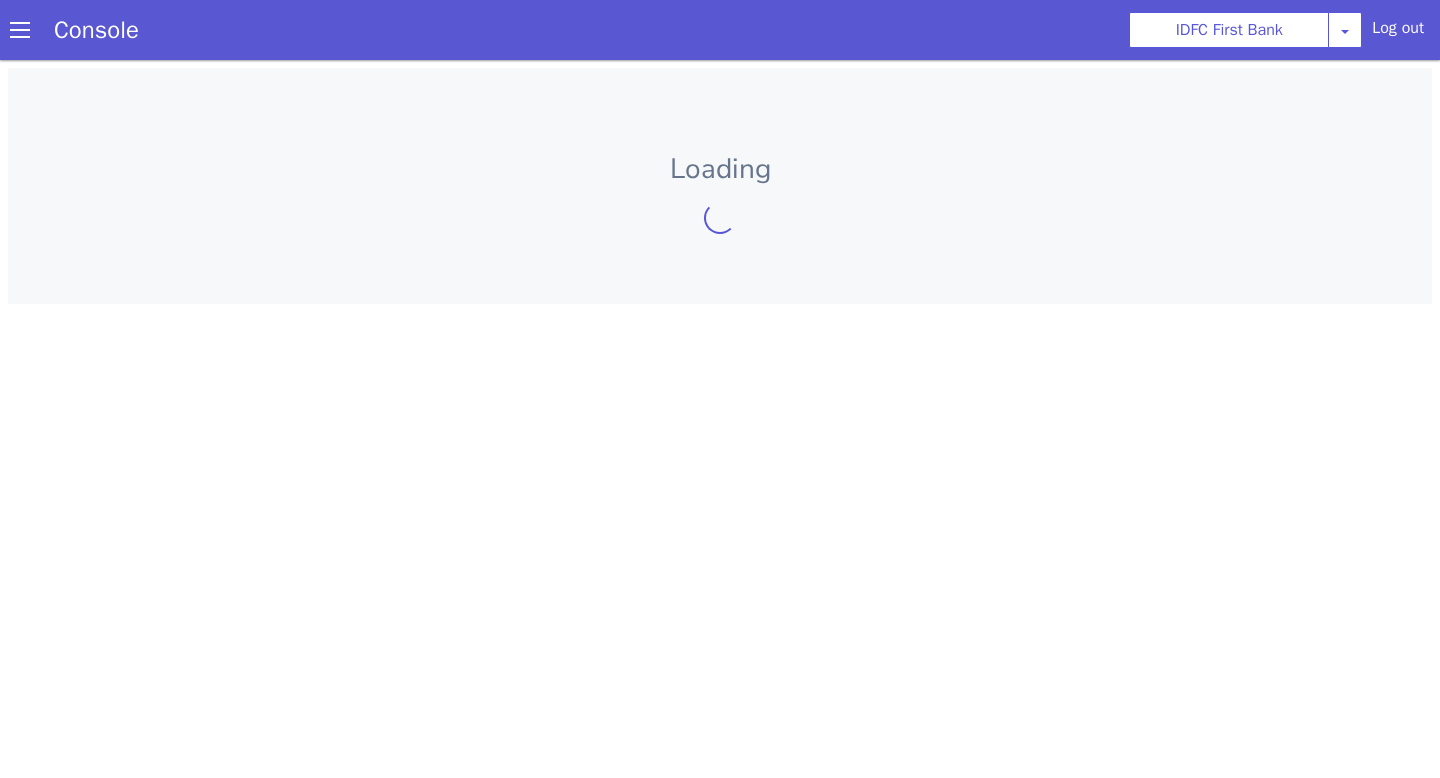 scroll, scrollTop: 0, scrollLeft: 0, axis: both 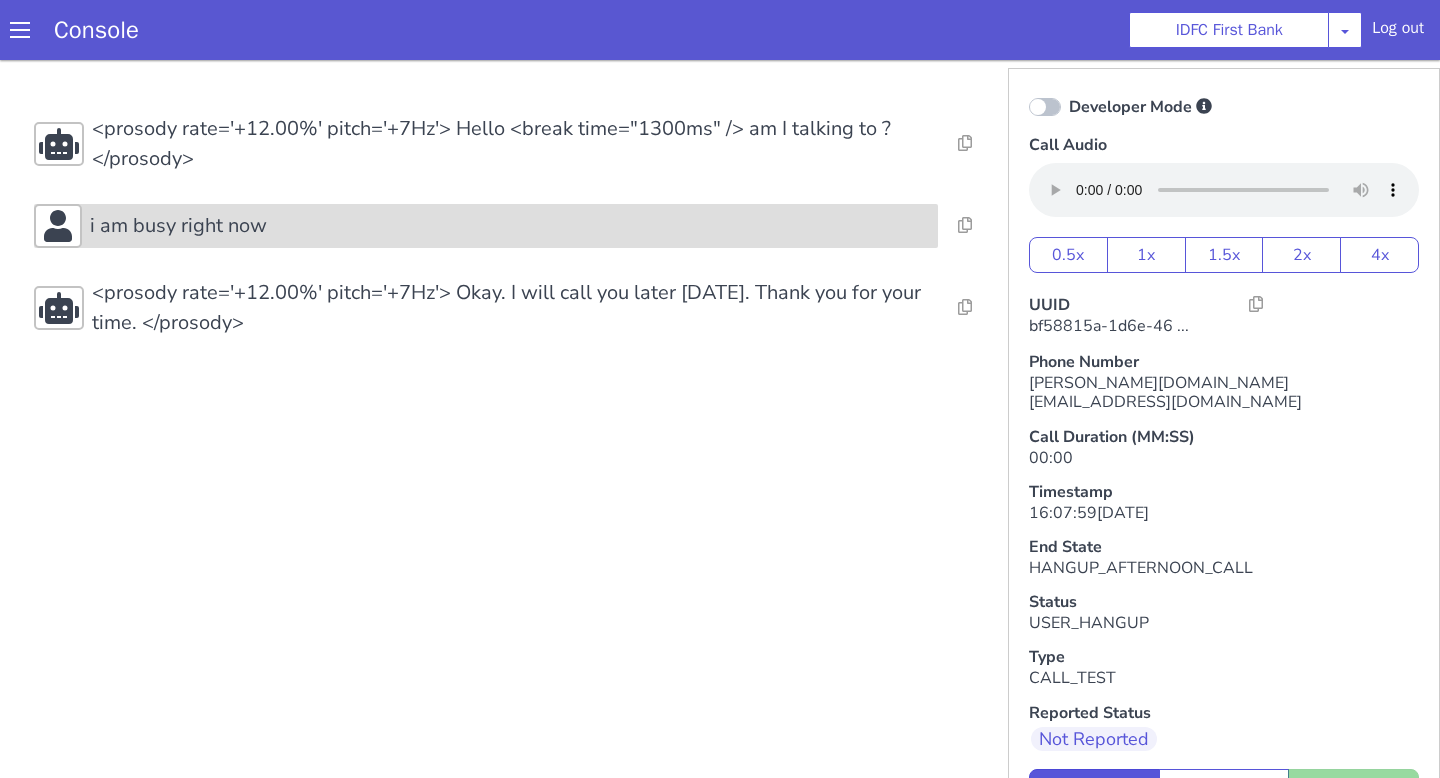 click on "i am busy right now" at bounding box center [510, 226] 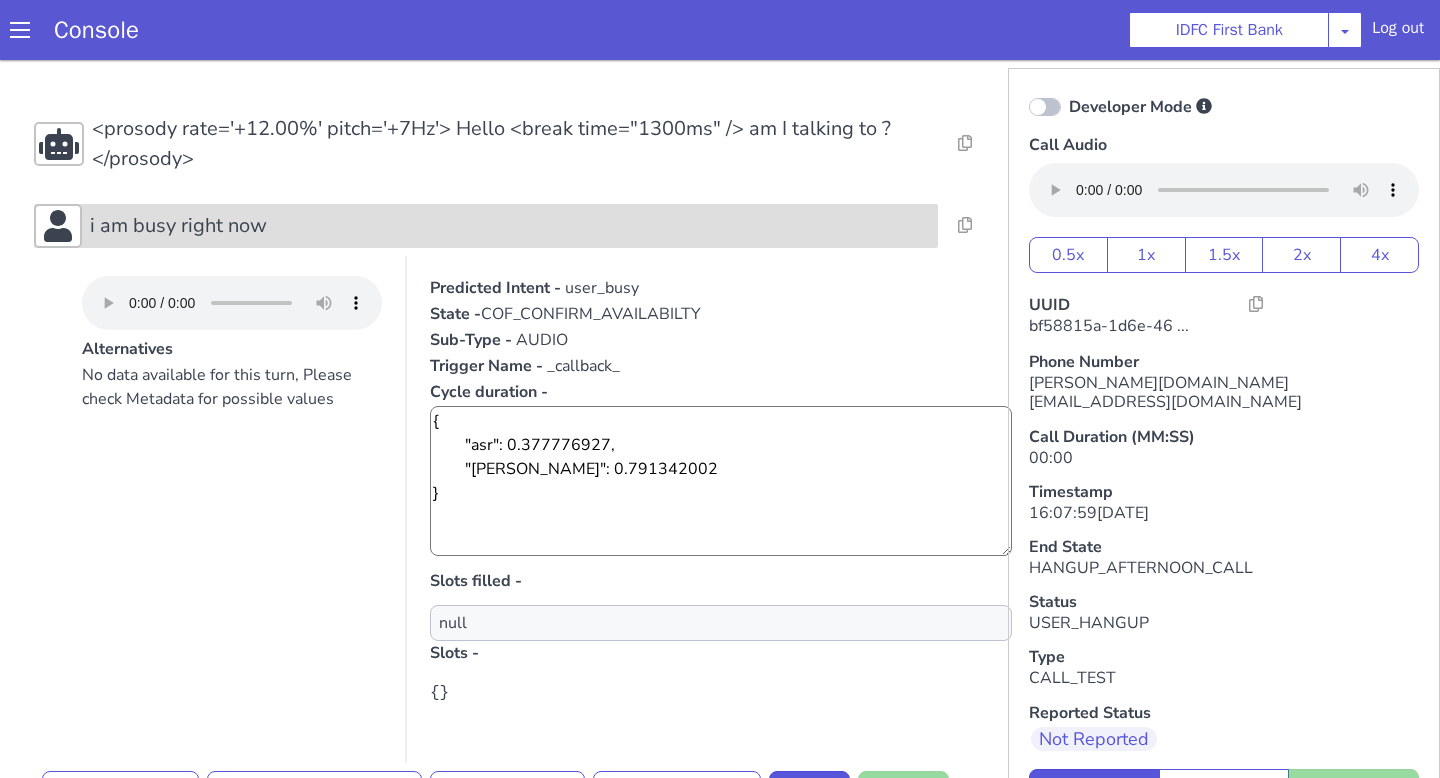 click on "i am busy right now" at bounding box center (510, 226) 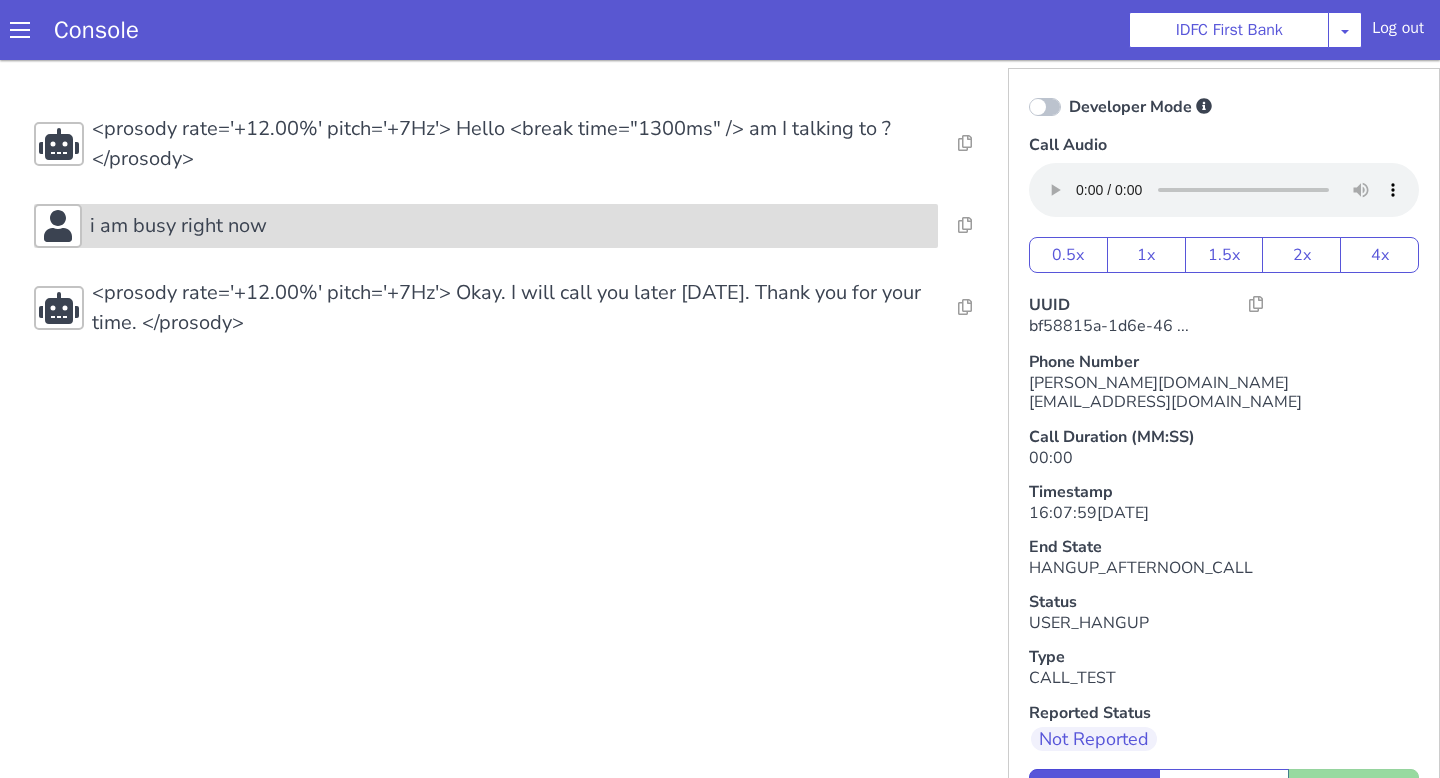 click on "i am busy right now" at bounding box center (510, 226) 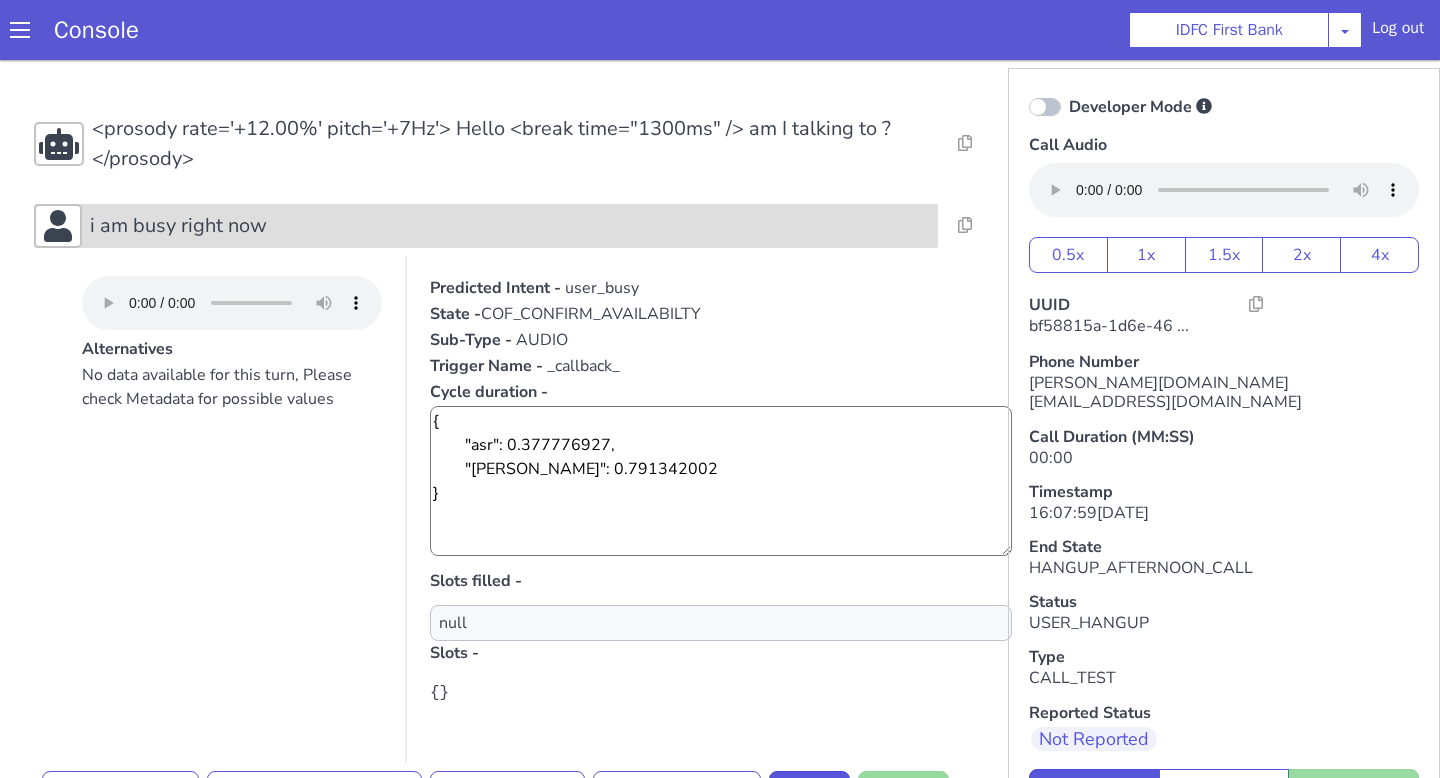 click on "i am busy right now" at bounding box center [510, 226] 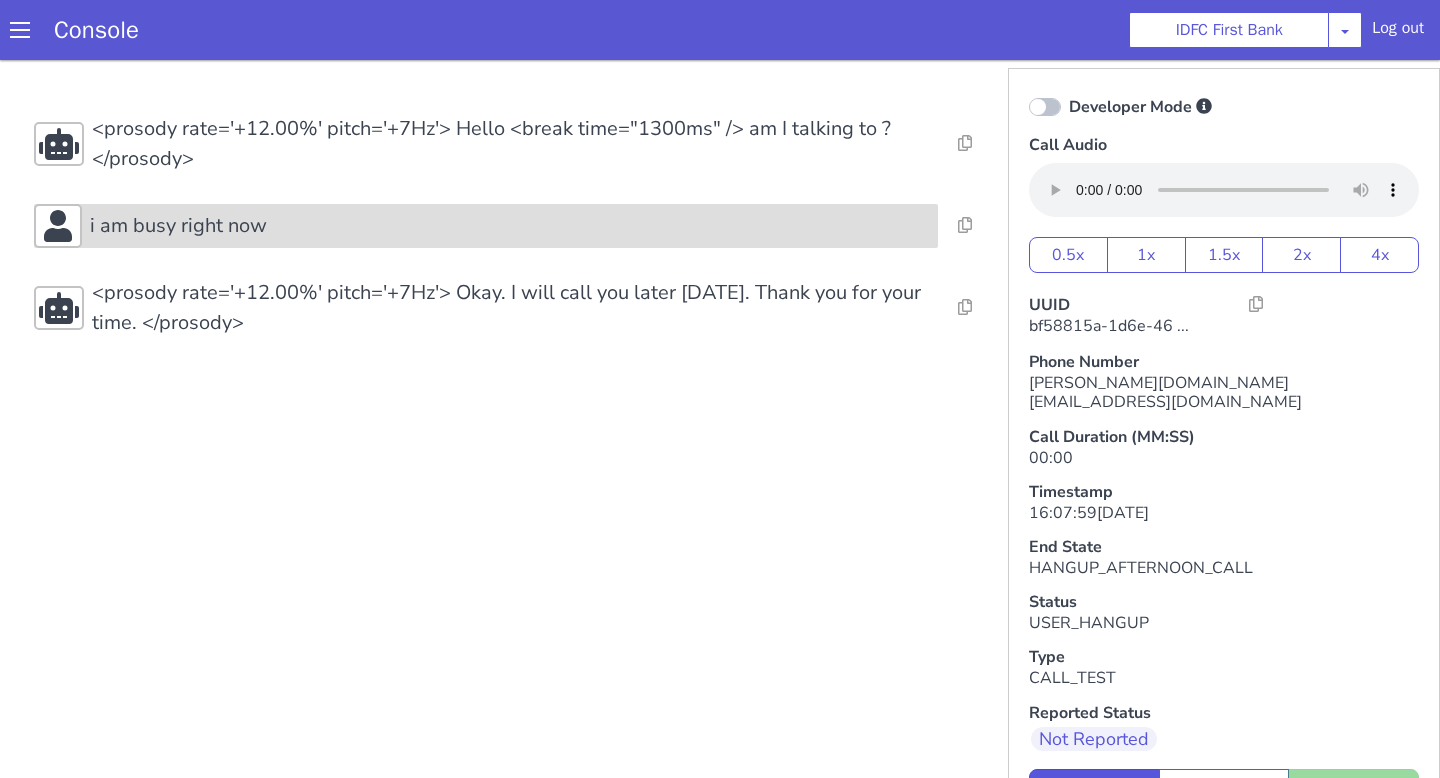 click on "i am busy right now" at bounding box center [510, 226] 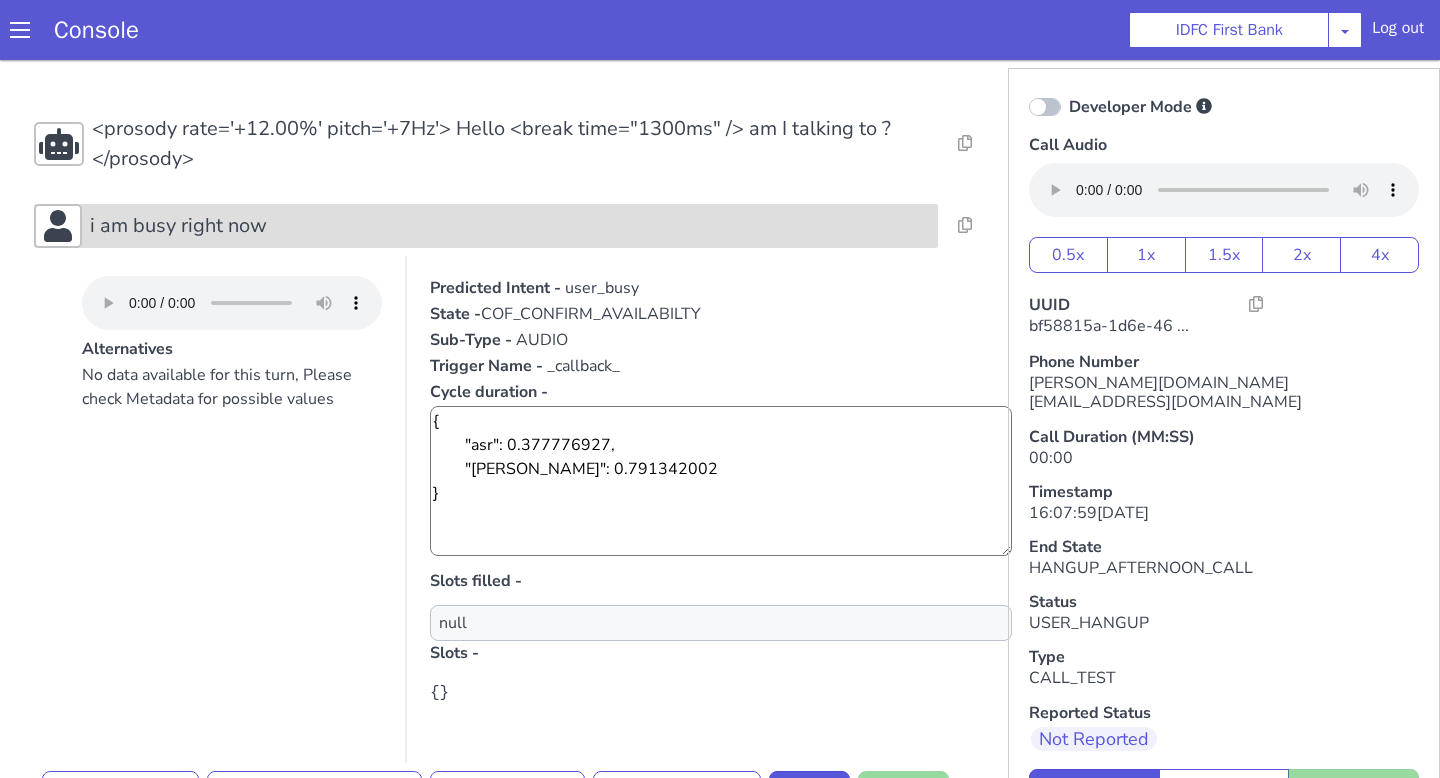 click on "i am busy right now" at bounding box center (510, 226) 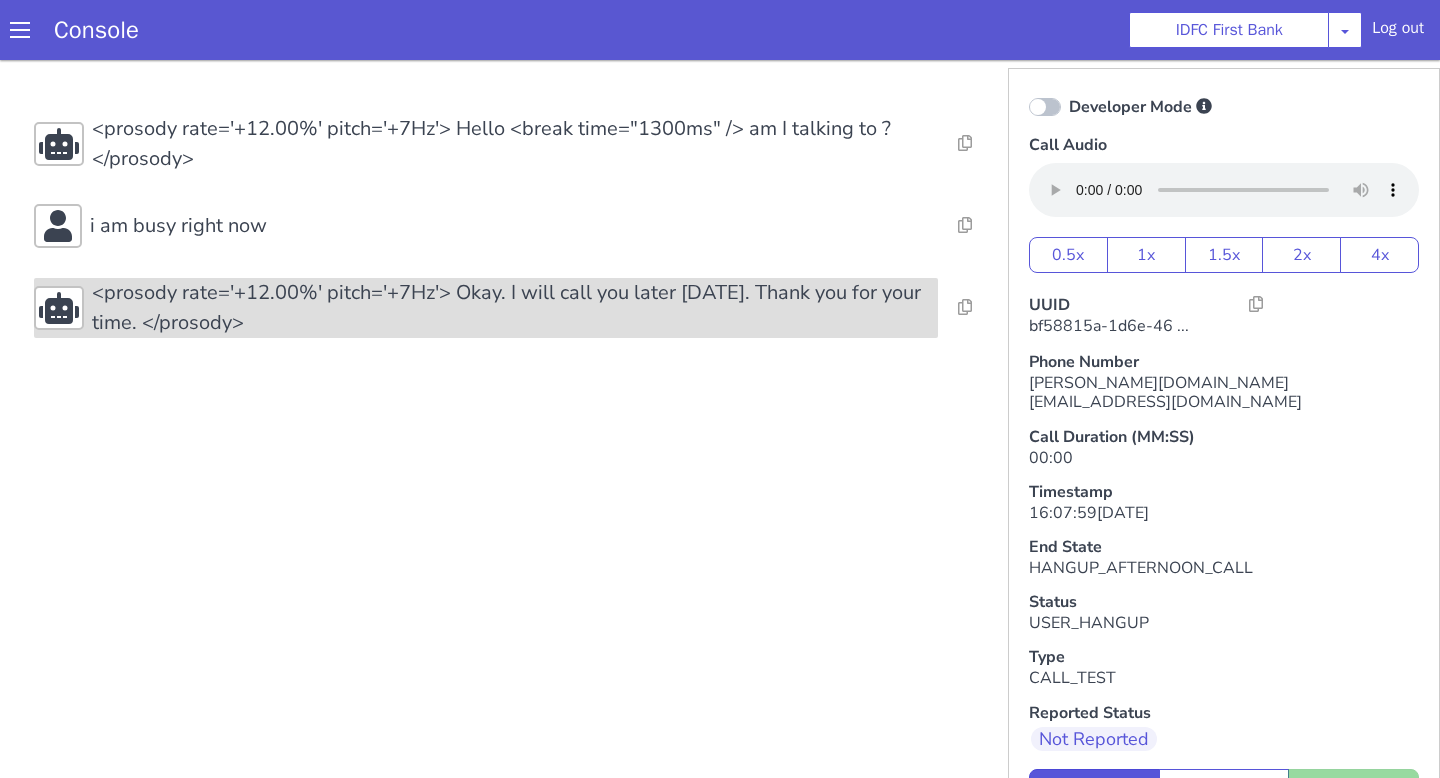 click on "<prosody rate='+12.00%' pitch='+7Hz'> Okay. I will call you later tomorrow. Thank you for your time. </prosody>" at bounding box center [515, 308] 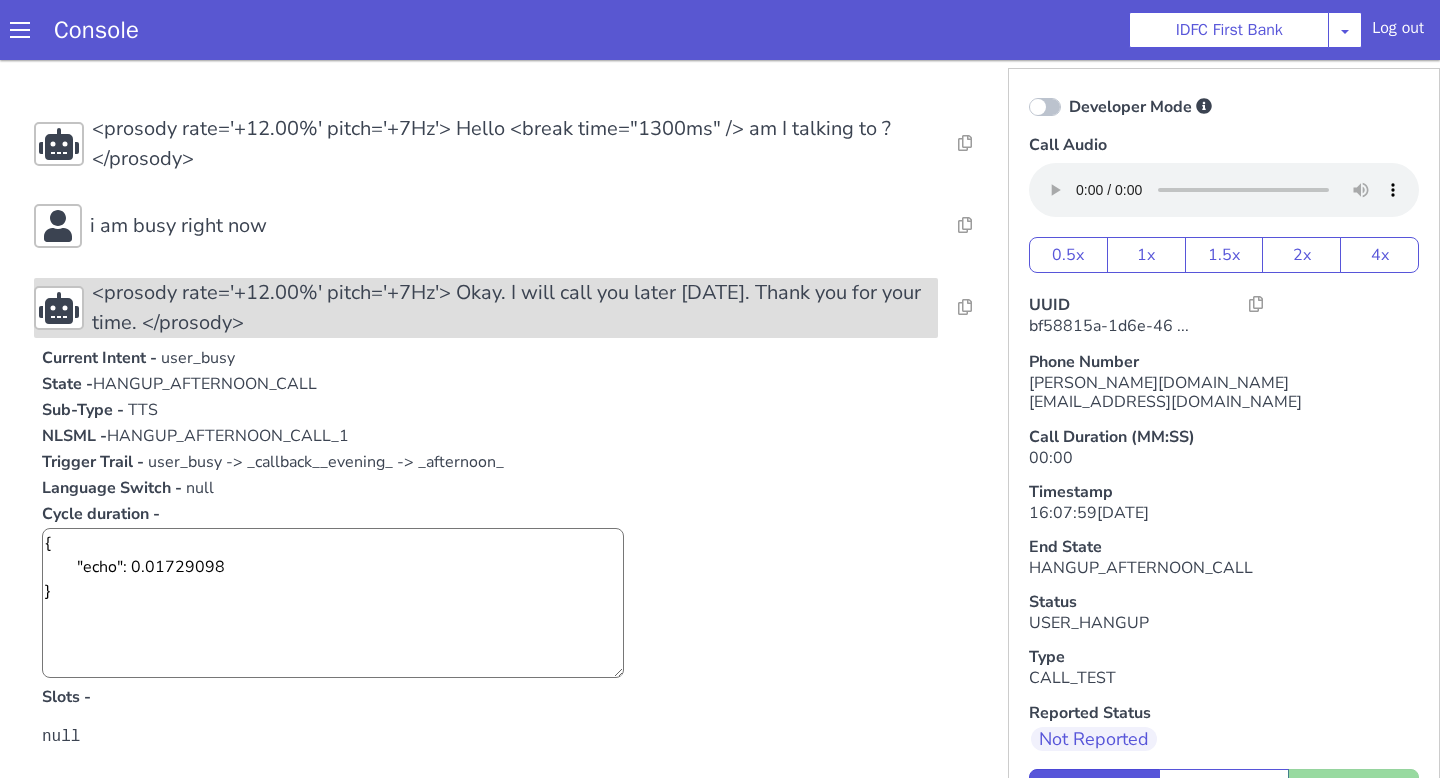 click on "<prosody rate='+12.00%' pitch='+7Hz'> Okay. I will call you later tomorrow. Thank you for your time. </prosody>" at bounding box center (515, 308) 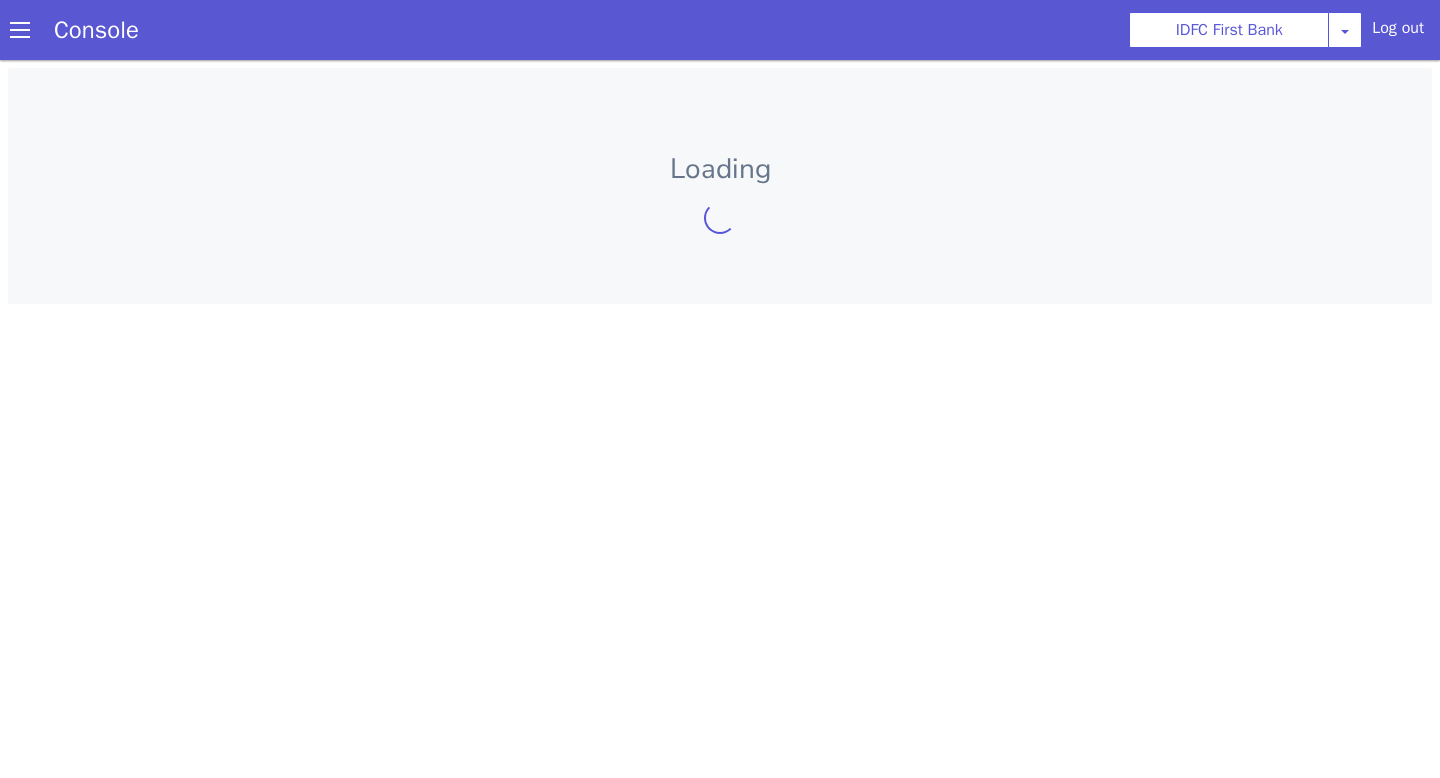 scroll, scrollTop: 0, scrollLeft: 0, axis: both 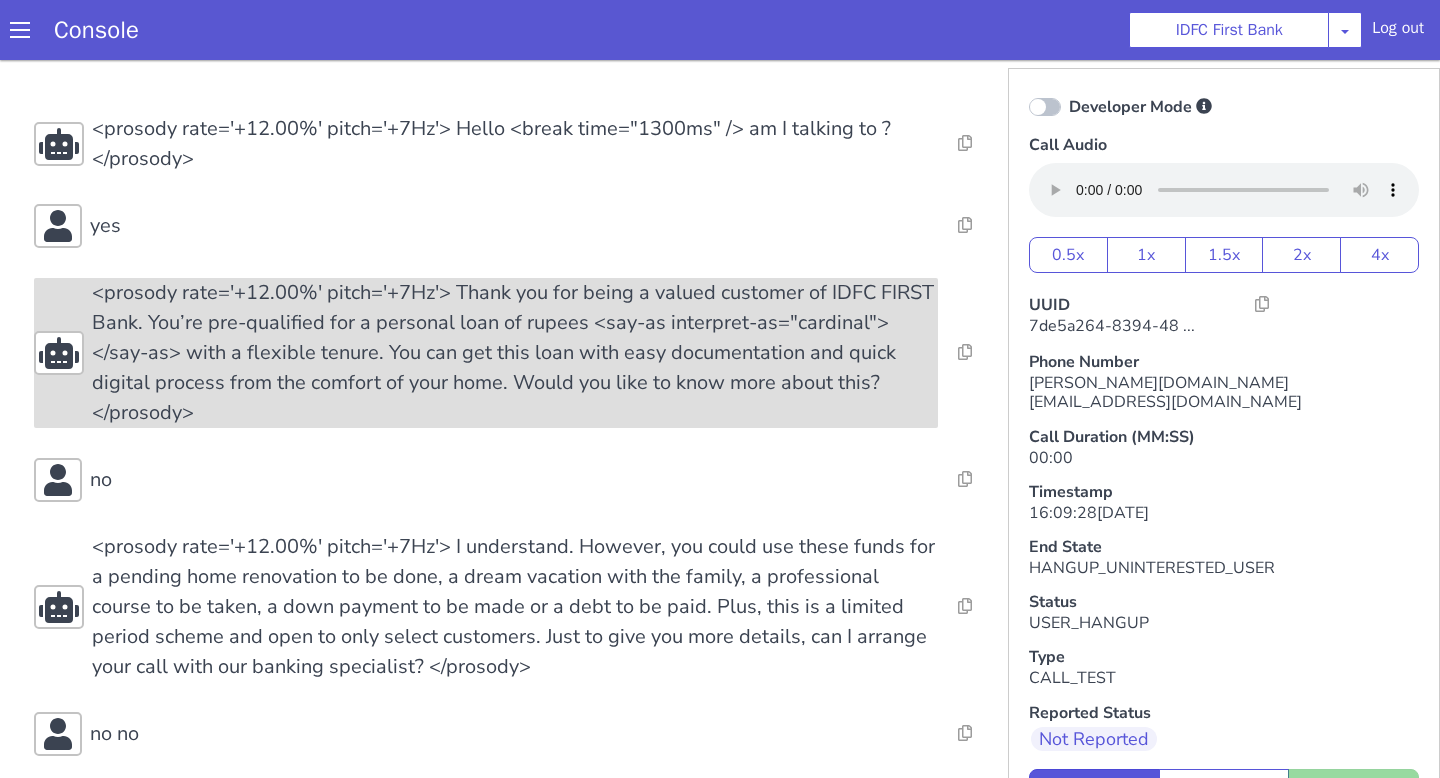click on "<prosody rate='+12.00%' pitch='+7Hz'> Thank you for being a valued customer of IDFC FIRST Bank. You’re pre-qualified for a personal loan of rupees <say-as interpret-as="cardinal"></say-as> with a flexible tenure. You can get this loan with easy documentation and quick digital process from the comfort of your home. Would you like to know more about this?</prosody>" at bounding box center [515, 353] 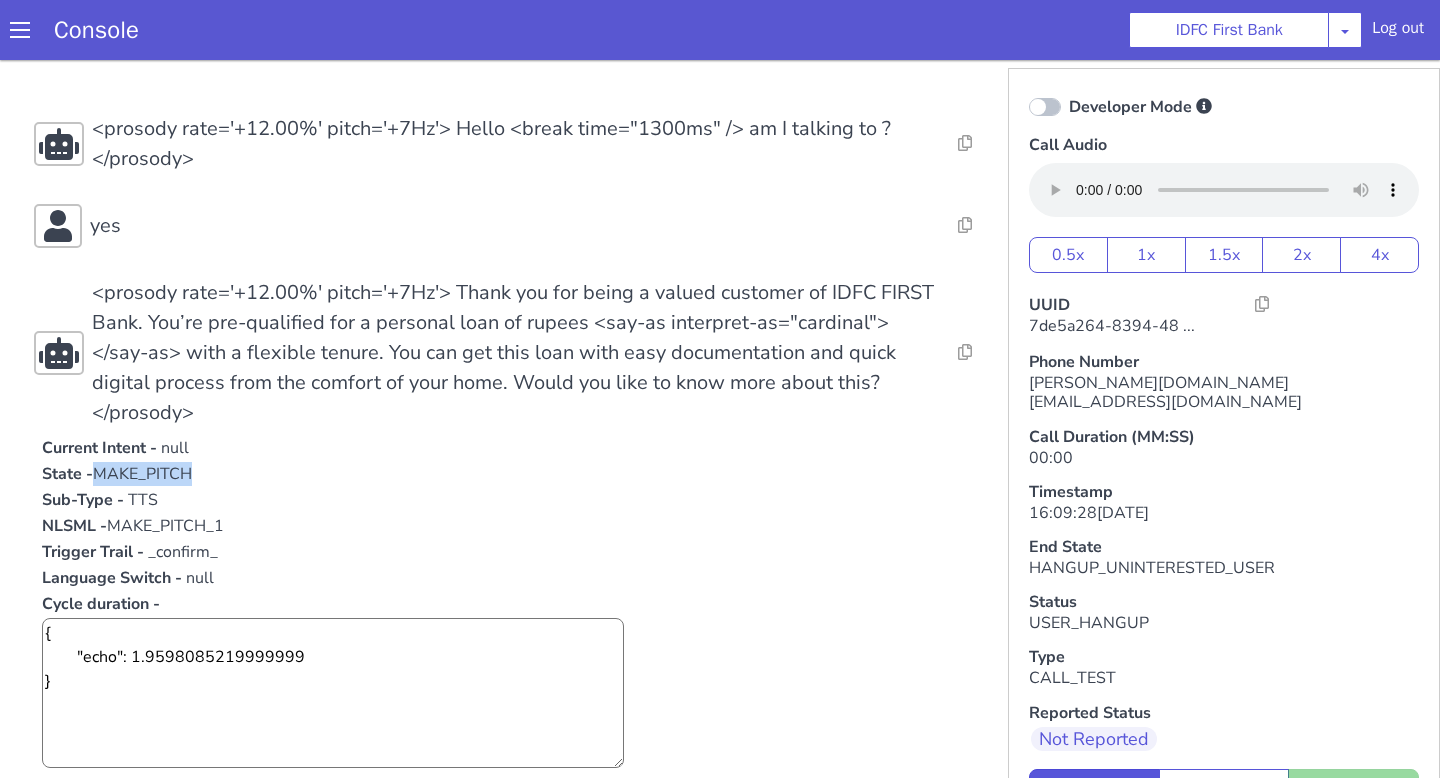 drag, startPoint x: 96, startPoint y: 448, endPoint x: 243, endPoint y: 448, distance: 147 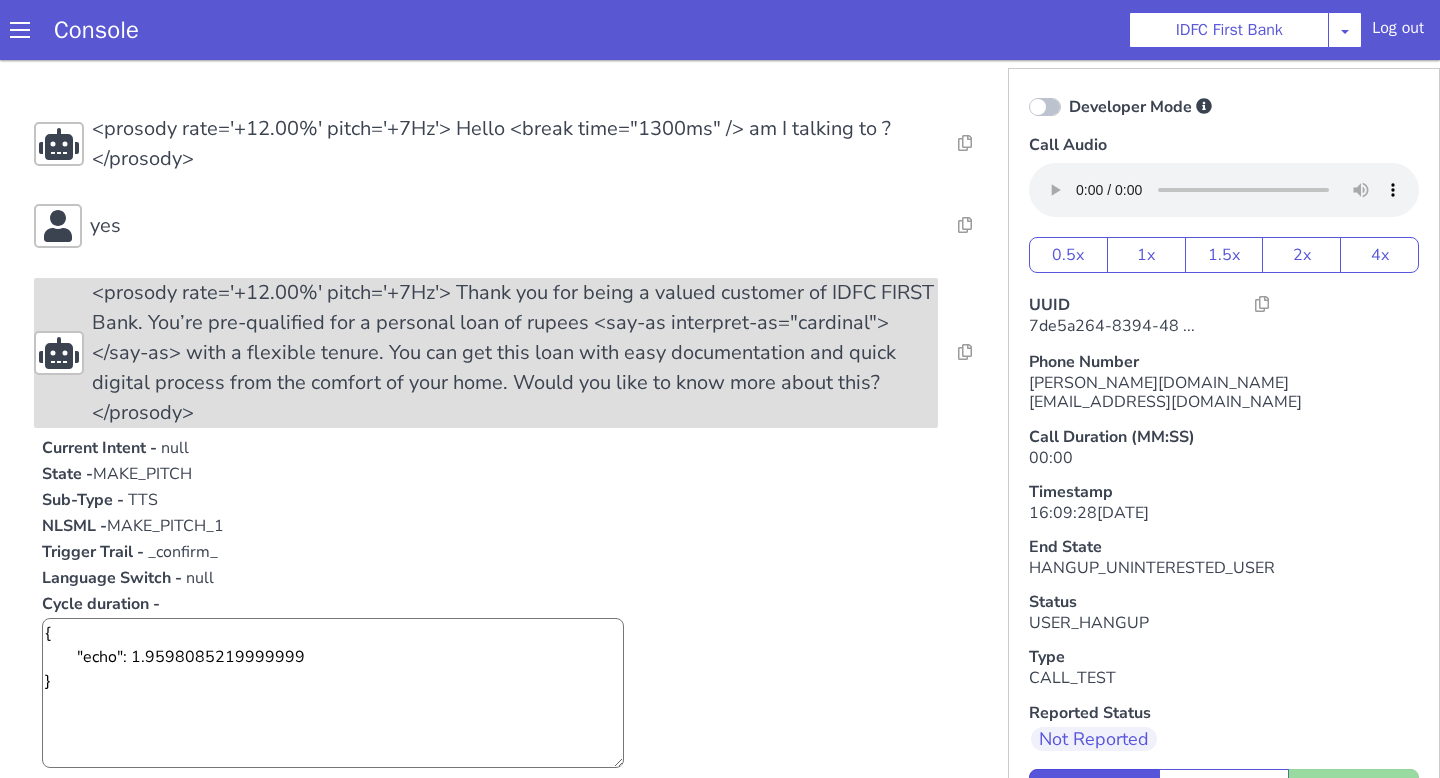 click on "<prosody rate='+12.00%' pitch='+7Hz'> Thank you for being a valued customer of IDFC FIRST Bank. You’re pre-qualified for a personal loan of rupees <say-as interpret-as="cardinal"></say-as> with a flexible tenure. You can get this loan with easy documentation and quick digital process from the comfort of your home. Would you like to know more about this?</prosody>" at bounding box center [515, 353] 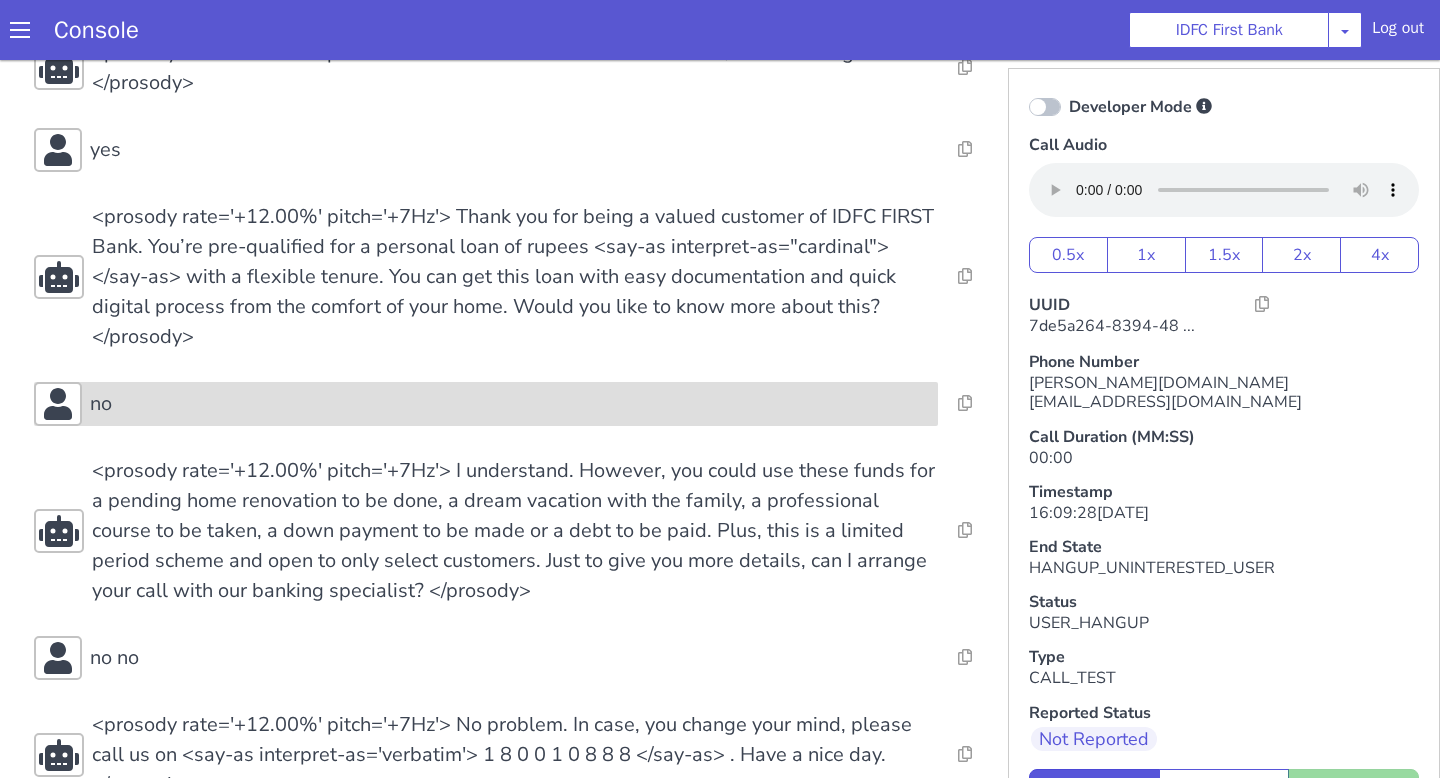 scroll, scrollTop: 78, scrollLeft: 0, axis: vertical 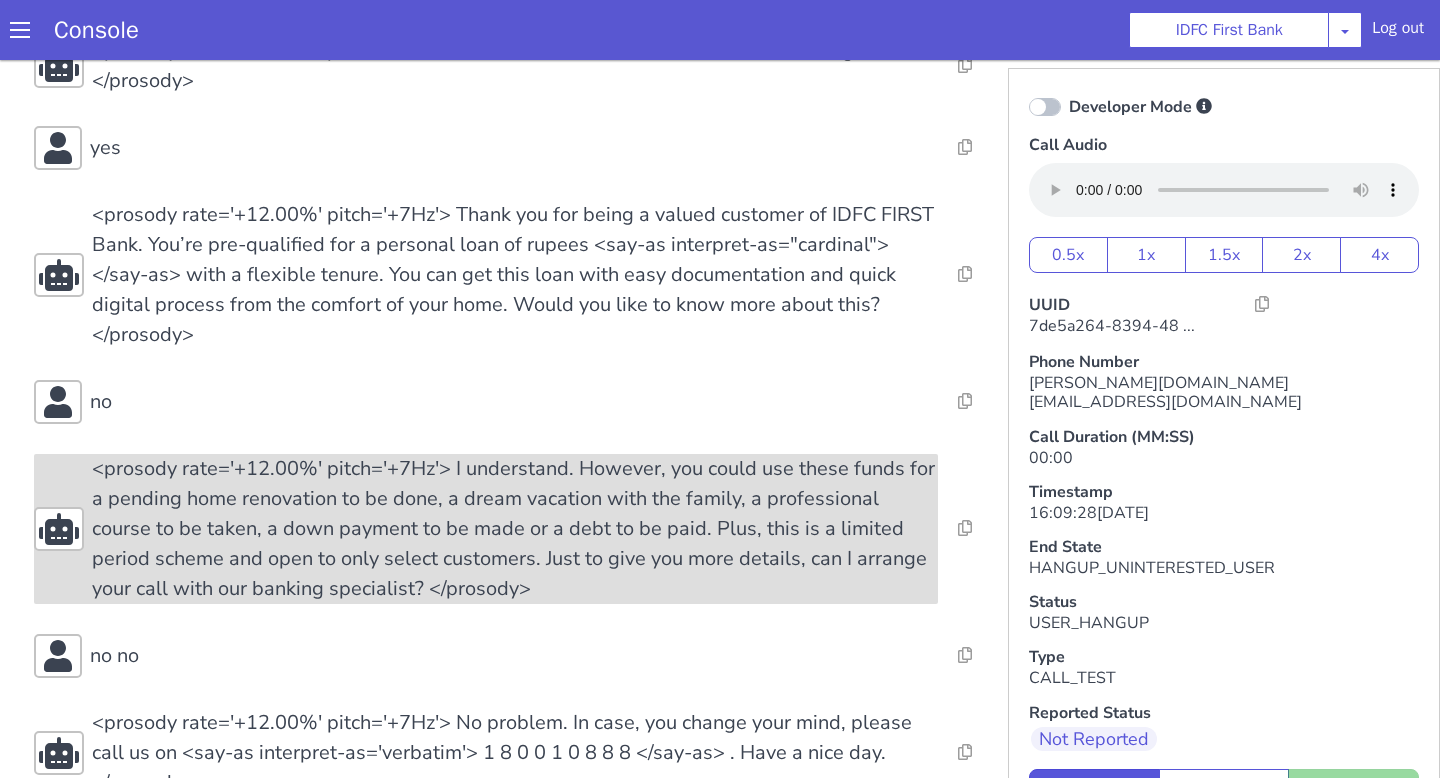 click on "<prosody rate='+12.00%' pitch='+7Hz'> I understand. However, you could use these funds for a pending home renovation to be done, a dream vacation with the family, a professional course to be taken, a down payment to be made or a debt to be paid. Plus, this is a limited period scheme and open to only select customers. Just to give you more details, can I arrange your call with our banking specialist? </prosody>" at bounding box center [515, 529] 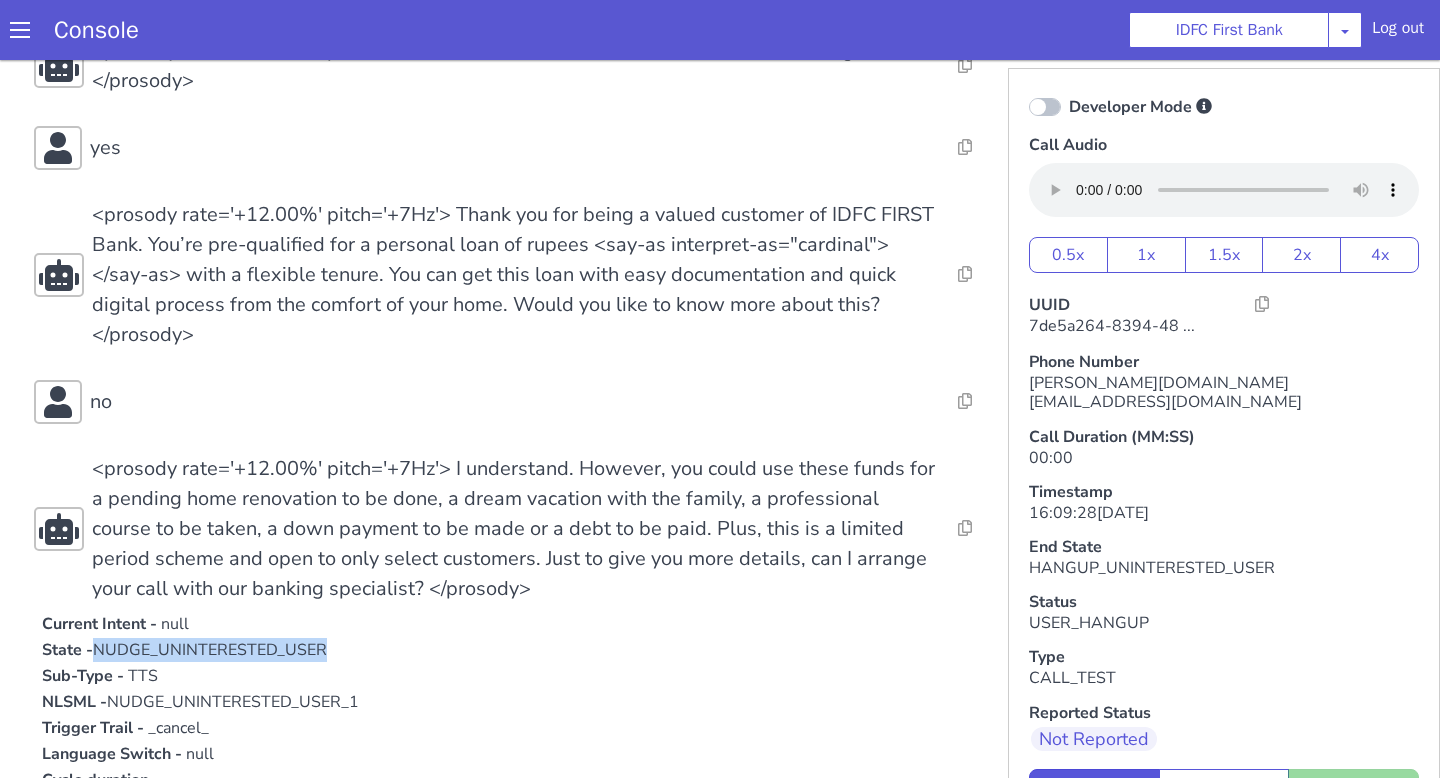 drag, startPoint x: 98, startPoint y: 615, endPoint x: 436, endPoint y: 615, distance: 338 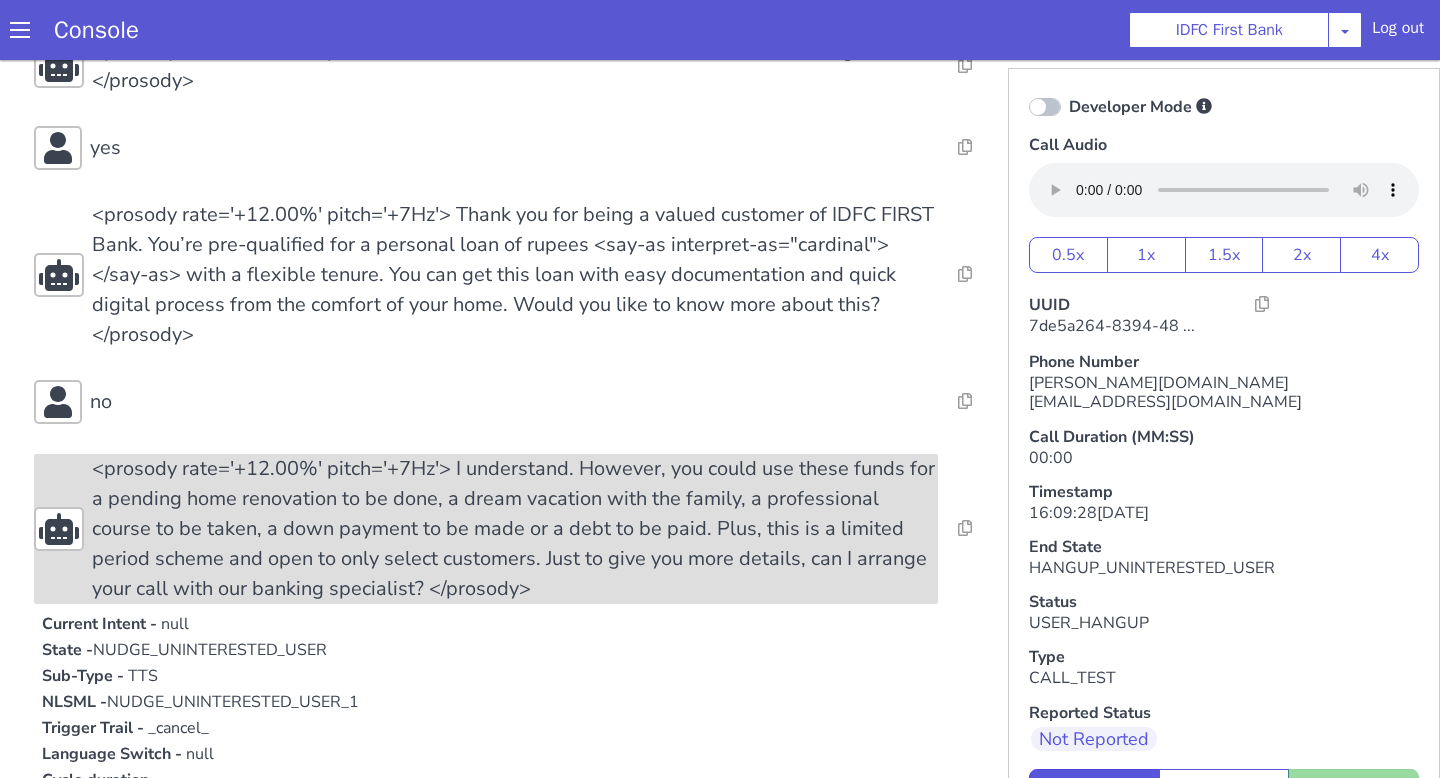 click on "<prosody rate='+12.00%' pitch='+7Hz'> I understand. However, you could use these funds for a pending home renovation to be done, a dream vacation with the family, a professional course to be taken, a down payment to be made or a debt to be paid. Plus, this is a limited period scheme and open to only select customers. Just to give you more details, can I arrange your call with our banking specialist? </prosody>" at bounding box center (515, 529) 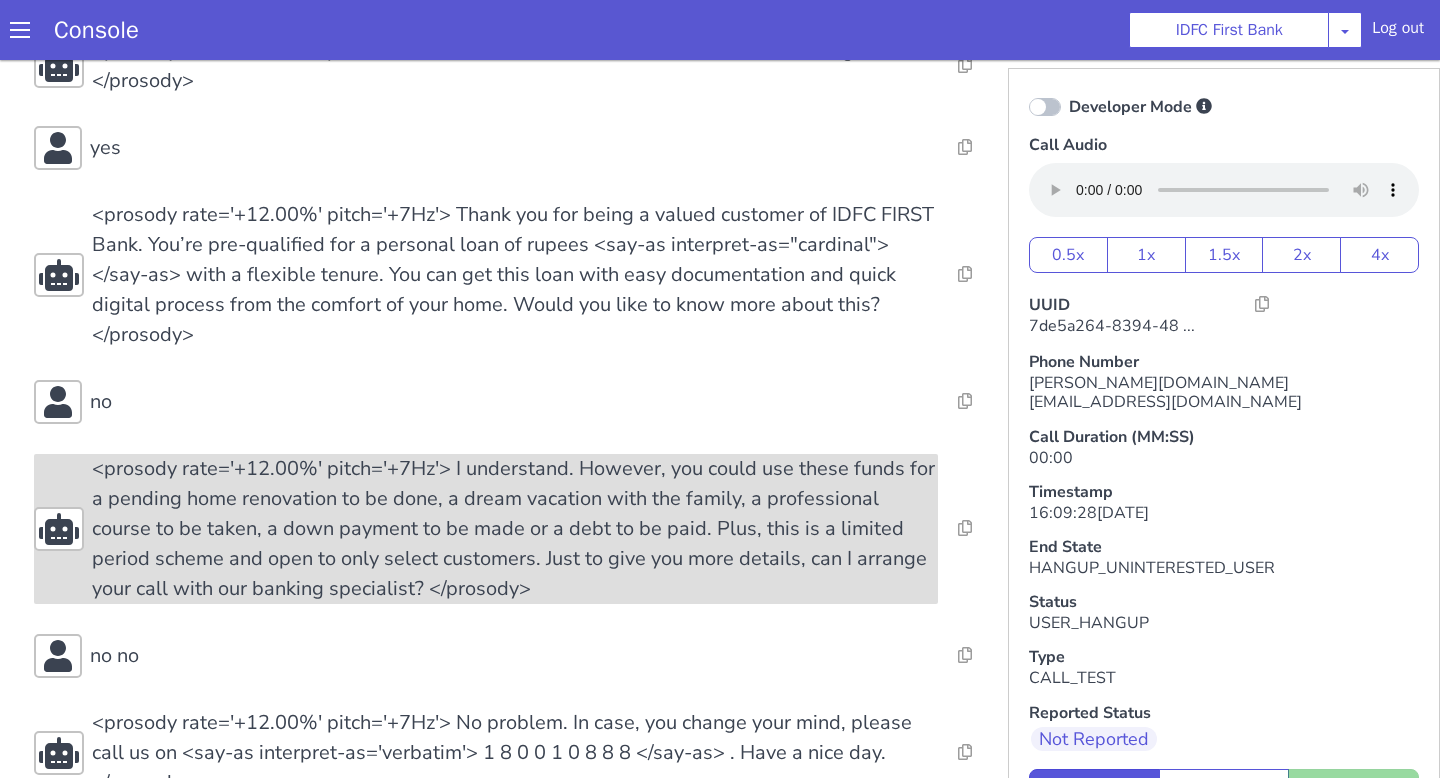 scroll, scrollTop: 106, scrollLeft: 0, axis: vertical 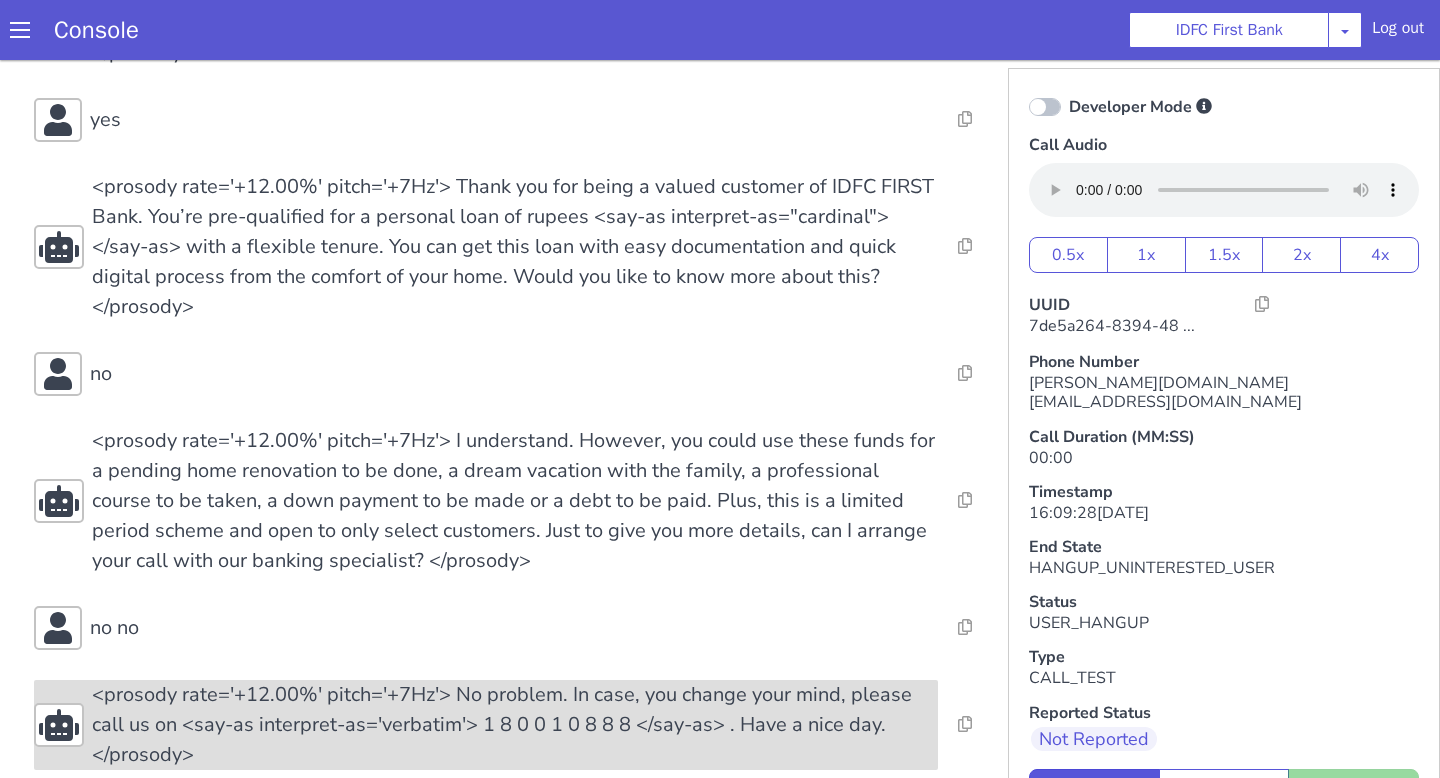 click on "<prosody rate='+12.00%' pitch='+7Hz'> No problem. In case, you change your mind, please call us on <say-as interpret-as='verbatim'> 1 8 0 0 1 0 8 8 8 </say-as> . Have a nice day. </prosody>" at bounding box center (515, 725) 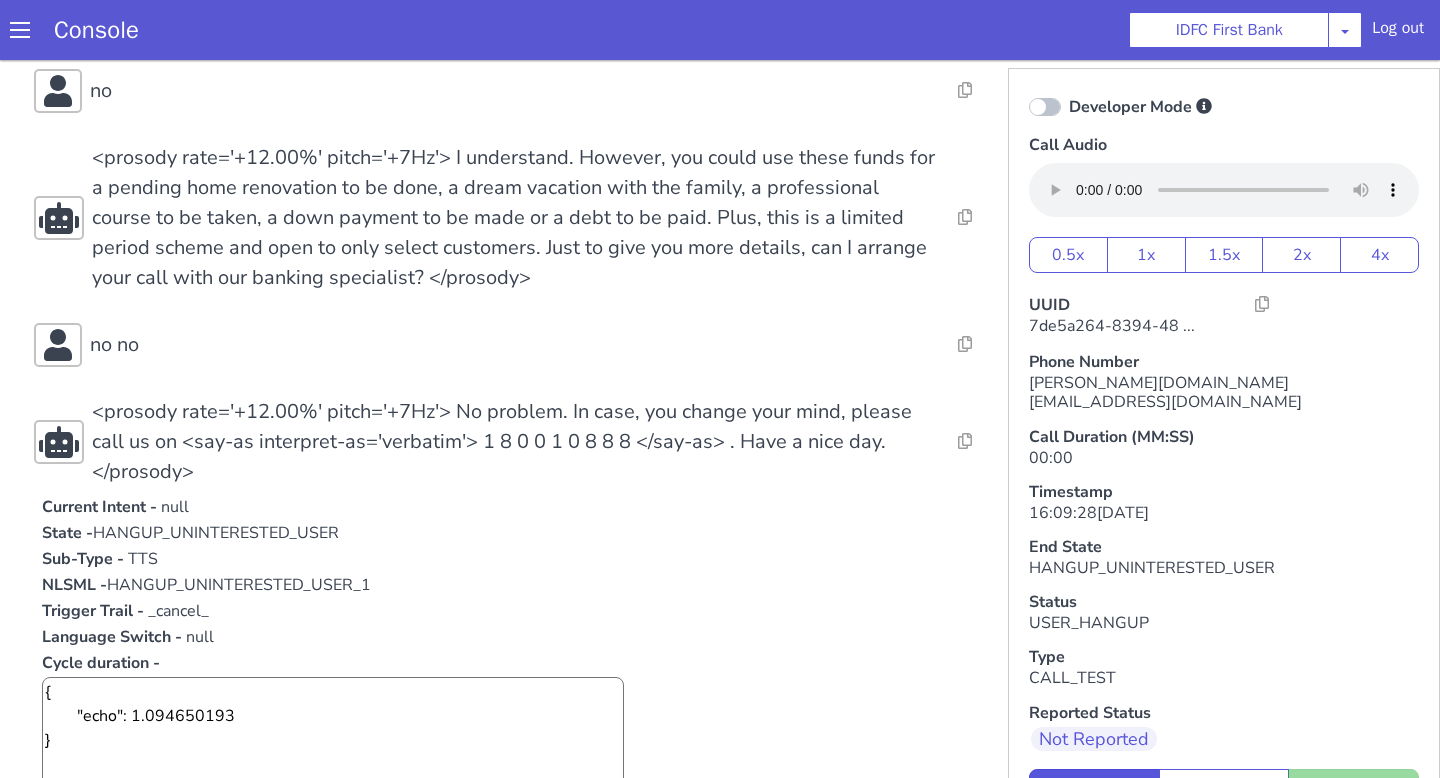 scroll, scrollTop: 413, scrollLeft: 0, axis: vertical 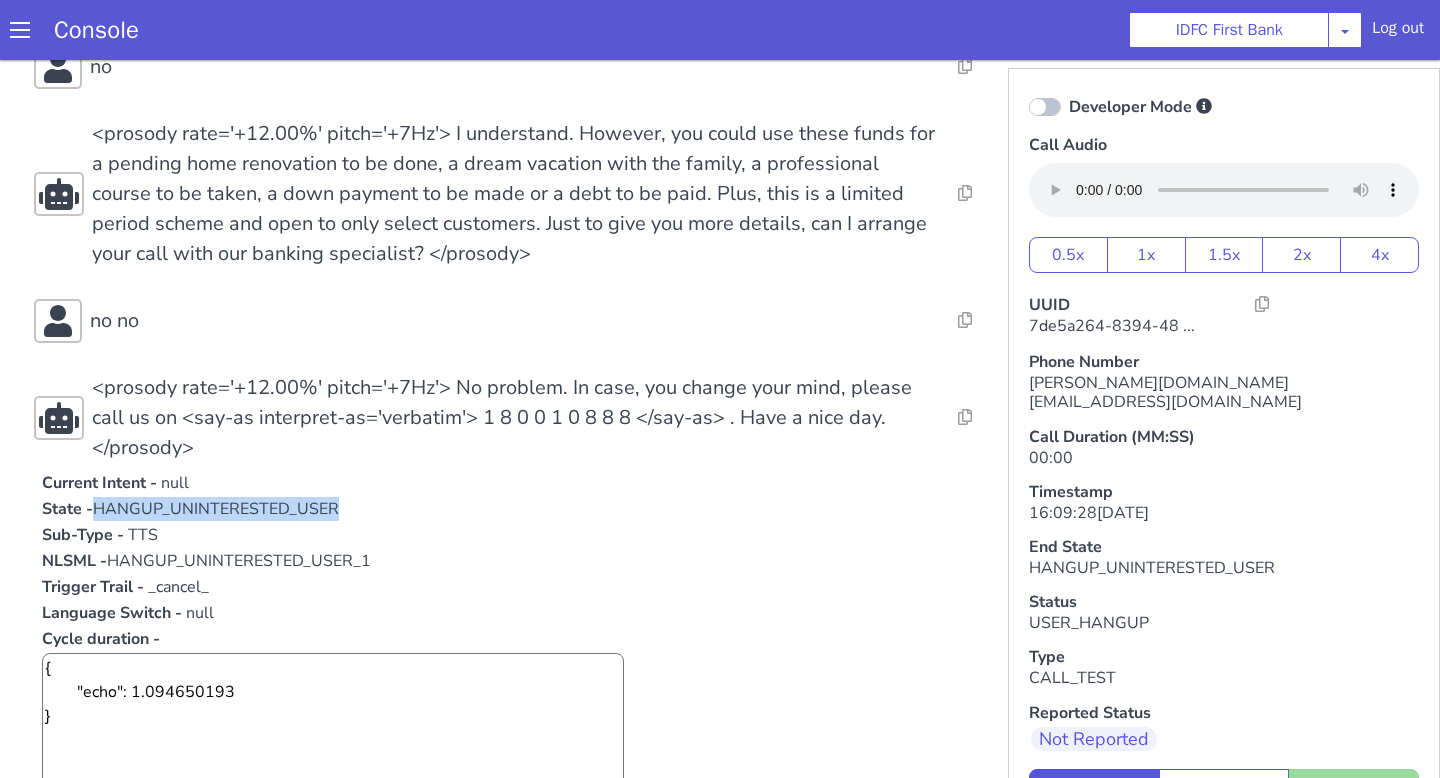 drag, startPoint x: 99, startPoint y: 474, endPoint x: 449, endPoint y: 489, distance: 350.3213 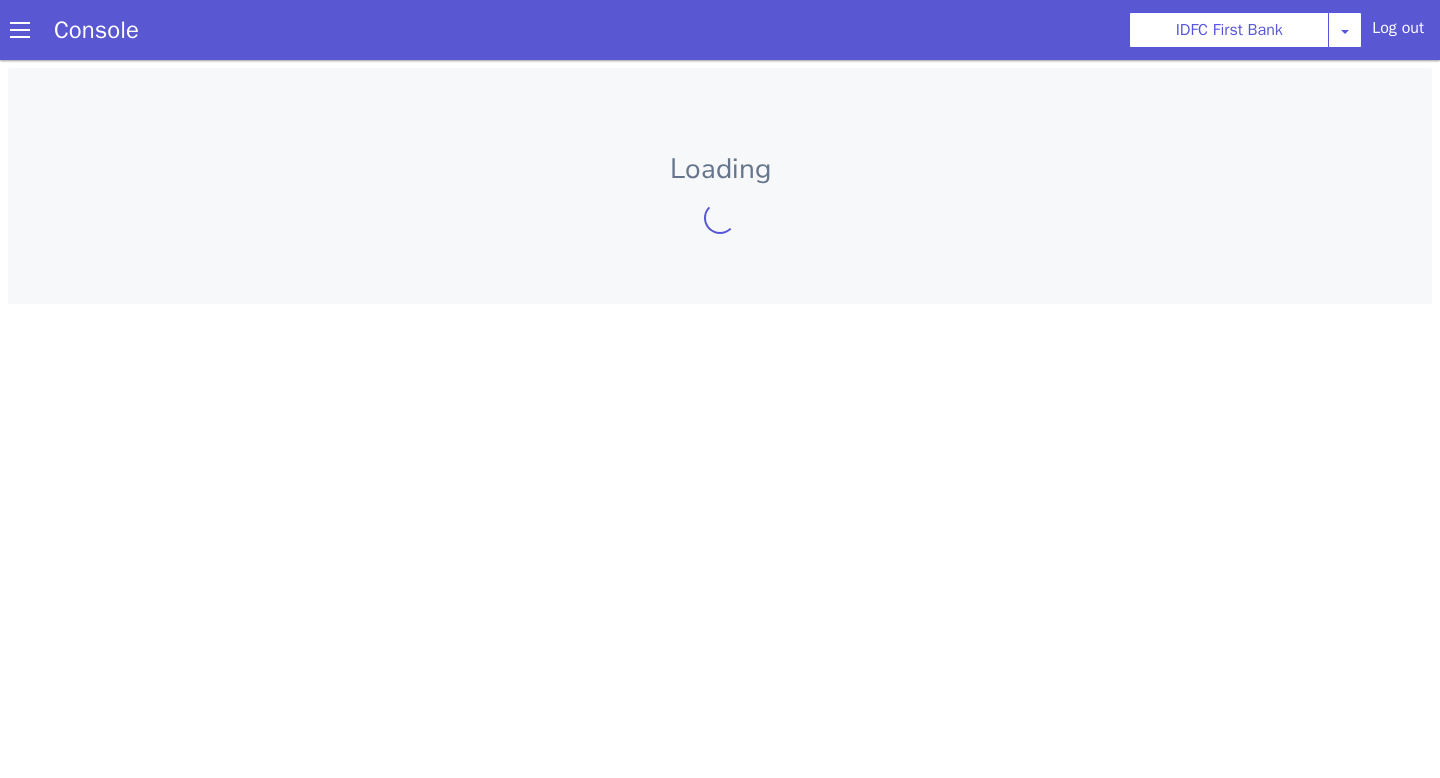 scroll, scrollTop: 0, scrollLeft: 0, axis: both 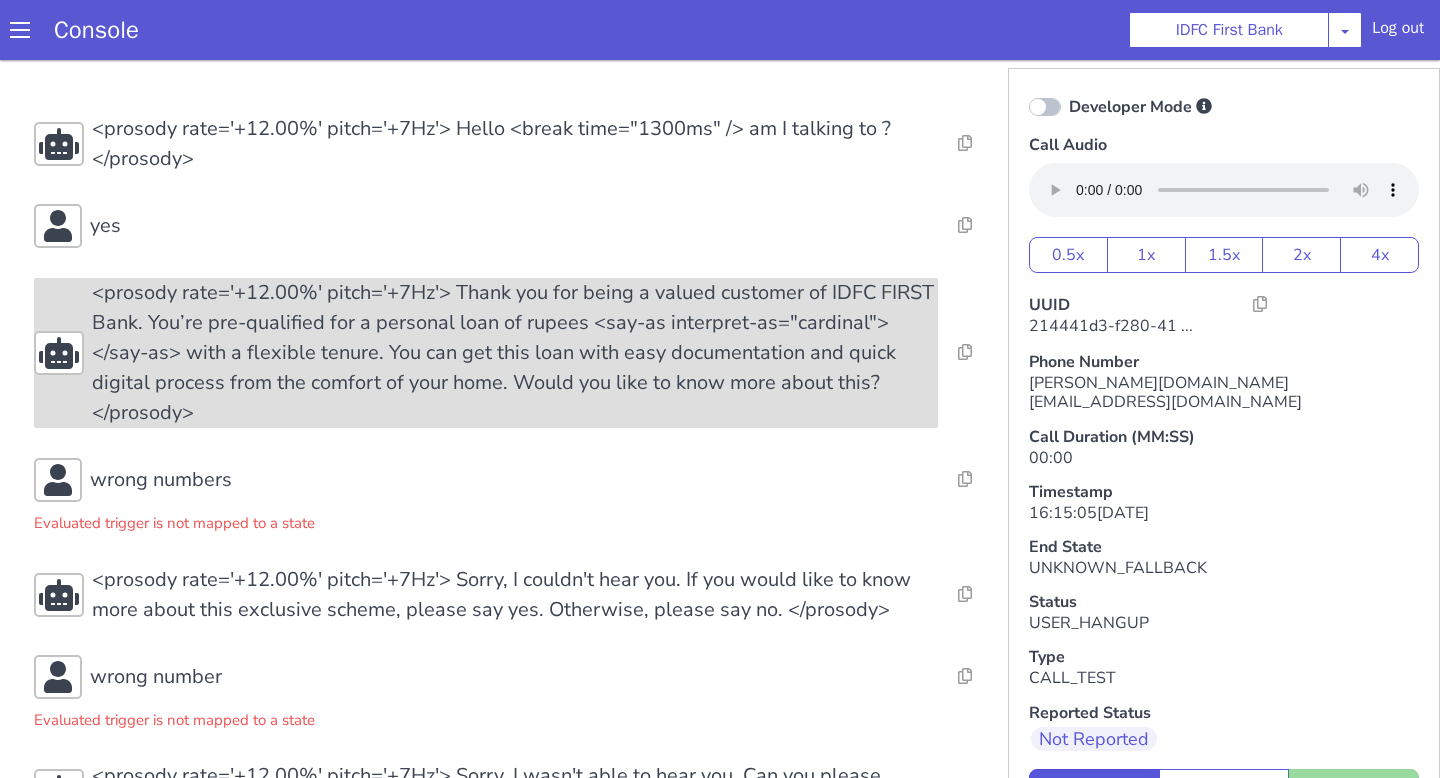 click on "<prosody rate='+12.00%' pitch='+7Hz'> Thank you for being a valued customer of IDFC FIRST Bank. You’re pre-qualified for a personal loan of rupees <say-as interpret-as="cardinal"></say-as> with a flexible tenure. You can get this loan with easy documentation and quick digital process from the comfort of your home. Would you like to know more about this?</prosody>" at bounding box center [1581, 1393] 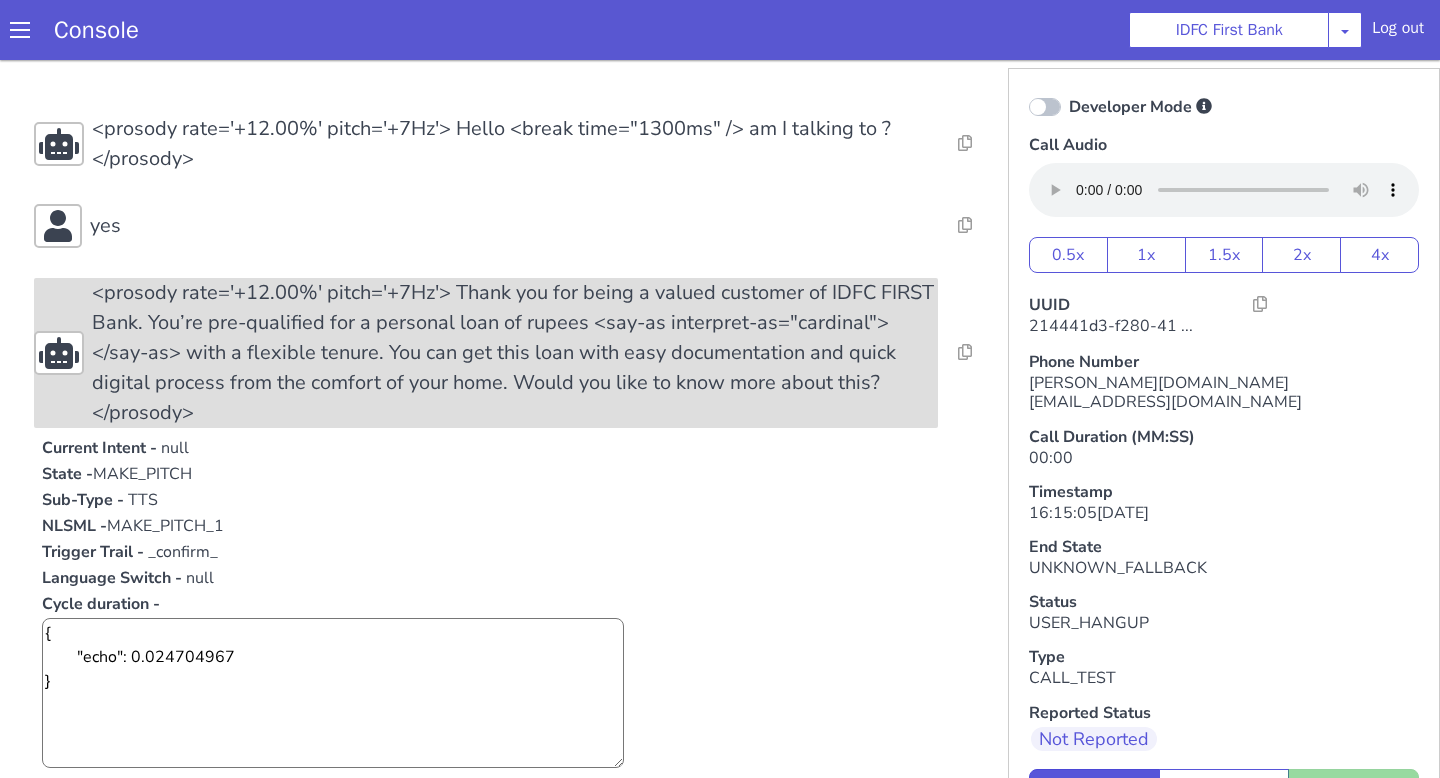 click on "<prosody rate='+12.00%' pitch='+7Hz'> Thank you for being a valued customer of IDFC FIRST Bank. You’re pre-qualified for a personal loan of rupees <say-as interpret-as="cardinal"></say-as> with a flexible tenure. You can get this loan with easy documentation and quick digital process from the comfort of your home. Would you like to know more about this?</prosody>" at bounding box center (1085, 1459) 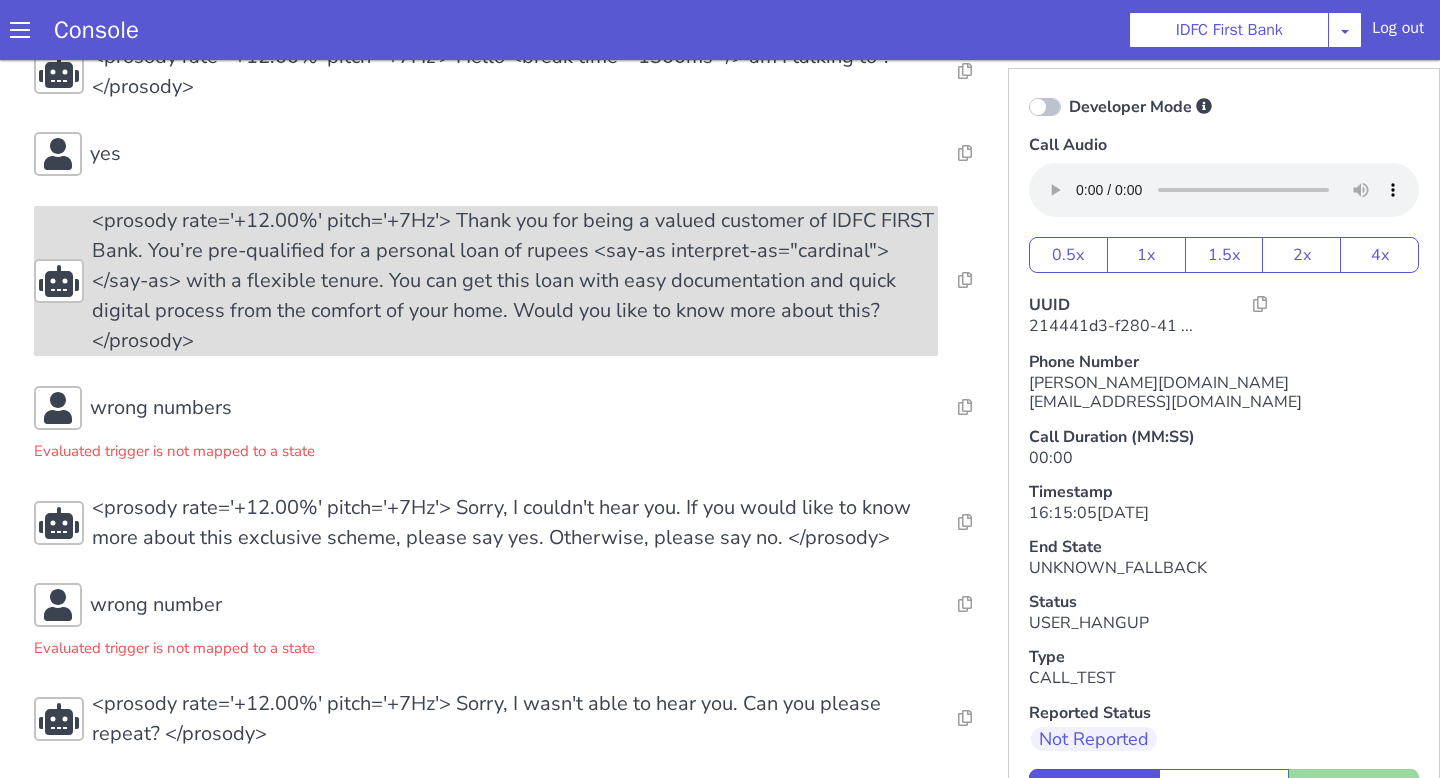 scroll, scrollTop: 79, scrollLeft: 0, axis: vertical 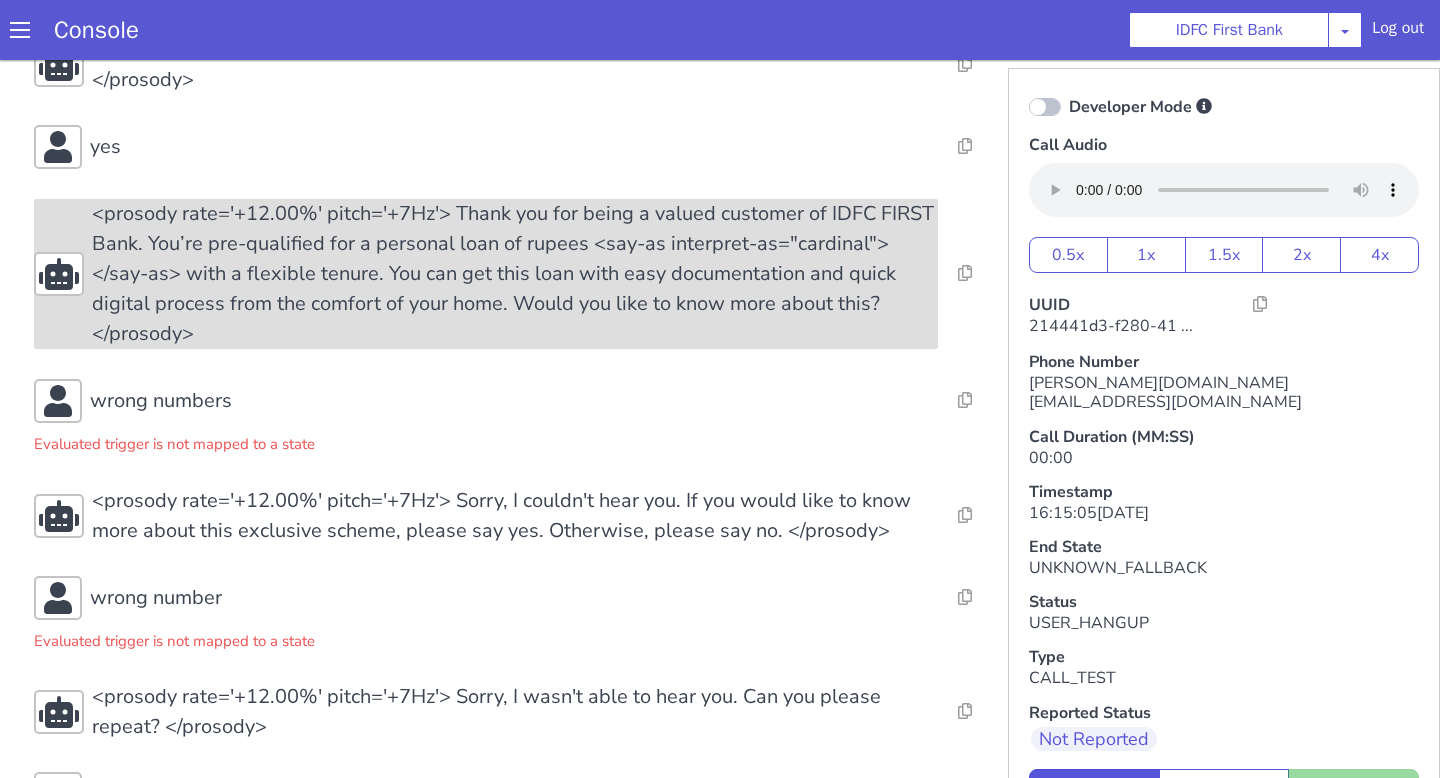 click on "<prosody rate='+12.00%' pitch='+7Hz'> Thank you for being a valued customer of IDFC FIRST Bank. You’re pre-qualified for a personal loan of rupees <say-as interpret-as="cardinal"></say-as> with a flexible tenure. You can get this loan with easy documentation and quick digital process from the comfort of your home. Would you like to know more about this?</prosody>" at bounding box center (517, 936) 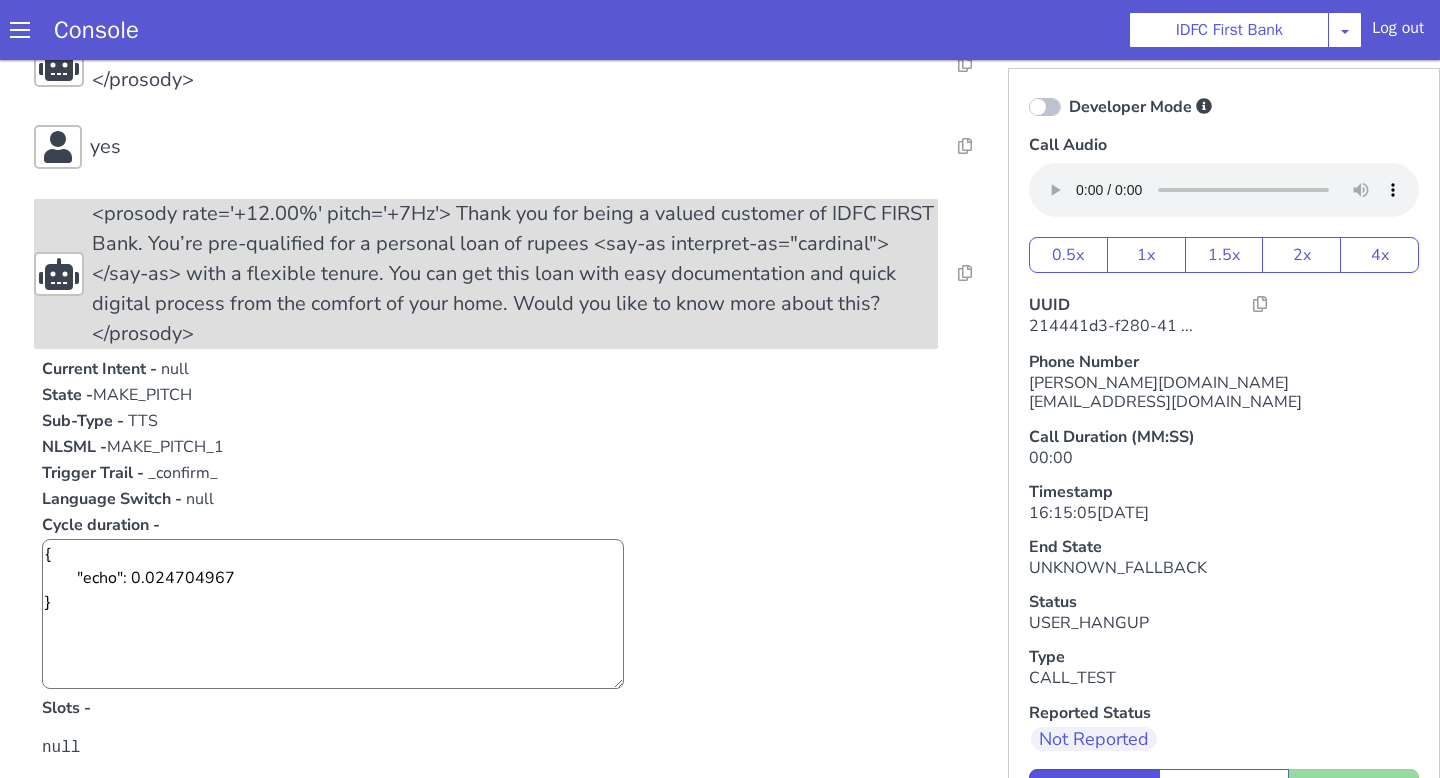 click on "<prosody rate='+12.00%' pitch='+7Hz'> Thank you for being a valued customer of IDFC FIRST Bank. You’re pre-qualified for a personal loan of rupees <say-as interpret-as="cardinal"></say-as> with a flexible tenure. You can get this loan with easy documentation and quick digital process from the comfort of your home. Would you like to know more about this?</prosody>" at bounding box center (626, 1109) 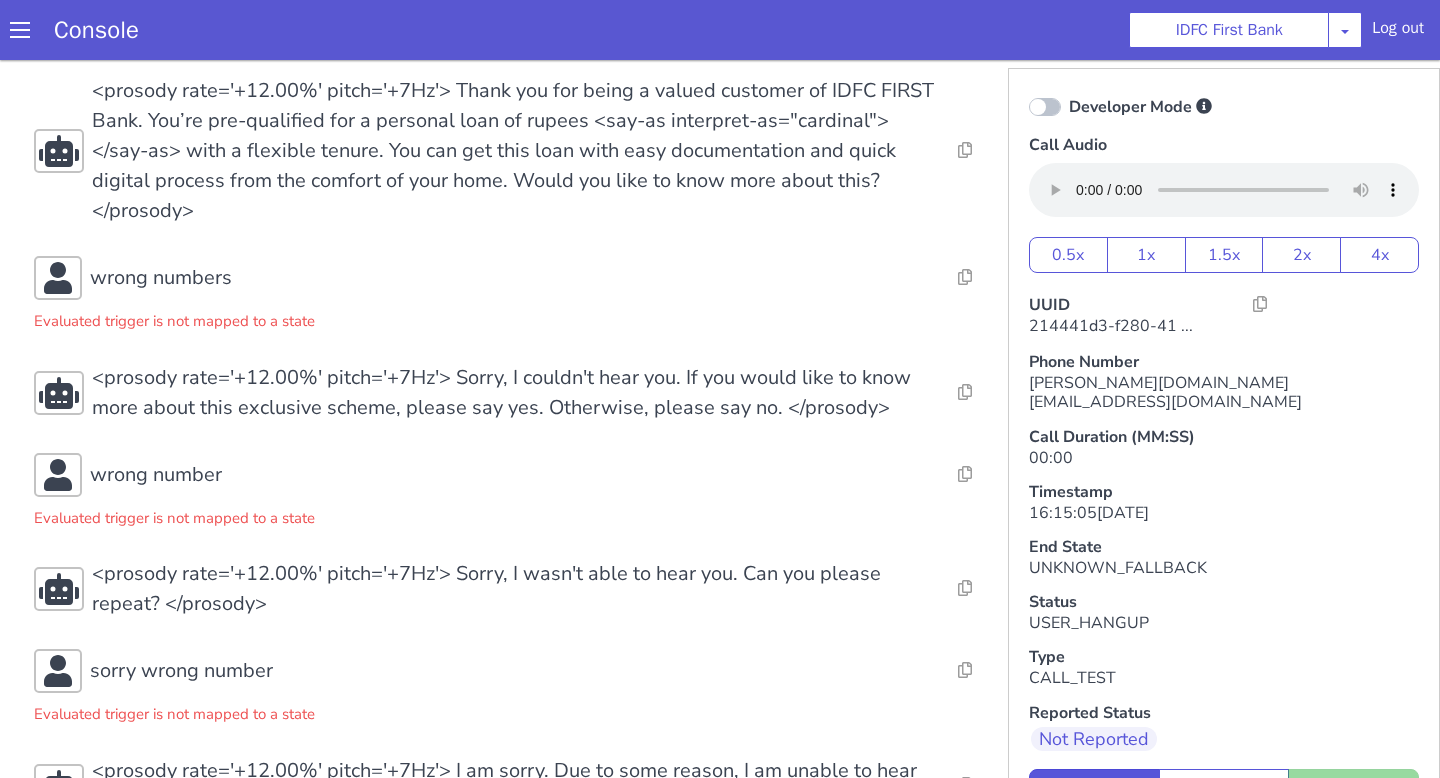 scroll, scrollTop: 247, scrollLeft: 0, axis: vertical 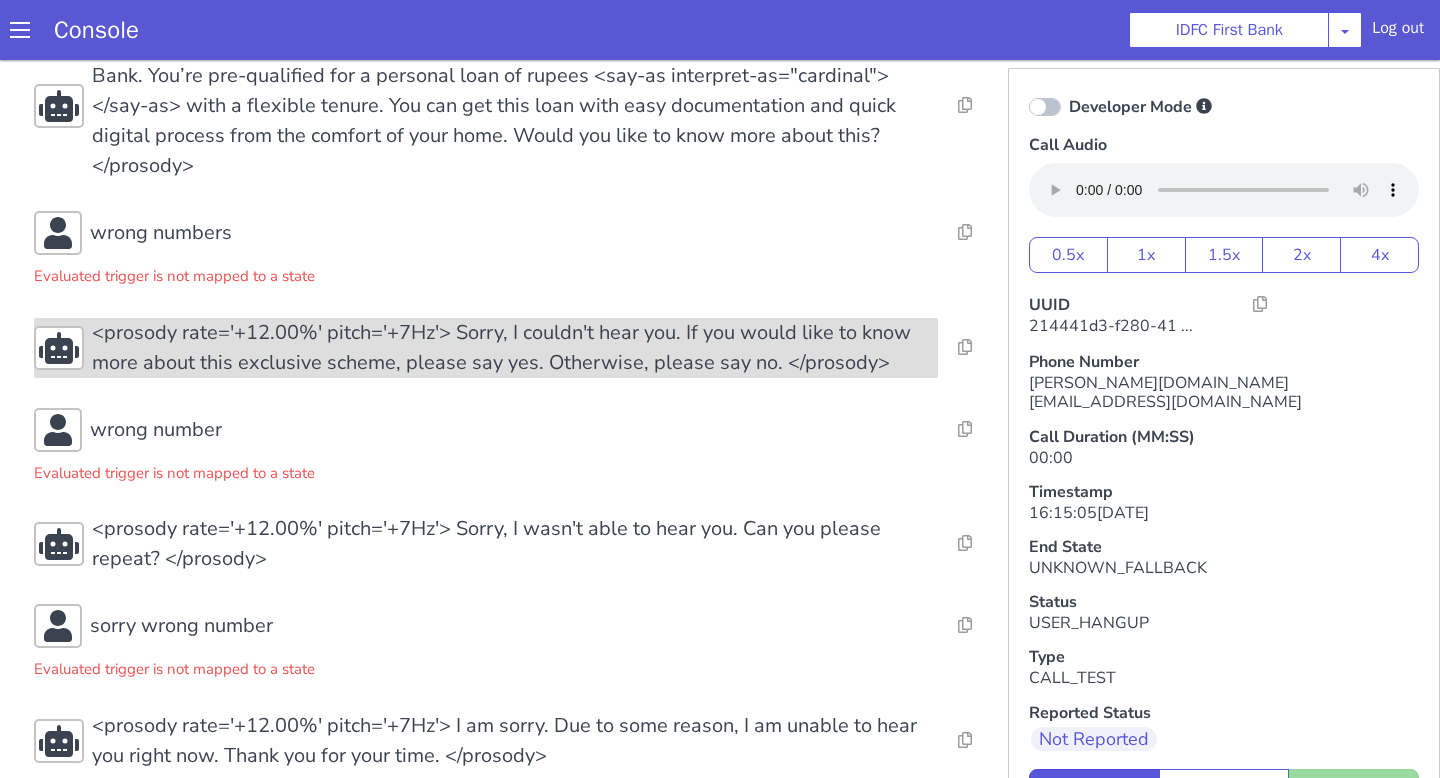 click on "<prosody rate='+12.00%' pitch='+7Hz'> Sorry, I couldn't hear you. If you would like to know more about this exclusive scheme, please say yes. Otherwise, please say no.  </prosody>" at bounding box center [727, 1284] 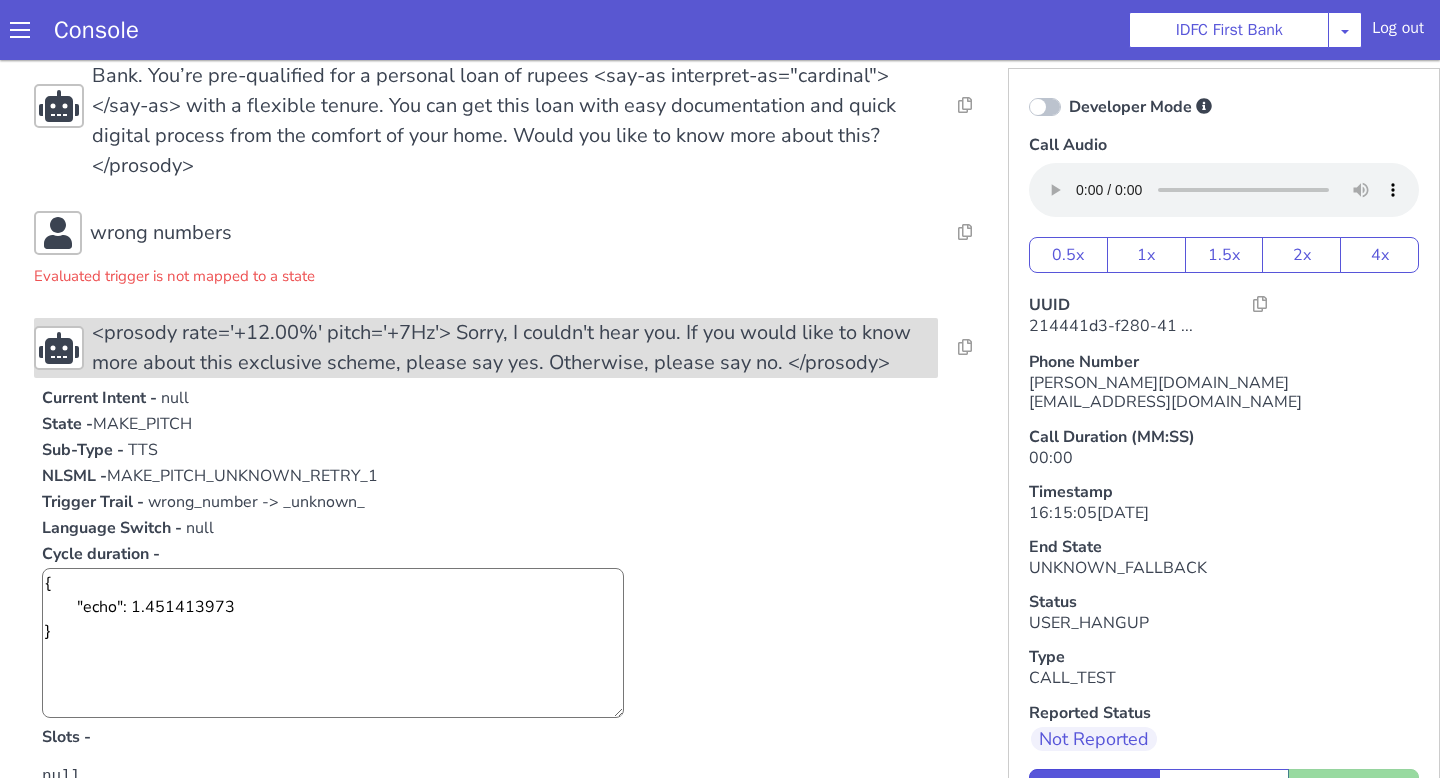 click on "<prosody rate='+12.00%' pitch='+7Hz'> Sorry, I couldn't hear you. If you would like to know more about this exclusive scheme, please say yes. Otherwise, please say no.  </prosody>" at bounding box center [488, 415] 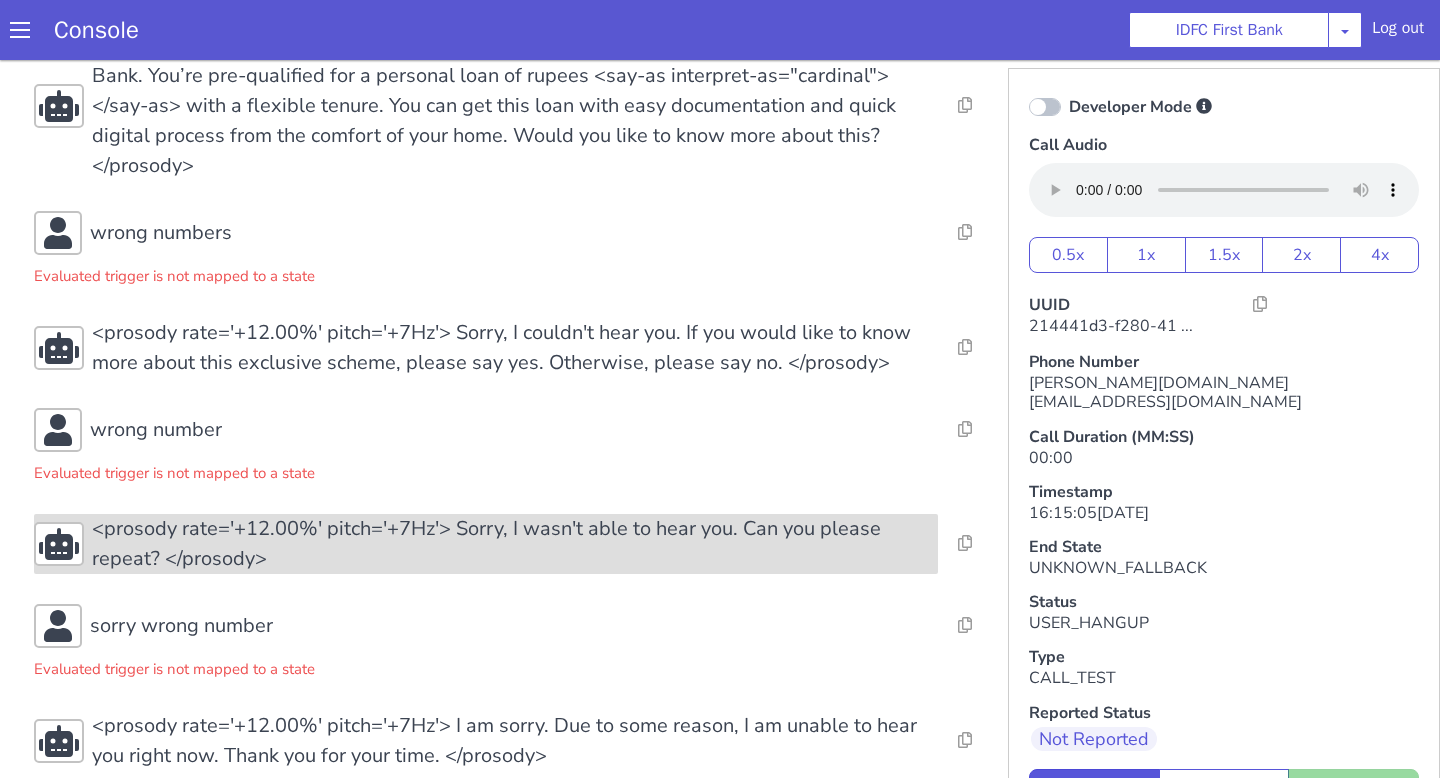 click on "<prosody rate='+12.00%' pitch='+7Hz'> Sorry, I wasn't able to hear you. Can you please repeat? </prosody>" at bounding box center [490, 1139] 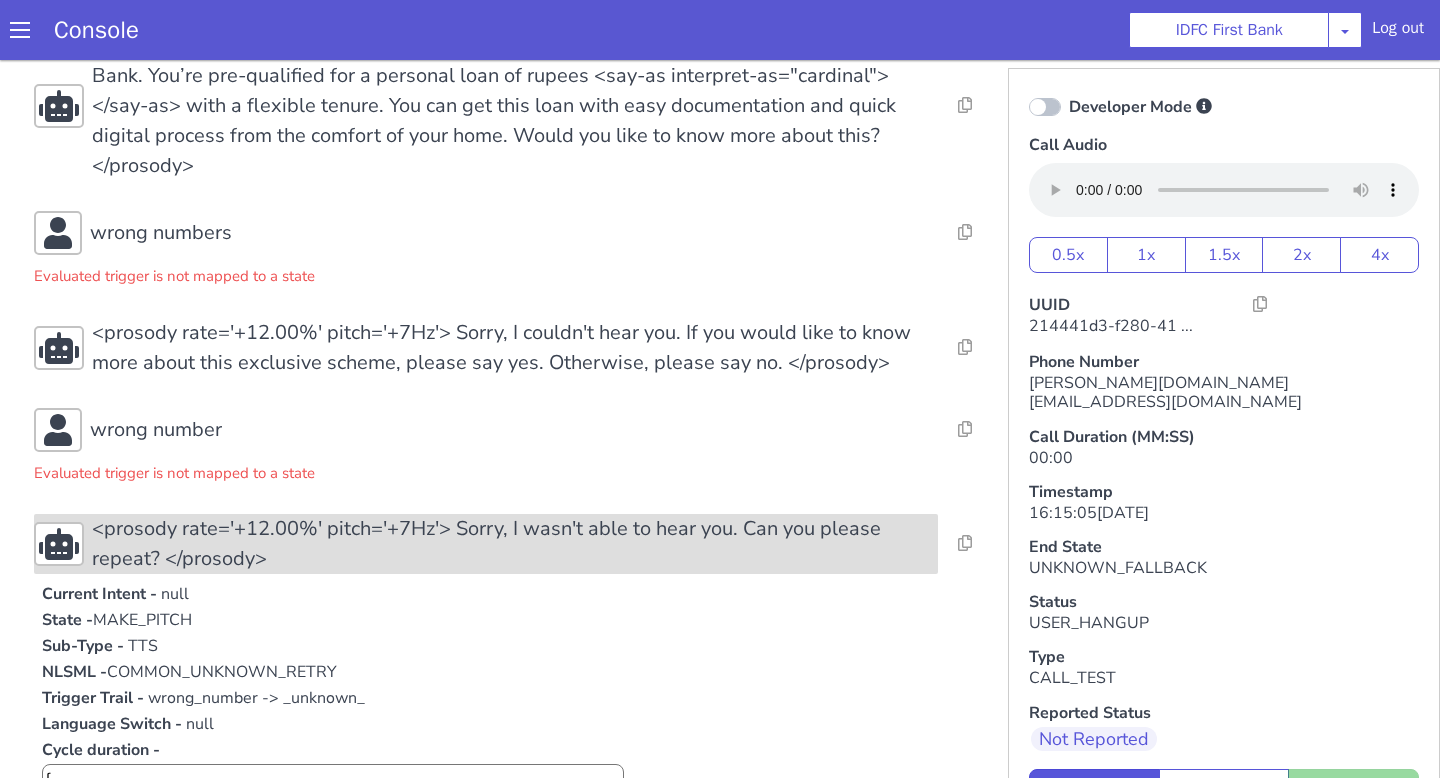 click on "<prosody rate='+12.00%' pitch='+7Hz'> Sorry, I wasn't able to hear you. Can you please repeat? </prosody>" at bounding box center [458, 722] 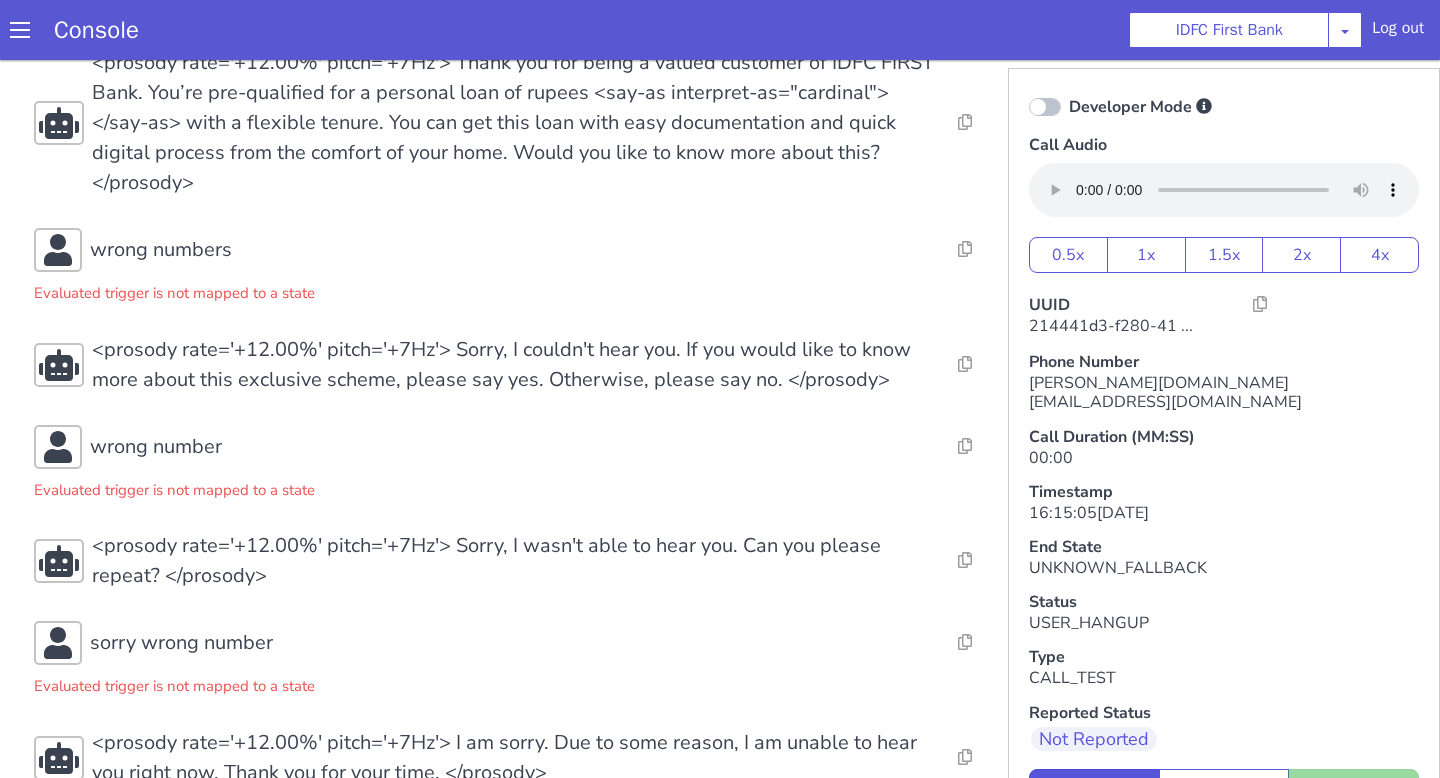 scroll, scrollTop: 226, scrollLeft: 0, axis: vertical 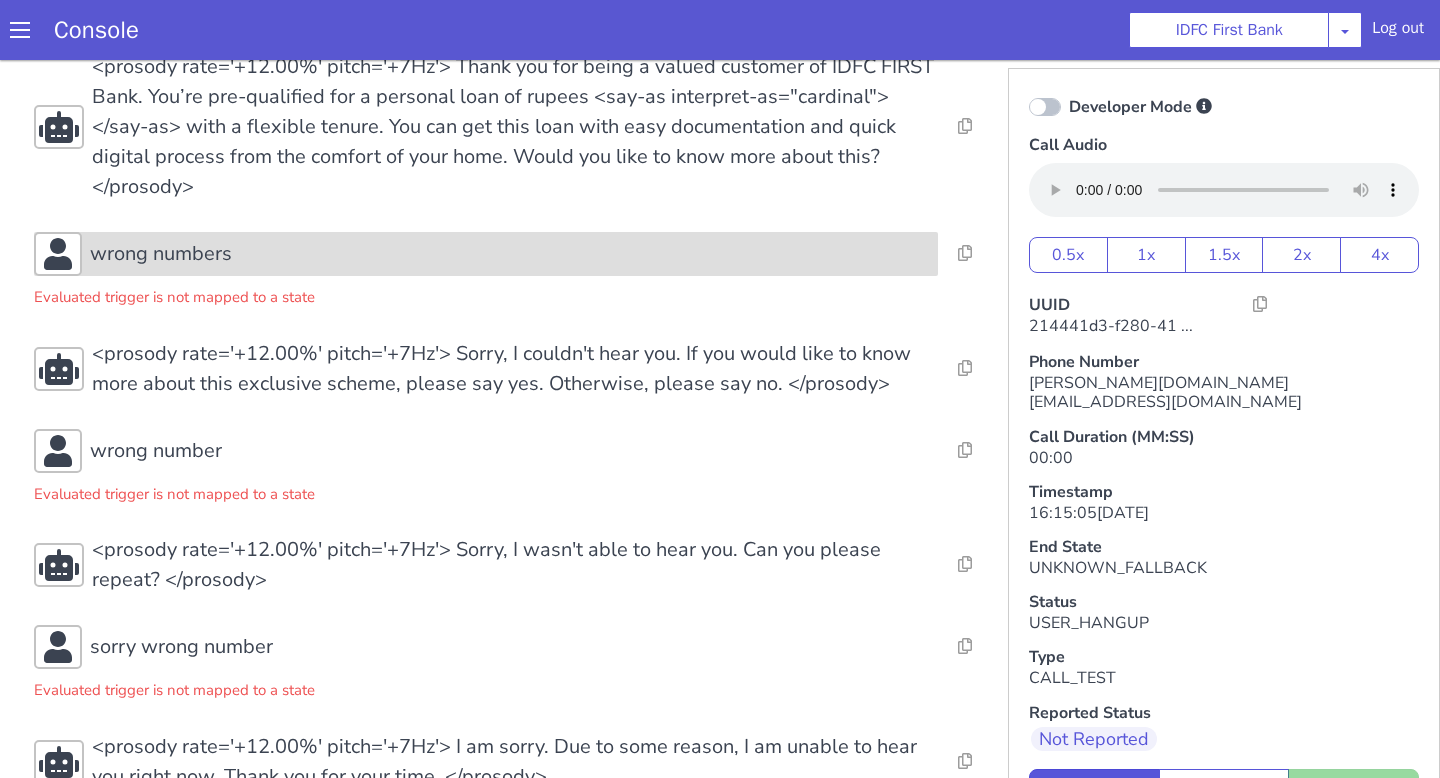 click on "wrong numbers" at bounding box center (594, 1055) 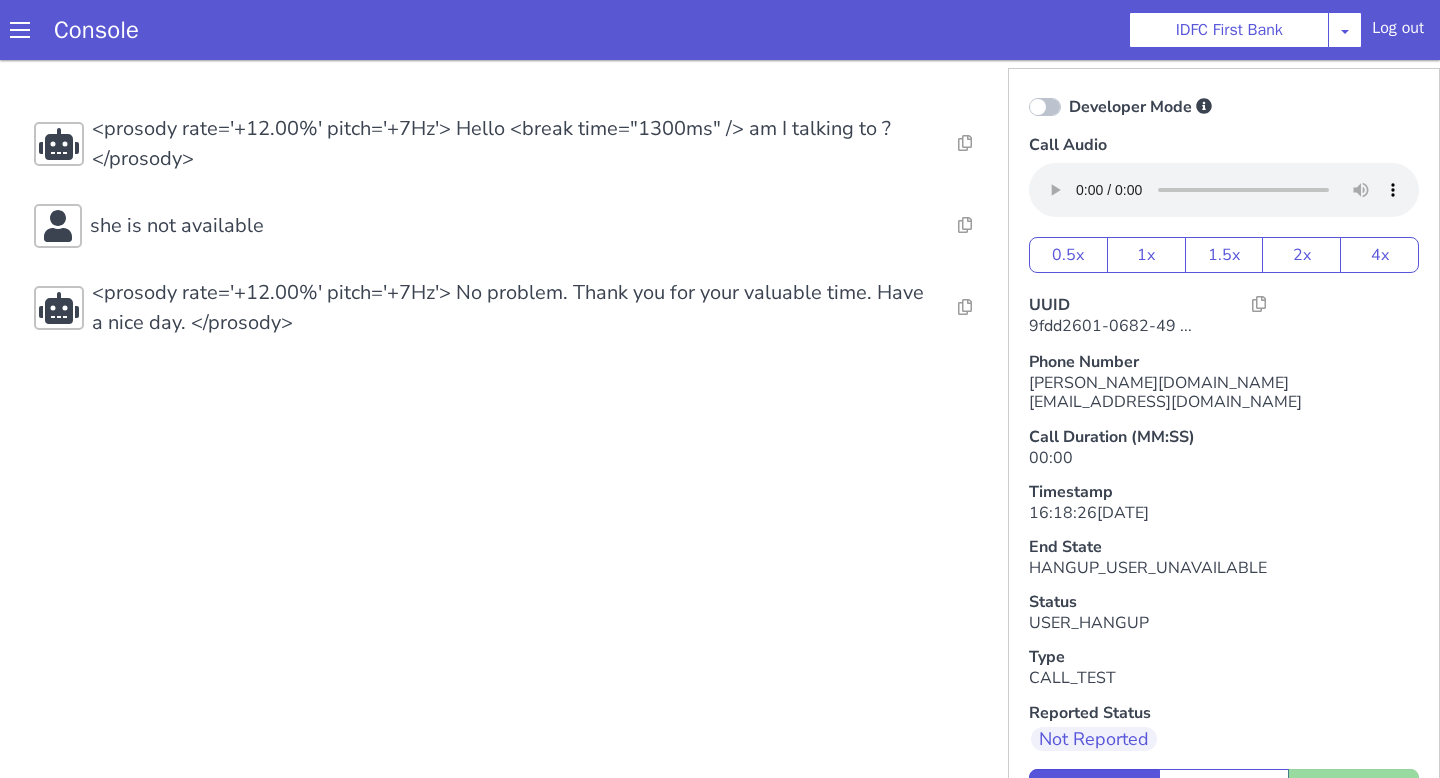 scroll, scrollTop: 0, scrollLeft: 0, axis: both 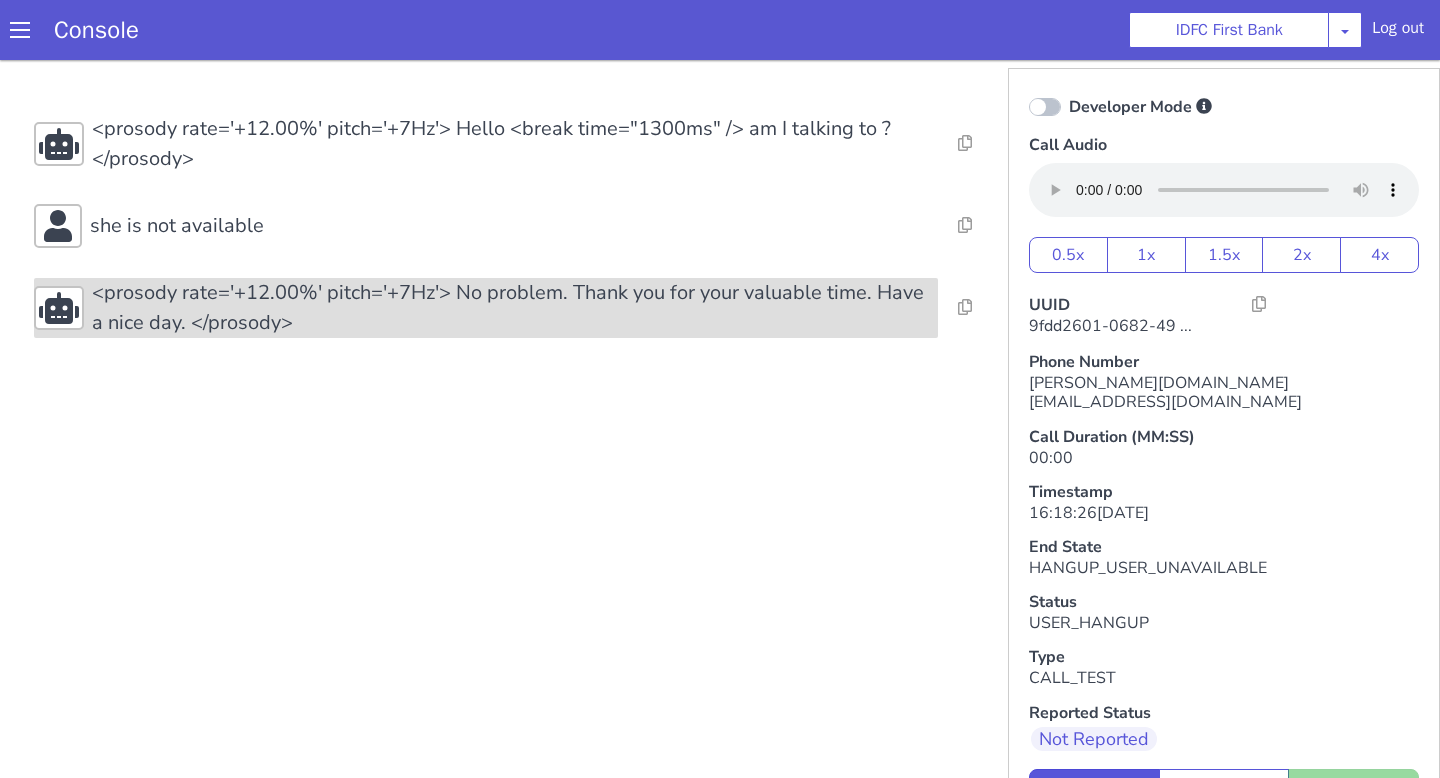 click on "<prosody rate='+12.00%' pitch='+7Hz'> No problem. Thank you for your valuable time. Have a nice day. </prosody>" at bounding box center [515, 308] 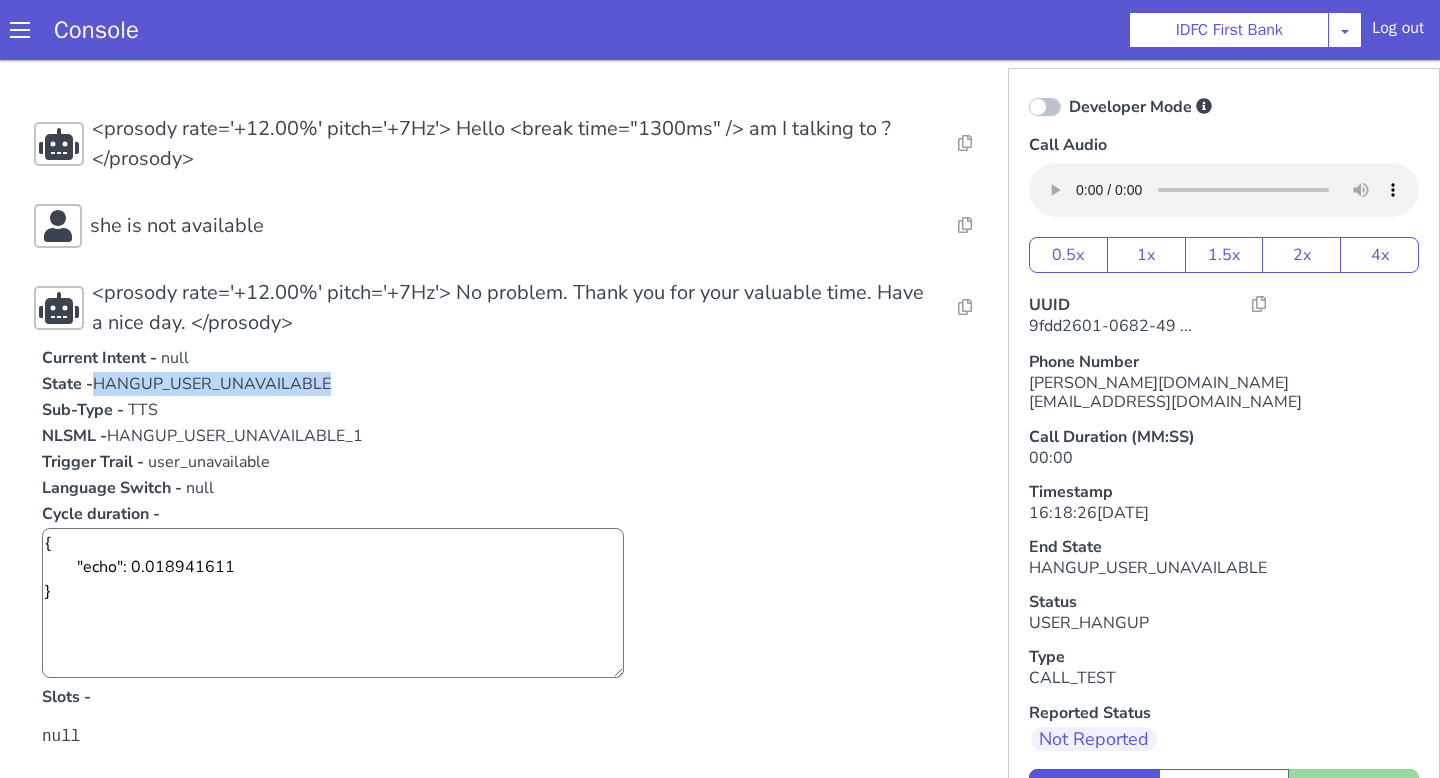 drag, startPoint x: 97, startPoint y: 382, endPoint x: 378, endPoint y: 382, distance: 281 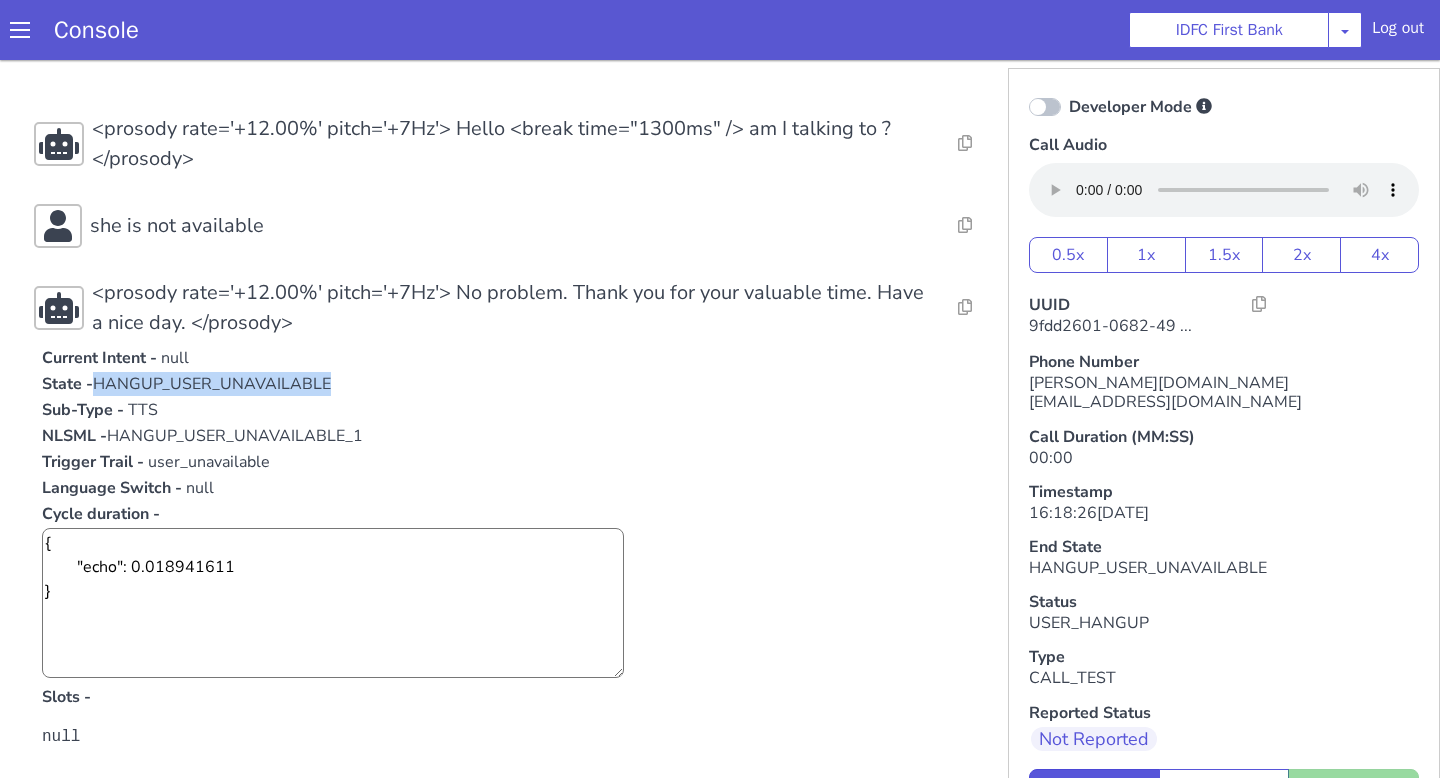 copy on "HANGUP_USER_UNAVAILABLE" 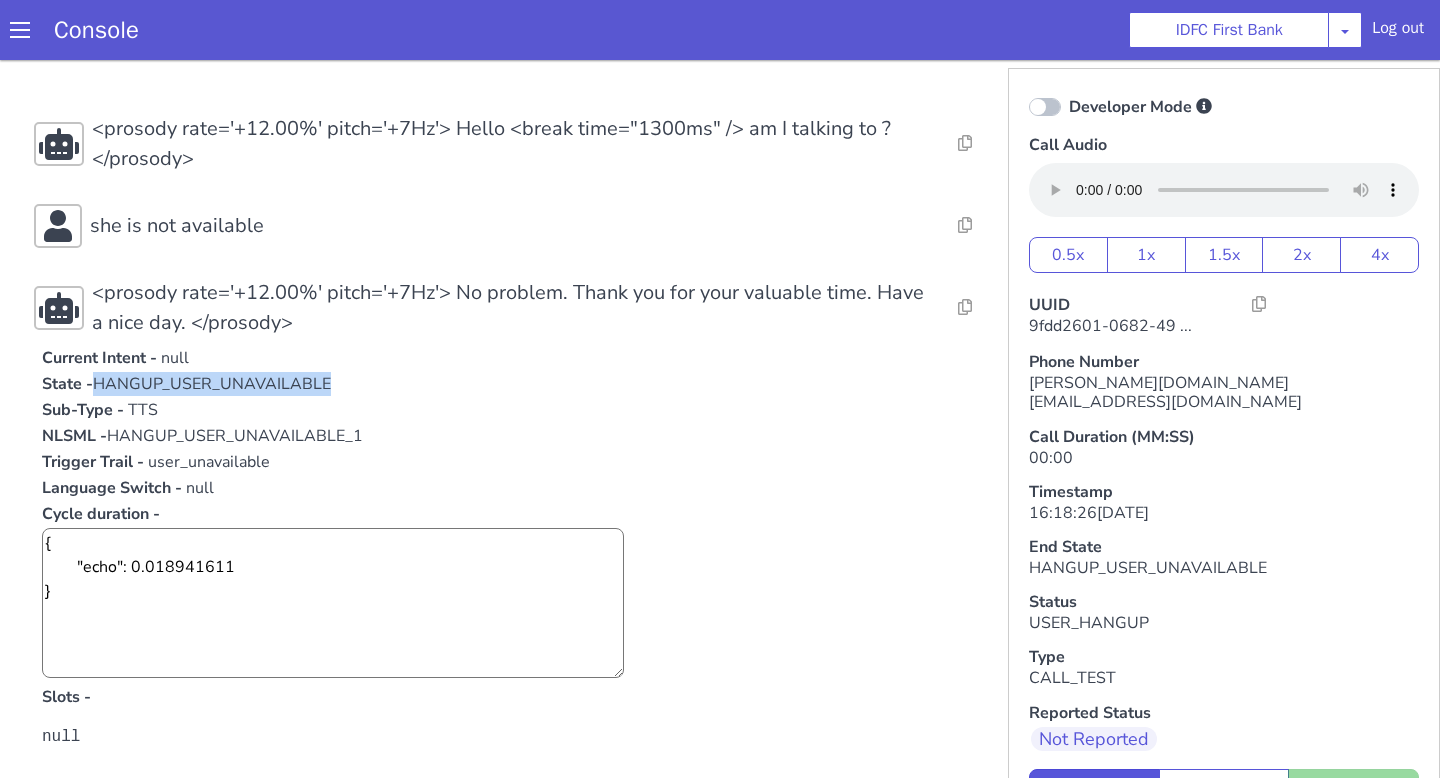 copy on "HANGUP_USER_UNAVAILABLE" 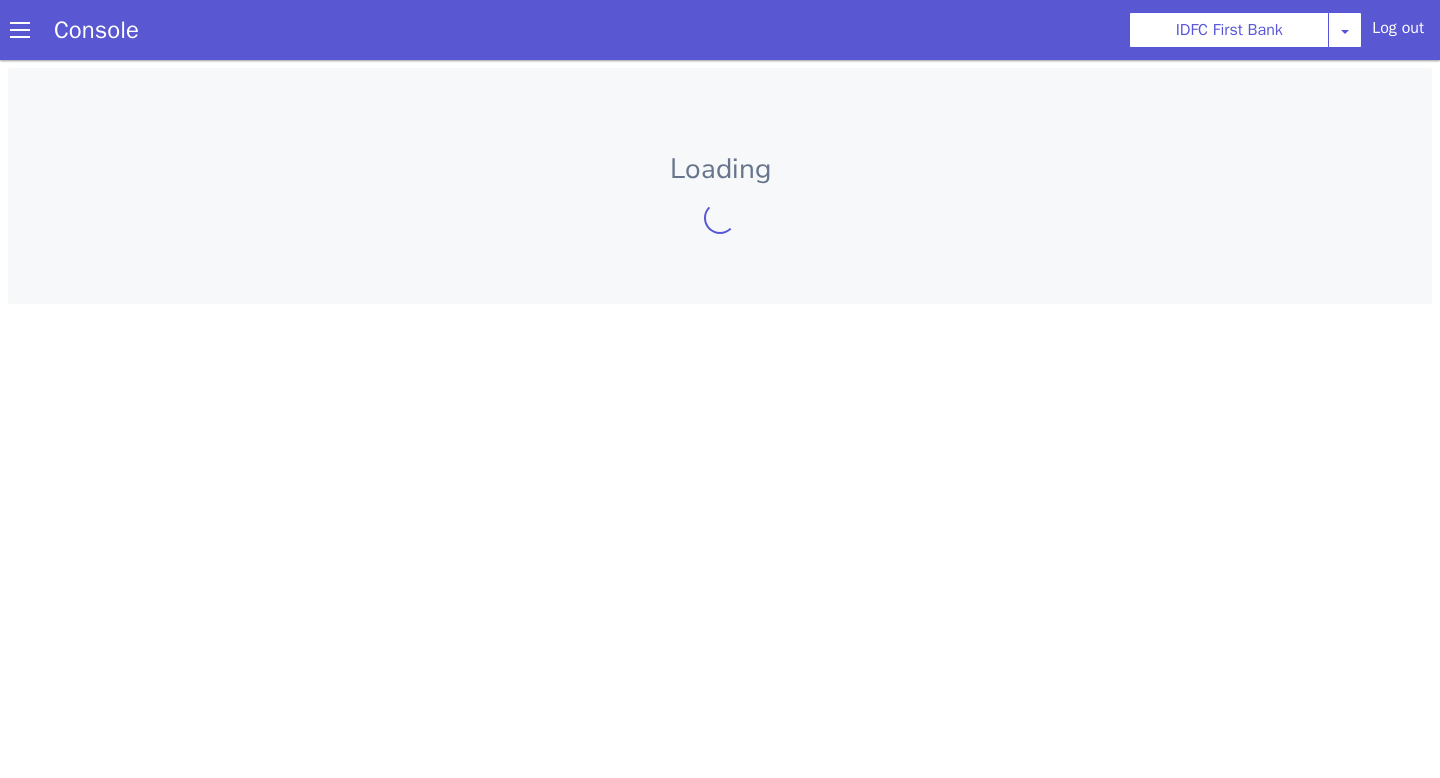 scroll, scrollTop: 0, scrollLeft: 0, axis: both 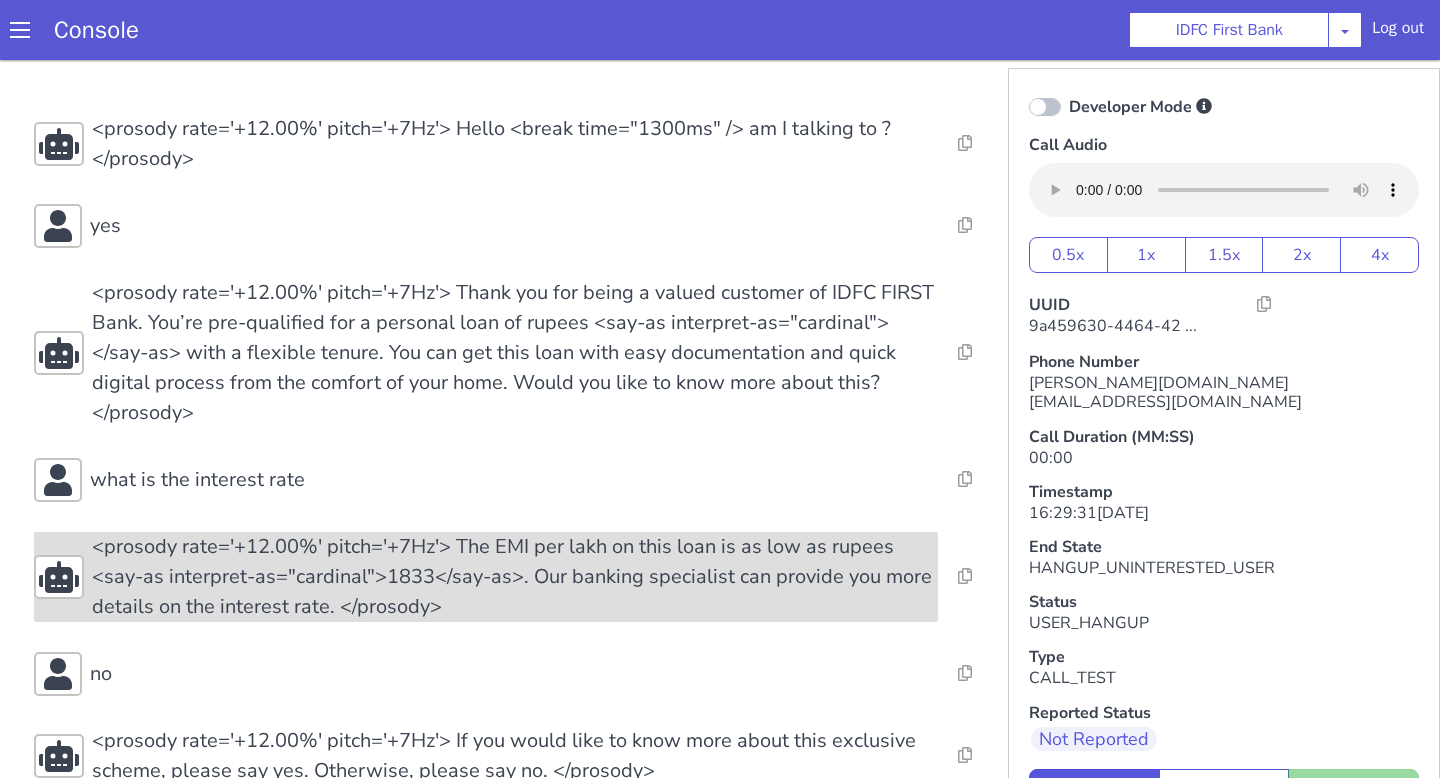 click on "<prosody rate='+12.00%' pitch='+7Hz'> The EMI per lakh on this loan is as low as rupees <say-as interpret-as="cardinal">1833</say-as>. Our banking specialist can provide you more details on the interest rate. </prosody>" at bounding box center [515, 577] 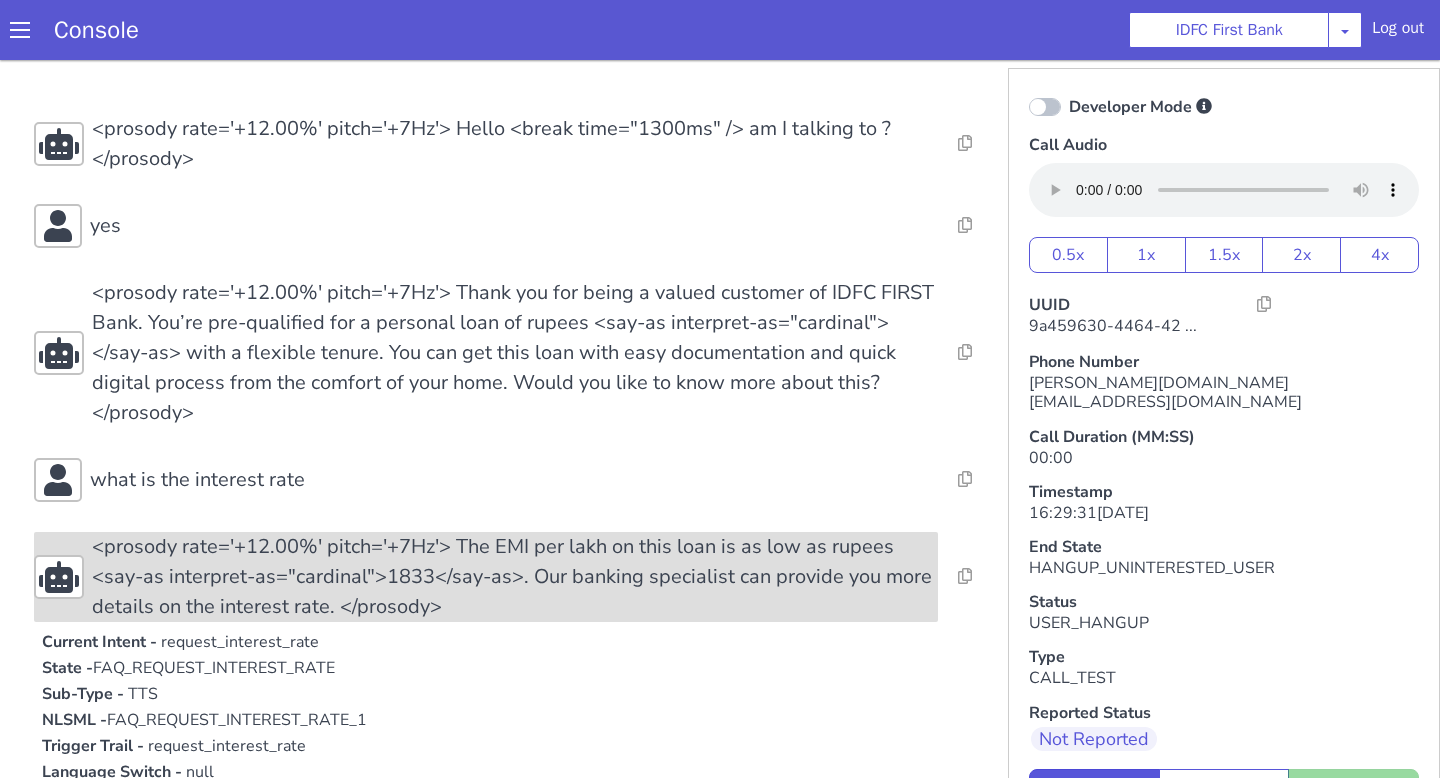 click on "<prosody rate='+12.00%' pitch='+7Hz'> The EMI per lakh on this loan is as low as rupees <say-as interpret-as="cardinal">1833</say-as>. Our banking specialist can provide you more details on the interest rate. </prosody>" at bounding box center [515, 577] 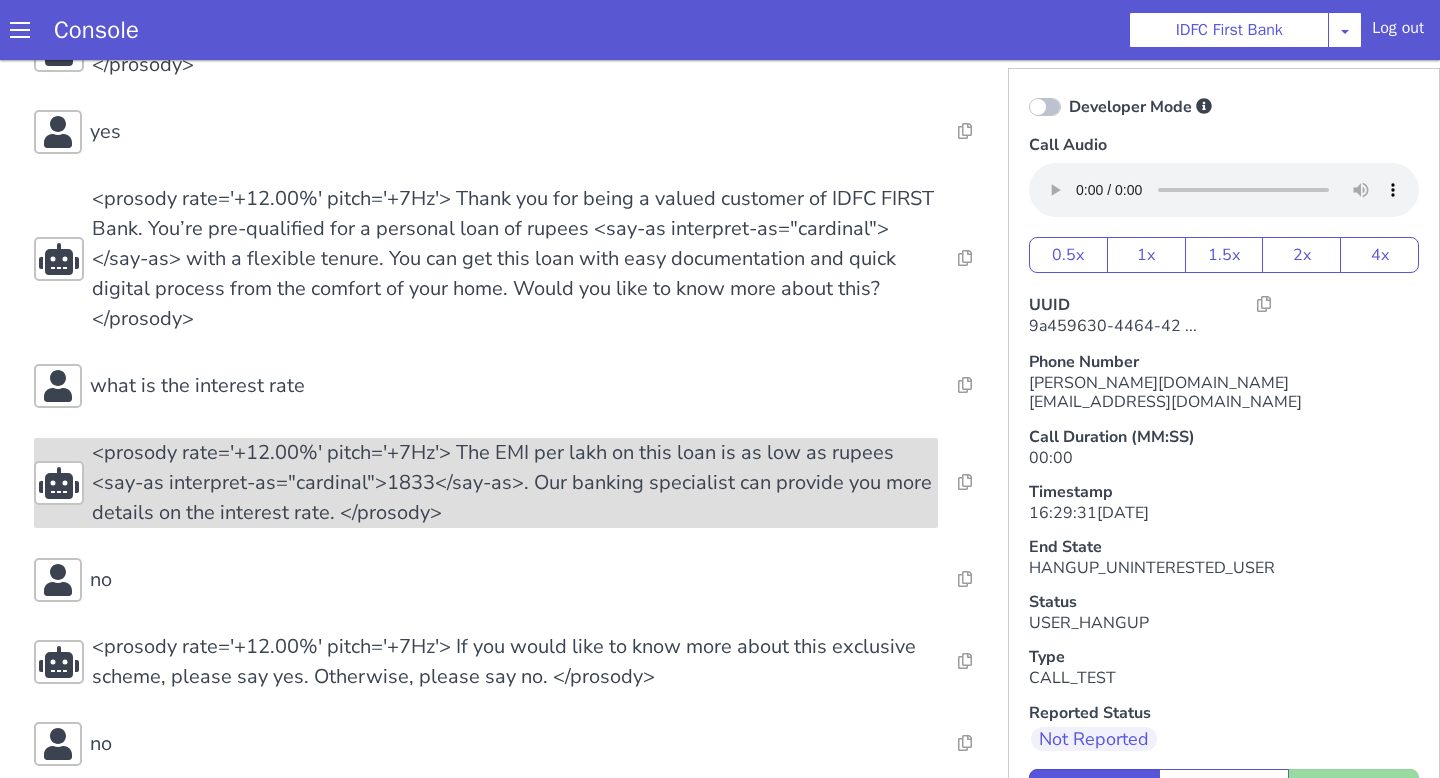 scroll, scrollTop: 112, scrollLeft: 0, axis: vertical 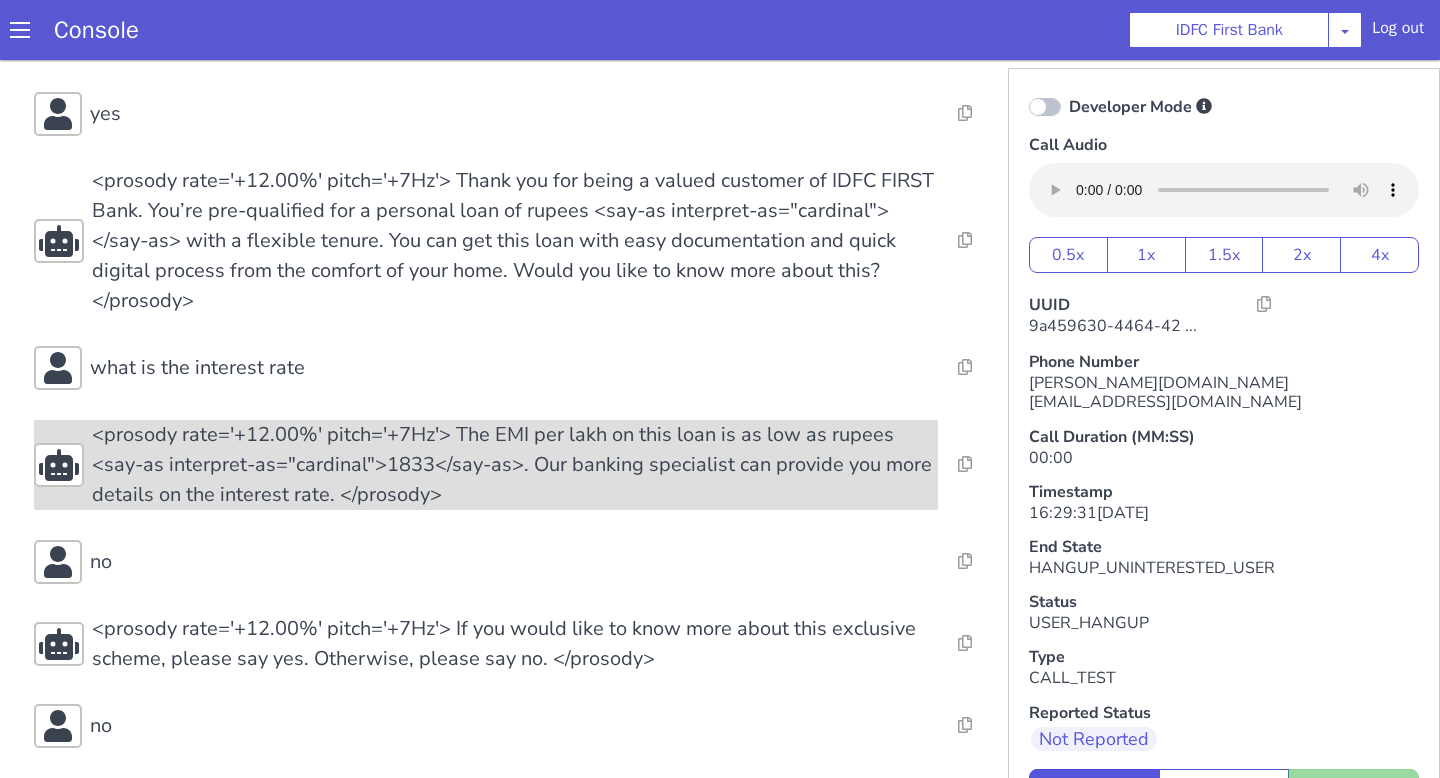 click on "no" at bounding box center (510, 562) 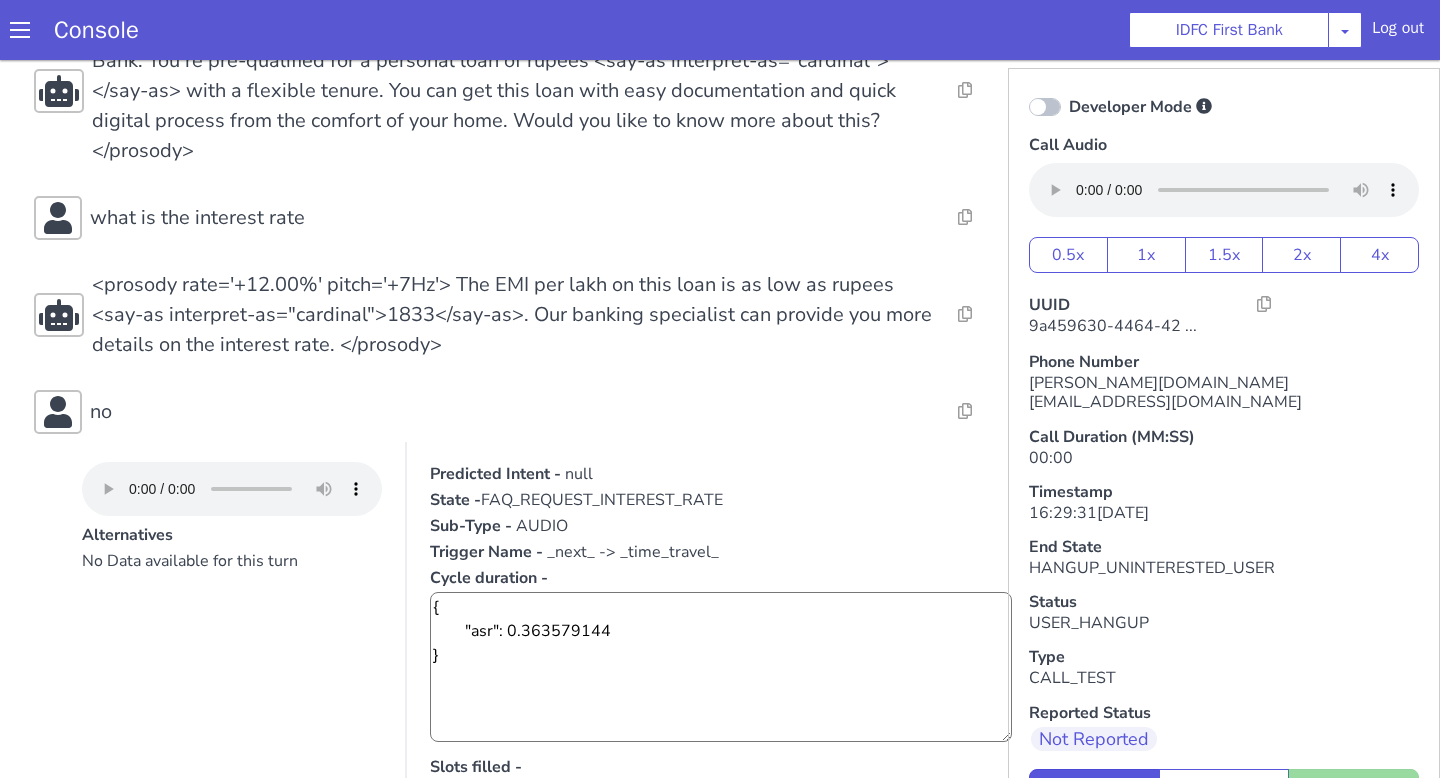 scroll, scrollTop: 265, scrollLeft: 0, axis: vertical 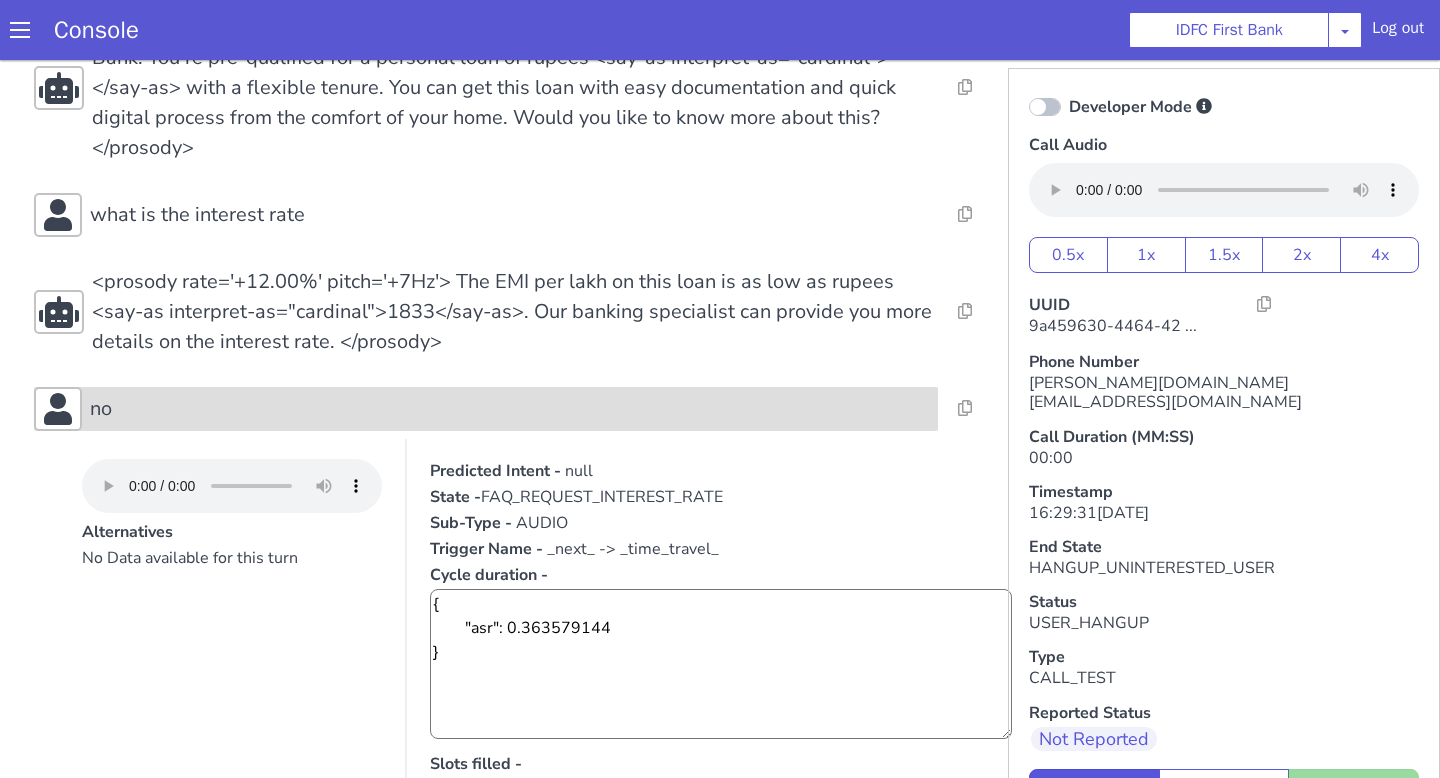 click on "no" at bounding box center [510, 409] 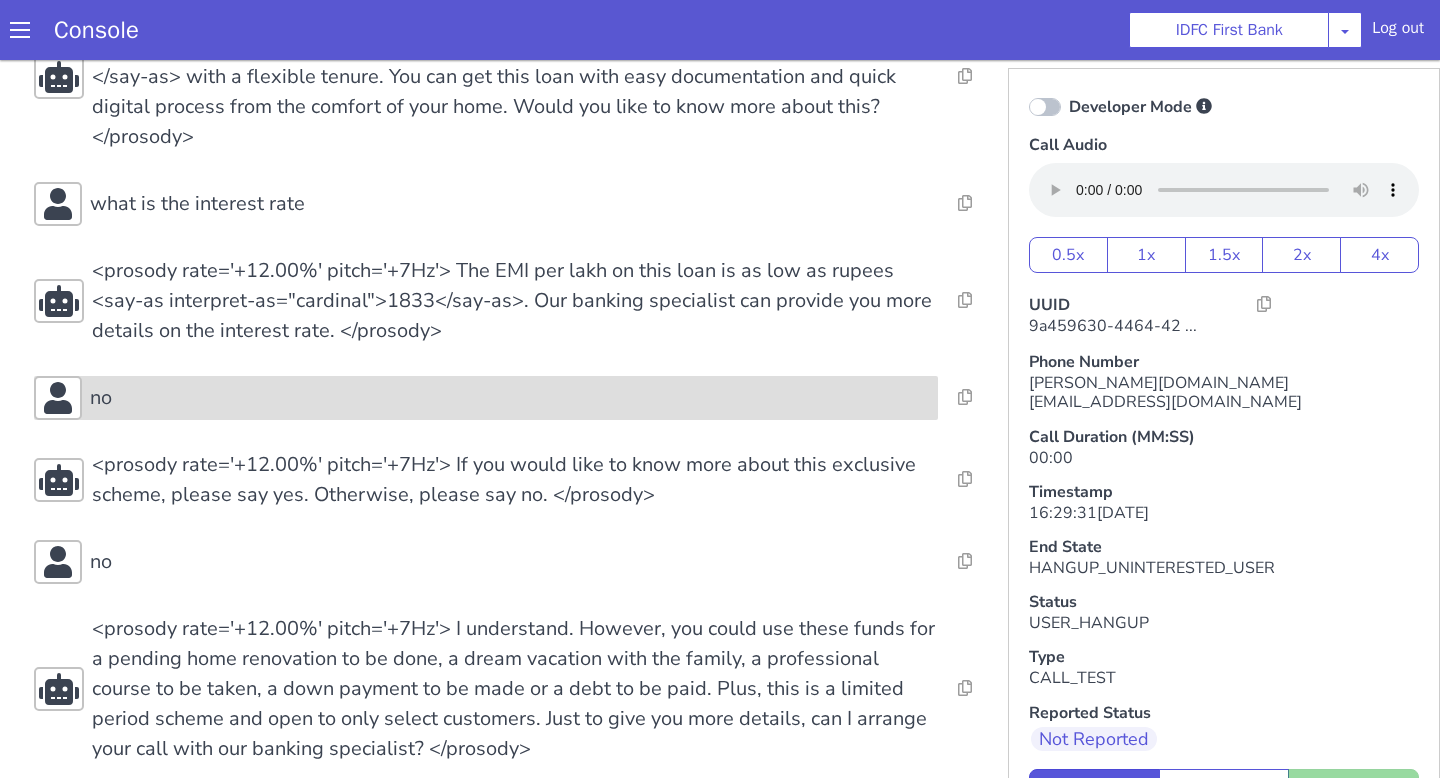 scroll, scrollTop: 277, scrollLeft: 0, axis: vertical 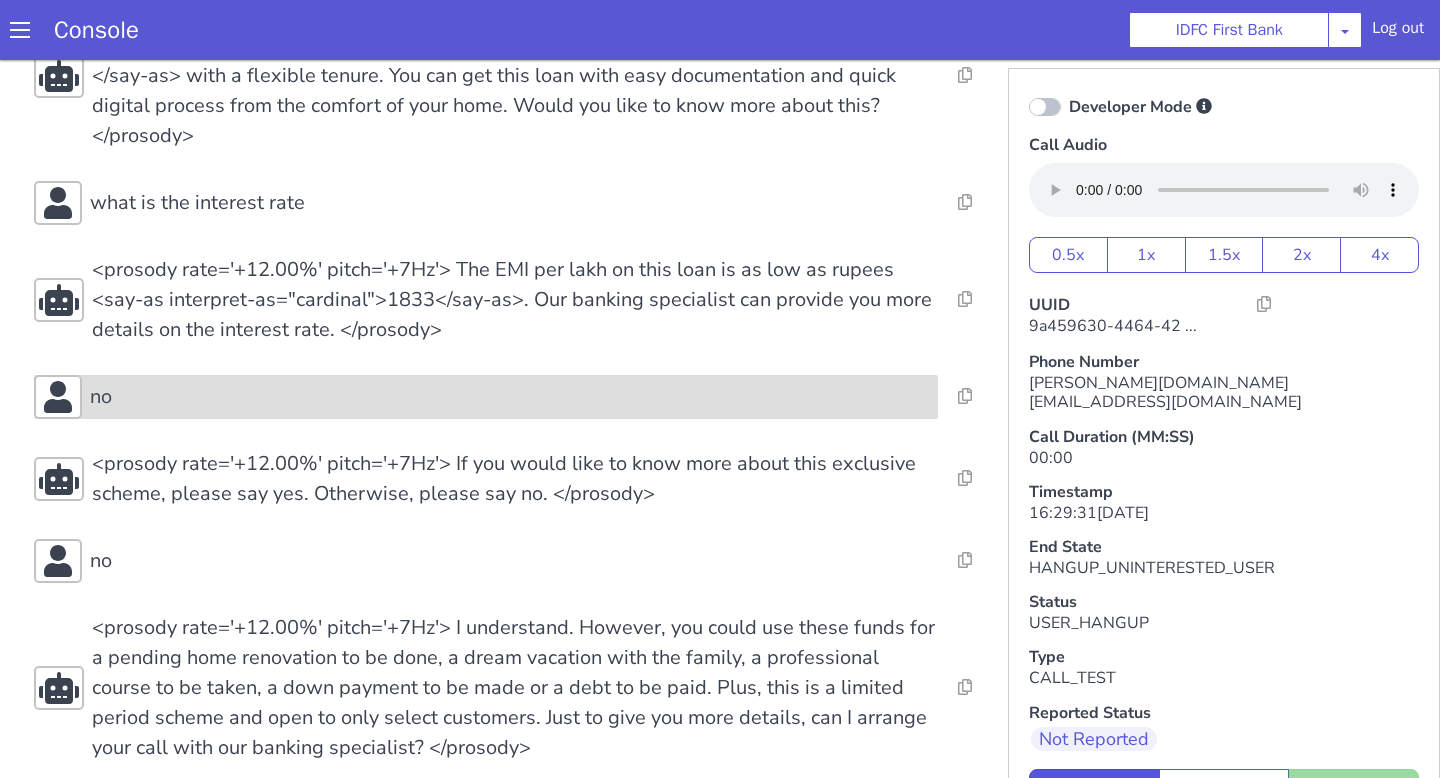 click on "no" at bounding box center (510, 397) 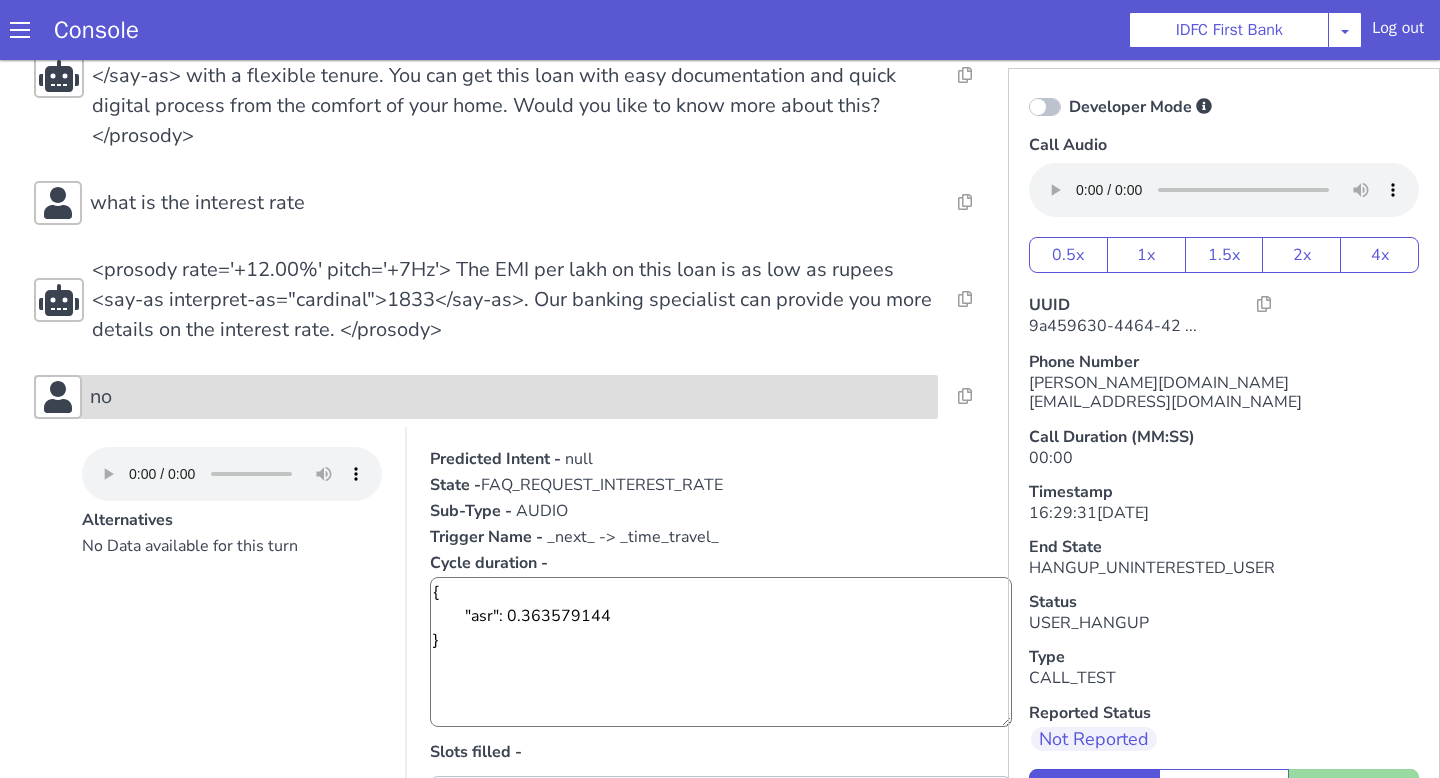click on "no" at bounding box center (510, 397) 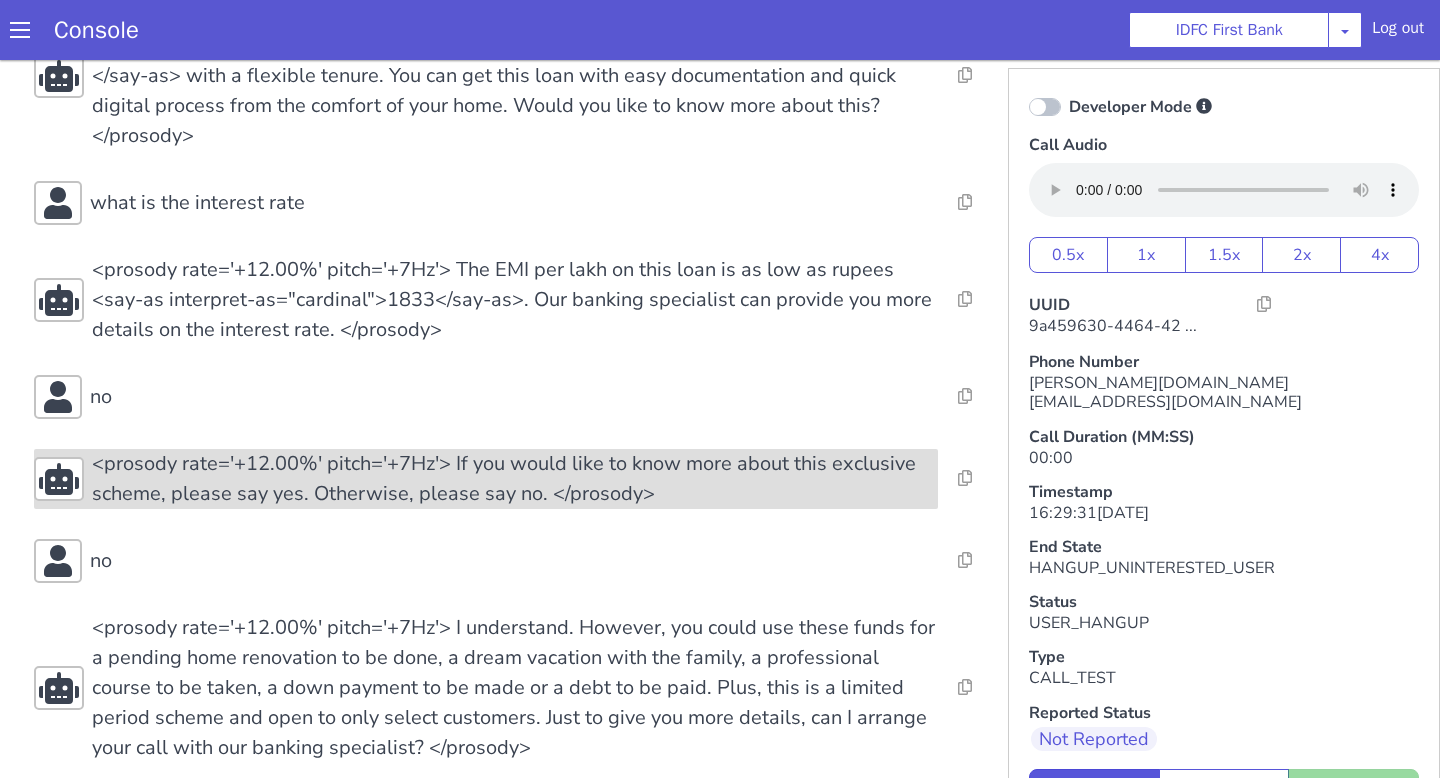 click on "<prosody rate='+12.00%' pitch='+7Hz'> If you would like to know more about this exclusive scheme, please say yes. Otherwise, please say no.  </prosody>" at bounding box center (515, 479) 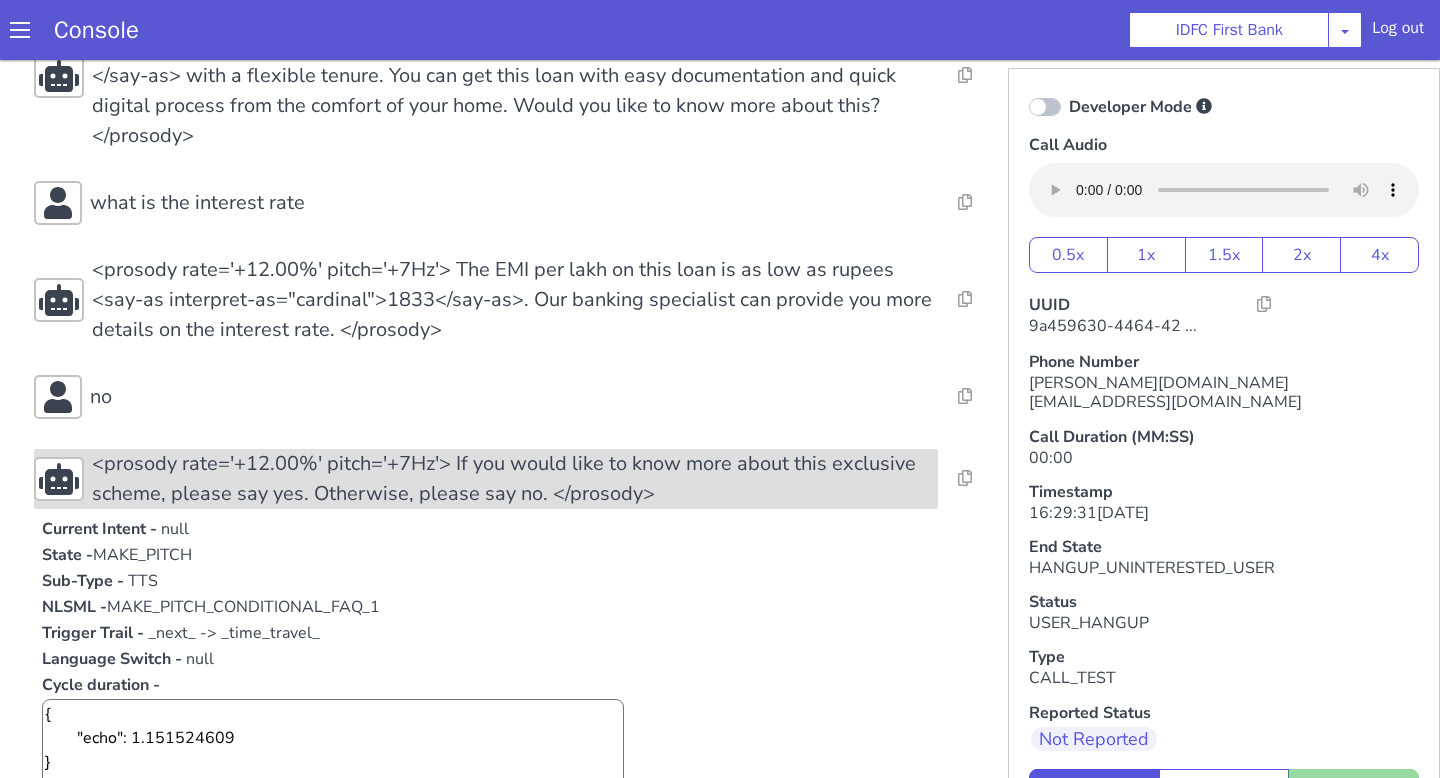 click on "<prosody rate='+12.00%' pitch='+7Hz'> If you would like to know more about this exclusive scheme, please say yes. Otherwise, please say no.  </prosody>" at bounding box center [515, 479] 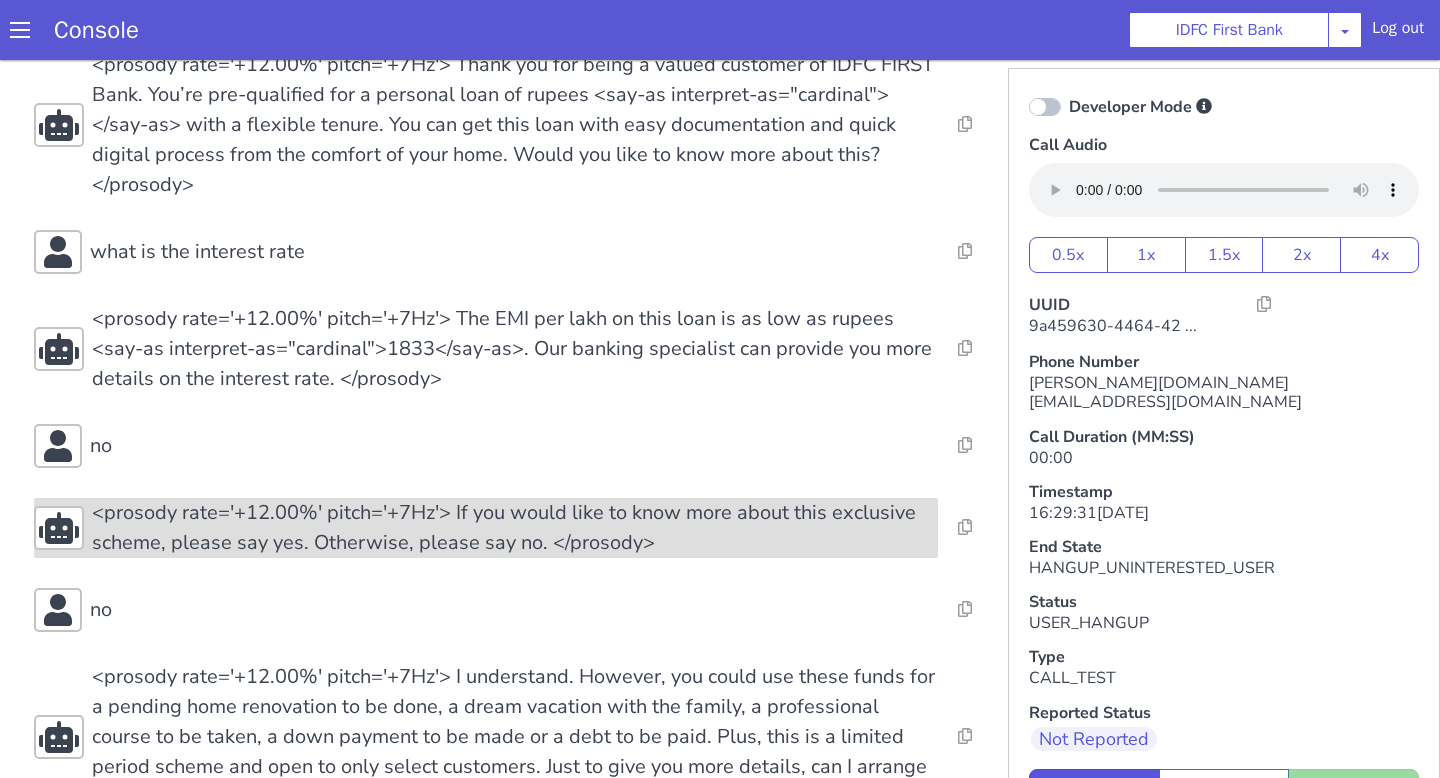 scroll, scrollTop: 219, scrollLeft: 0, axis: vertical 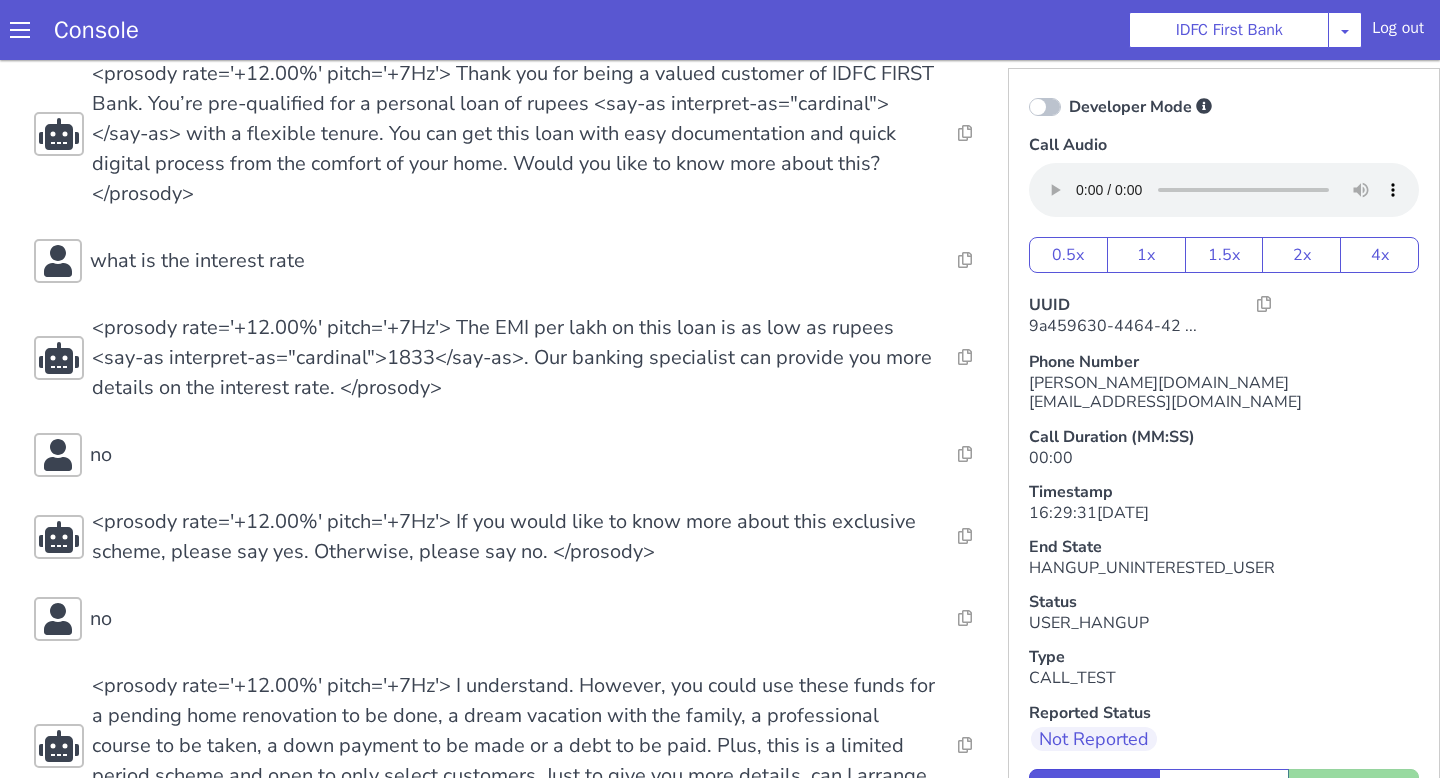 click on "Resolve  Intent Error  Entity Error  Transcription Error  Miscellaneous Submit <prosody rate='+12.00%' pitch='+7Hz'> Hello <break time="1300ms" /> am I talking to ? </prosody> Resolve  Intent Error  Entity Error  Transcription Error  Miscellaneous Submit yes Resolve  Intent Error  Entity Error  Transcription Error  Miscellaneous Submit <prosody rate='+12.00%' pitch='+7Hz'> Thank you for being a valued customer of IDFC FIRST Bank. You’re pre-qualified for a personal loan of rupees <say-as interpret-as="cardinal"></say-as> with a flexible tenure. You can get this loan with easy documentation and quick digital process from the comfort of your home. Would you like to know more about this?</prosody> Resolve  Intent Error  Entity Error  Transcription Error  Miscellaneous Submit what is the interest rate Resolve  Intent Error  Entity Error  Transcription Error  Miscellaneous Submit Resolve  Intent Error  Entity Error  Transcription Error  Miscellaneous Submit no Resolve  Intent Error  Entity Error  Miscellaneous" at bounding box center [515, 455] 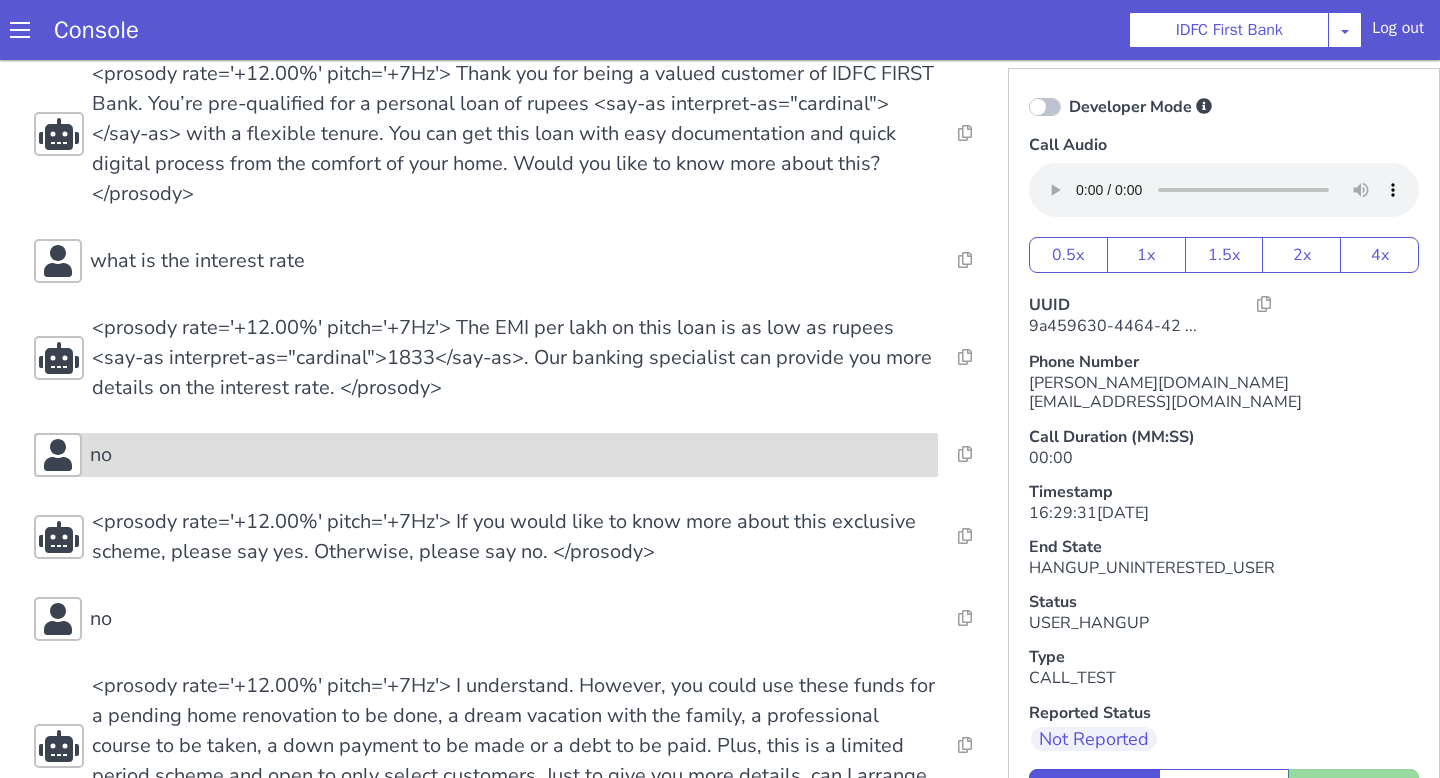 click on "no" at bounding box center [510, 455] 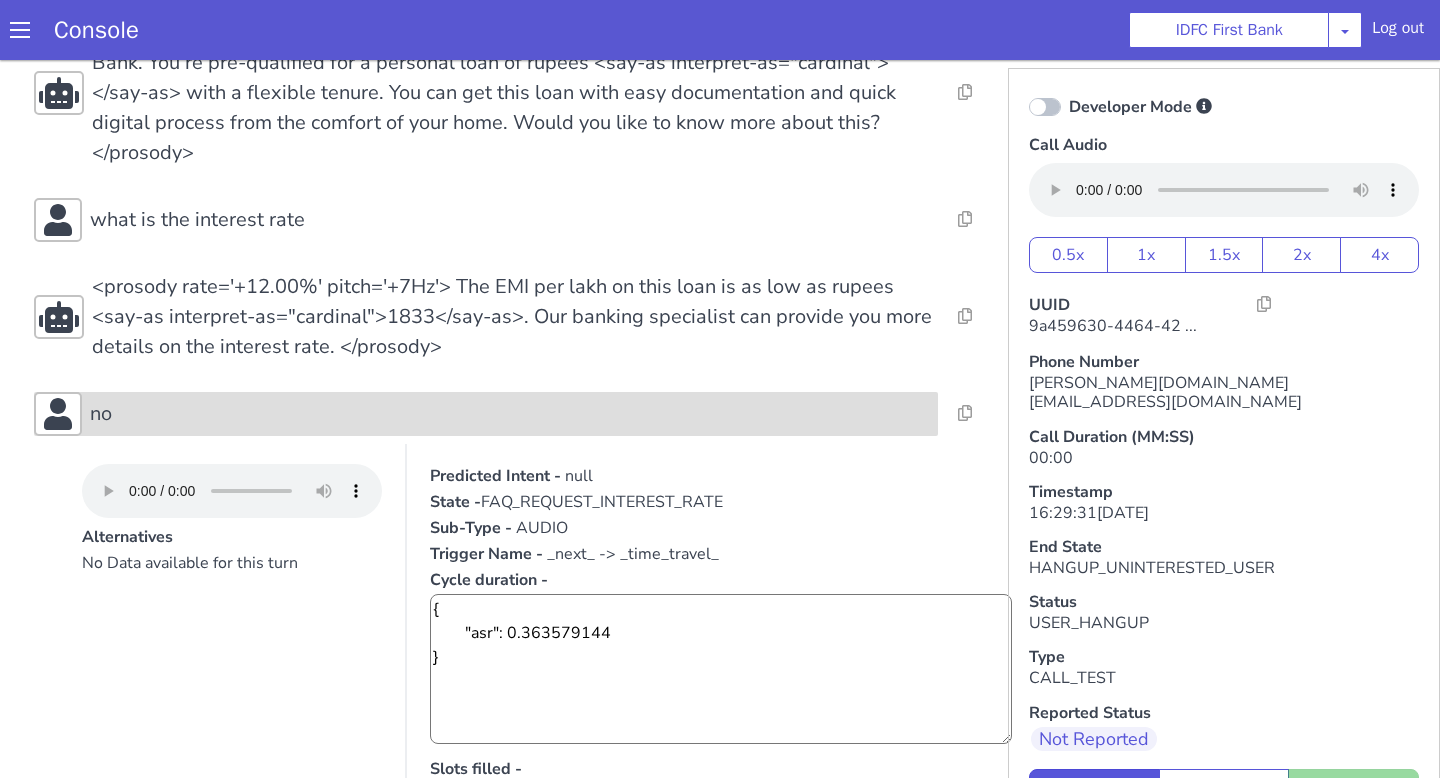 scroll, scrollTop: 272, scrollLeft: 0, axis: vertical 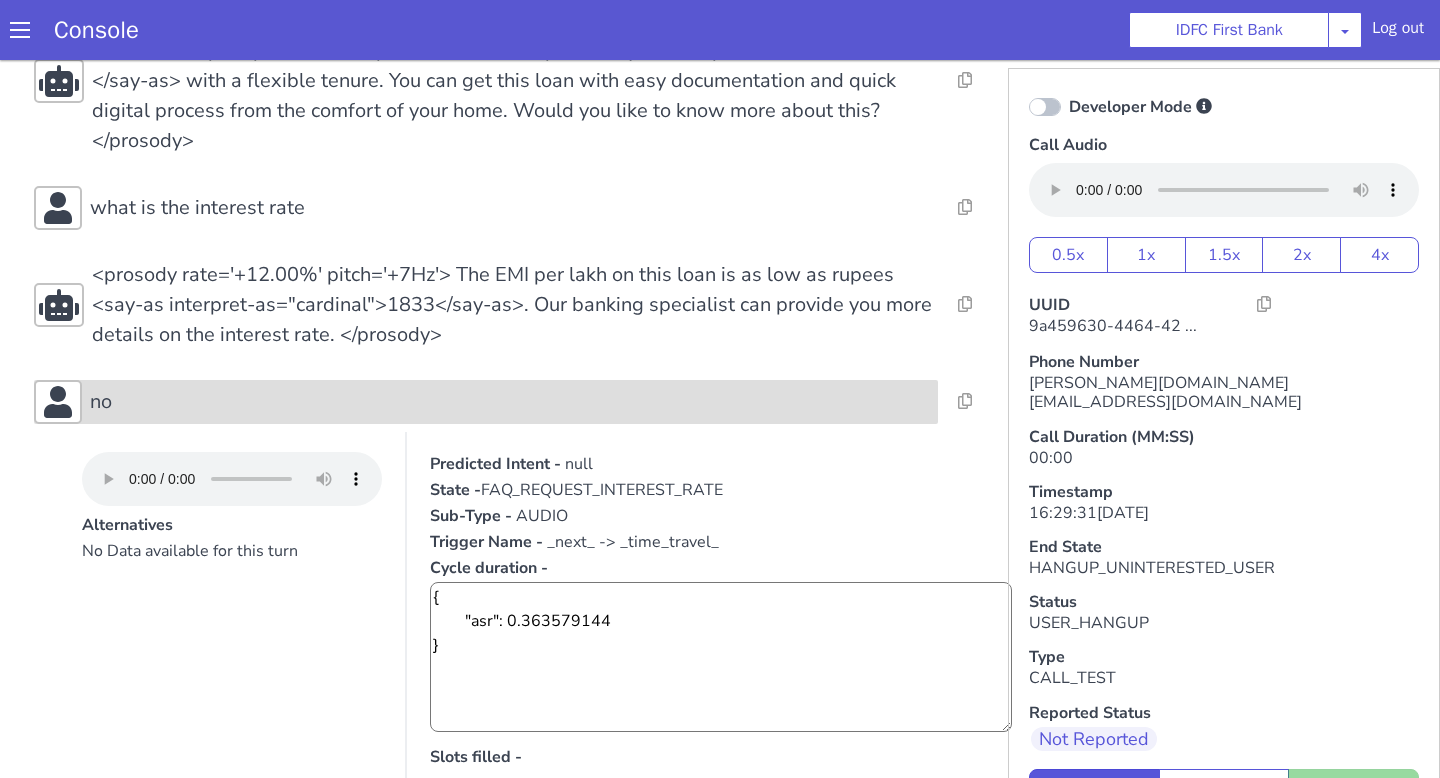 click on "no" at bounding box center [510, 402] 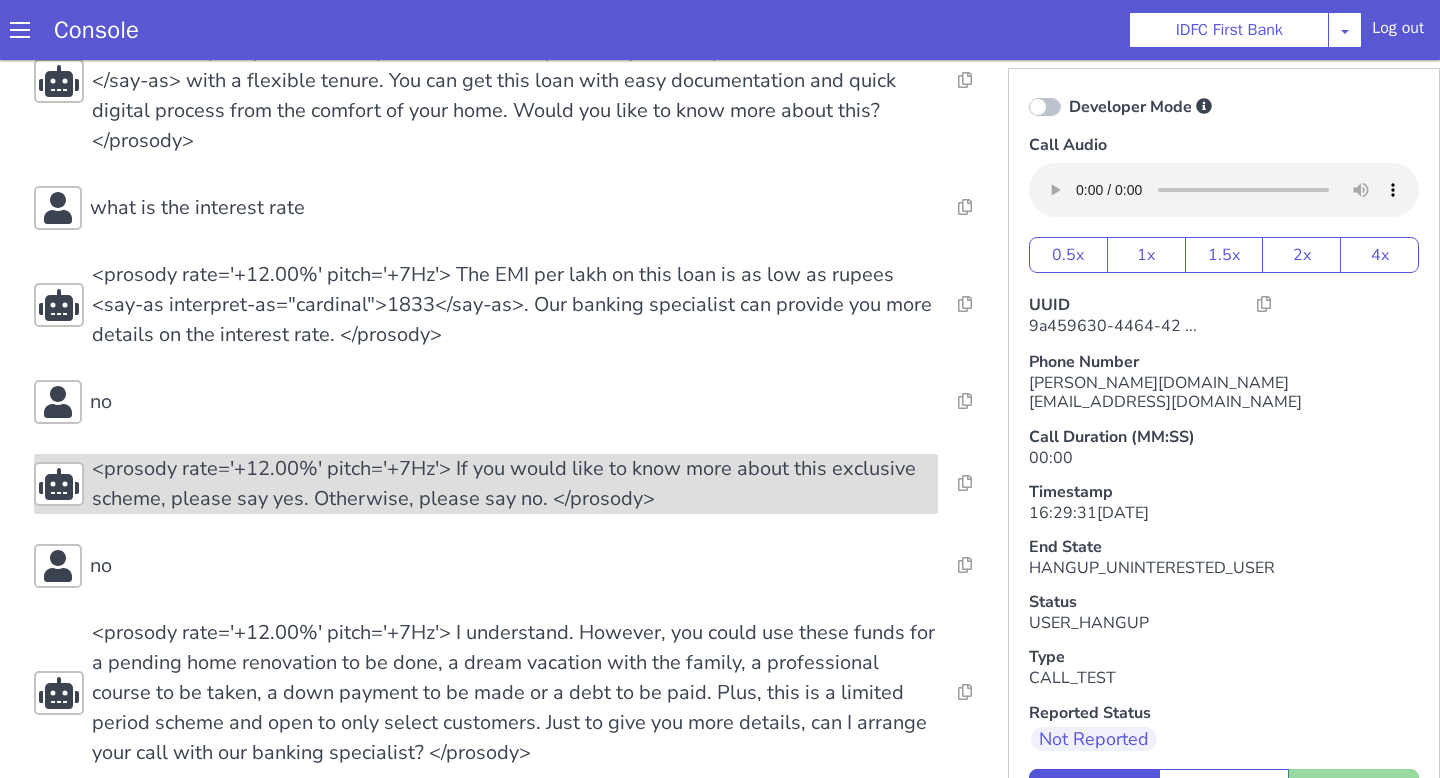 click on "<prosody rate='+12.00%' pitch='+7Hz'> If you would like to know more about this exclusive scheme, please say yes. Otherwise, please say no.  </prosody>" at bounding box center (515, 484) 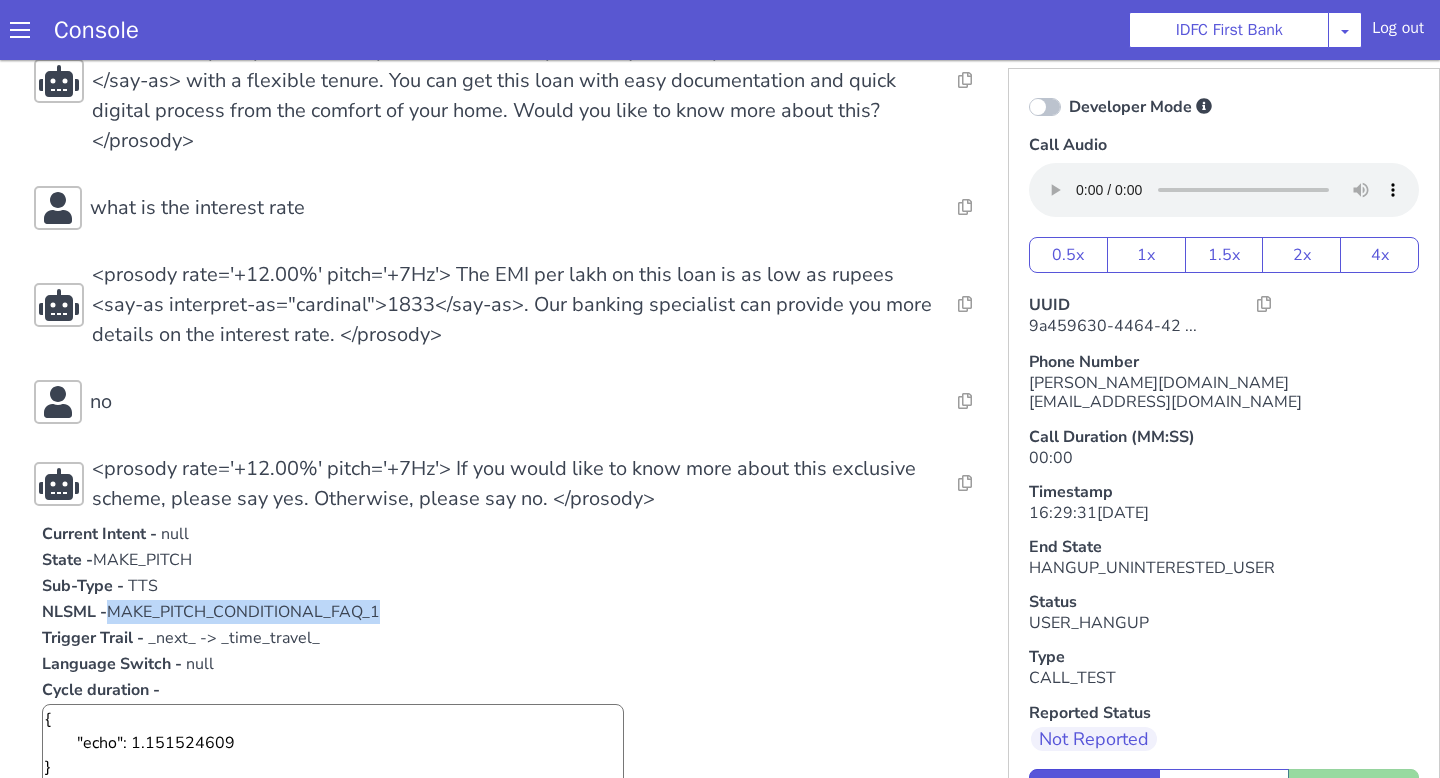 drag, startPoint x: 113, startPoint y: 582, endPoint x: 392, endPoint y: 586, distance: 279.0287 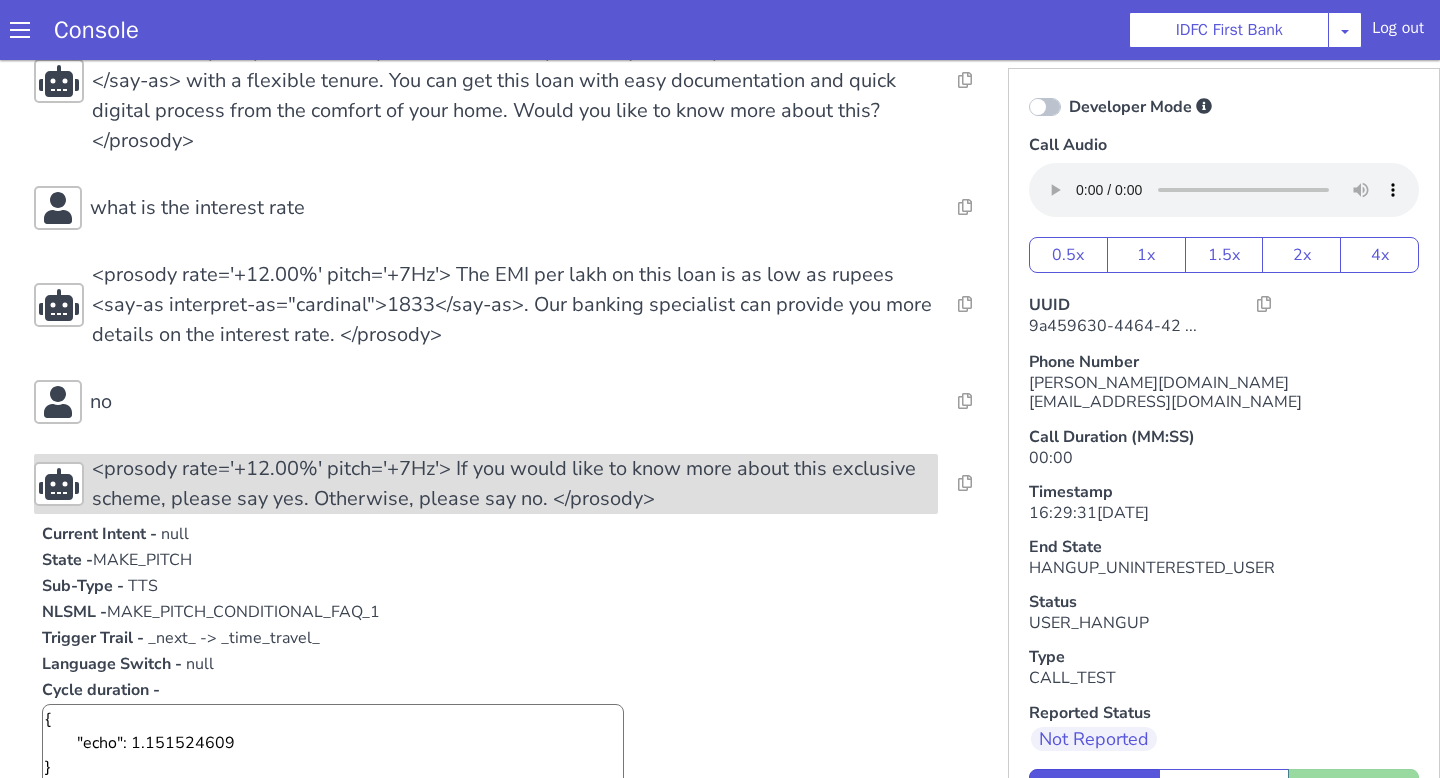 click on "<prosody rate='+12.00%' pitch='+7Hz'> If you would like to know more about this exclusive scheme, please say yes. Otherwise, please say no.  </prosody>" at bounding box center (515, 484) 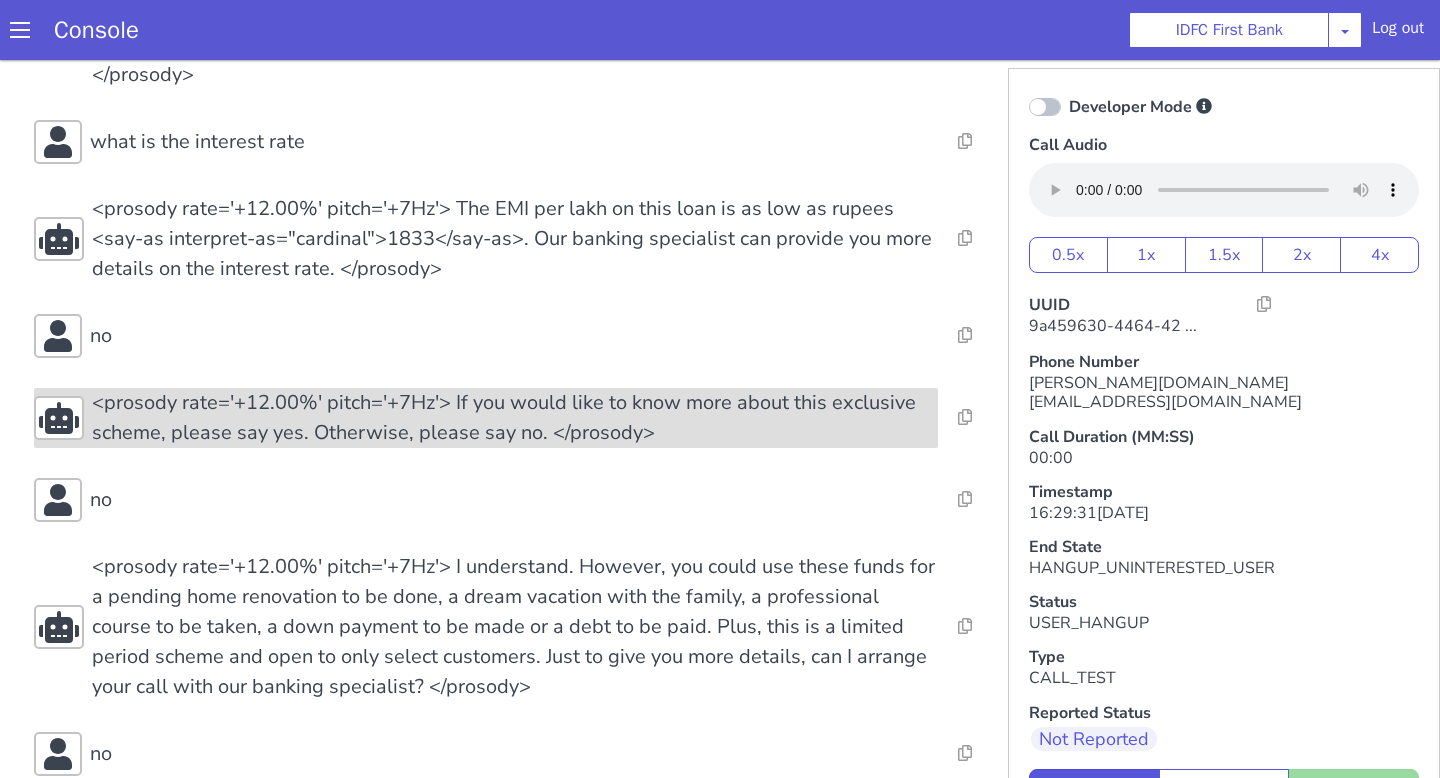 scroll, scrollTop: 344, scrollLeft: 0, axis: vertical 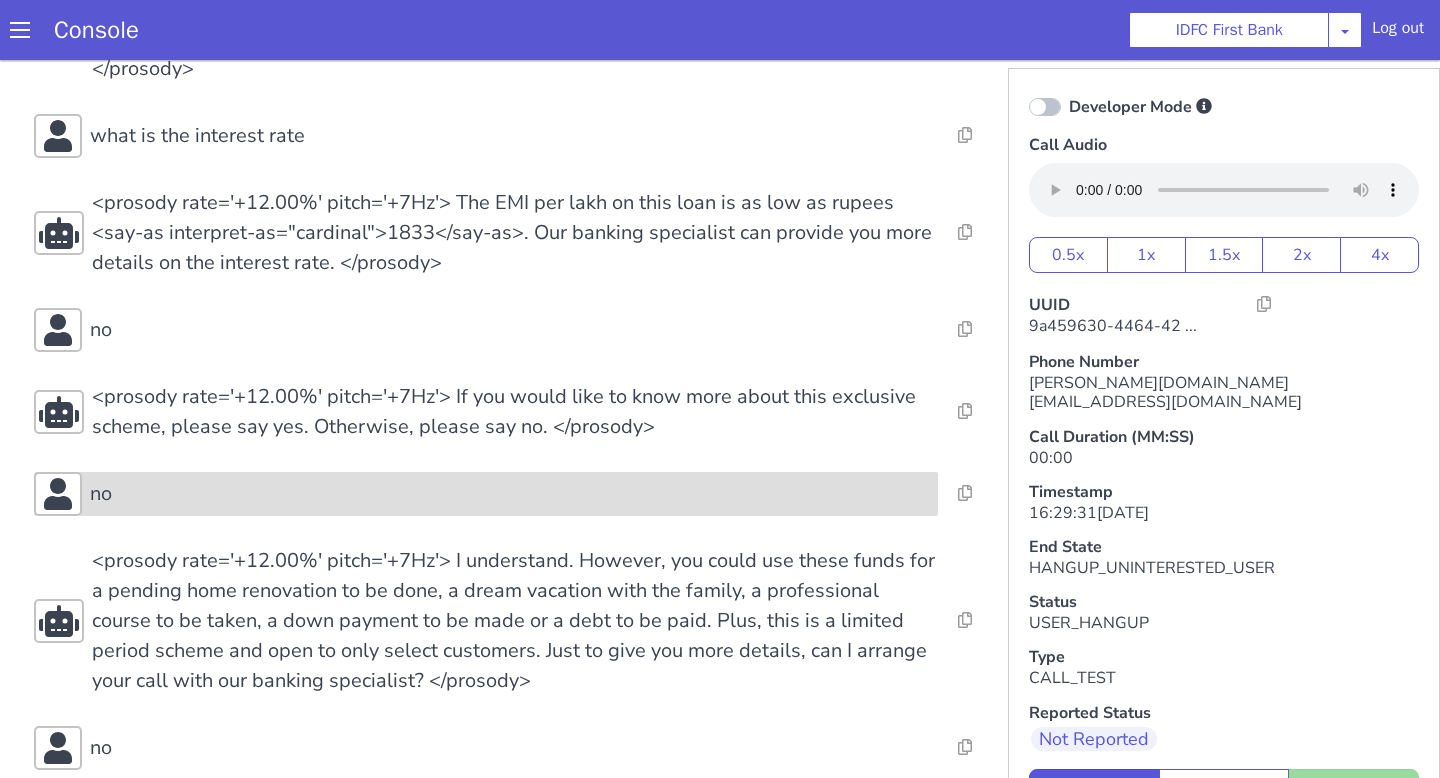 click on "no" at bounding box center (510, 494) 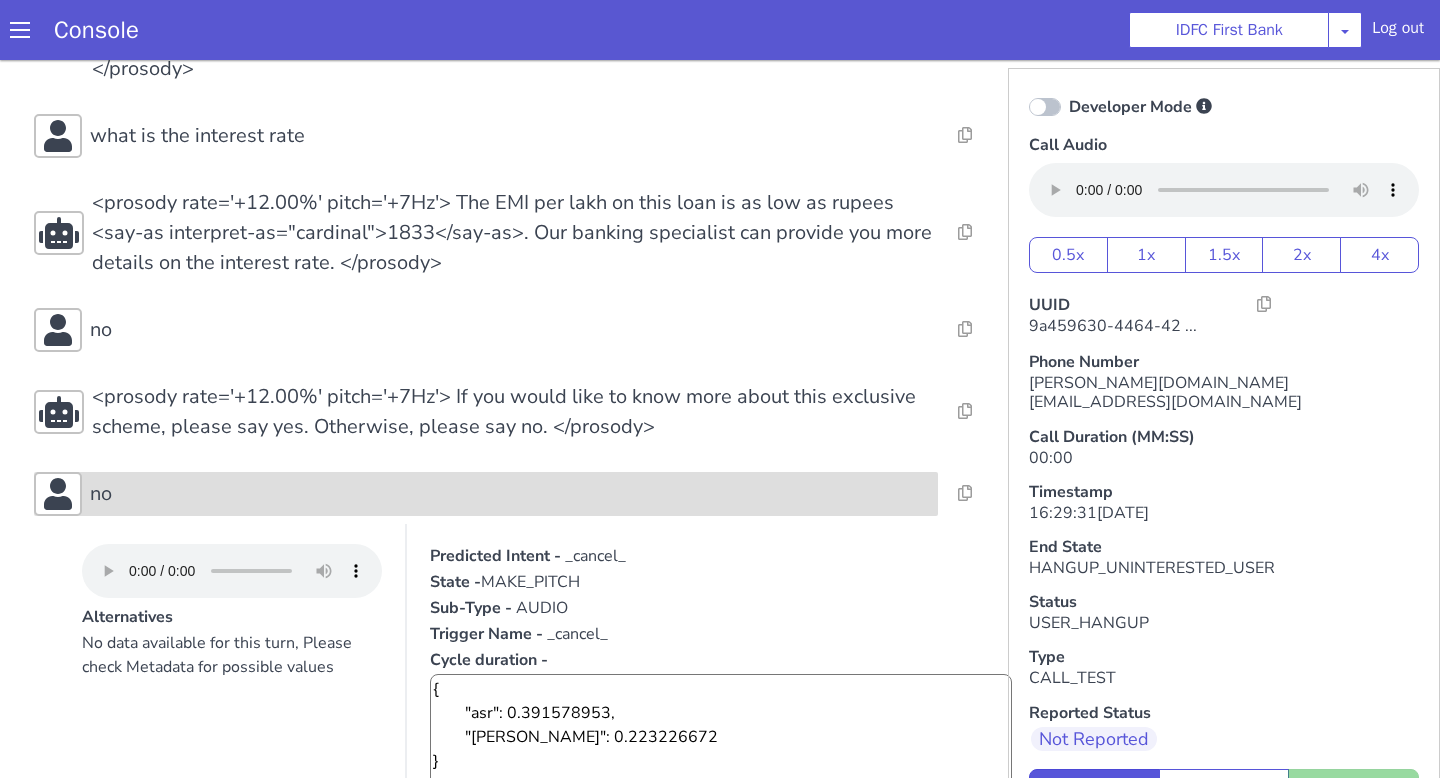 click on "no" at bounding box center (510, 494) 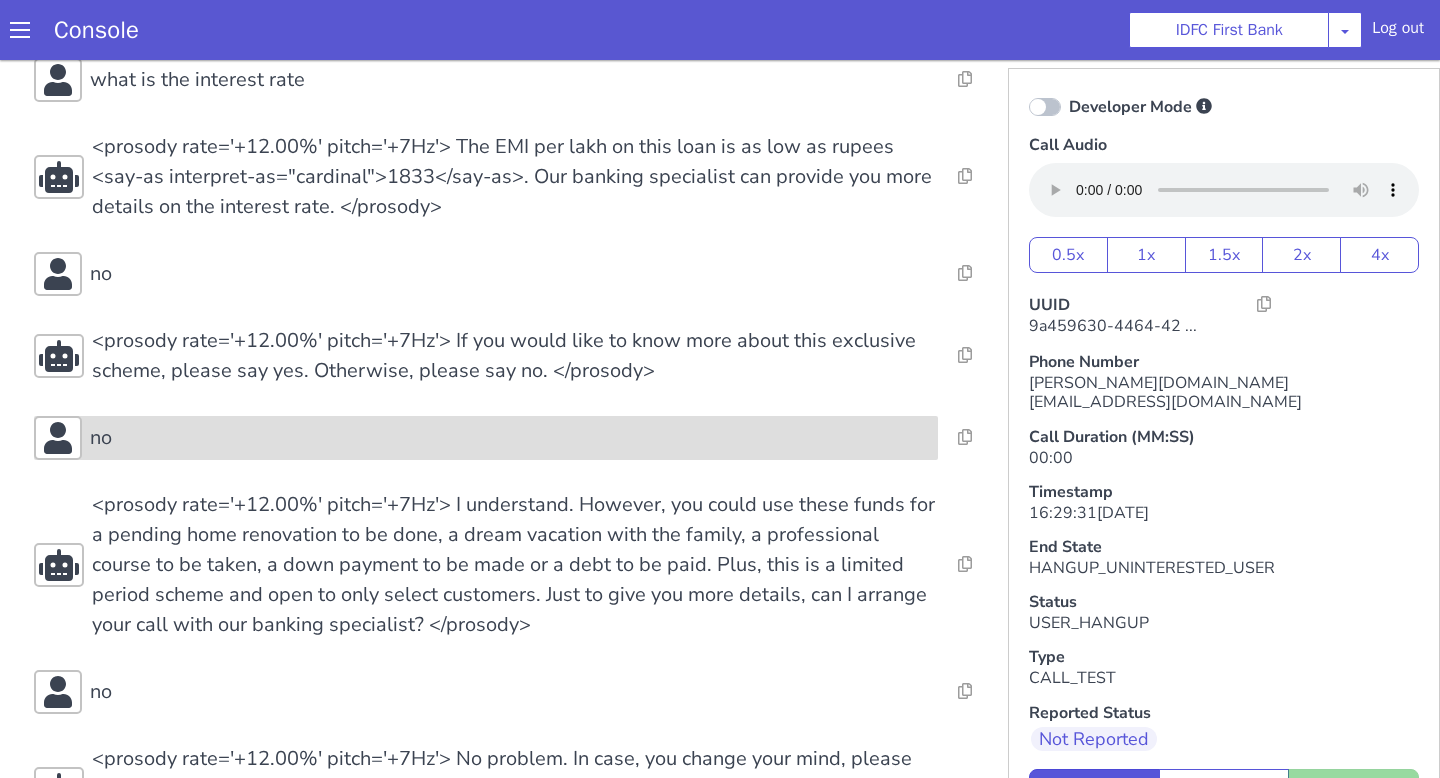 scroll, scrollTop: 401, scrollLeft: 0, axis: vertical 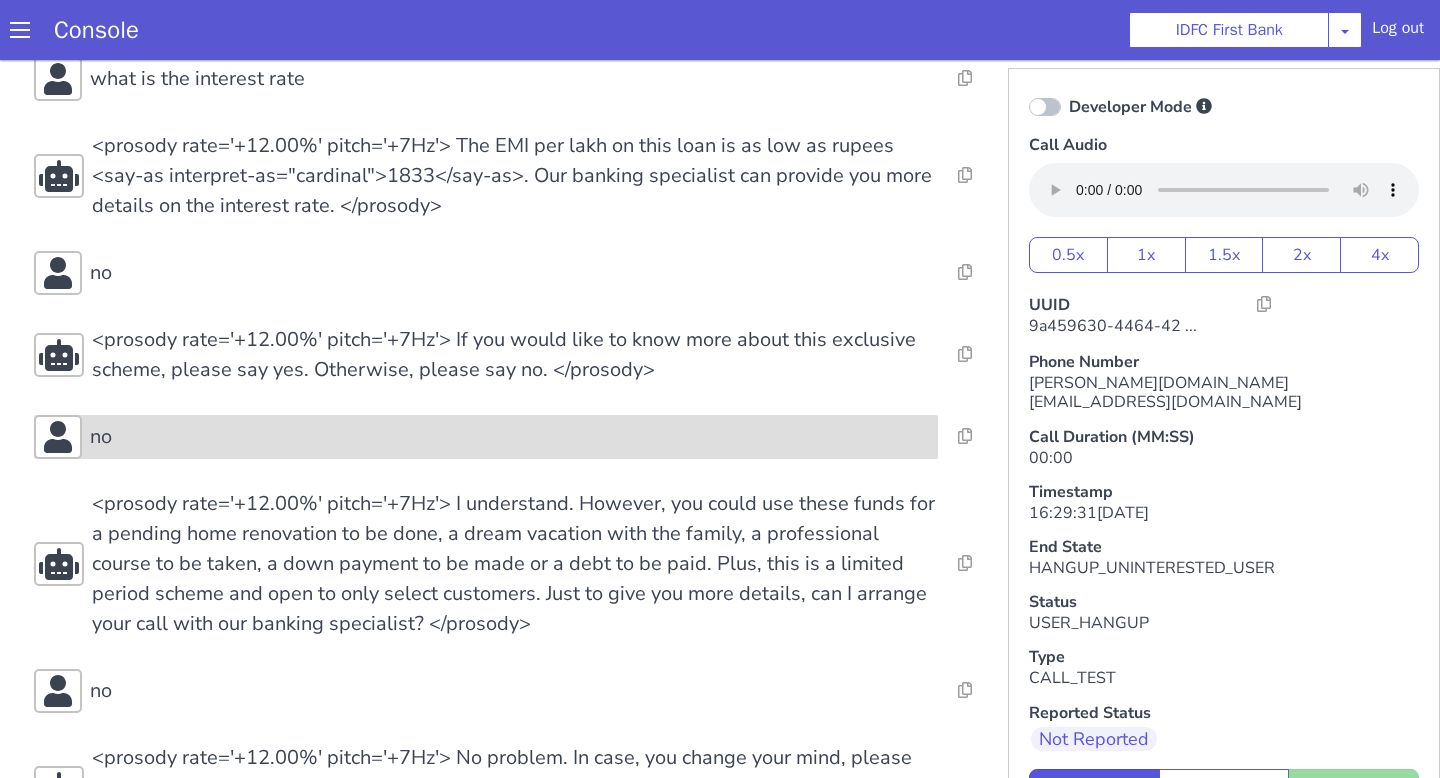click on "no" at bounding box center [486, 437] 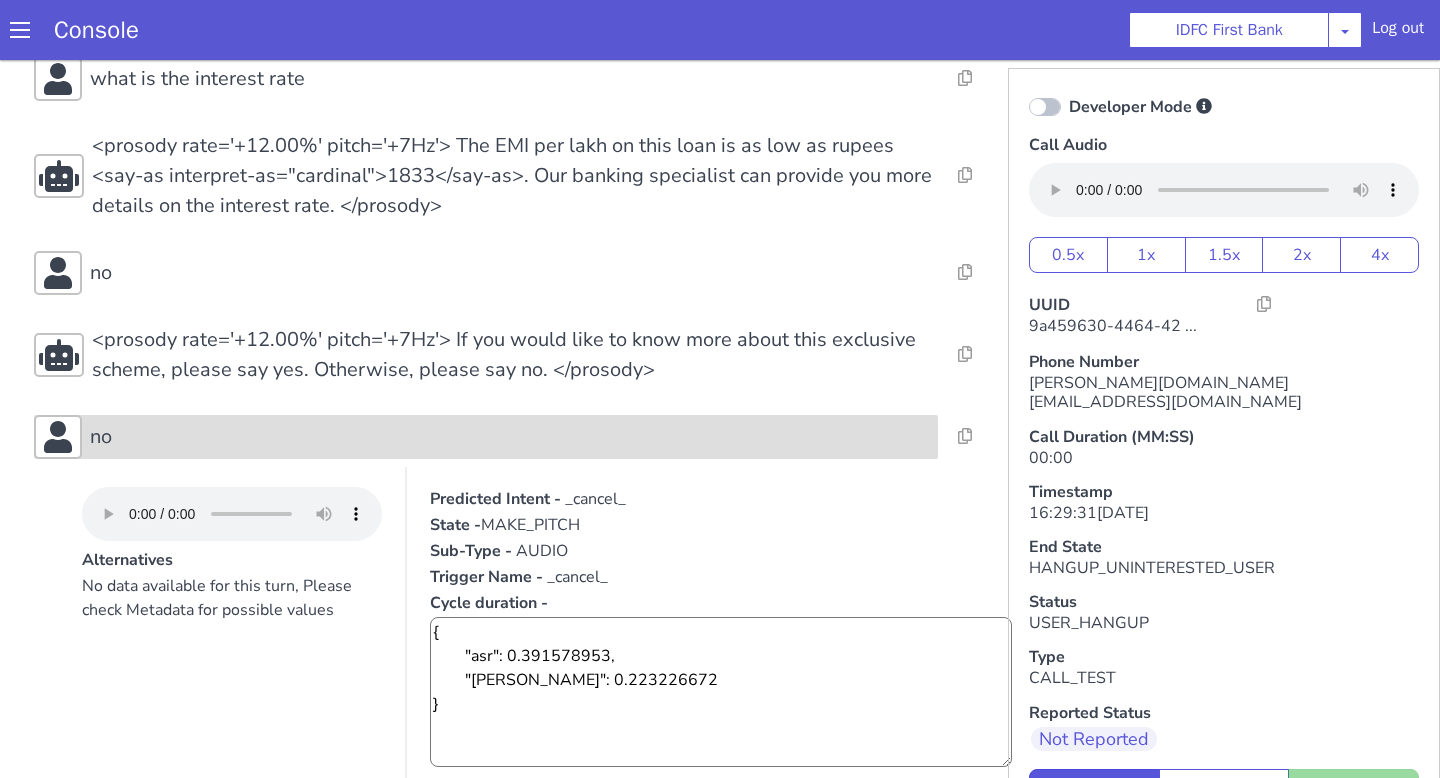 click on "no" at bounding box center [486, 437] 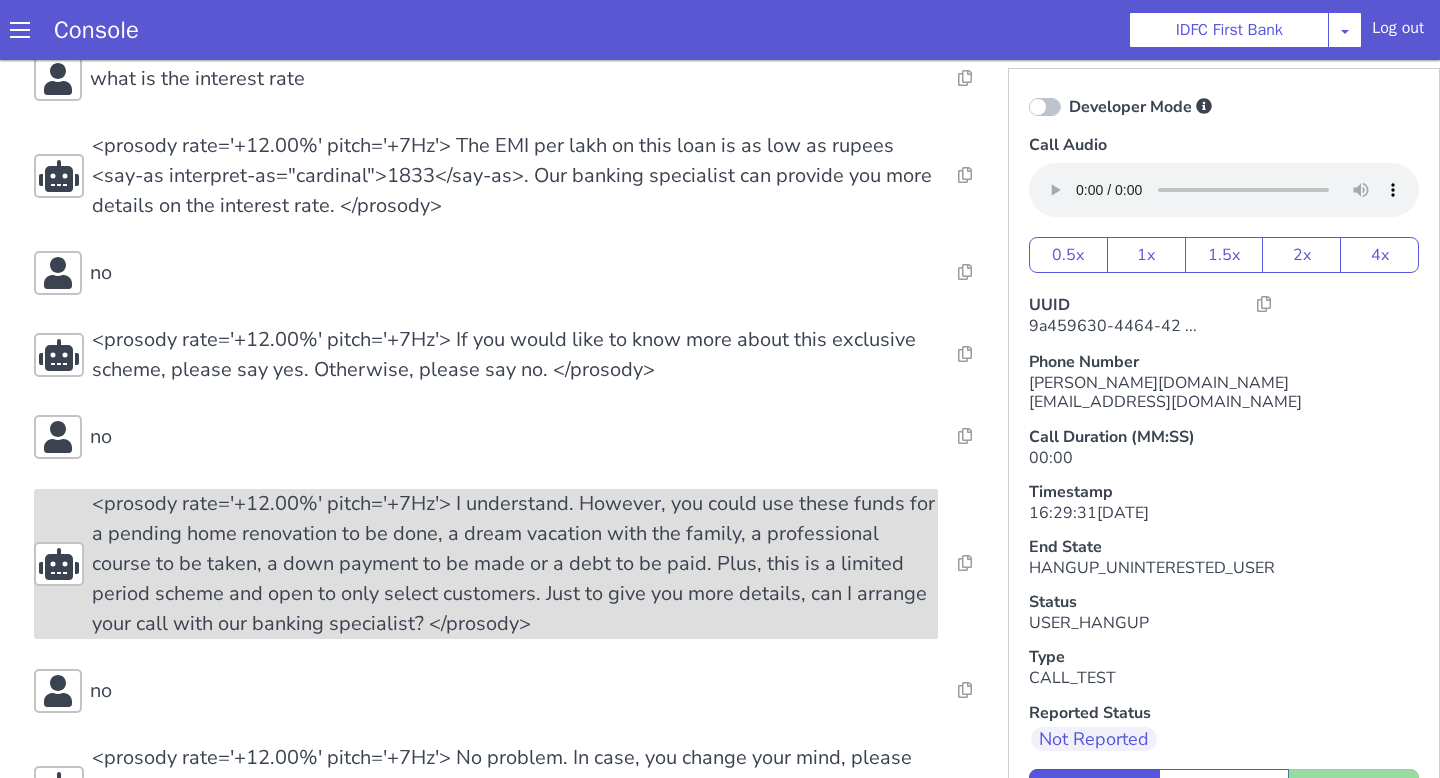 click on "<prosody rate='+12.00%' pitch='+7Hz'> I understand. However, you could use these funds for a pending home renovation to be done, a dream vacation with the family, a professional course to be taken, a down payment to be made or a debt to be paid. Plus, this is a limited period scheme and open to only select customers. Just to give you more details, can I arrange your call with our banking specialist? </prosody>" at bounding box center (515, 564) 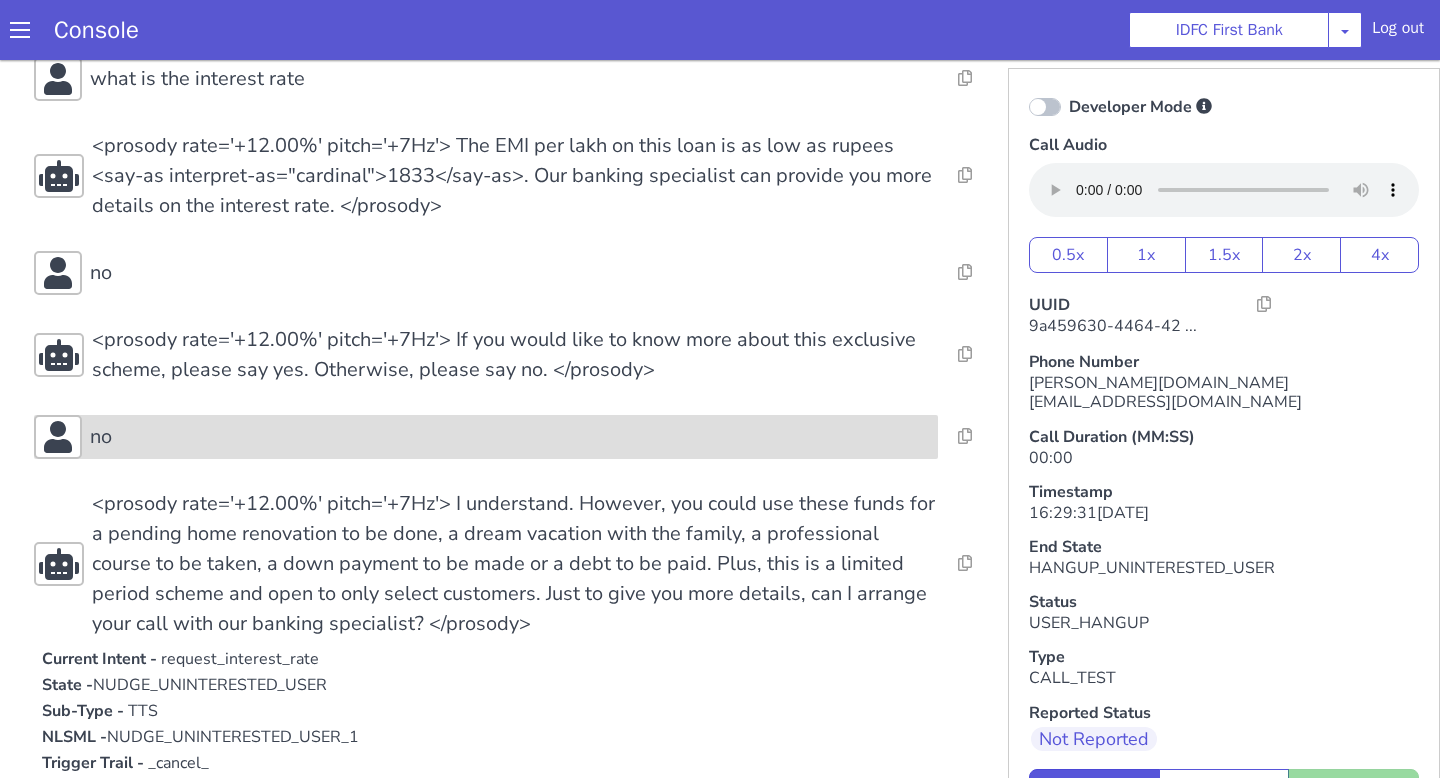 click on "no" at bounding box center (510, 437) 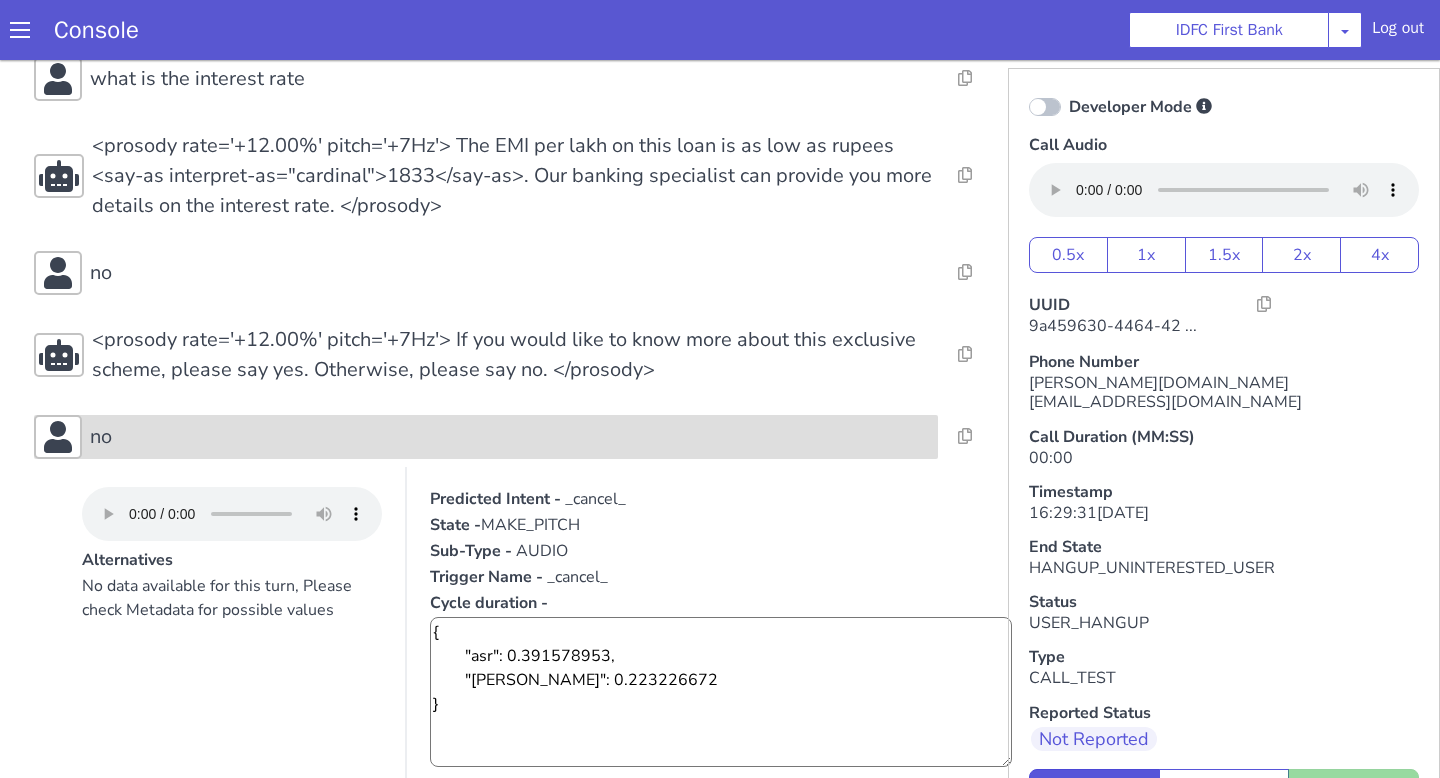 click on "no" at bounding box center [510, 437] 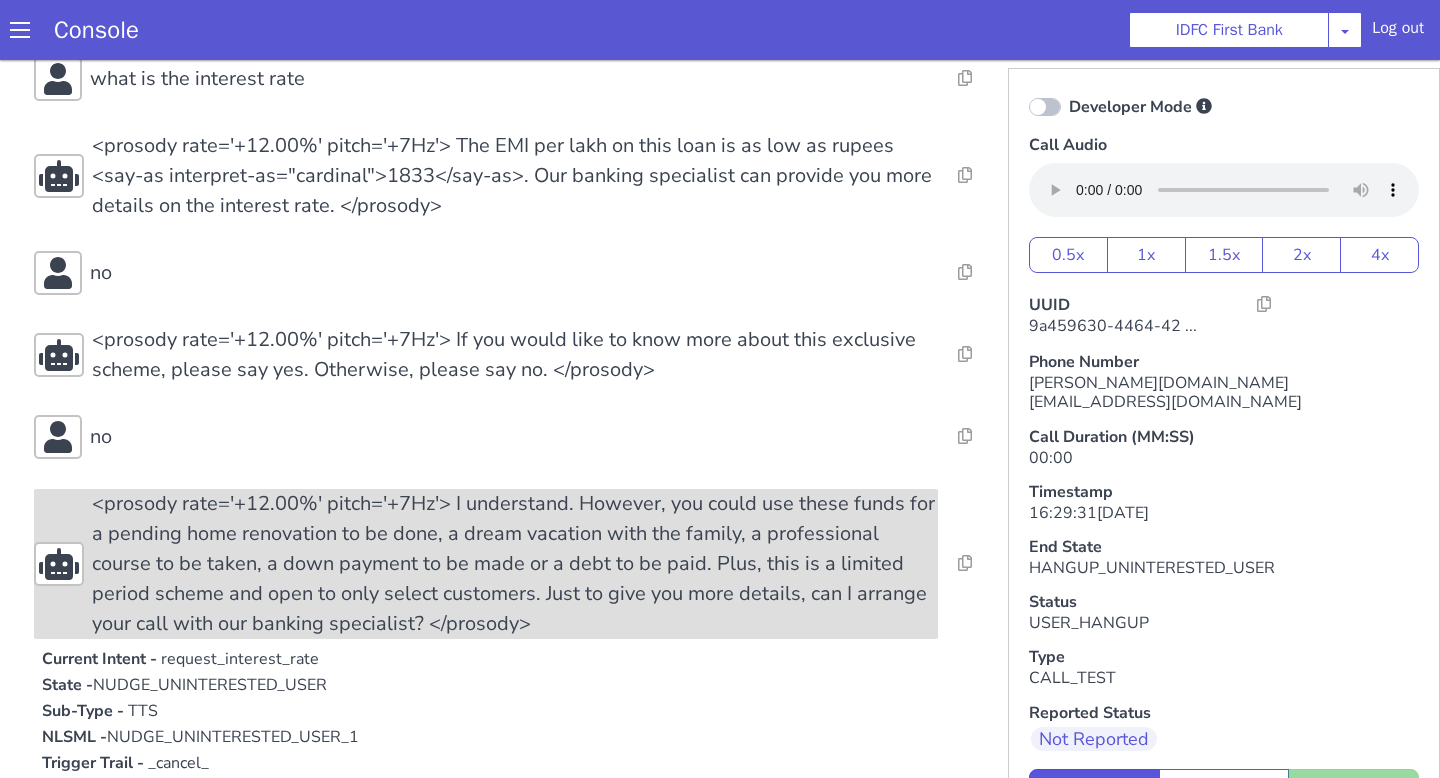 click on "<prosody rate='+12.00%' pitch='+7Hz'> I understand. However, you could use these funds for a pending home renovation to be done, a dream vacation with the family, a professional course to be taken, a down payment to be made or a debt to be paid. Plus, this is a limited period scheme and open to only select customers. Just to give you more details, can I arrange your call with our banking specialist? </prosody>" at bounding box center (515, 564) 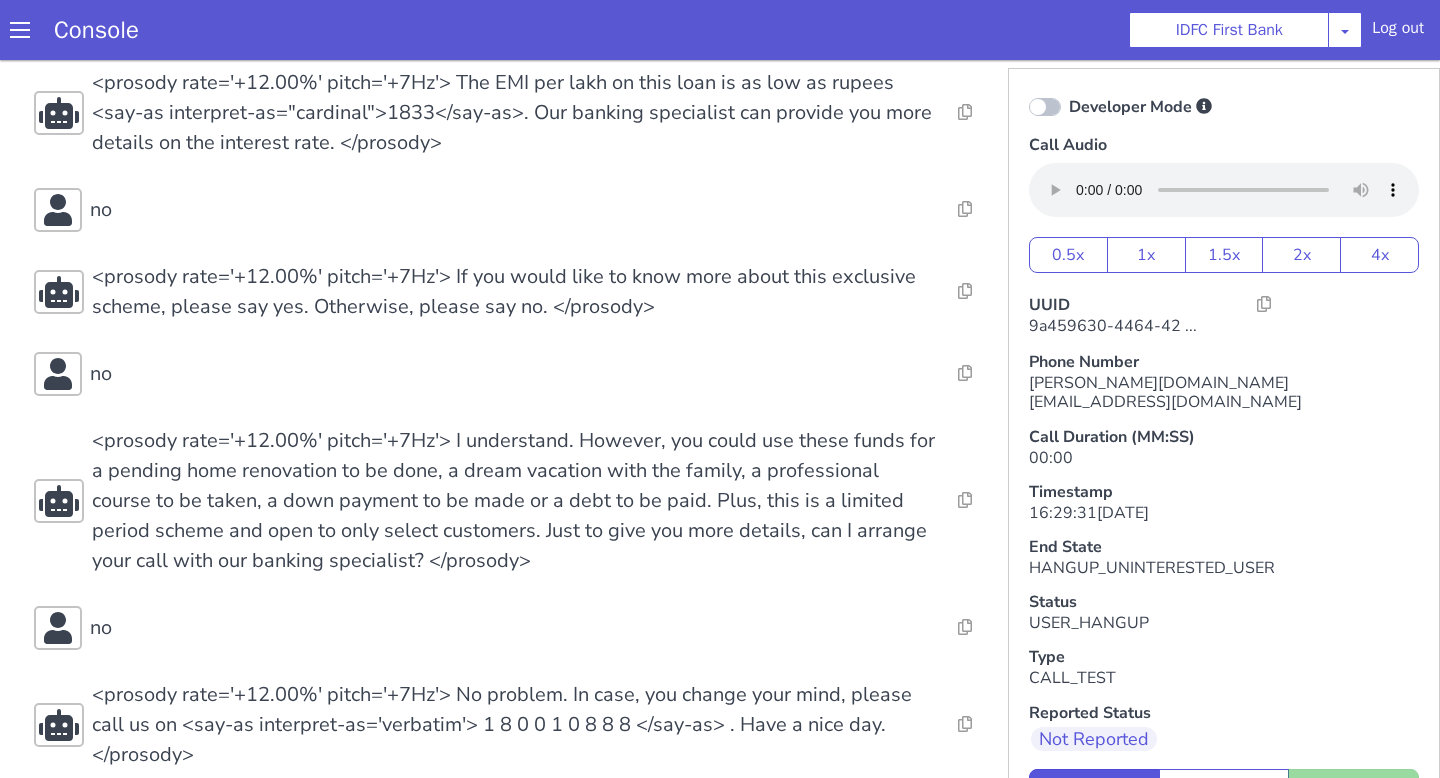 scroll, scrollTop: 6, scrollLeft: 0, axis: vertical 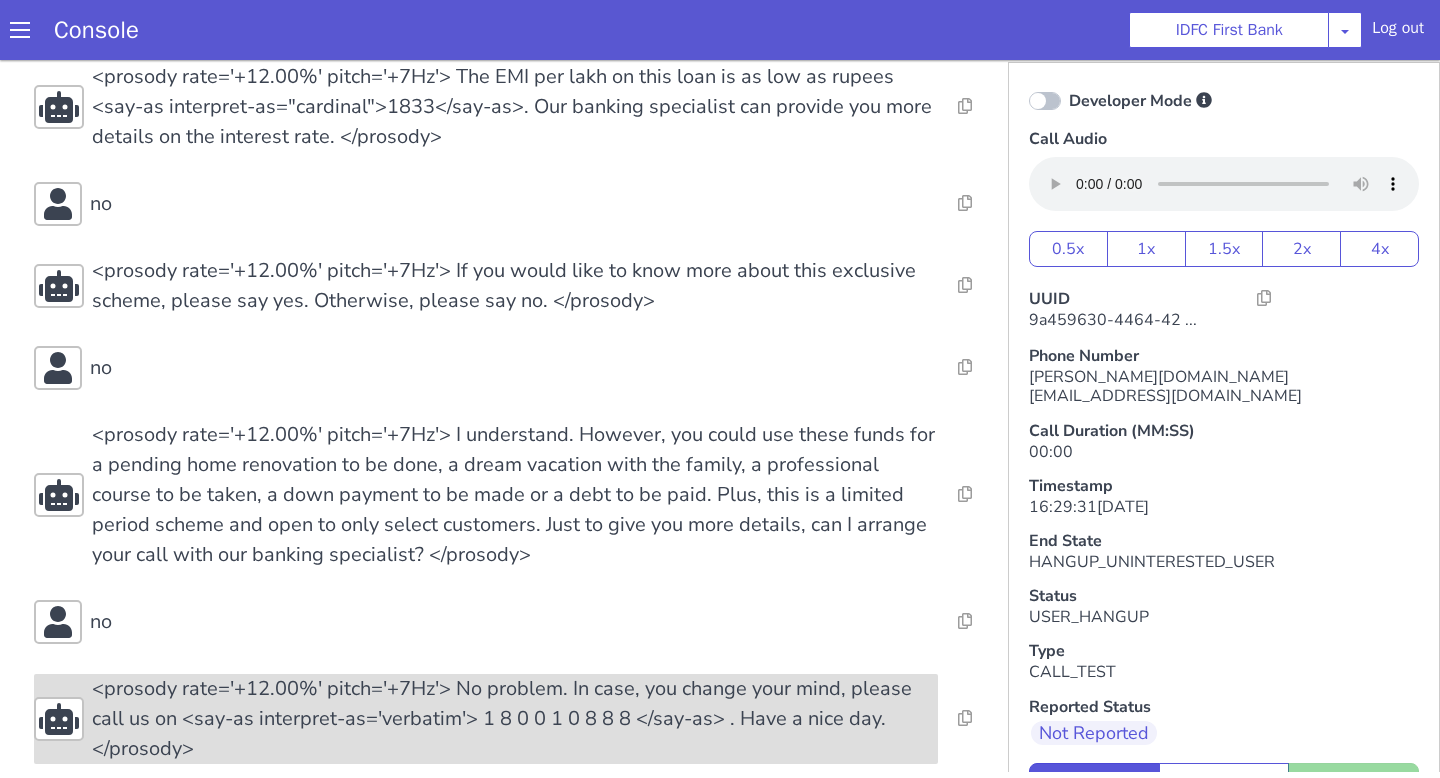 click on "<prosody rate='+12.00%' pitch='+7Hz'> No problem. In case, you change your mind, please call us on <say-as interpret-as='verbatim'> 1 8 0 0 1 0 8 8 8 </say-as> . Have a nice day. </prosody>" at bounding box center (515, 719) 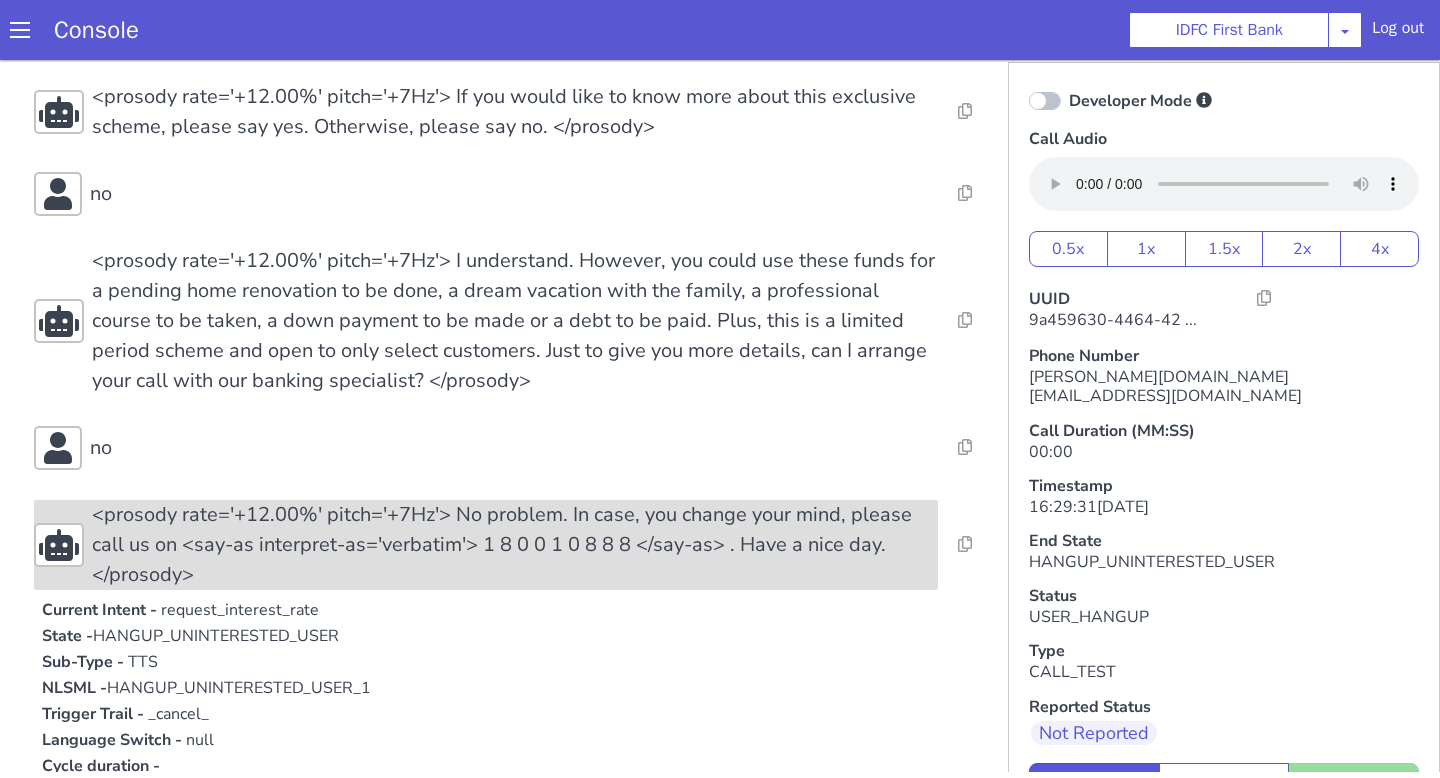 scroll, scrollTop: 765, scrollLeft: 0, axis: vertical 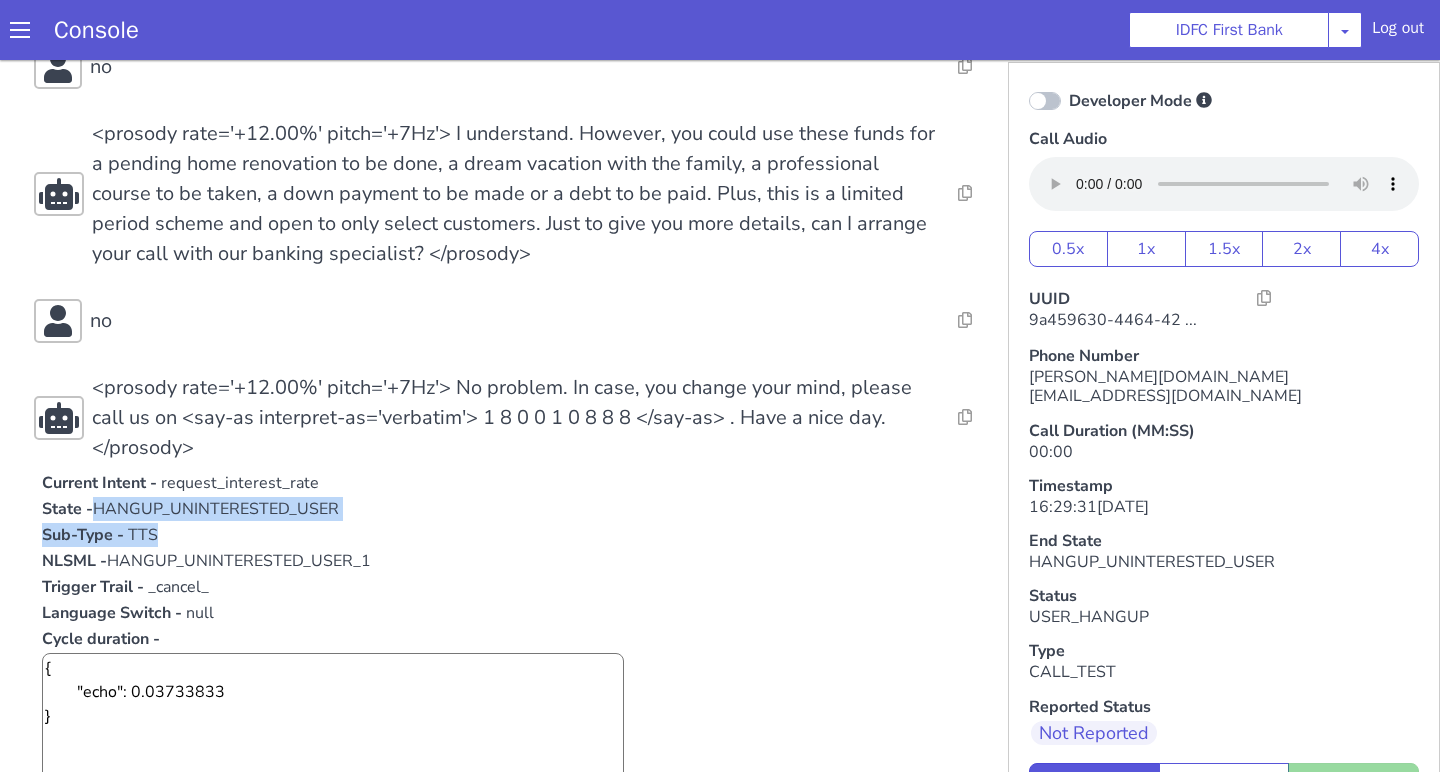 drag, startPoint x: 98, startPoint y: 477, endPoint x: 484, endPoint y: 500, distance: 386.68463 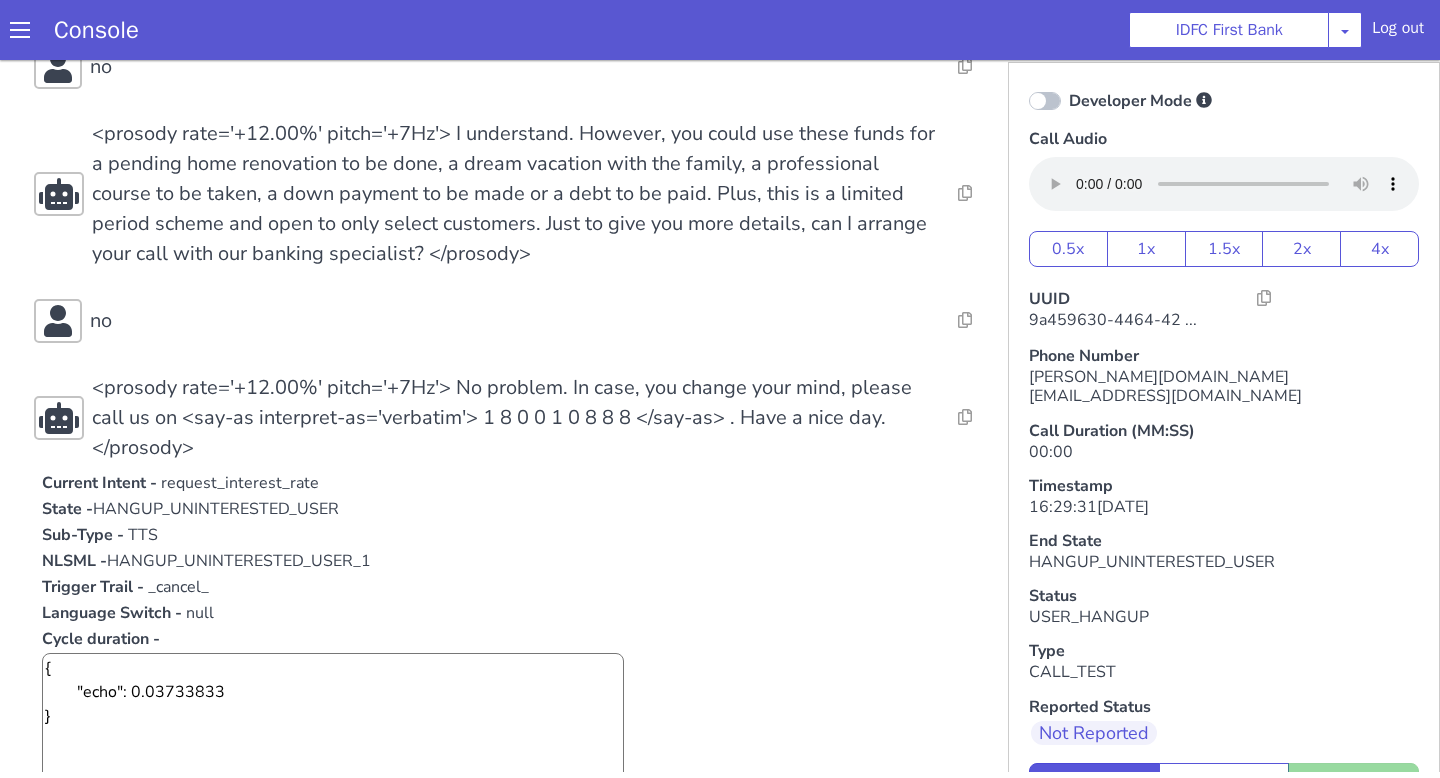 click on "State -  HANGUP_UNINTERESTED_USER" at bounding box center [515, 509] 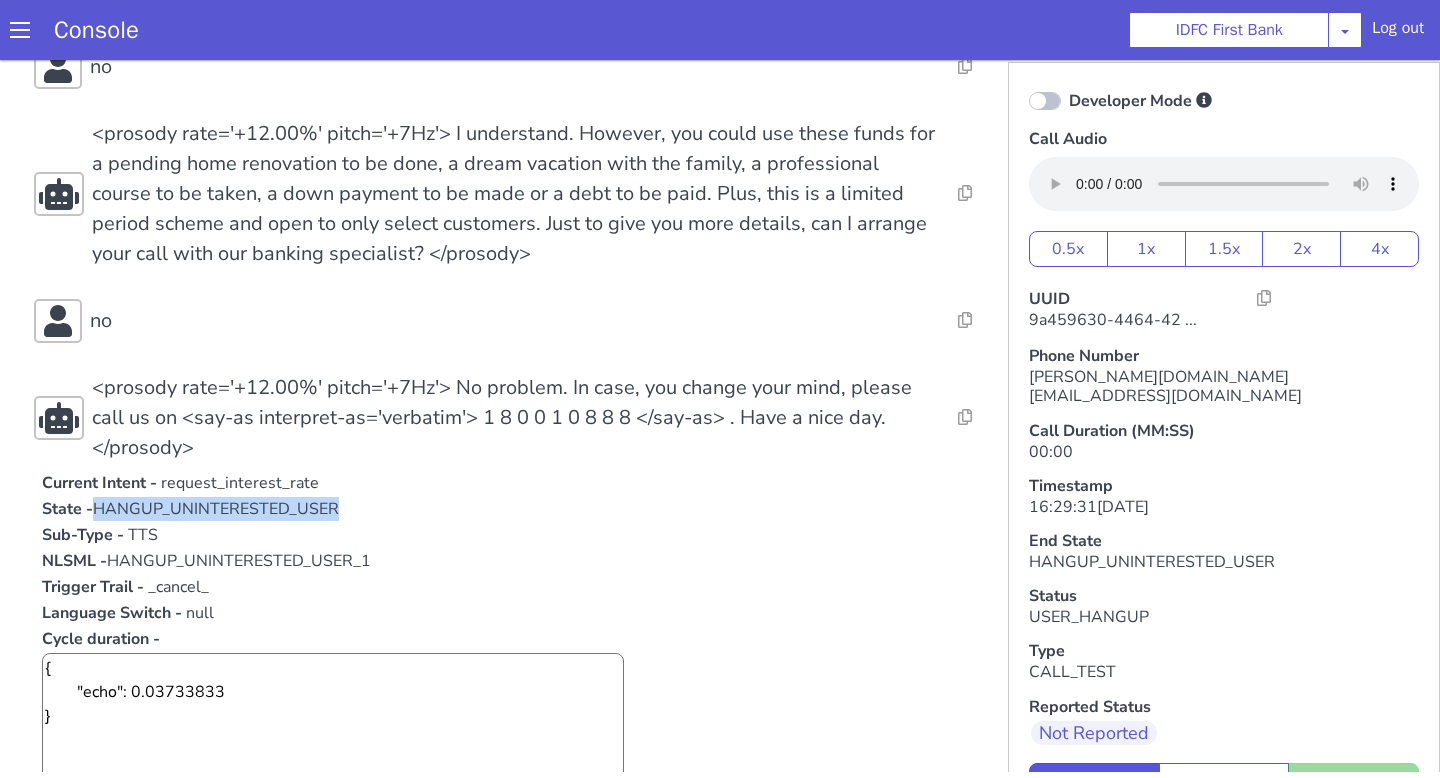 drag, startPoint x: 341, startPoint y: 476, endPoint x: 97, endPoint y: 480, distance: 244.03279 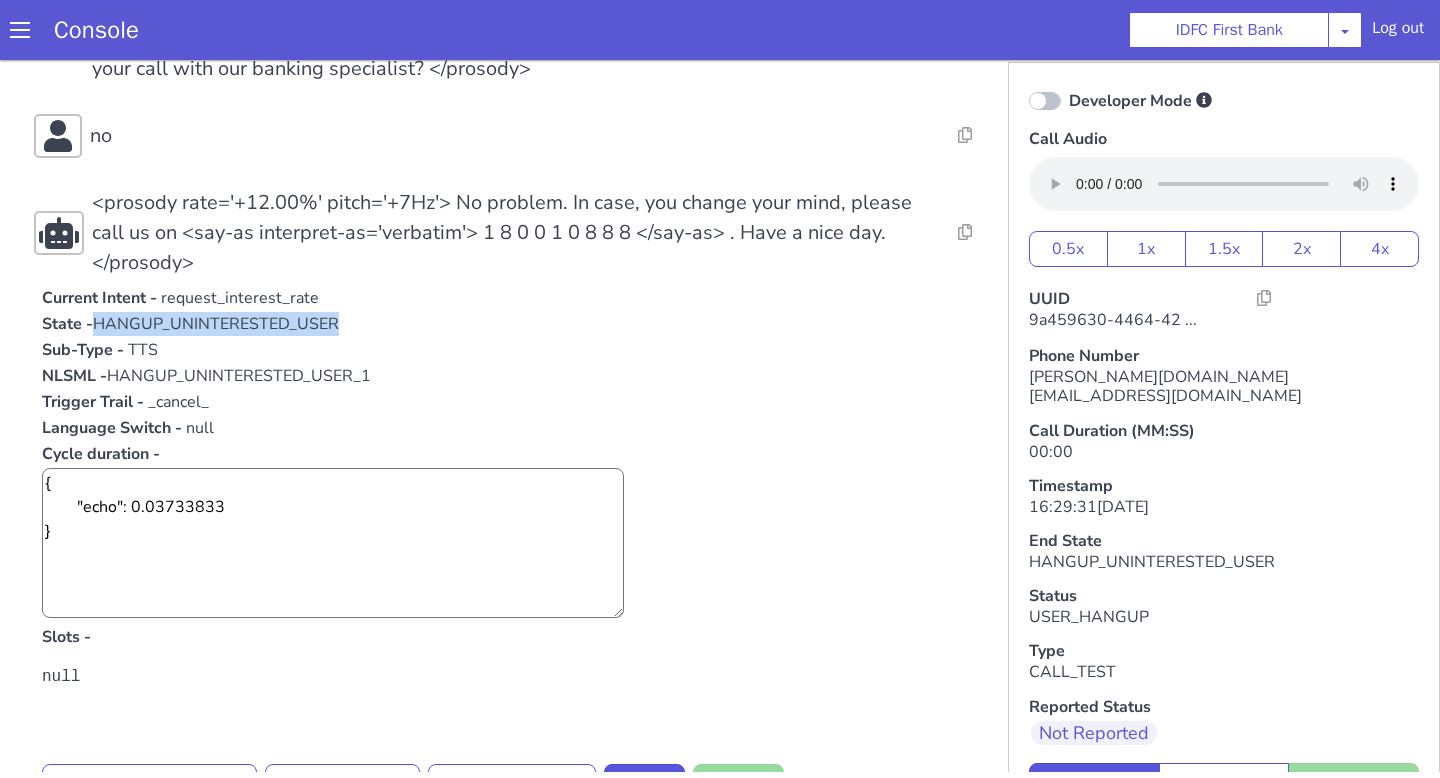 scroll, scrollTop: 990, scrollLeft: 0, axis: vertical 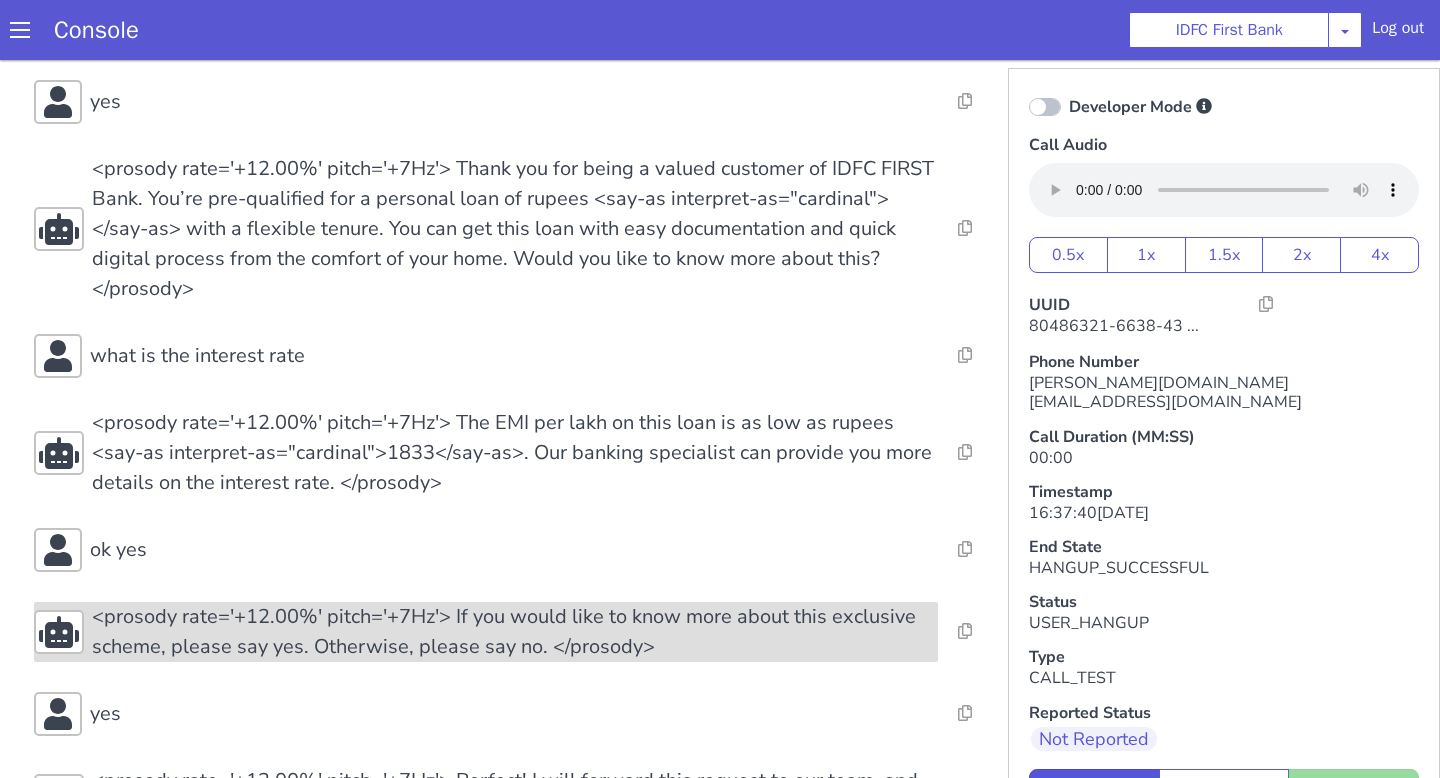 click on "<prosody rate='+12.00%' pitch='+7Hz'> If you would like to know more about this exclusive scheme, please say yes. Otherwise, please say no.  </prosody>" at bounding box center (515, 632) 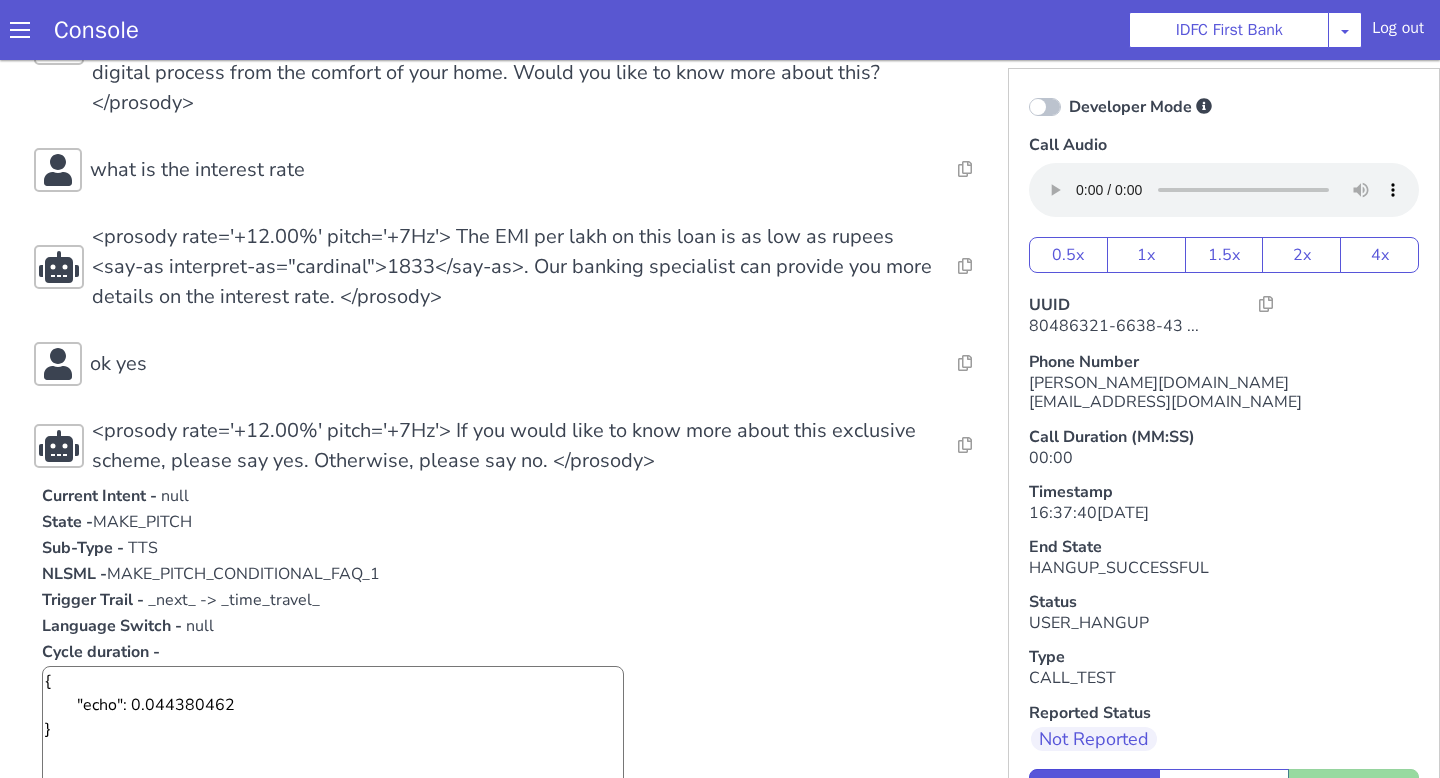 scroll, scrollTop: 315, scrollLeft: 0, axis: vertical 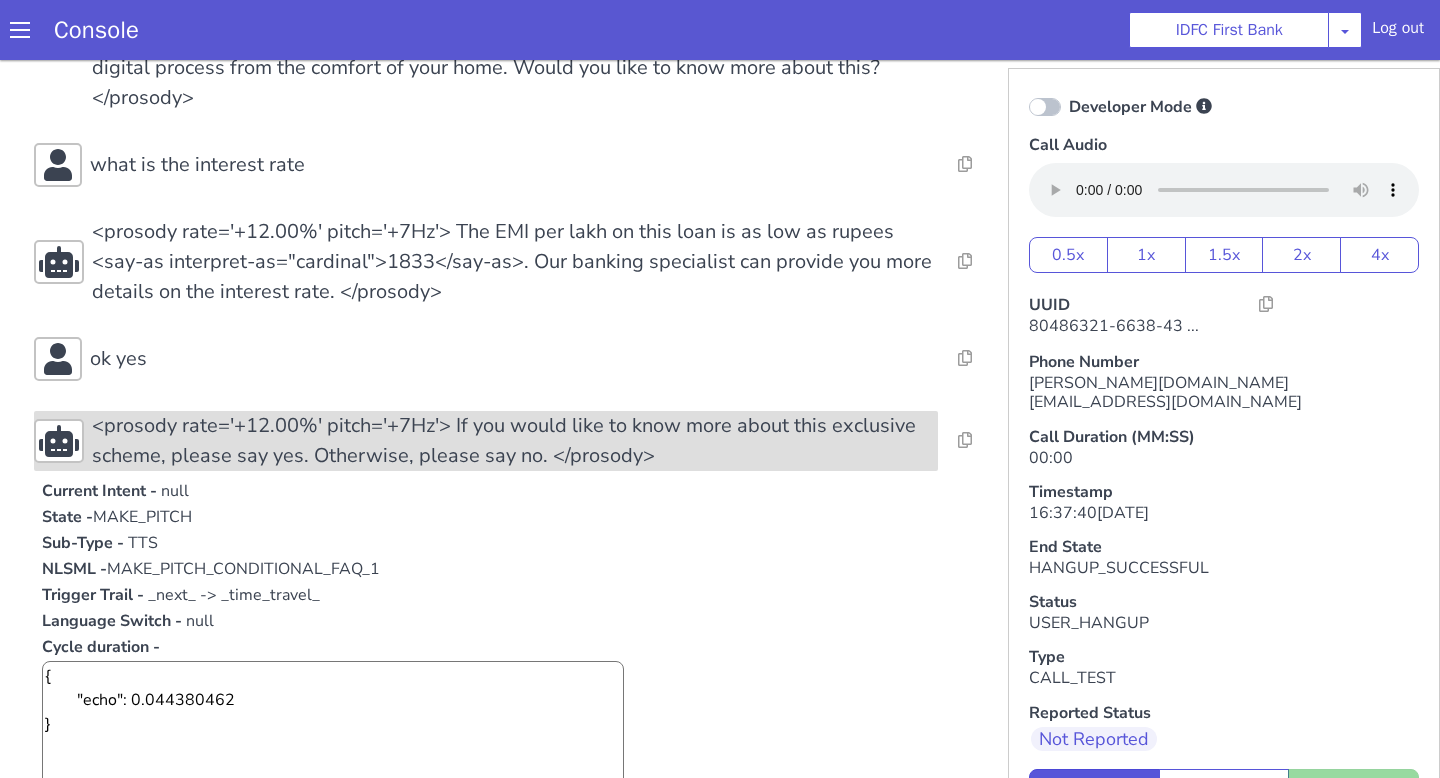 click on "<prosody rate='+12.00%' pitch='+7Hz'> If you would like to know more about this exclusive scheme, please say yes. Otherwise, please say no.  </prosody>" at bounding box center [515, 441] 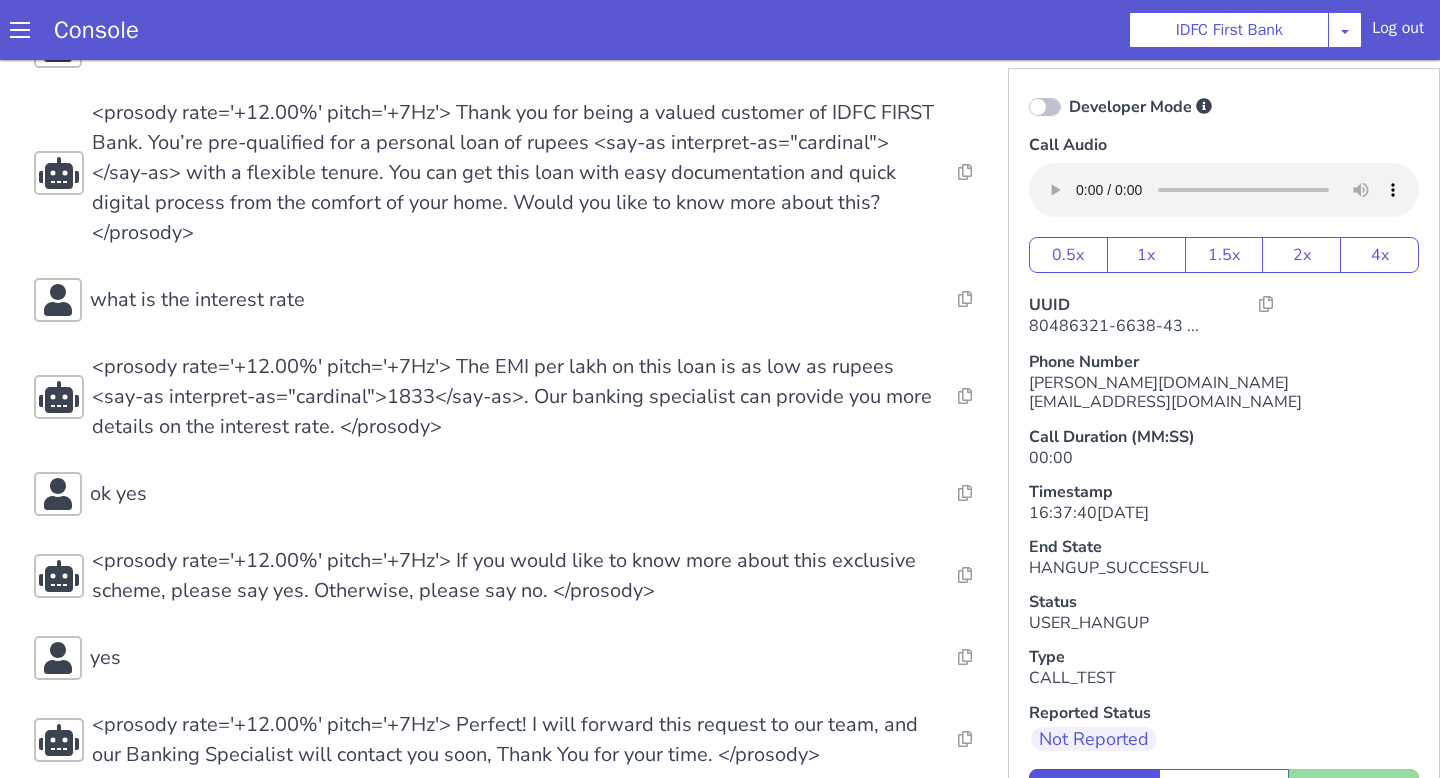 scroll, scrollTop: 6, scrollLeft: 0, axis: vertical 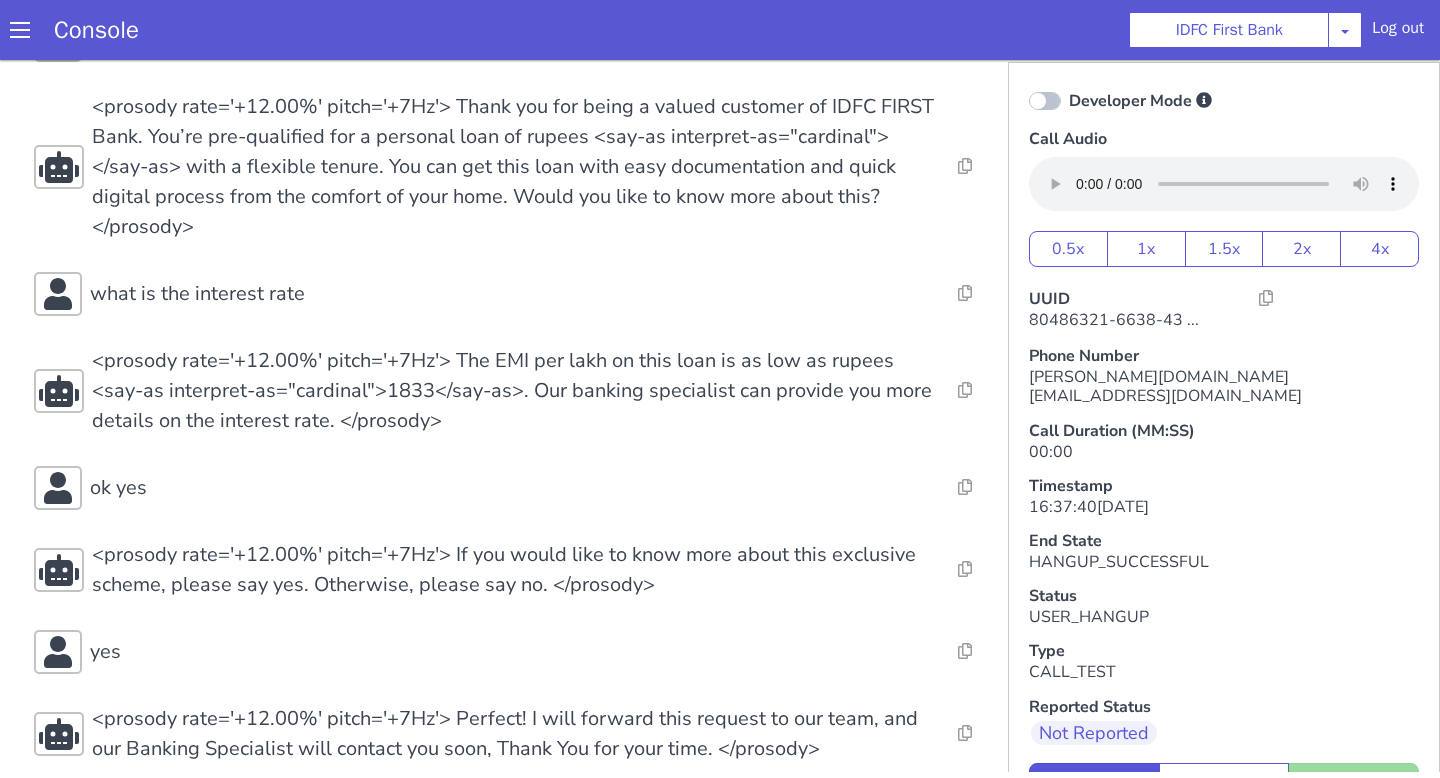 click on "Resolve  Intent Error  Entity Error  Transcription Error  Miscellaneous Submit <prosody rate='+12.00%' pitch='+7Hz'> Hello <break time="1300ms" /> am I talking to ? </prosody> Resolve  Intent Error  Entity Error  Transcription Error  Miscellaneous Submit yes Resolve  Intent Error  Entity Error  Transcription Error  Miscellaneous Submit <prosody rate='+12.00%' pitch='+7Hz'> Thank you for being a valued customer of IDFC FIRST Bank. You’re pre-qualified for a personal loan of rupees <say-as interpret-as="cardinal"></say-as> with a flexible tenure. You can get this loan with easy documentation and quick digital process from the comfort of your home. Would you like to know more about this?</prosody> Resolve  Intent Error  Entity Error  Transcription Error  Miscellaneous Submit what is the interest rate Resolve  Intent Error  Entity Error  Transcription Error  Miscellaneous Submit Resolve  Intent Error  Entity Error  Transcription Error  Miscellaneous Submit ok yes Resolve  Intent Error  Entity Error Submit yes" at bounding box center (515, 346) 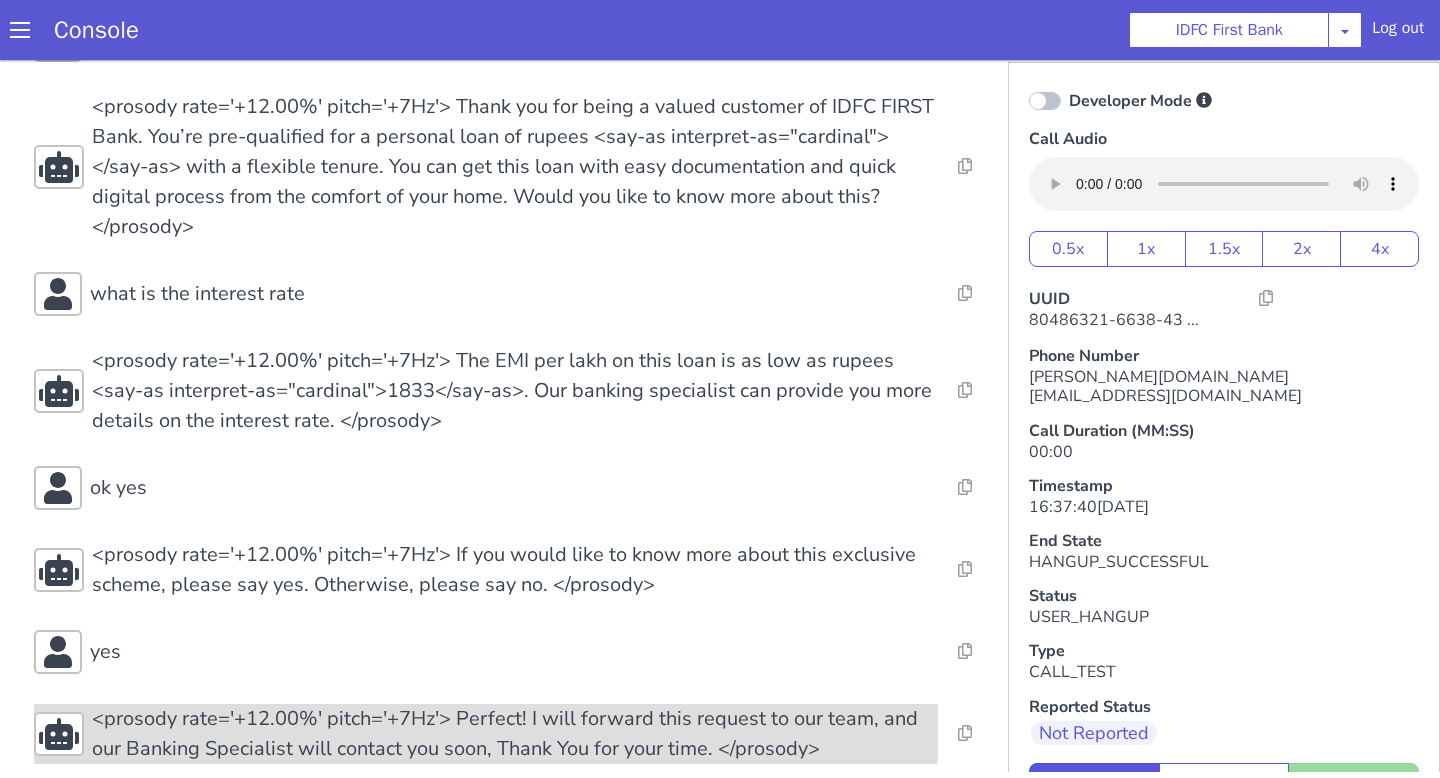 click on "<prosody rate='+12.00%' pitch='+7Hz'> Perfect! I will forward this request to our team, and our Banking Specialist will contact you soon, Thank You for your time. </prosody>" at bounding box center (515, 734) 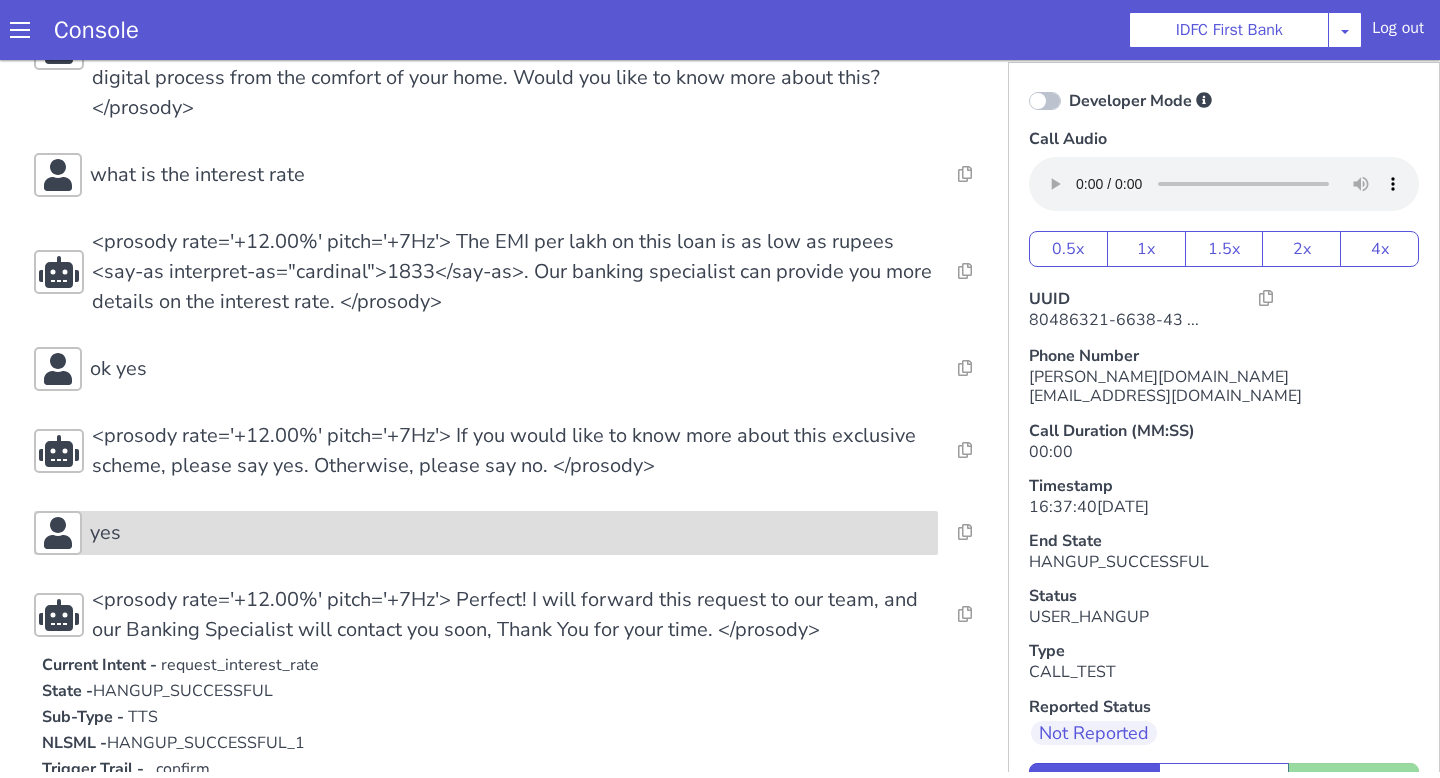 scroll, scrollTop: 296, scrollLeft: 0, axis: vertical 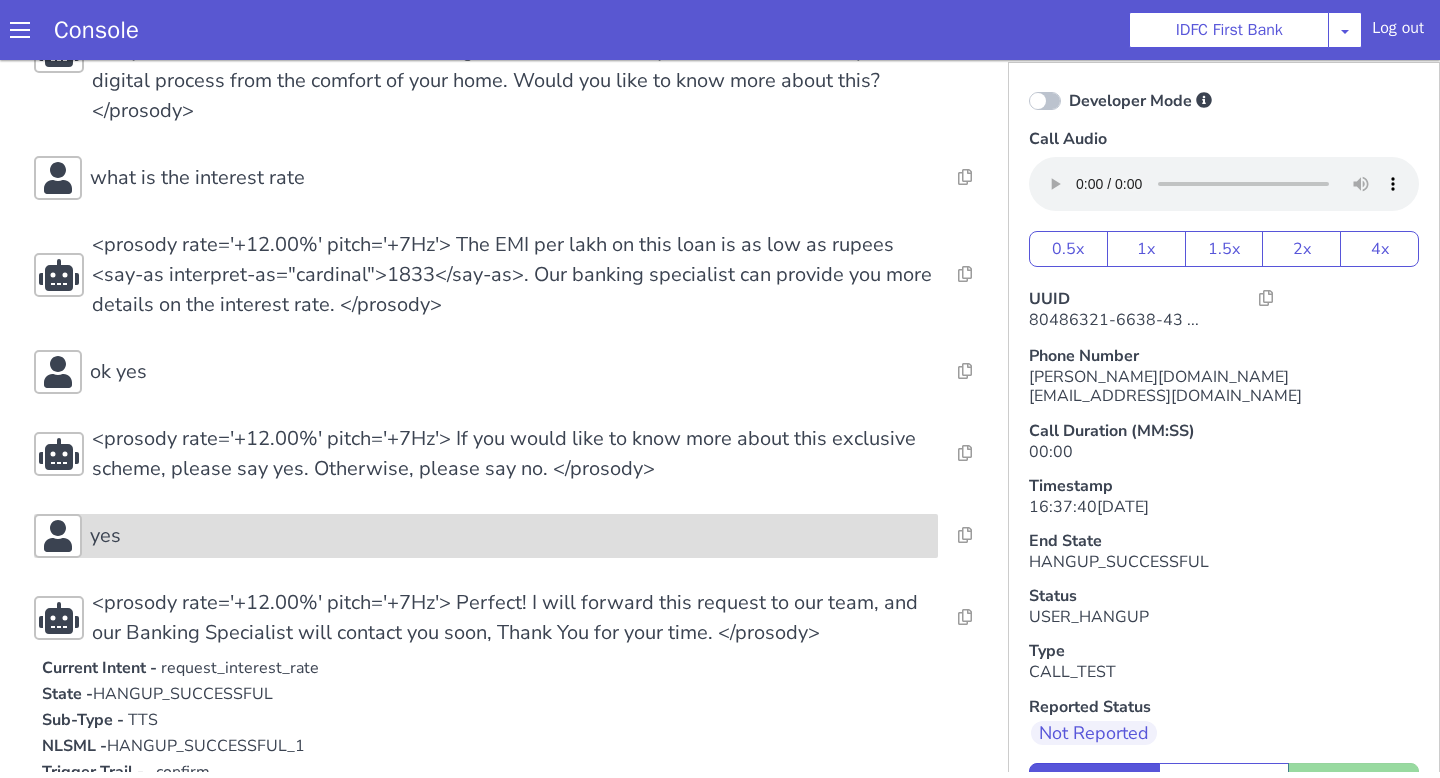 click on "yes" at bounding box center [510, 536] 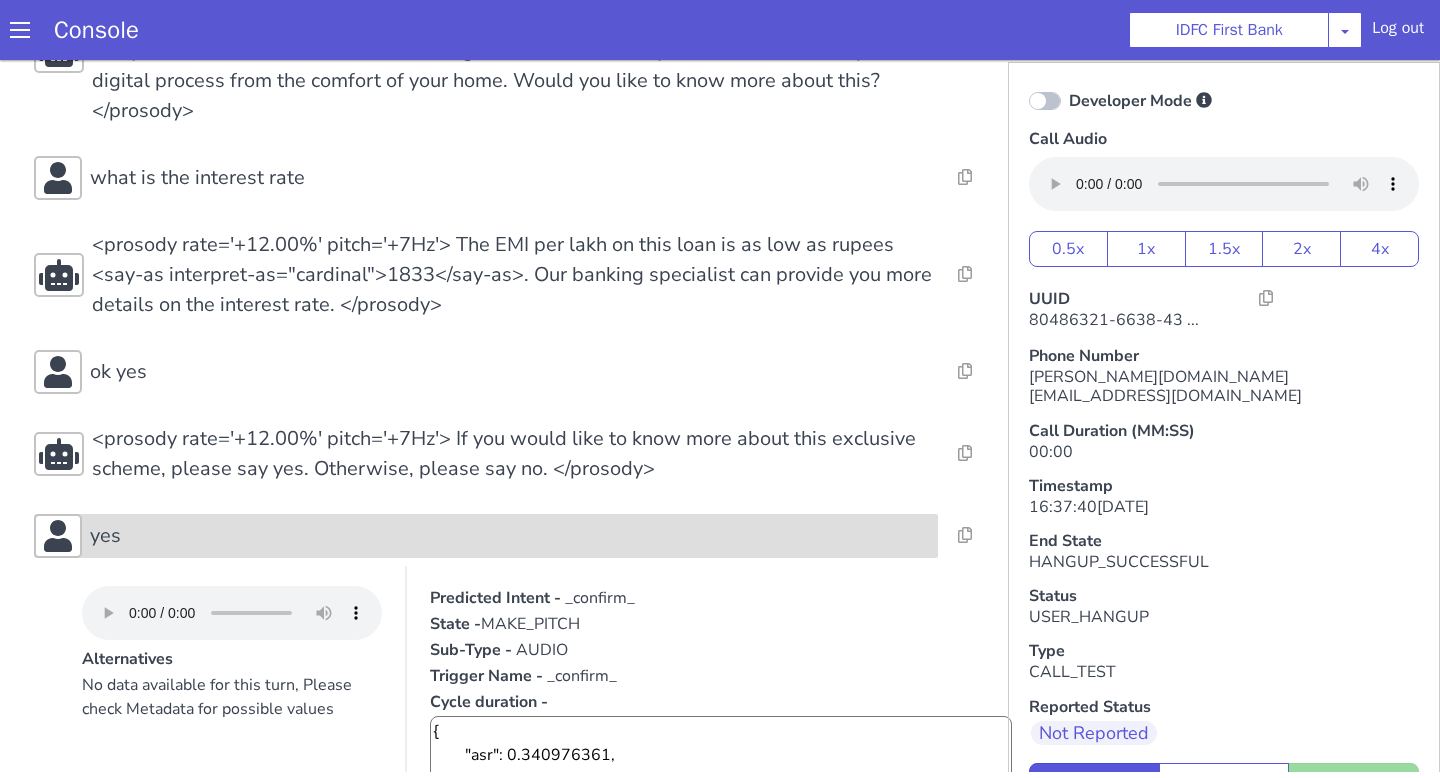 click on "yes" at bounding box center (510, 536) 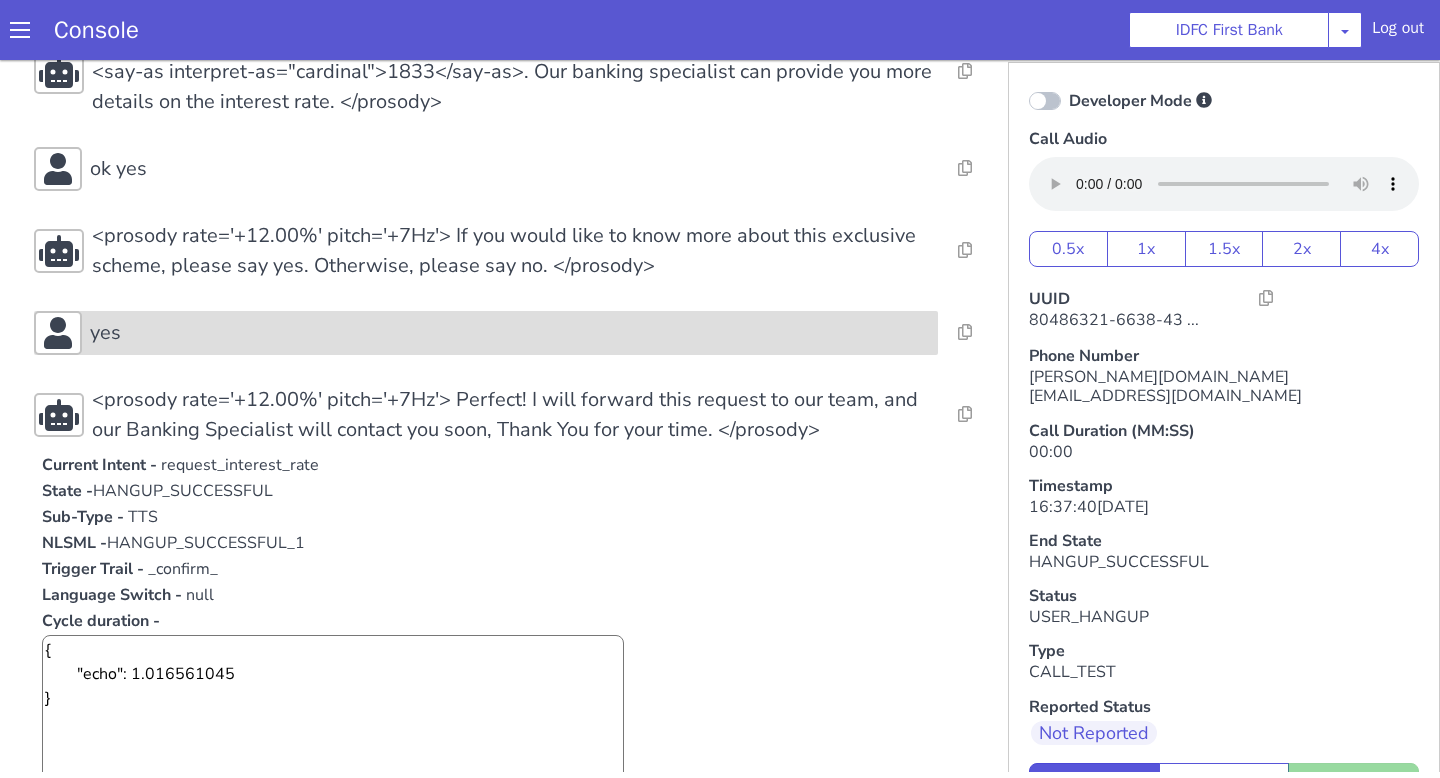 scroll, scrollTop: 654, scrollLeft: 0, axis: vertical 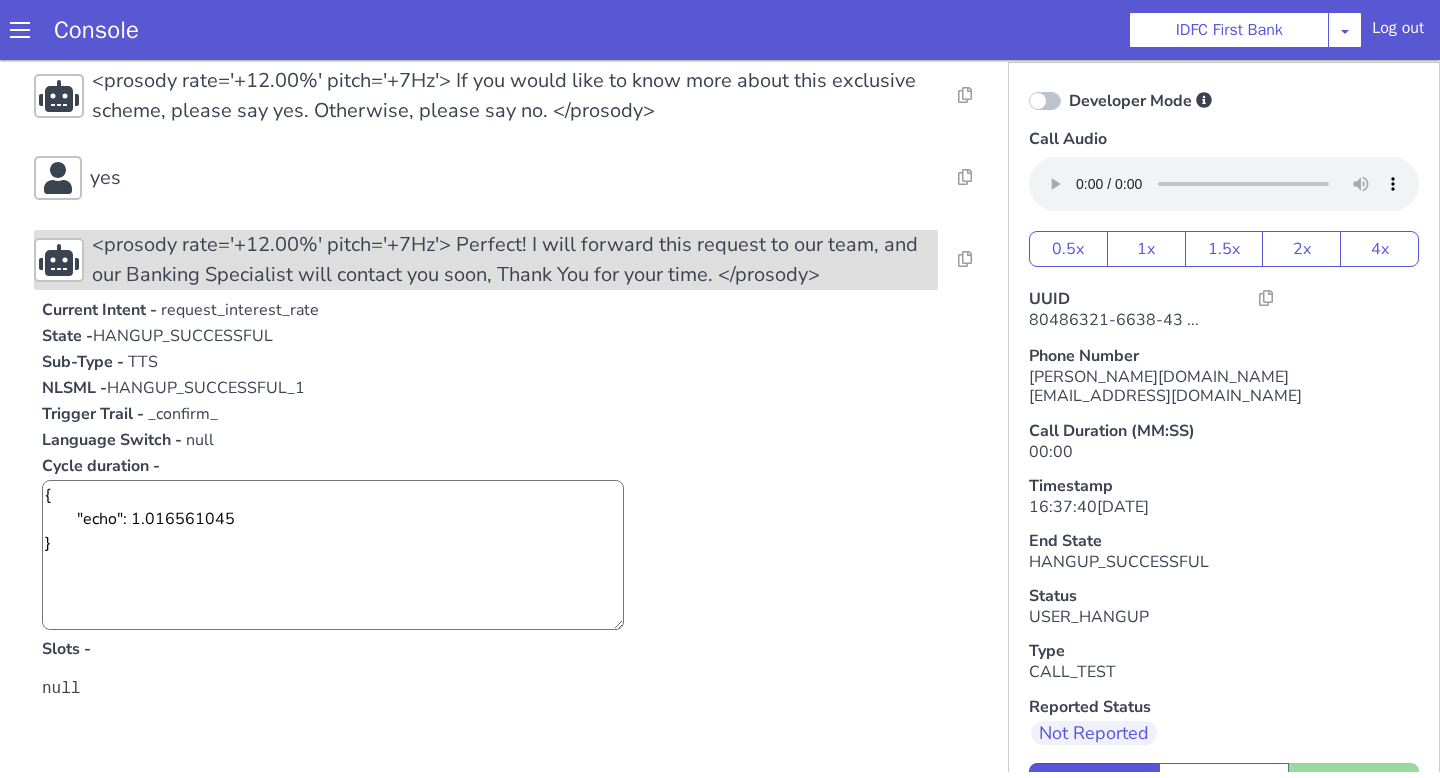 click on "<prosody rate='+12.00%' pitch='+7Hz'> Perfect! I will forward this request to our team, and our Banking Specialist will contact you soon, Thank You for your time. </prosody>" at bounding box center (515, 260) 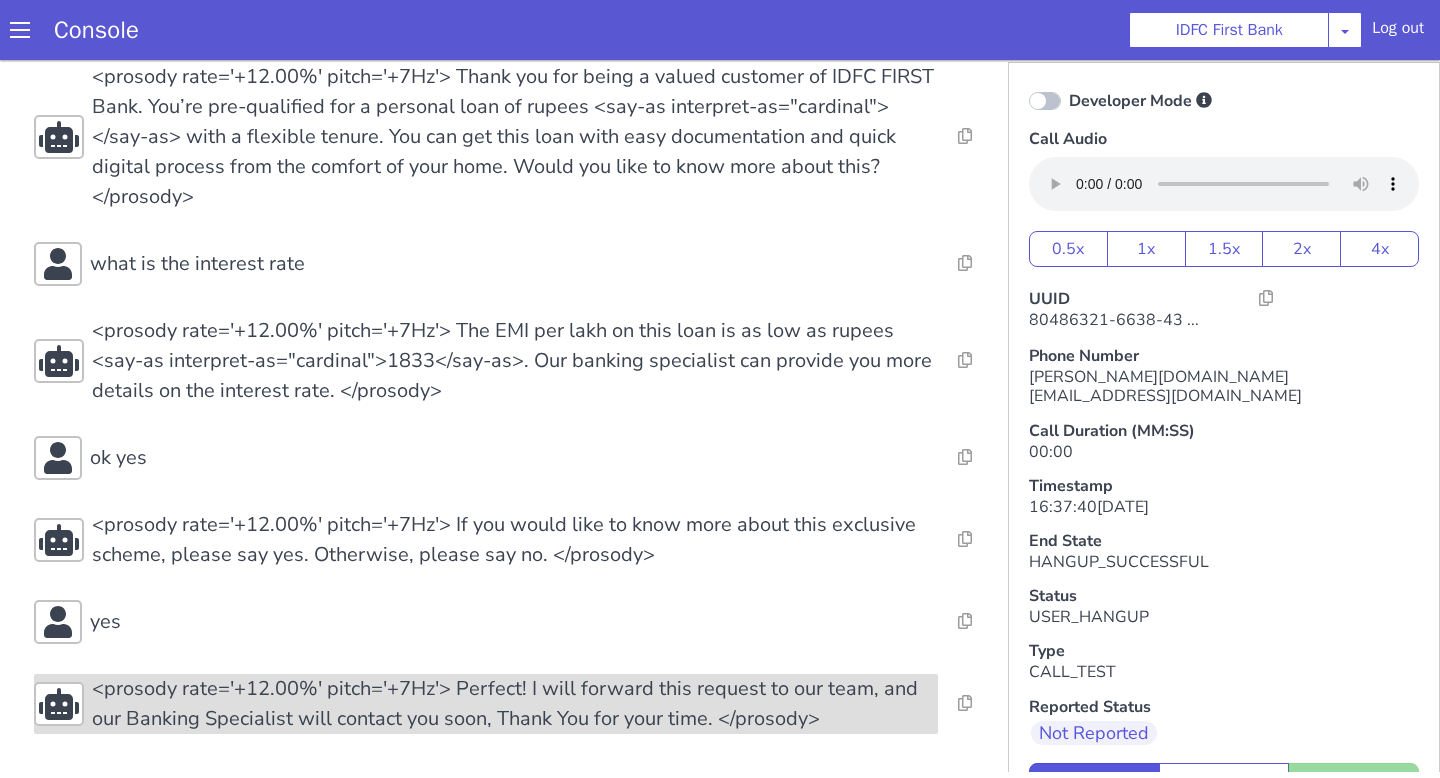 scroll, scrollTop: 180, scrollLeft: 0, axis: vertical 